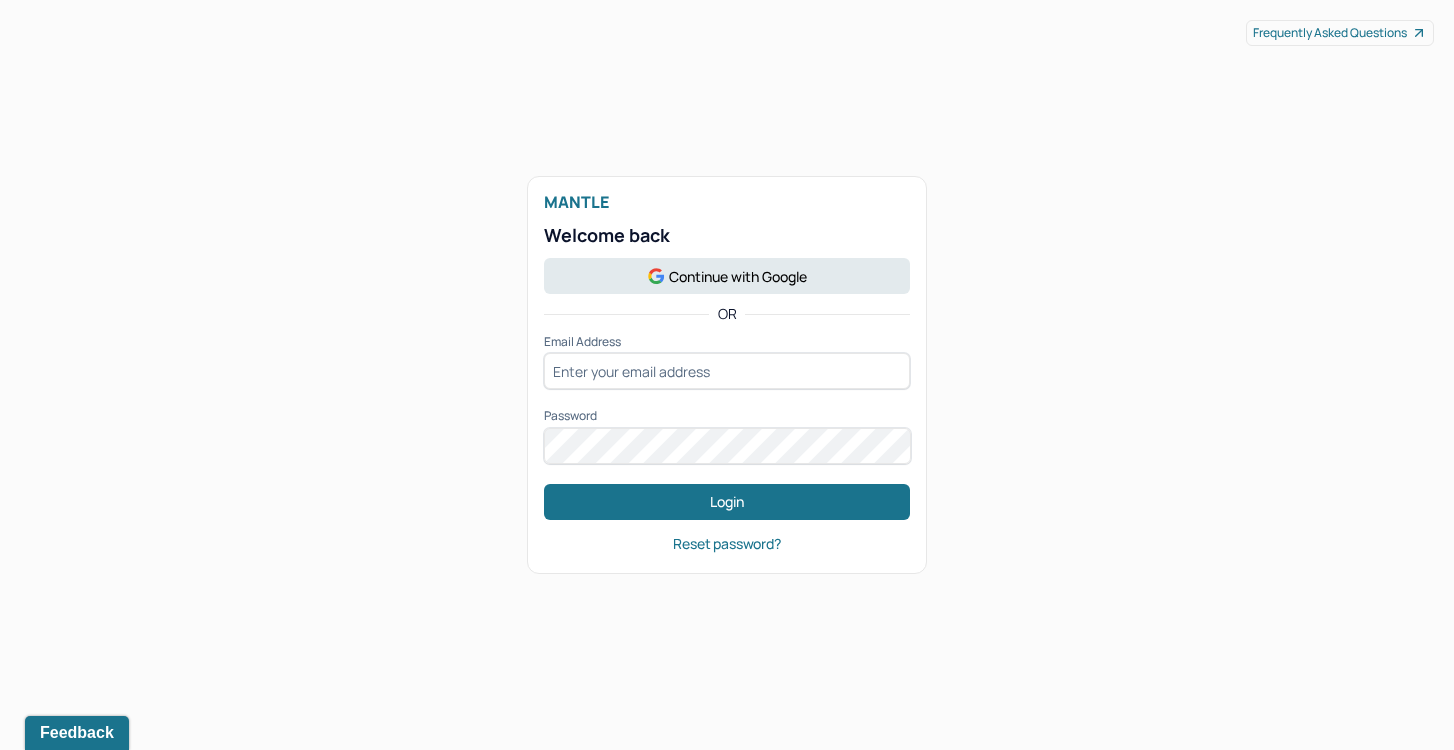 scroll, scrollTop: 0, scrollLeft: 0, axis: both 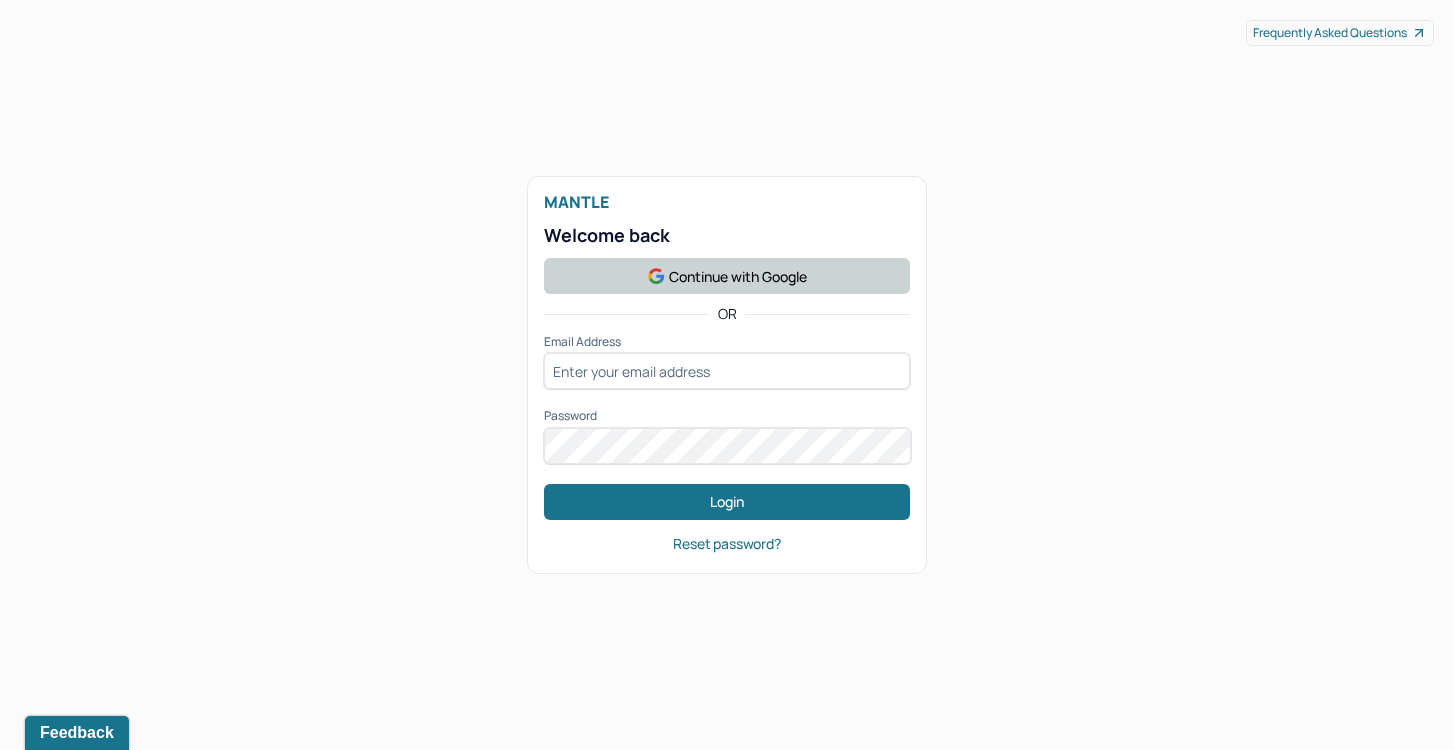 click on "Continue with Google" at bounding box center (727, 276) 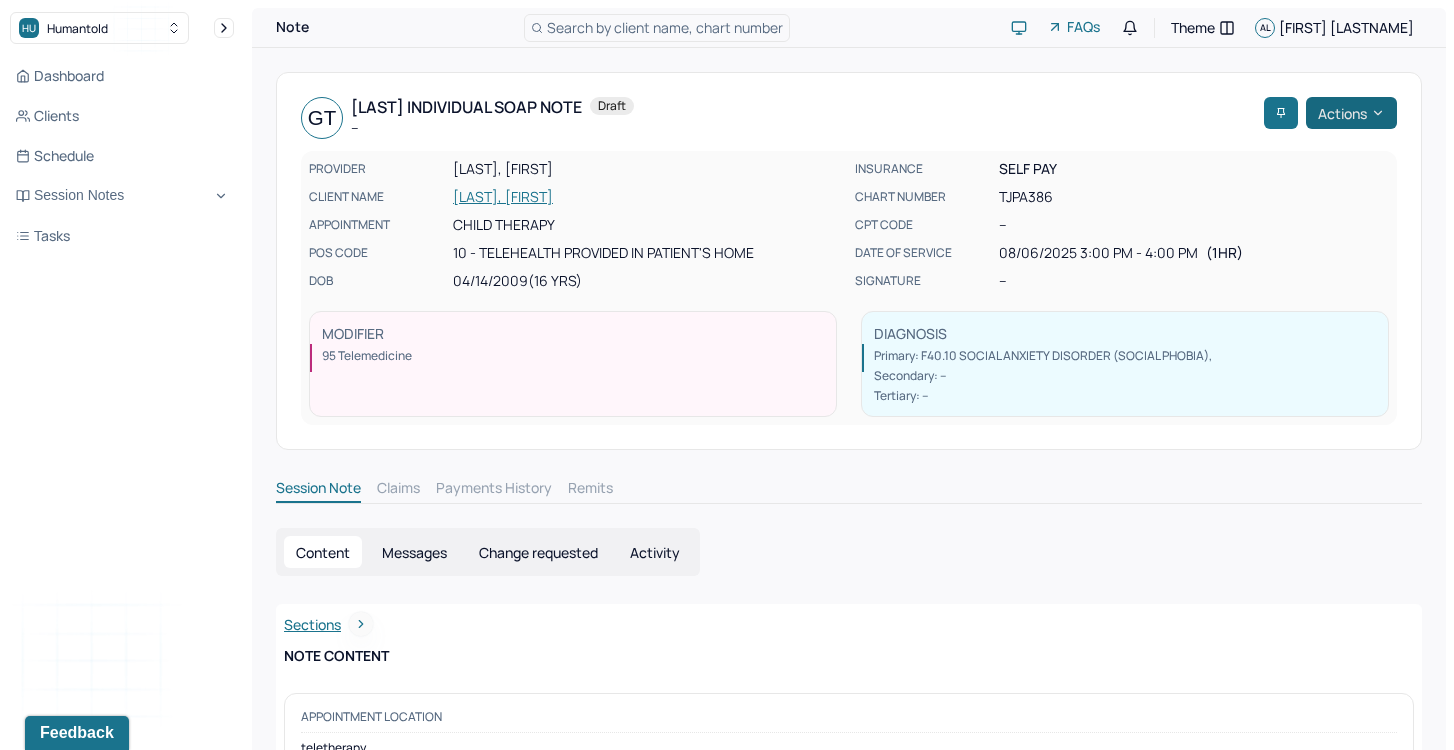 click on "Actions" at bounding box center [1351, 113] 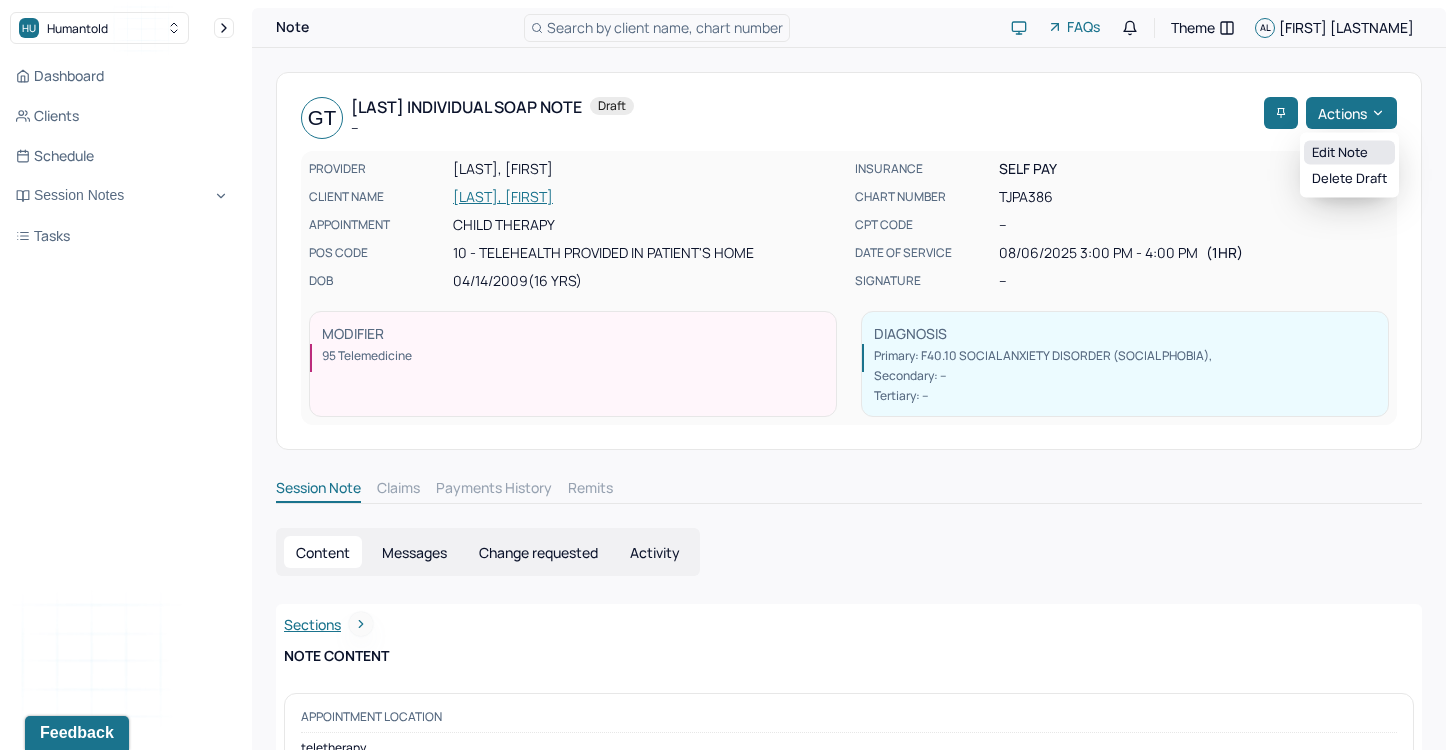click on "Edit note" at bounding box center [1349, 153] 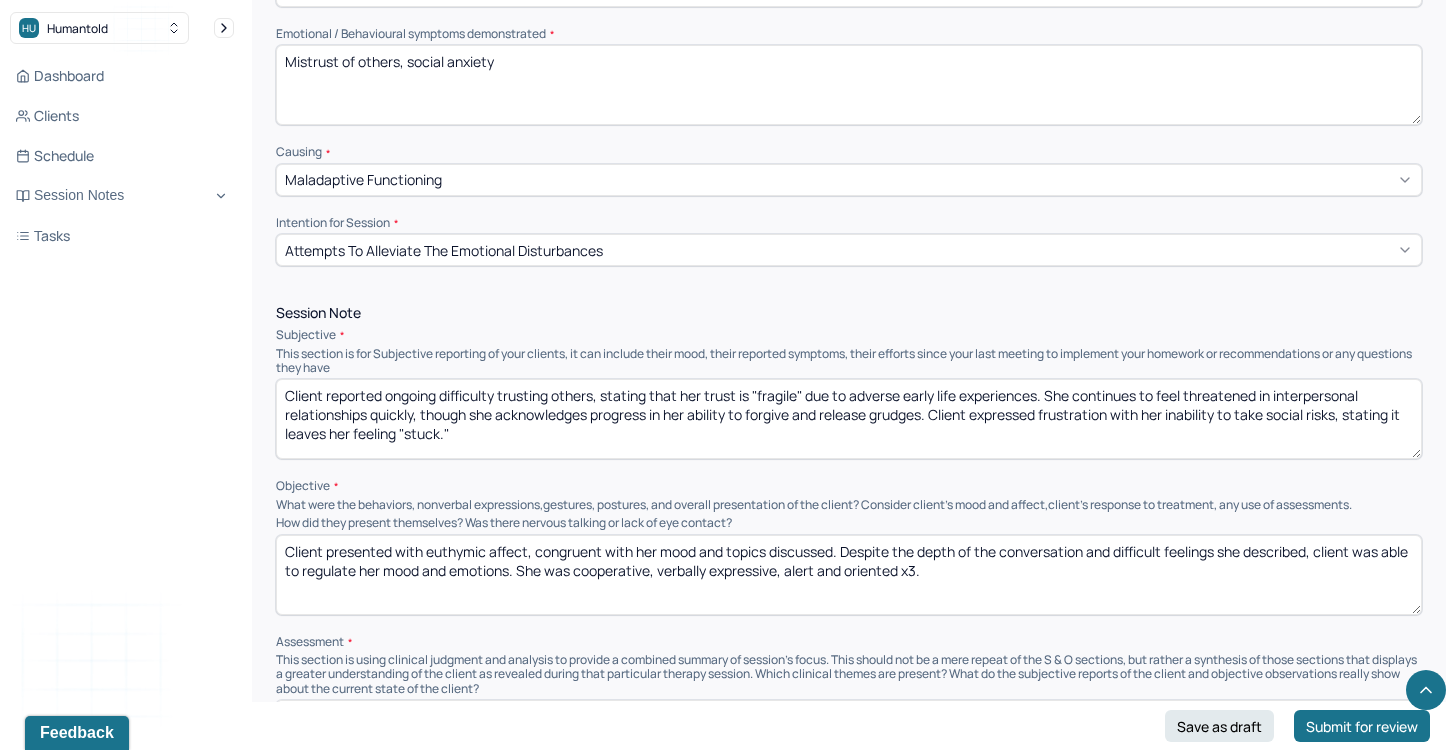scroll, scrollTop: 927, scrollLeft: 0, axis: vertical 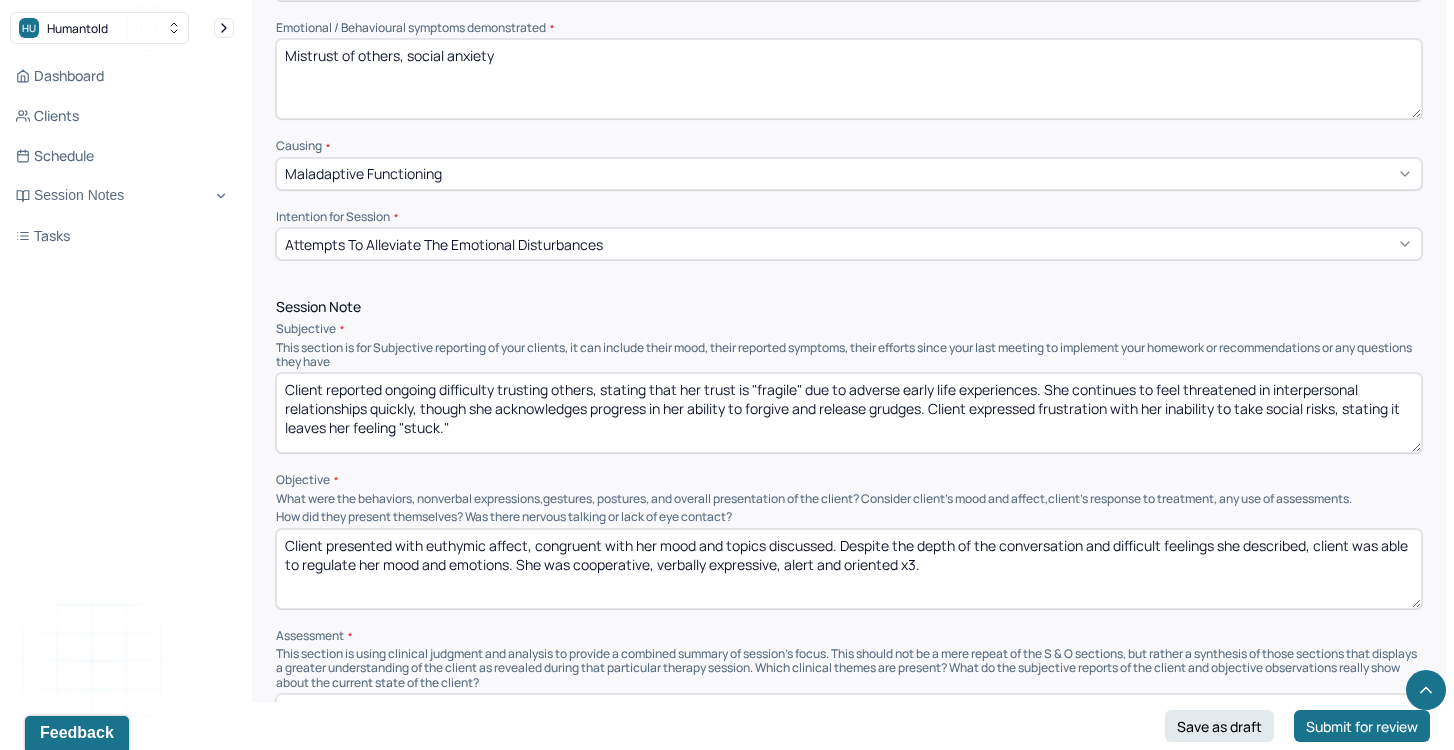 click on "Client reported ongoing difficulty trusting others, stating that her trust is "fragile" due to adverse early life experiences. She continues to feel threatened in interpersonal relationships quickly, though she acknowledges progress in her ability to forgive and release grudges. Client expressed frustration with her inability to take social risks, stating it leaves her feeling "stuck."" at bounding box center (849, 413) 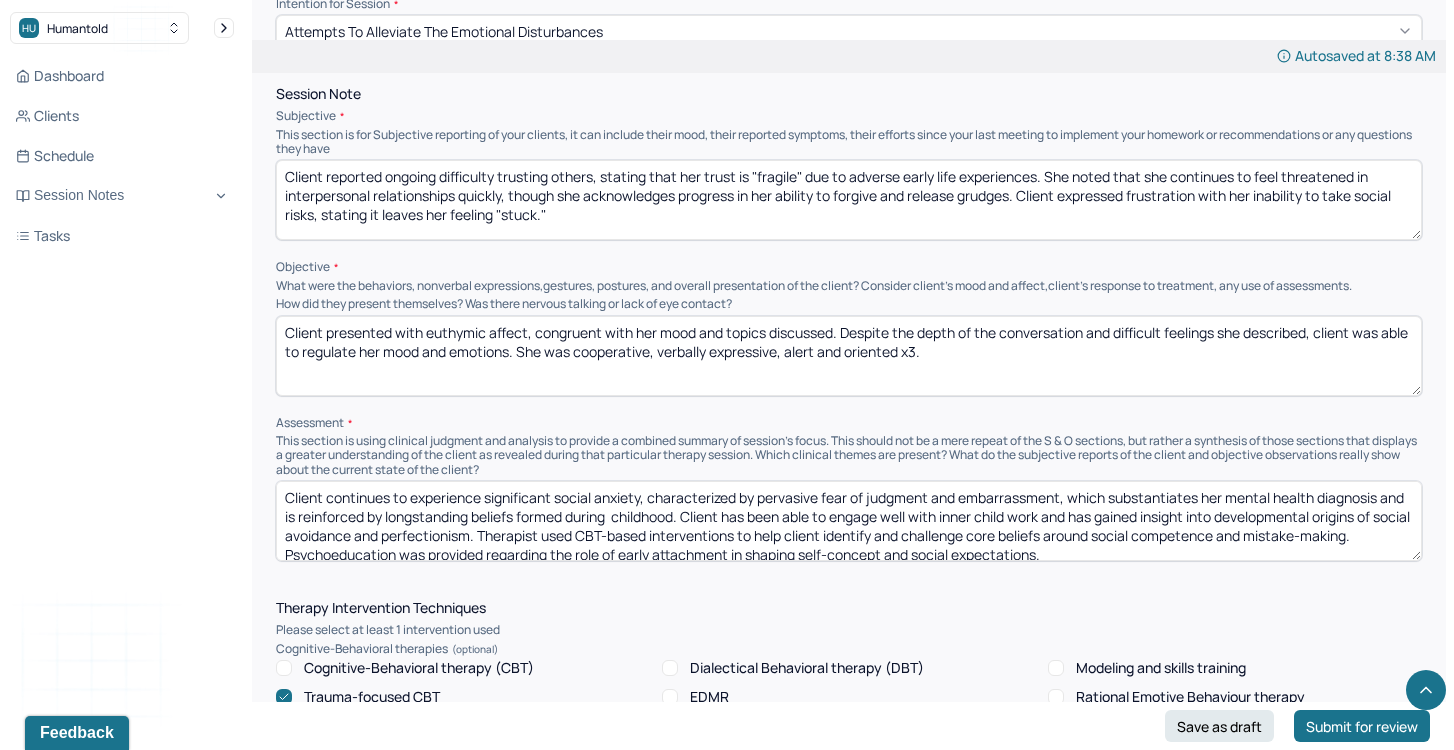 scroll, scrollTop: 1143, scrollLeft: 0, axis: vertical 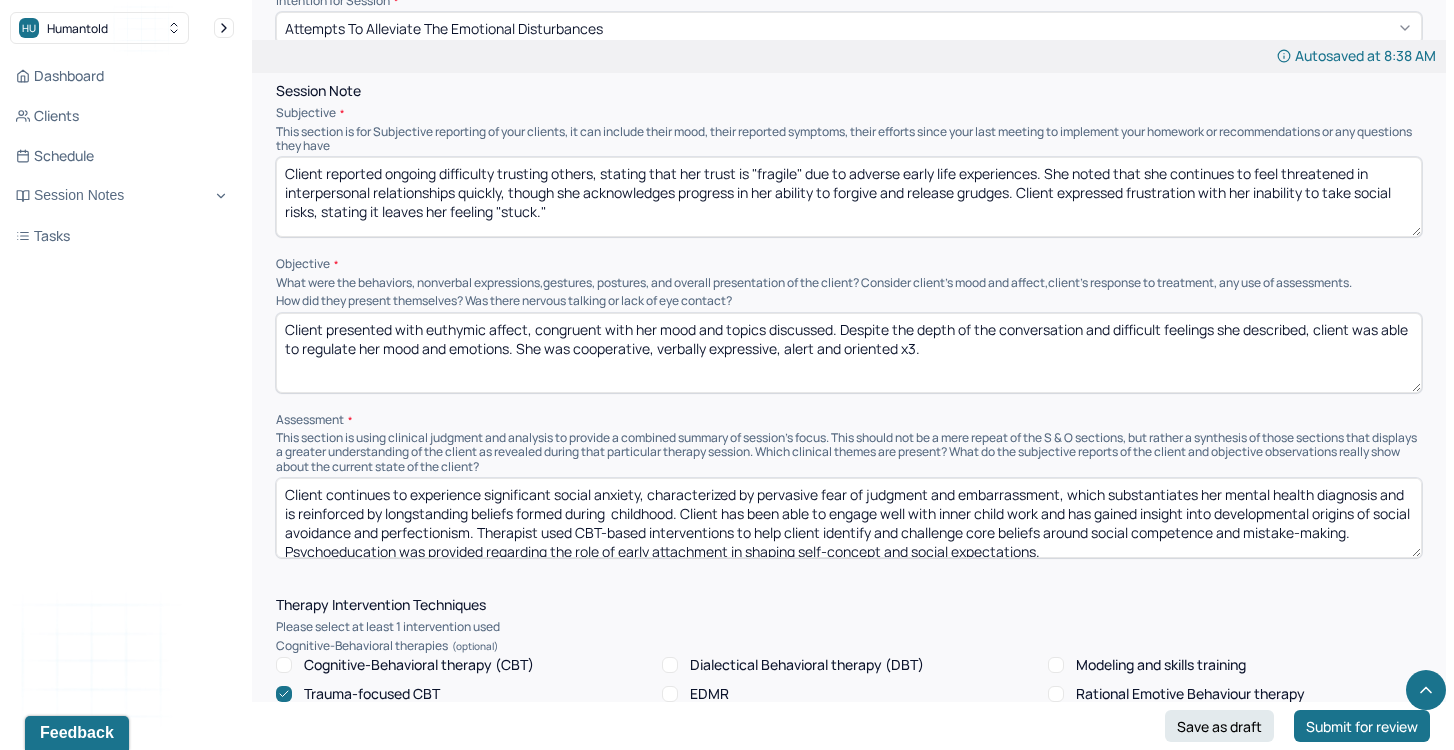 type on "Client reported ongoing difficulty trusting others, stating that her trust is "fragile" due to adverse early life experiences. She noted that she continues to feel threatened in interpersonal relationships quickly, though she acknowledges progress in her ability to forgive and release grudges. Client expressed frustration with her inability to take social risks, stating it leaves her feeling "stuck."" 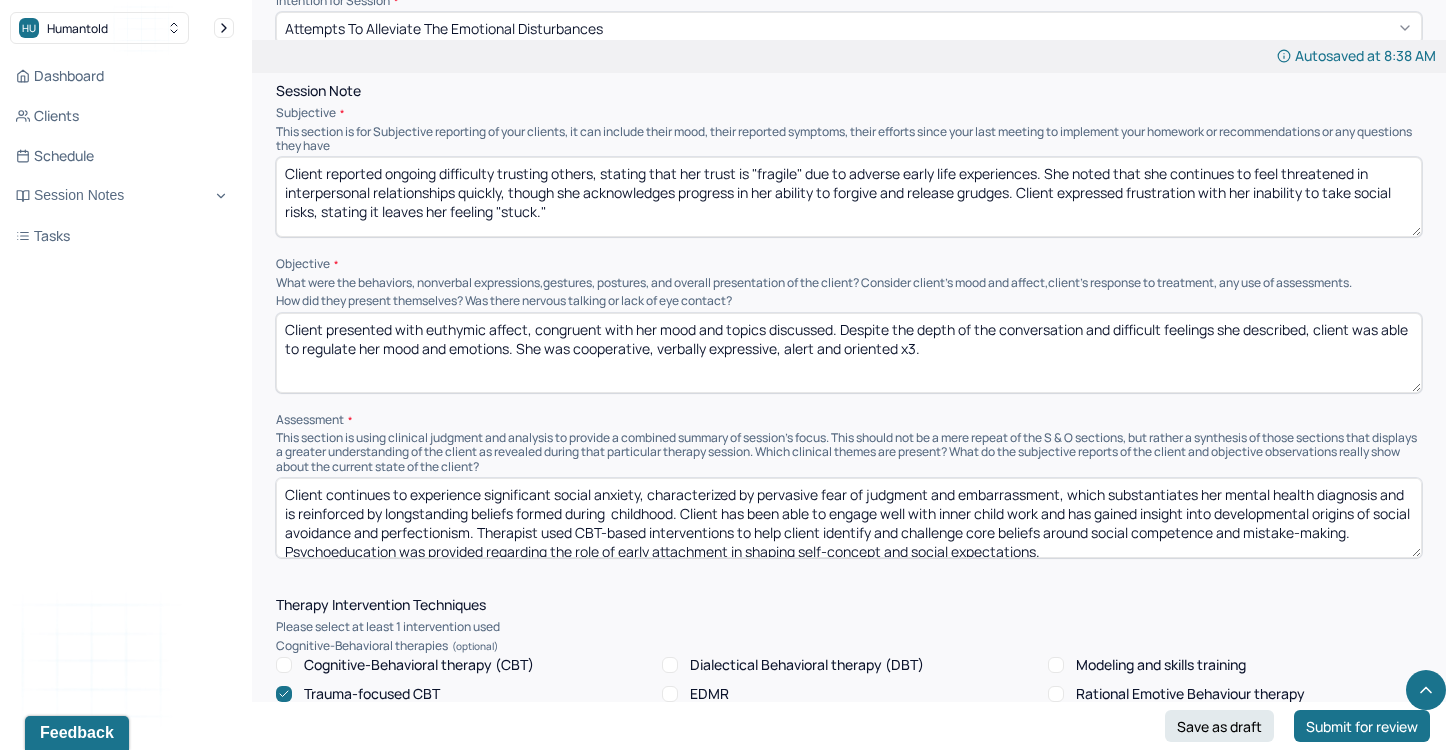 click on "Client presented with euthymic affect, congruent with her mood and topics discussed. Despite the depth of the conversation and difficult feelings she described, client was able to regulate her mood and emotions. She was cooperative, verbally expressive, alert and oriented x3." at bounding box center [849, 353] 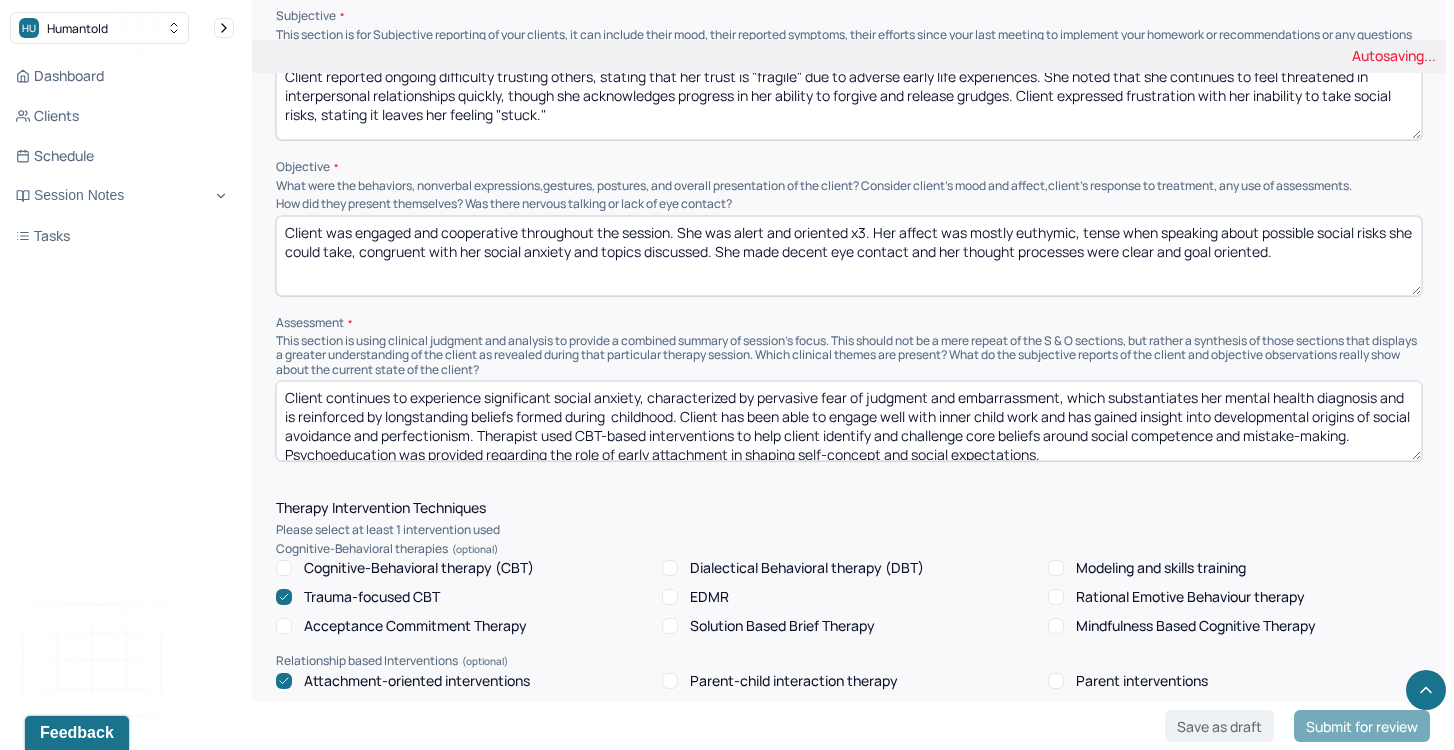 scroll, scrollTop: 1245, scrollLeft: 0, axis: vertical 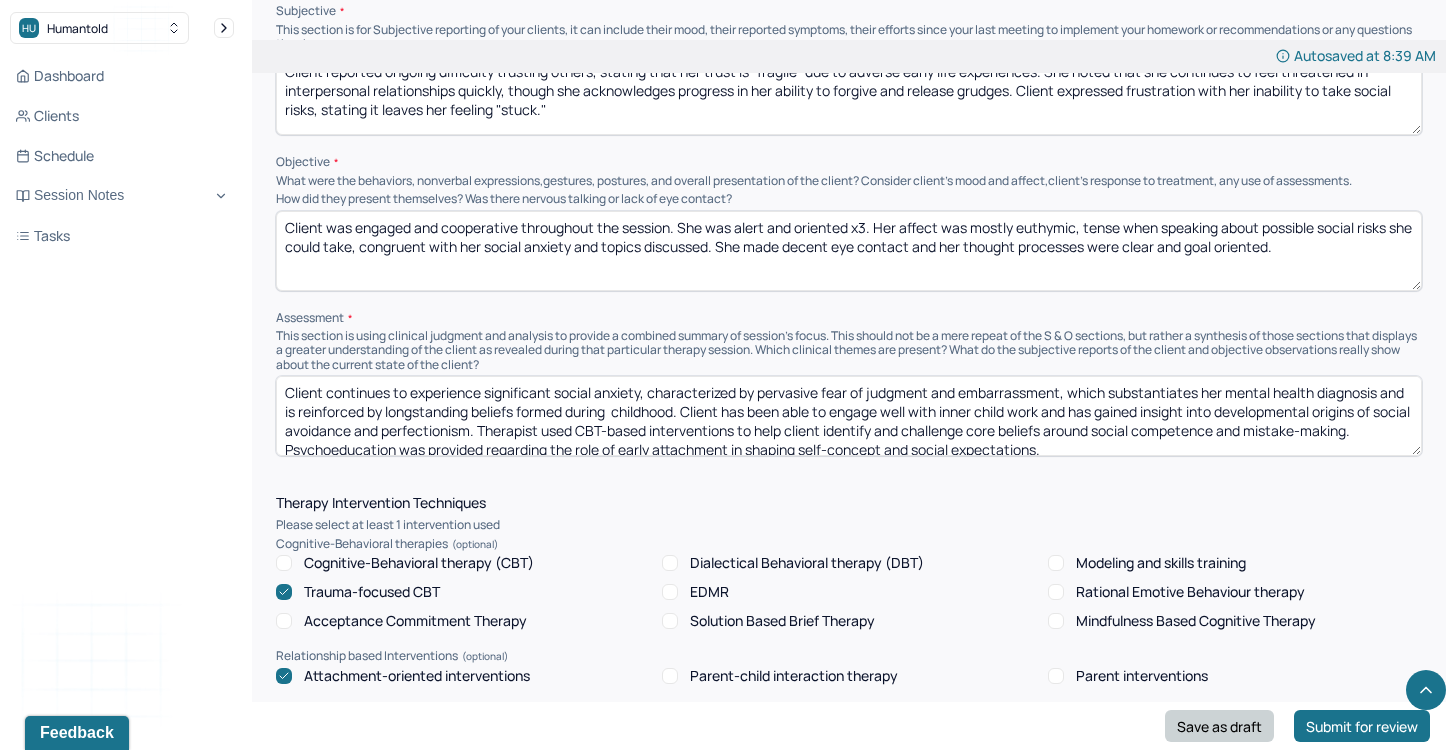 type on "Client was engaged and cooperative throughout the session. She was alert and oriented x3. Her affect was mostly euthymic, tense when speaking about possible social risks she could take, congruent with her social anxiety and topics discussed. She made decent eye contact and her thought processes were clear and goal oriented." 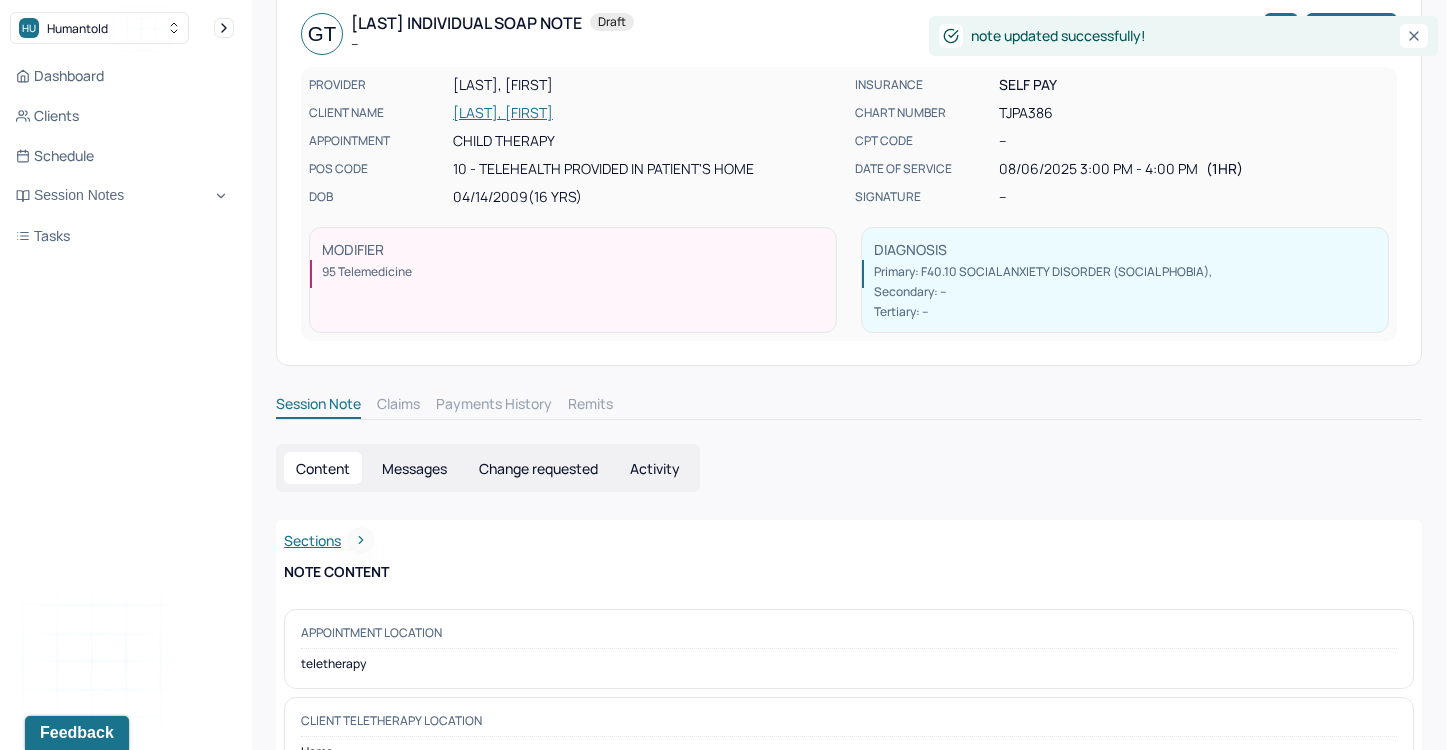 scroll, scrollTop: 0, scrollLeft: 0, axis: both 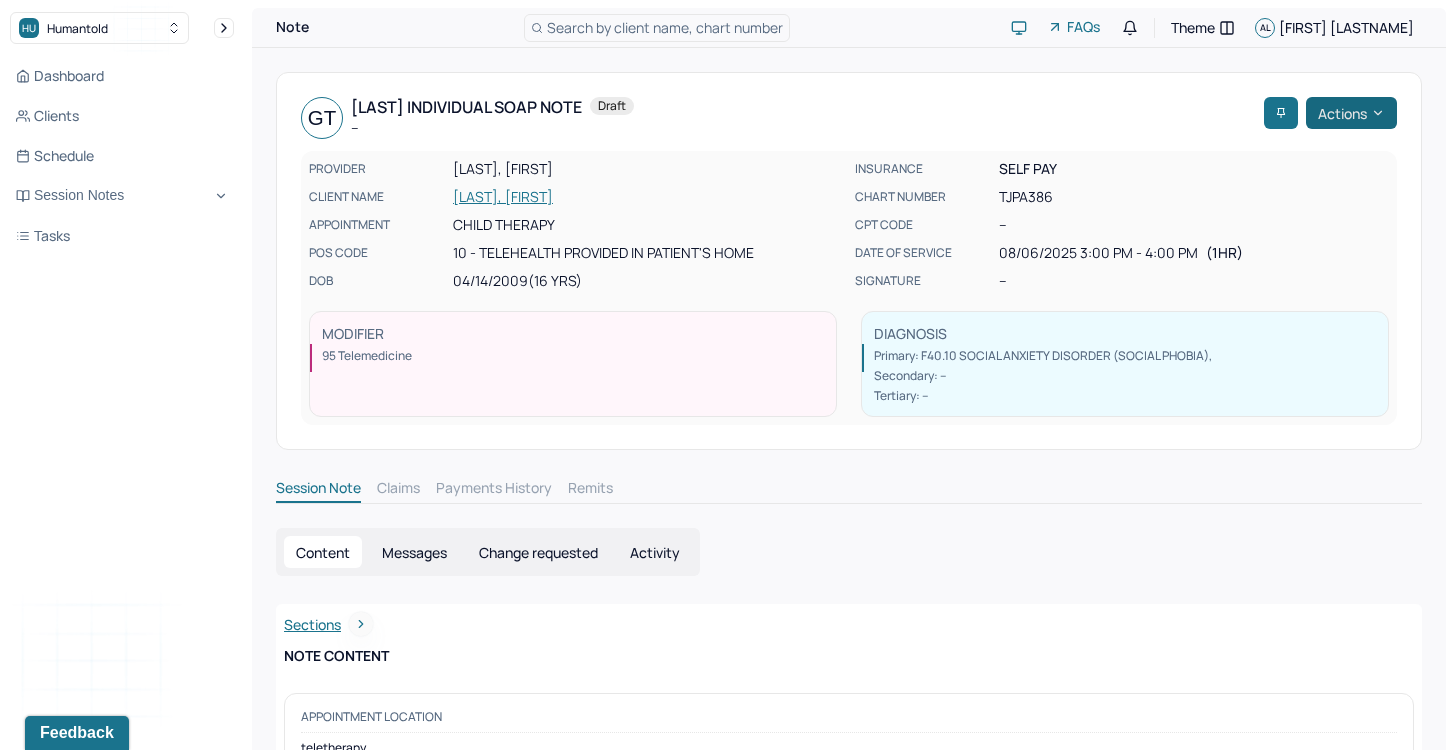 click on "Actions" at bounding box center (1351, 113) 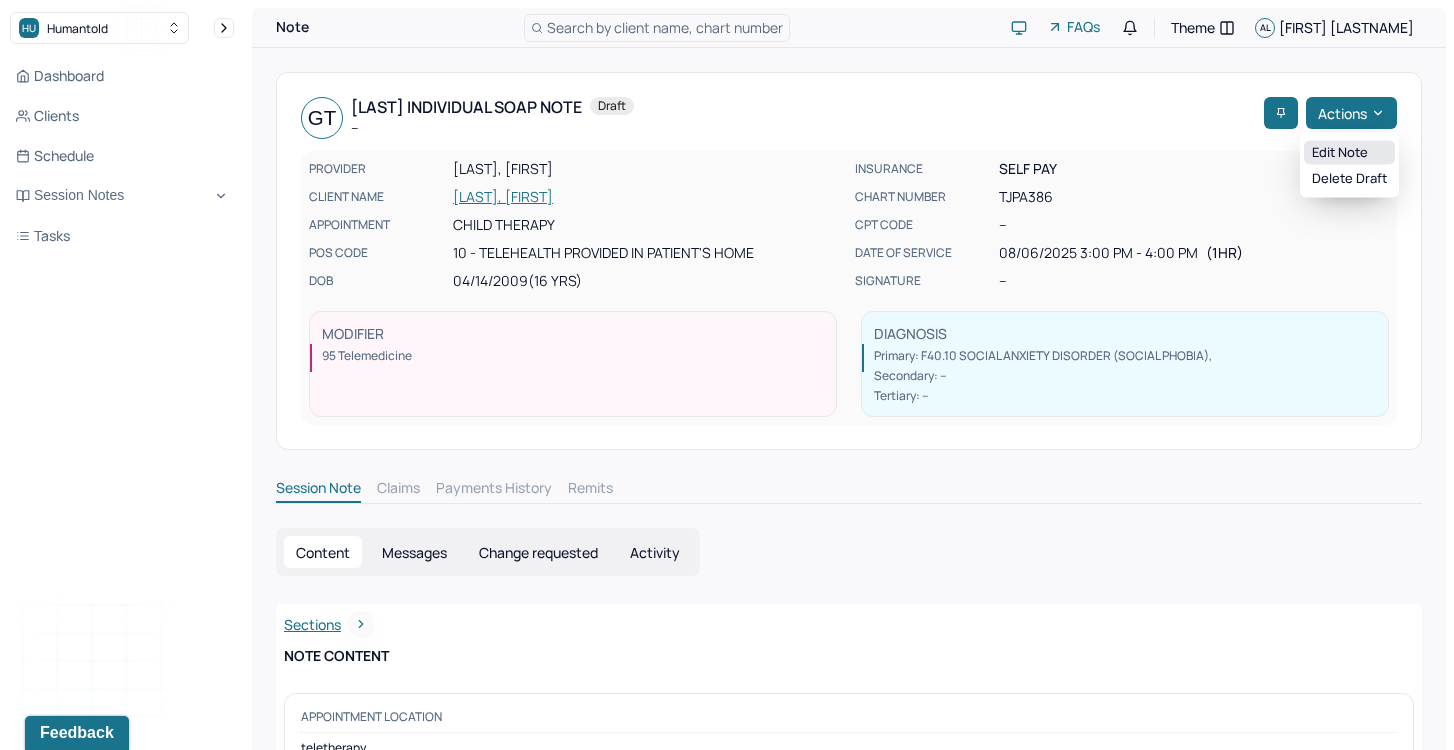 click on "Edit note" at bounding box center [1349, 153] 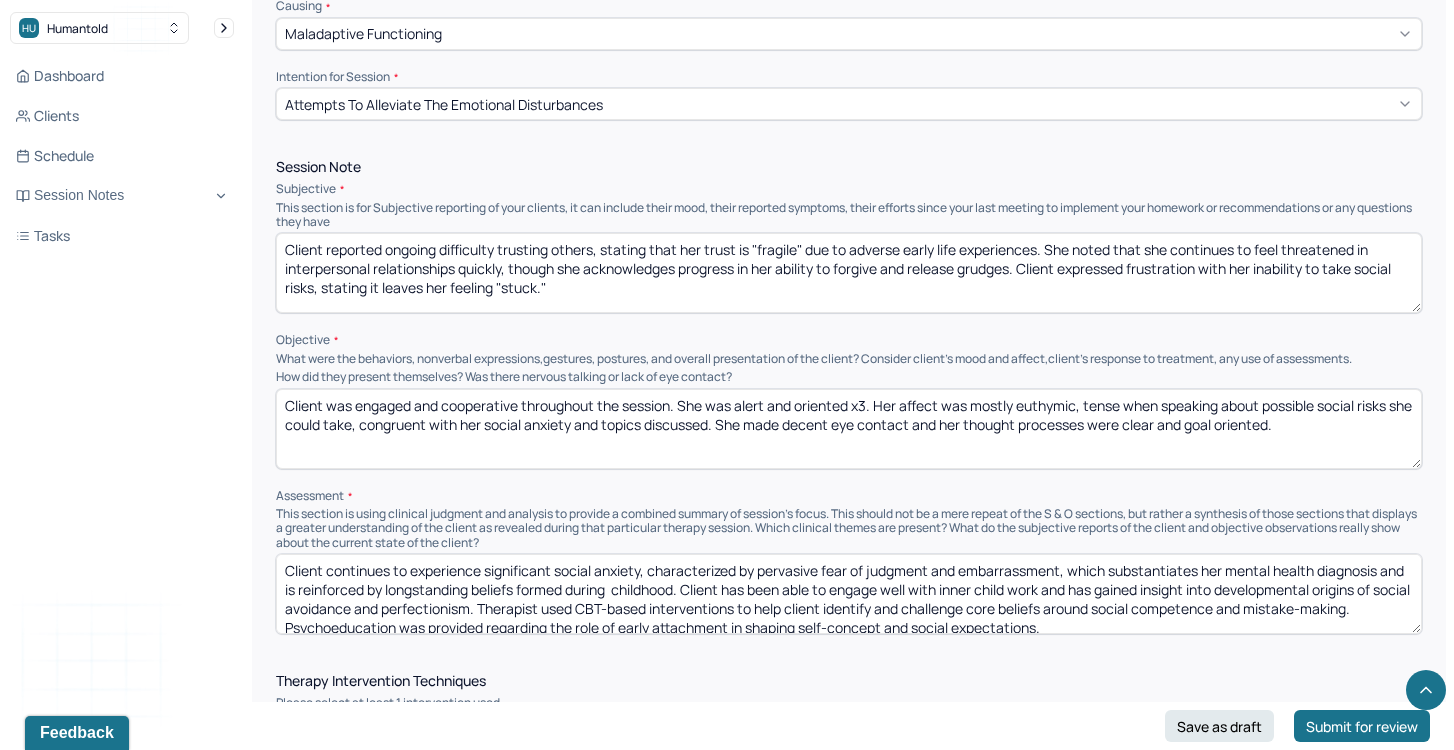scroll, scrollTop: 1100, scrollLeft: 0, axis: vertical 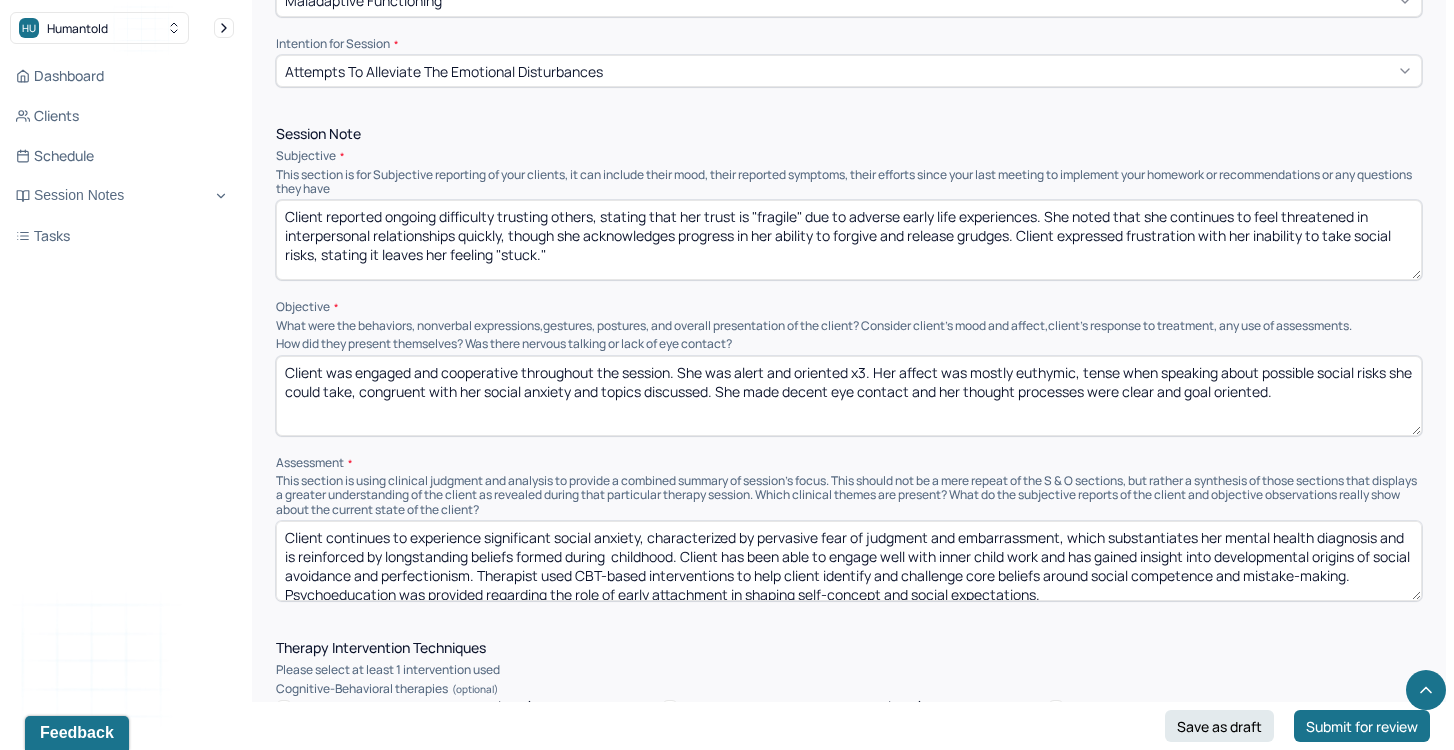click on "Client continues to experience significant social anxiety, characterized by pervasive fear of judgment and embarrassment, which substantiates her mental health diagnosis and is reinforced by longstanding beliefs formed during  childhood. Client has been able to engage well with inner child work and has gained insight into developmental origins of social avoidance and perfectionism. Therapist used CBT-based interventions to help client identify and challenge core beliefs around social competence and mistake-making. Psychoeducation was provided regarding the role of early attachment in shaping self-concept and social expectations." at bounding box center [849, 561] 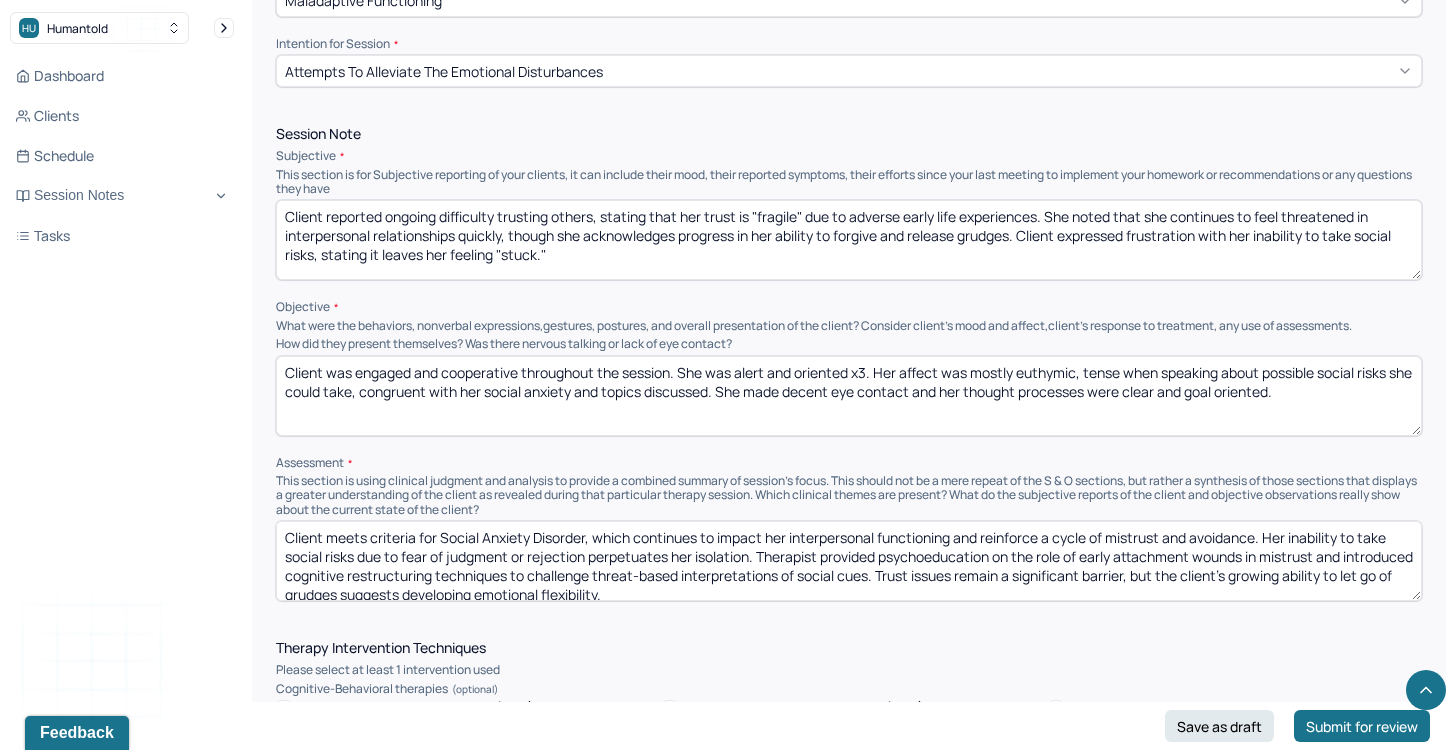 scroll, scrollTop: 3, scrollLeft: 0, axis: vertical 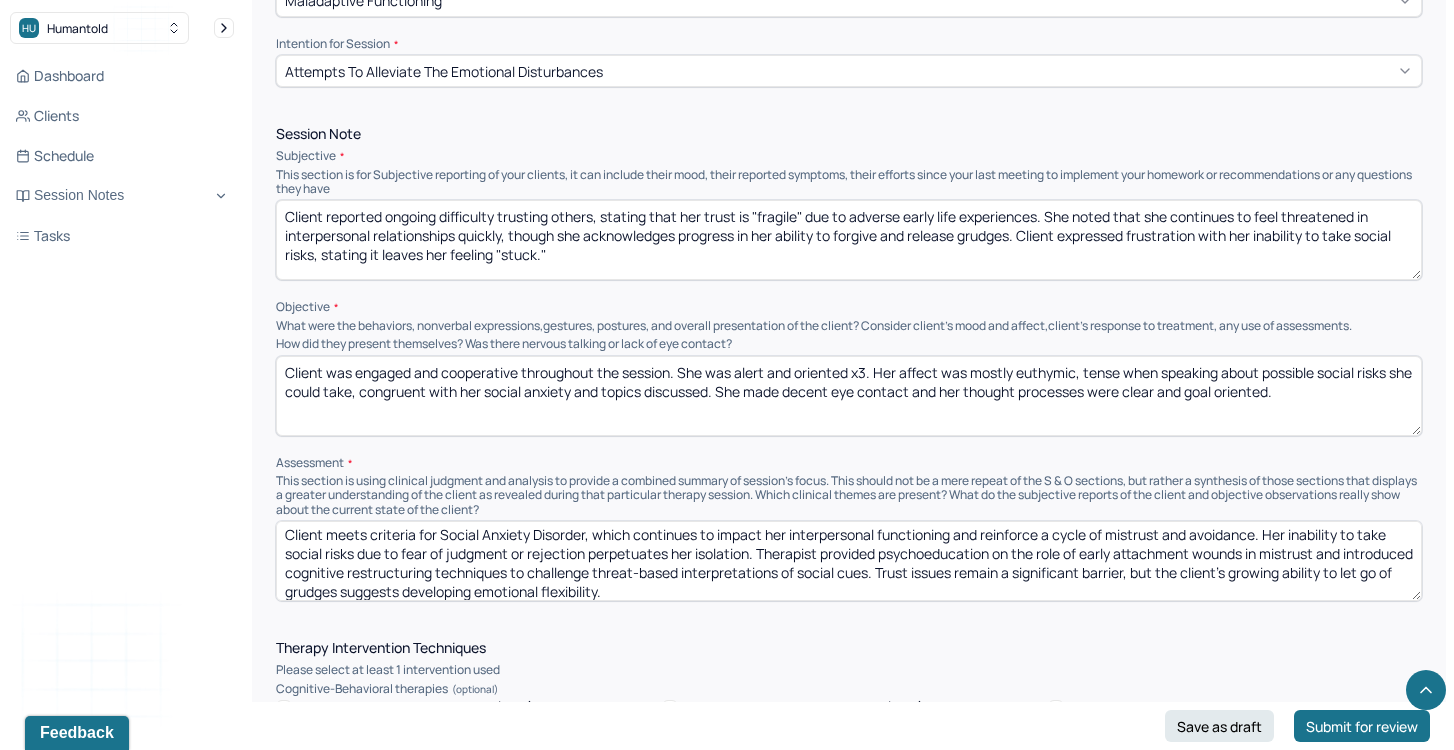 click on "Client continues to experience significant social anxiety, characterized by pervasive fear of judgment and embarrassment, which substantiates her mental health diagnosis and is reinforced by longstanding beliefs formed during  childhood. Client has been able to engage well with inner child work and has gained insight into developmental origins of social avoidance and perfectionism. Therapist used CBT-based interventions to help client identify and challenge core beliefs around social competence and mistake-making. Psychoeducation was provided regarding the role of early attachment in shaping self-concept and social expectations." at bounding box center (849, 561) 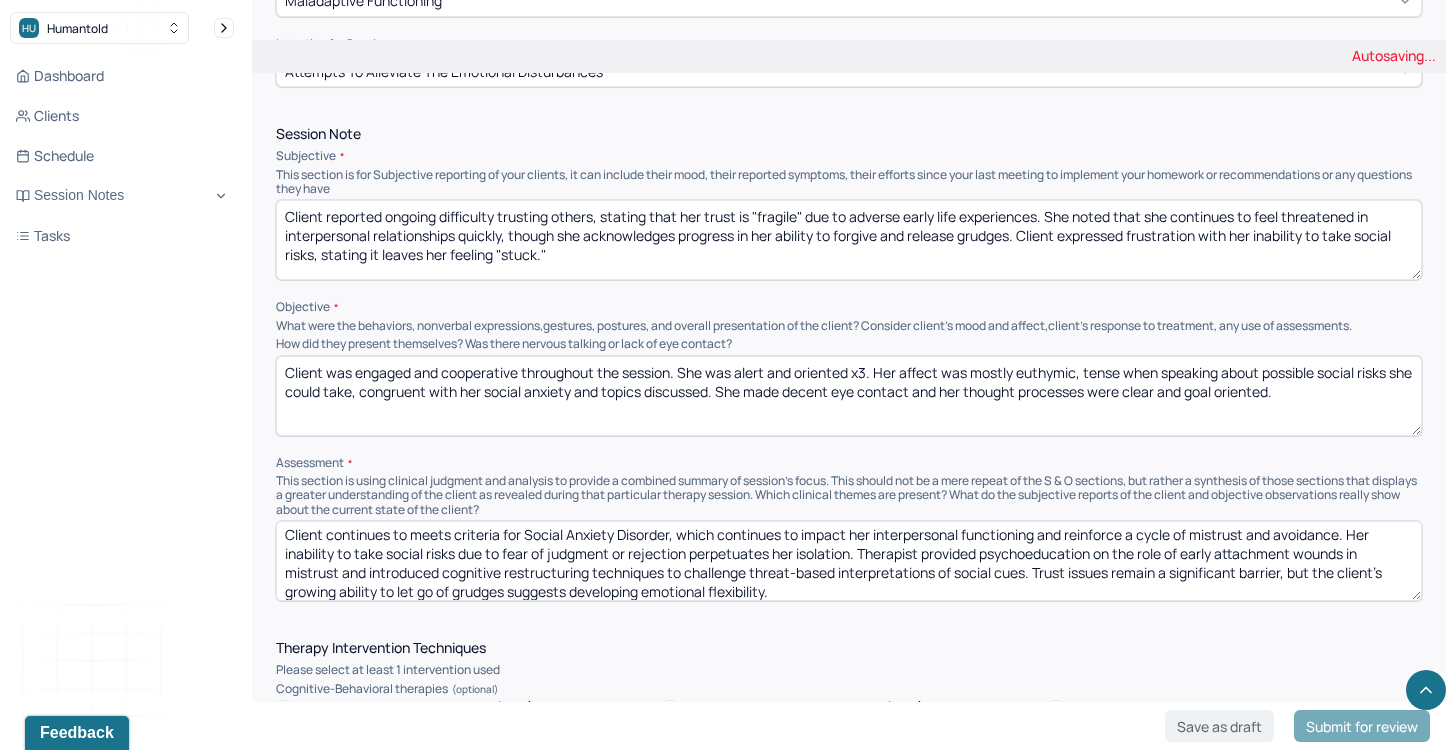click on "Client meets criteria for Social Anxiety Disorder, which continues to impact her interpersonal functioning and reinforce a cycle of mistrust and avoidance. Her inability to take social risks due to fear of judgment or rejection perpetuates her isolation. Therapist provided psychoeducation on the role of early attachment wounds in mistrust and introduced cognitive restructuring techniques to challenge threat-based interpretations of social cues. Trust issues remain a significant barrier, but the client’s growing ability to let go of grudges suggests developing emotional flexibility." at bounding box center (849, 561) 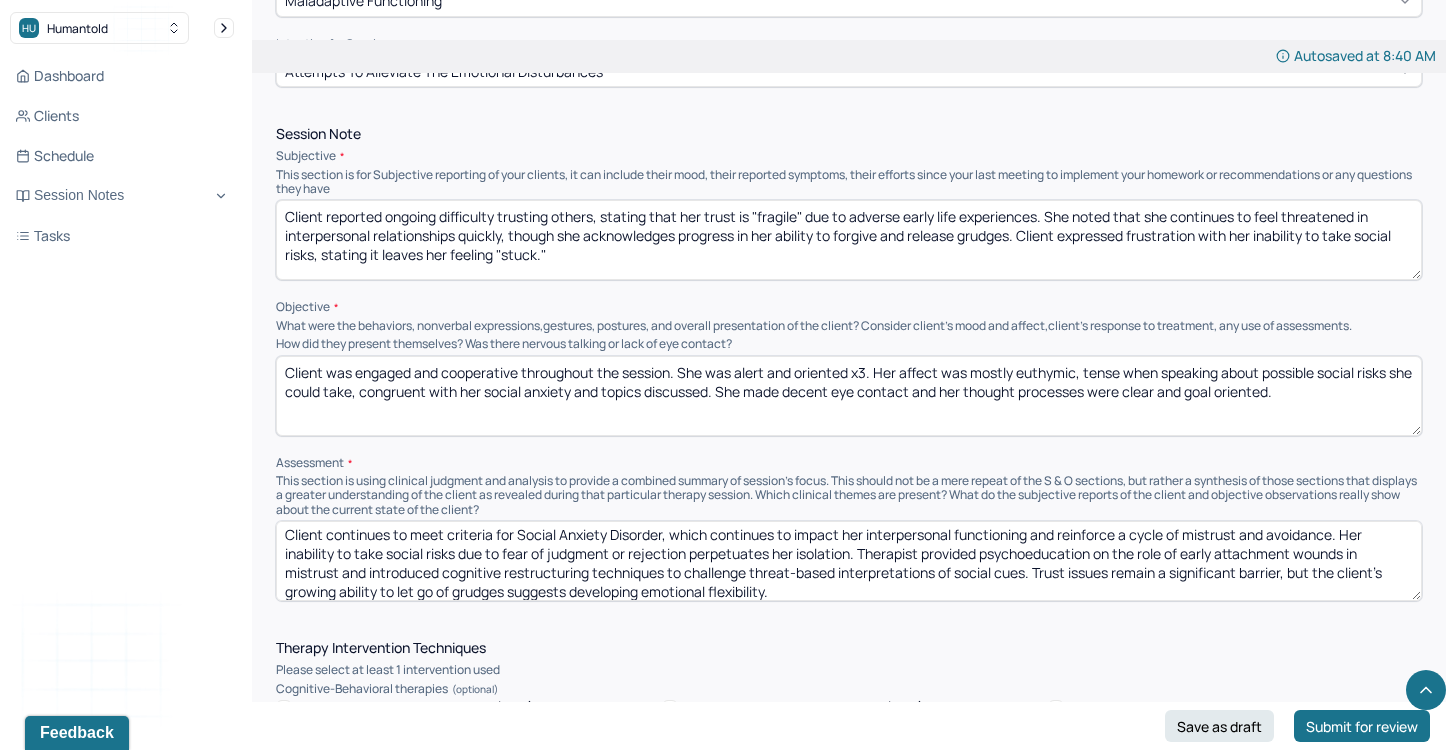 drag, startPoint x: 851, startPoint y: 532, endPoint x: 947, endPoint y: 576, distance: 105.60303 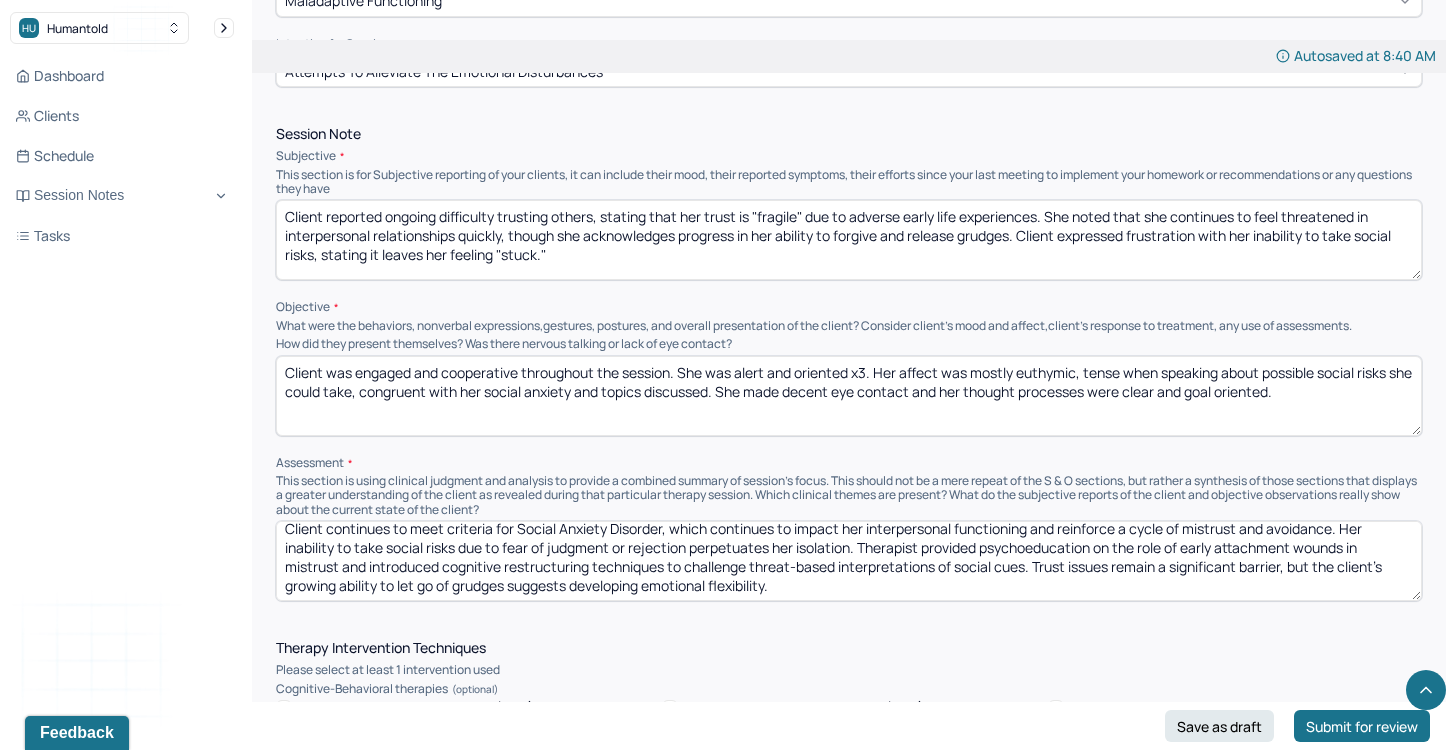 scroll, scrollTop: 5, scrollLeft: 0, axis: vertical 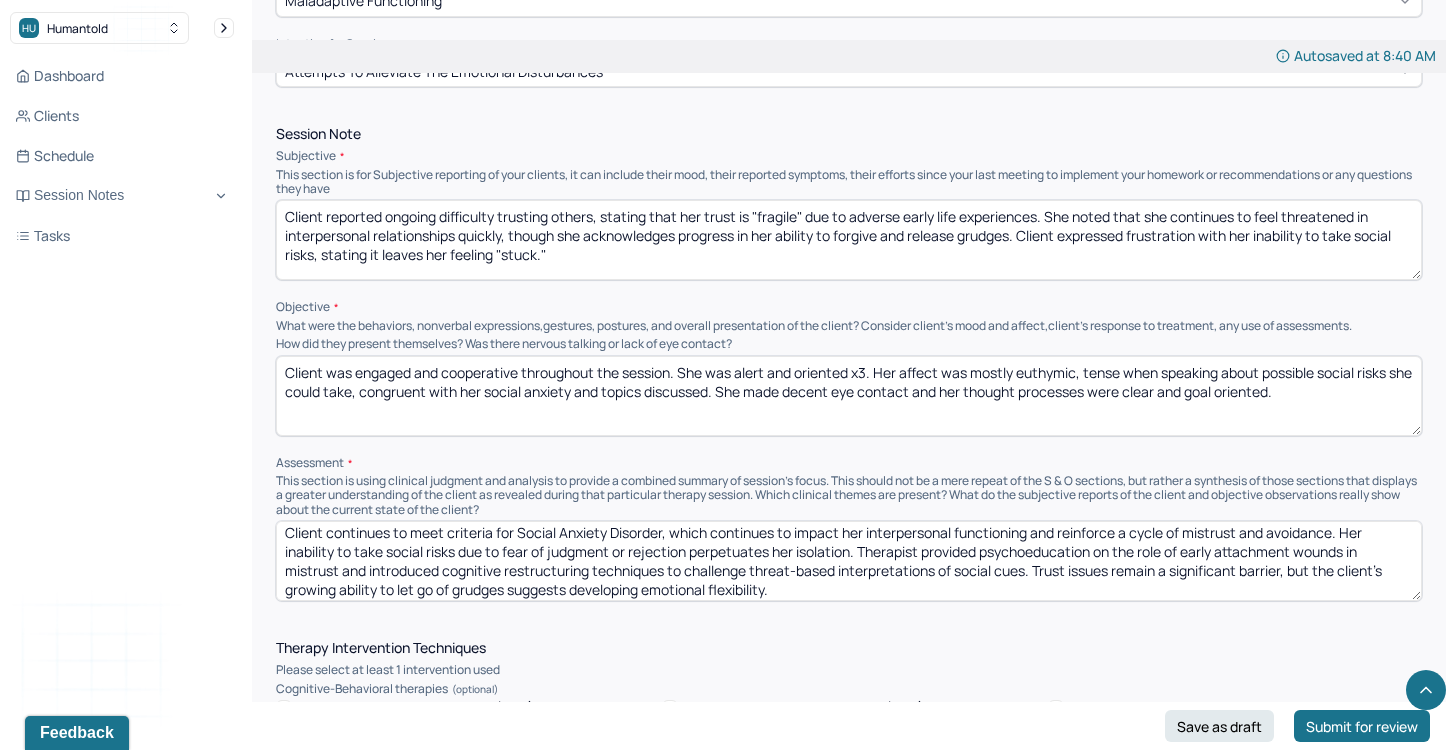 drag, startPoint x: 769, startPoint y: 543, endPoint x: 690, endPoint y: 551, distance: 79.40403 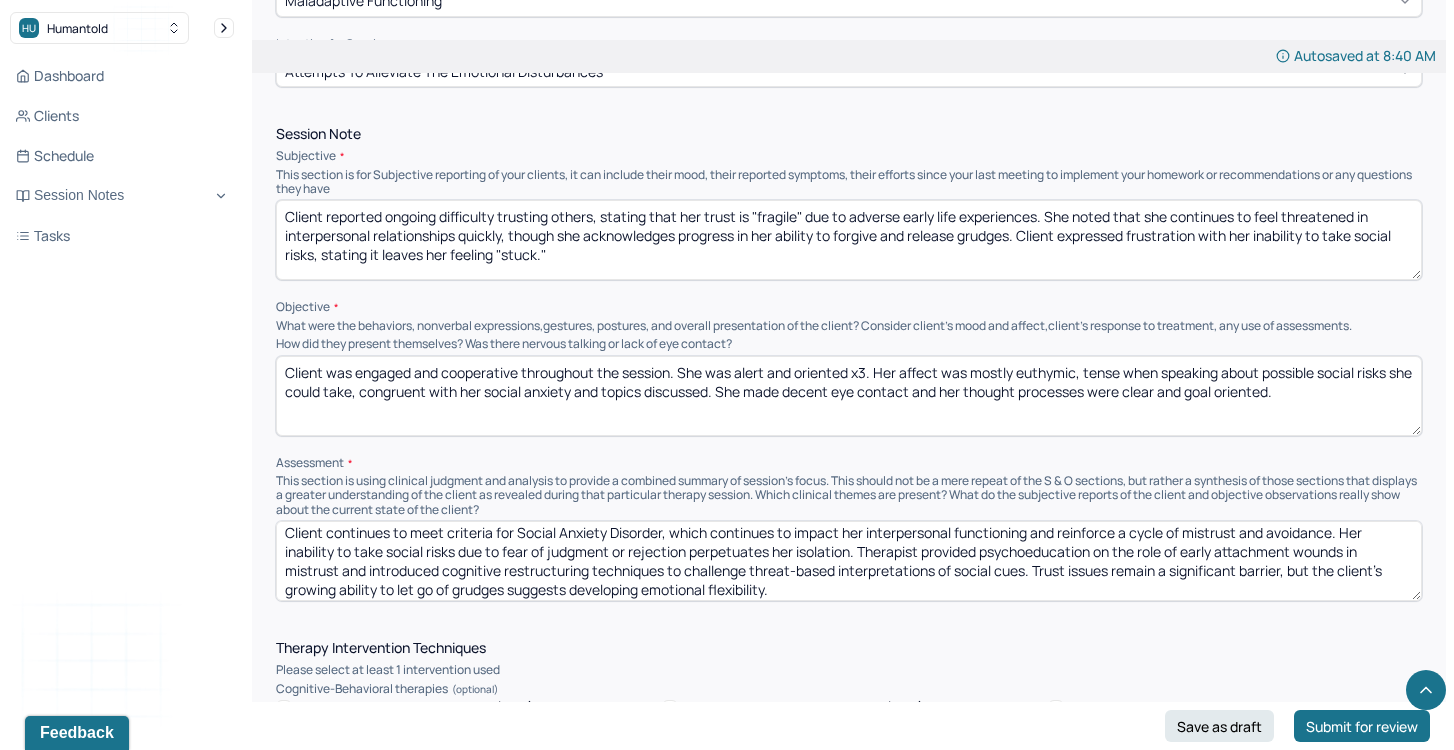 click on "Client continues to meets criteria for Social Anxiety Disorder, which continues to impact her interpersonal functioning and reinforce a cycle of mistrust and avoidance. Her inability to take social risks due to fear of judgment or rejection perpetuates her isolation. Therapist provided psychoeducation on the role of early attachment wounds in mistrust and introduced cognitive restructuring techniques to challenge threat-based interpretations of social cues. Trust issues remain a significant barrier, but the client’s growing ability to let go of grudges suggests developing emotional flexibility." at bounding box center (849, 561) 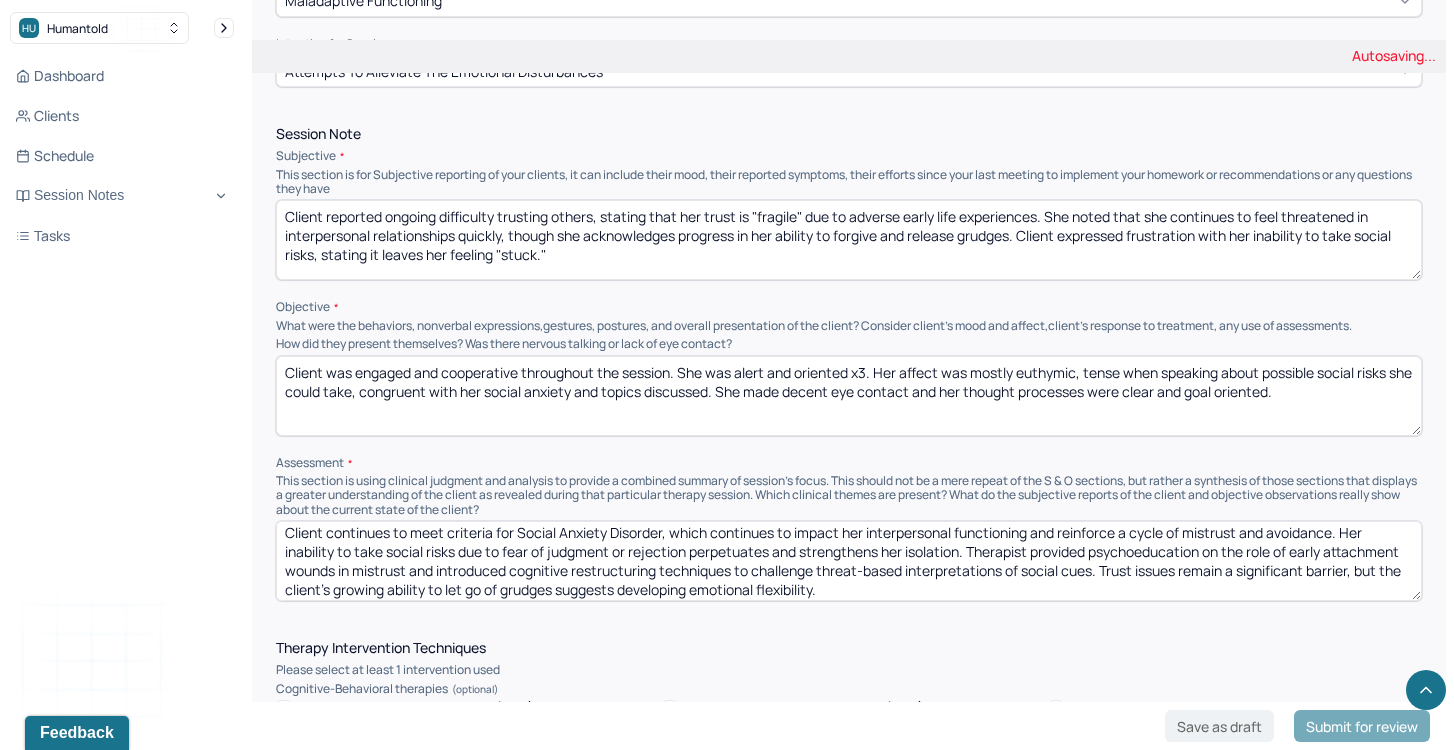 drag, startPoint x: 1005, startPoint y: 540, endPoint x: 1126, endPoint y: 568, distance: 124.197426 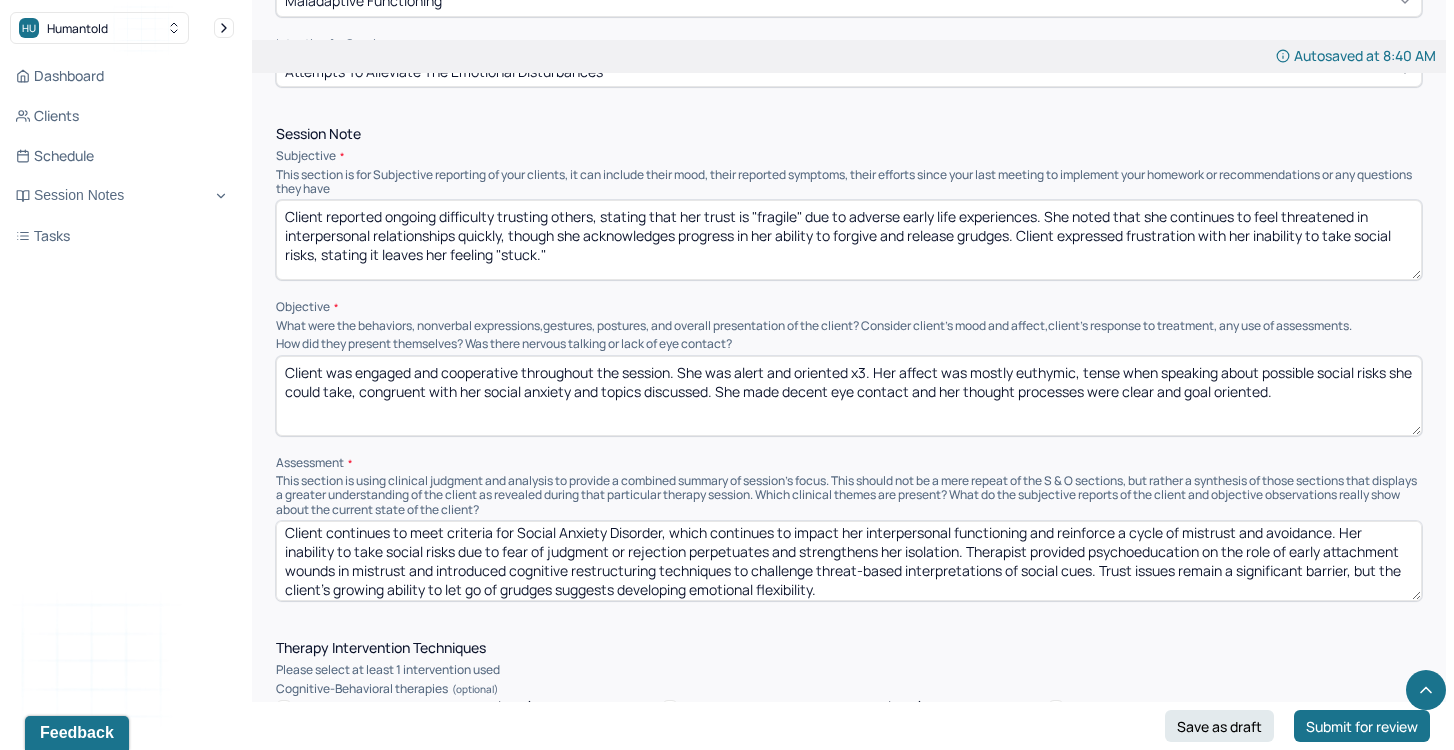 click on "Client continues to meet criteria for Social Anxiety Disorder, which continues to impact her interpersonal functioning and reinforce a cycle of mistrust and avoidance. Her inability to take social risks due to fear of judgment or rejection perpetuates and strengthens her isolation. Therapist provided psychoeducation on the role of early attachment wounds in mistrust and introduced cognitive restructuring techniques to challenge threat-based interpretations of social cues. Trust issues remain a significant barrier, but the client’s growing ability to let go of grudges suggests developing emotional flexibility." at bounding box center (849, 561) 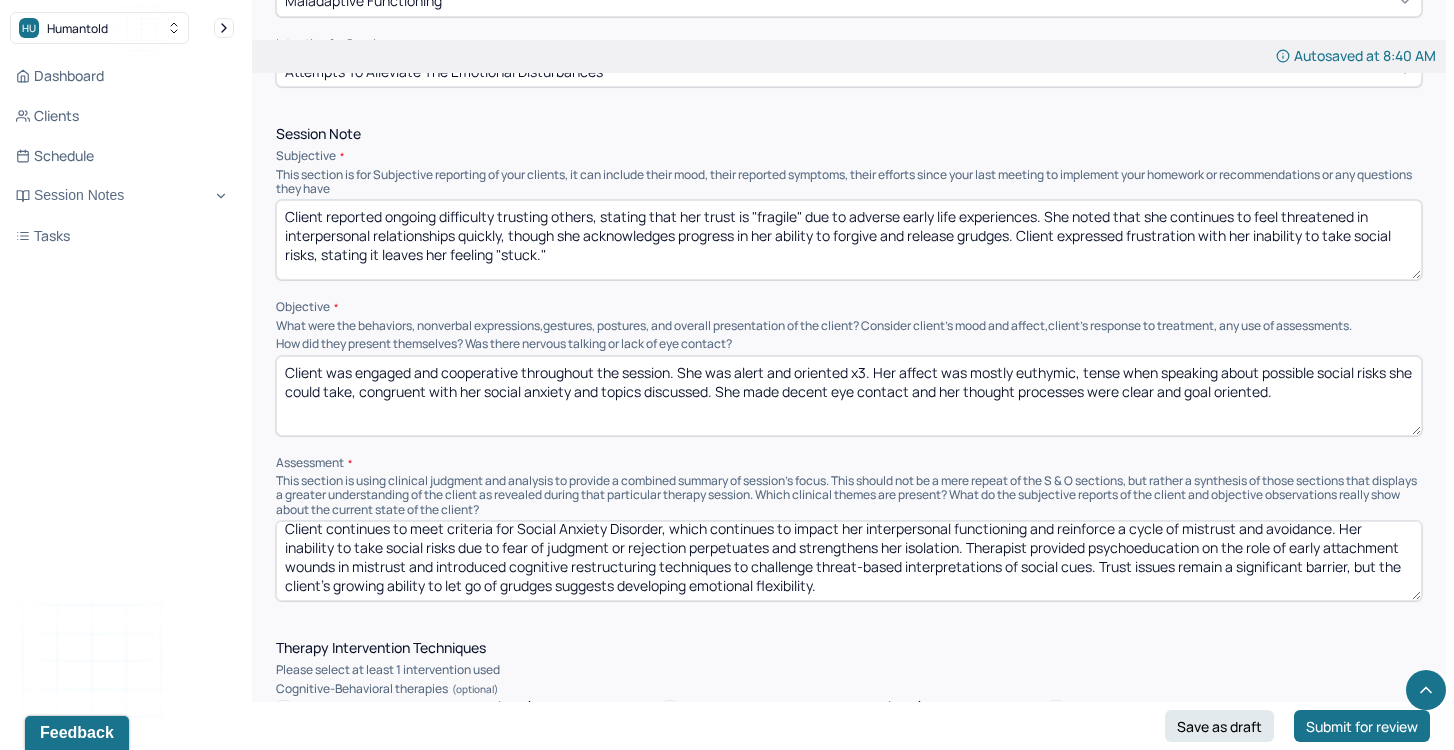 drag, startPoint x: 336, startPoint y: 562, endPoint x: 273, endPoint y: 561, distance: 63.007935 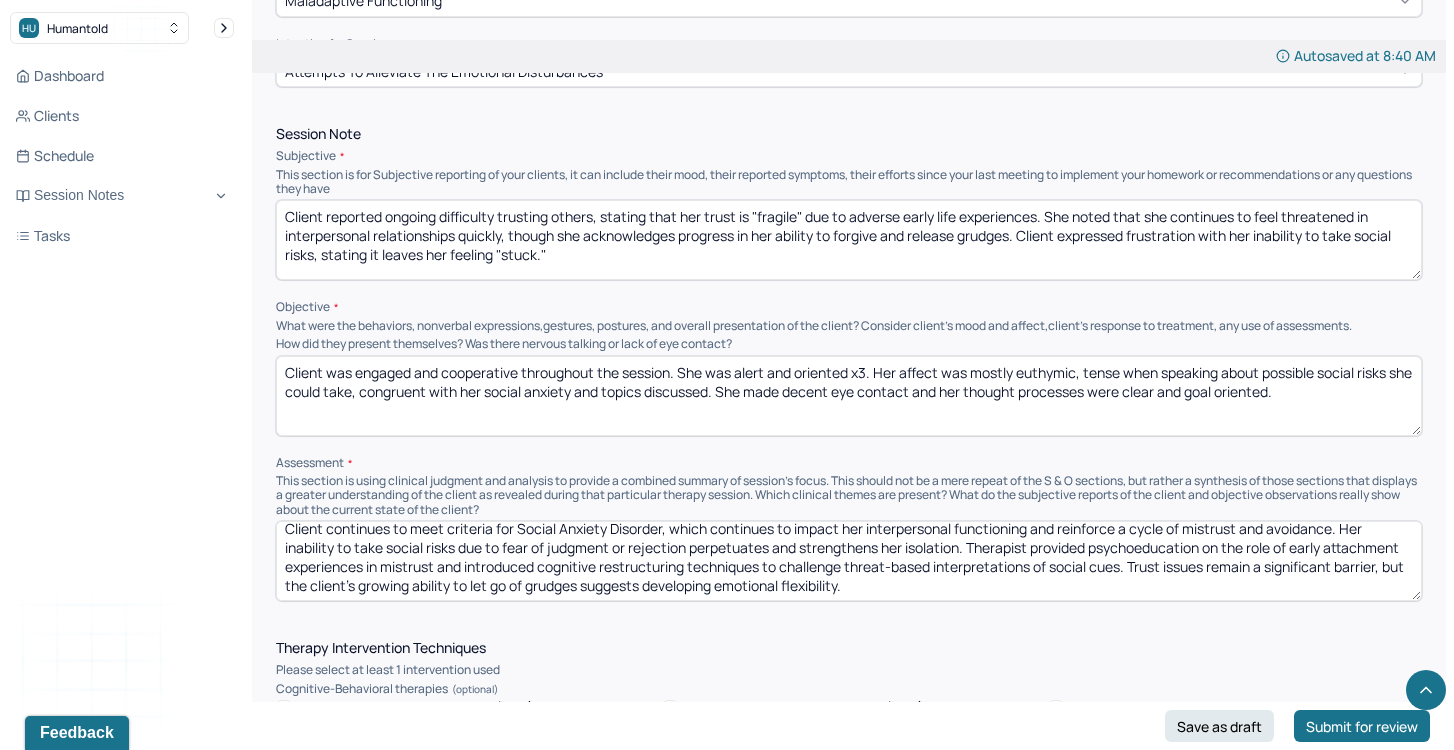 drag, startPoint x: 434, startPoint y: 571, endPoint x: 772, endPoint y: 555, distance: 338.37848 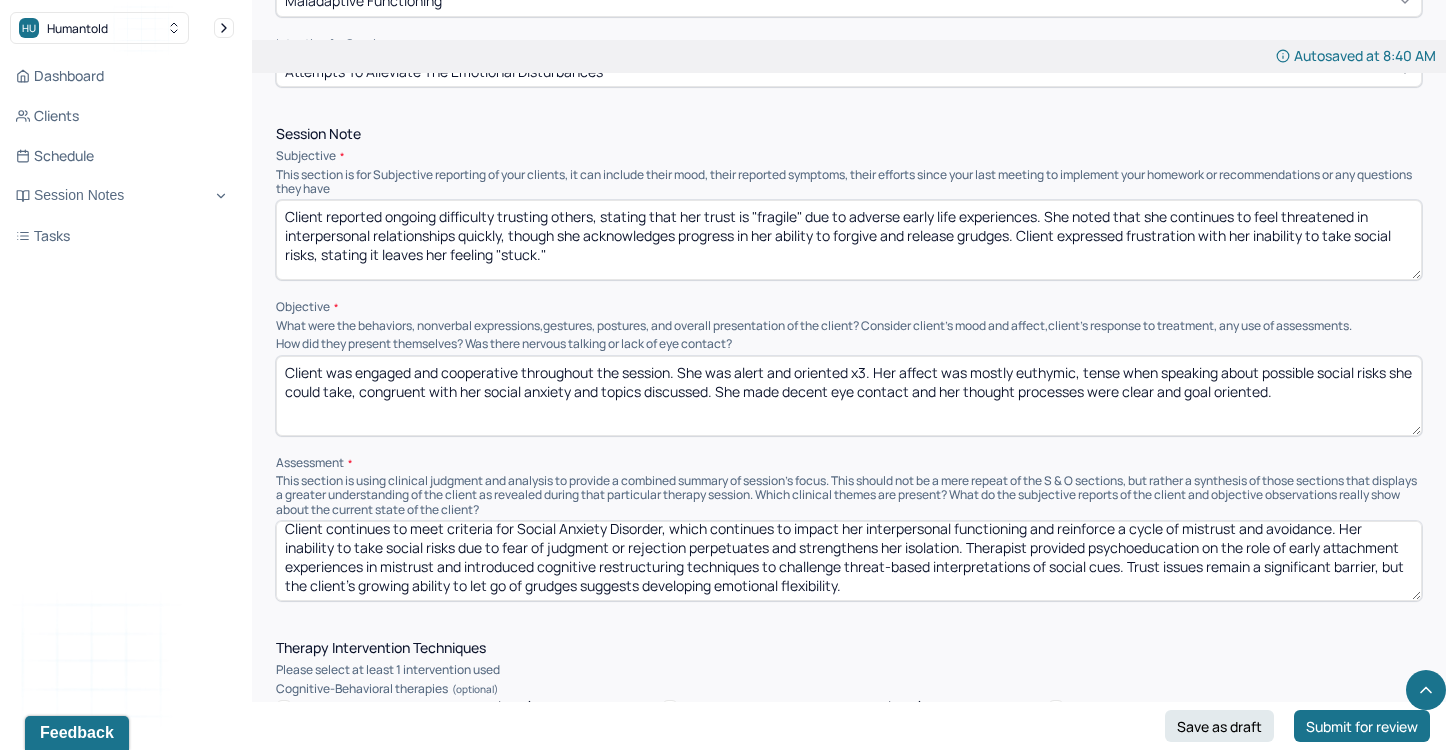 click on "Client continues to meet criteria for Social Anxiety Disorder, which continues to impact her interpersonal functioning and reinforce a cycle of mistrust and avoidance. Her inability to take social risks due to fear of judgment or rejection perpetuates and strengthens her isolation. Therapist provided psychoeducation on the role of early attachment experiences in mistrust and introduced cognitive restructuring techniques to challenge threat-based interpretations of social cues. Trust issues remain a significant barrier, but the client’s growing ability to let go of grudges suggests developing emotional flexibility." at bounding box center [849, 561] 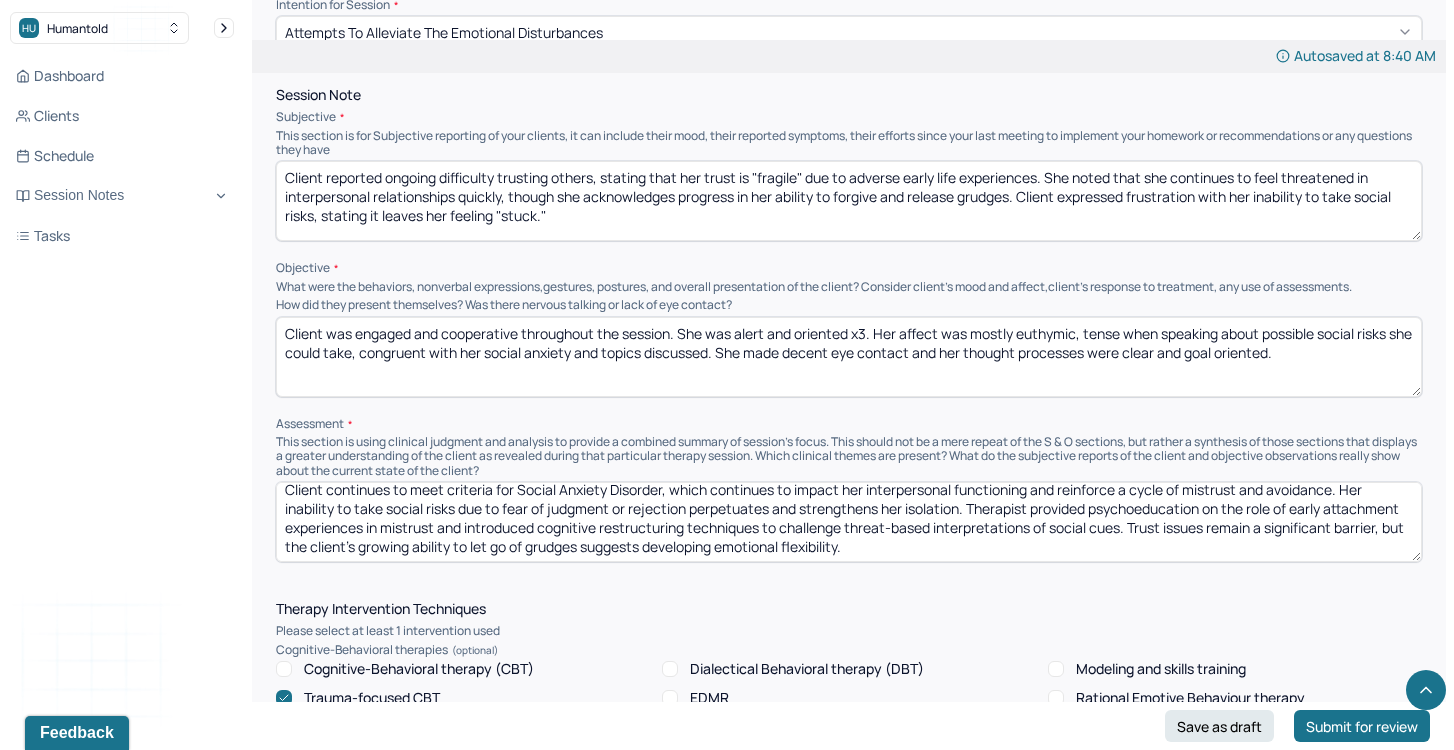 scroll, scrollTop: 1142, scrollLeft: 0, axis: vertical 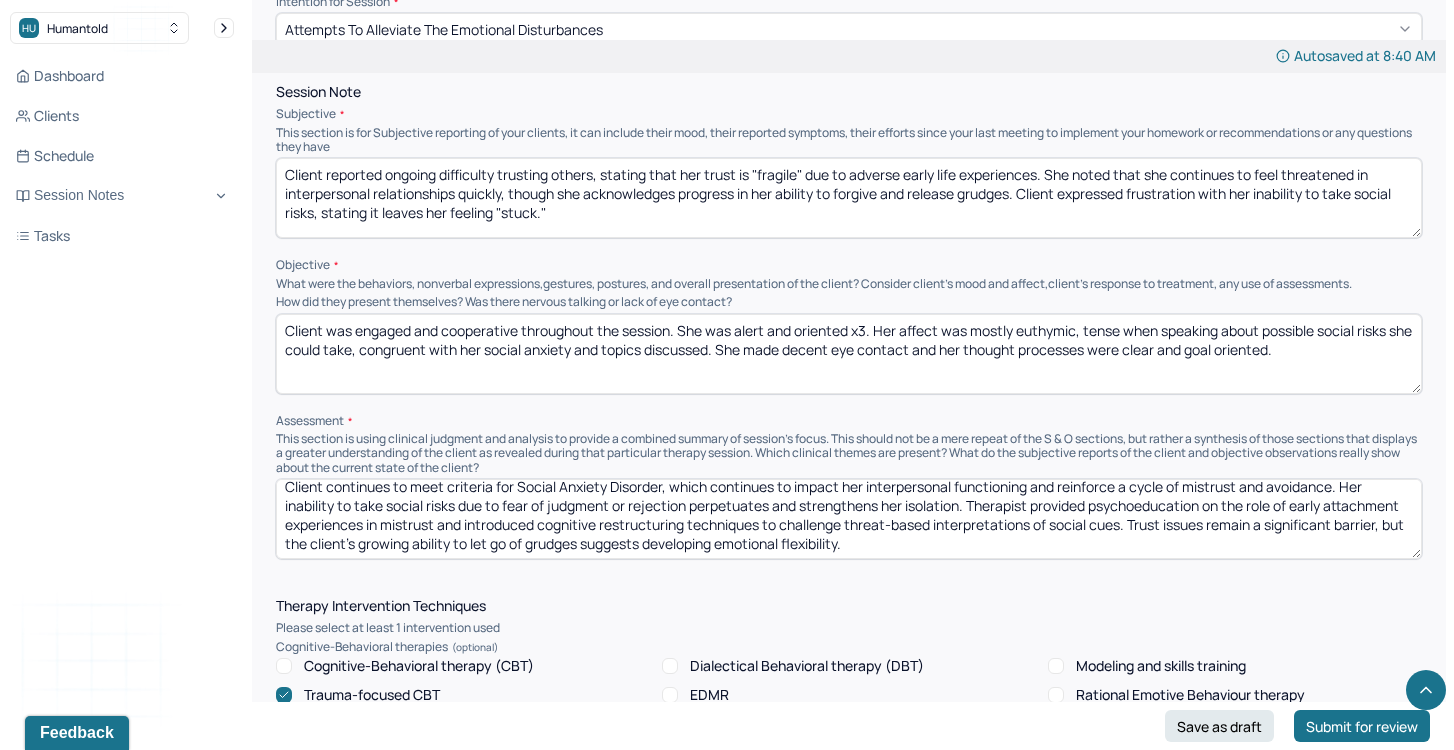 drag, startPoint x: 1212, startPoint y: 503, endPoint x: 1242, endPoint y: 544, distance: 50.803543 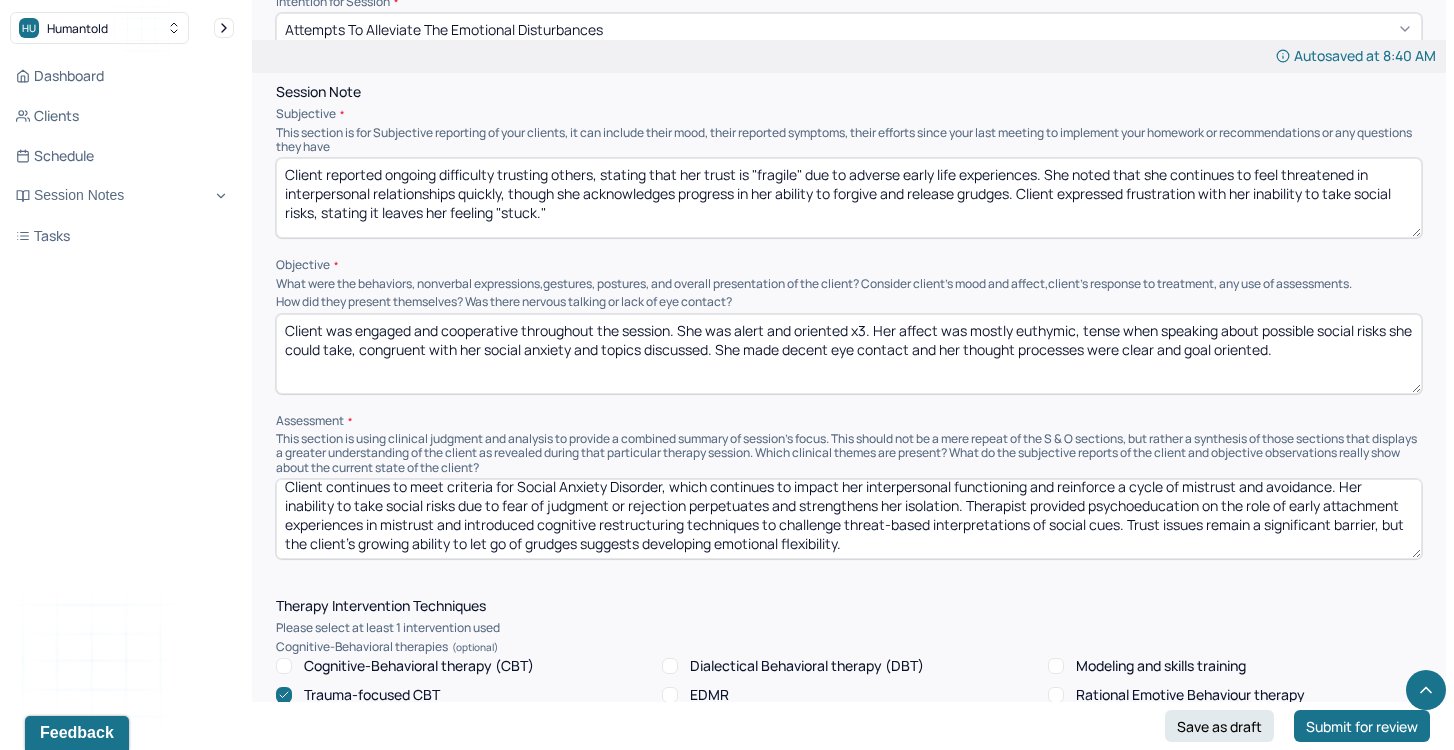 click on "Client continues to meet criteria for Social Anxiety Disorder, which continues to impact her interpersonal functioning and reinforce a cycle of mistrust and avoidance. Her inability to take social risks due to fear of judgment or rejection perpetuates and strengthens her isolation. Therapist provided psychoeducation on the role of early attachment experiences in mistrust and introduced cognitive restructuring techniques to challenge threat-based interpretations of social cues. Trust issues remain a significant barrier, but the client’s growing ability to let go of grudges suggests developing emotional flexibility." at bounding box center (849, 519) 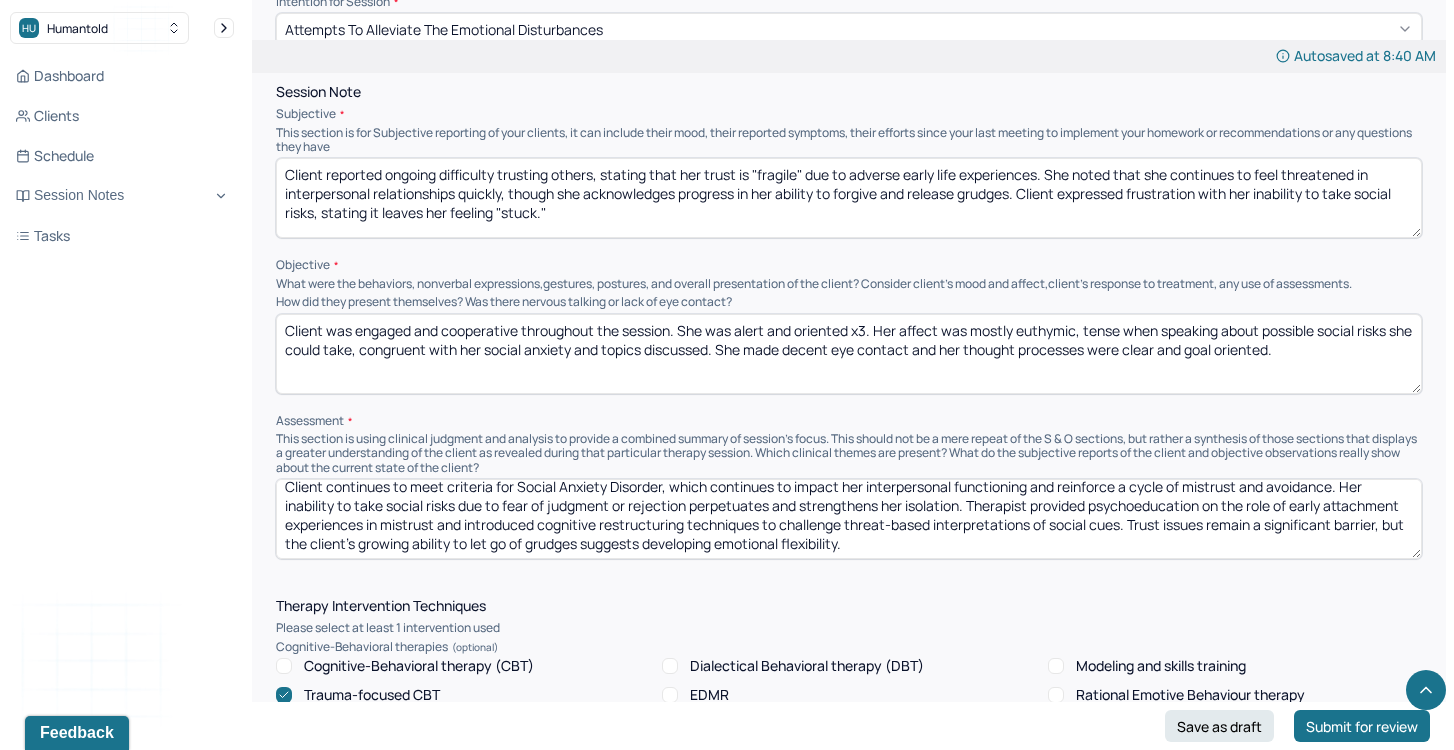 drag, startPoint x: 570, startPoint y: 539, endPoint x: 894, endPoint y: 536, distance: 324.0139 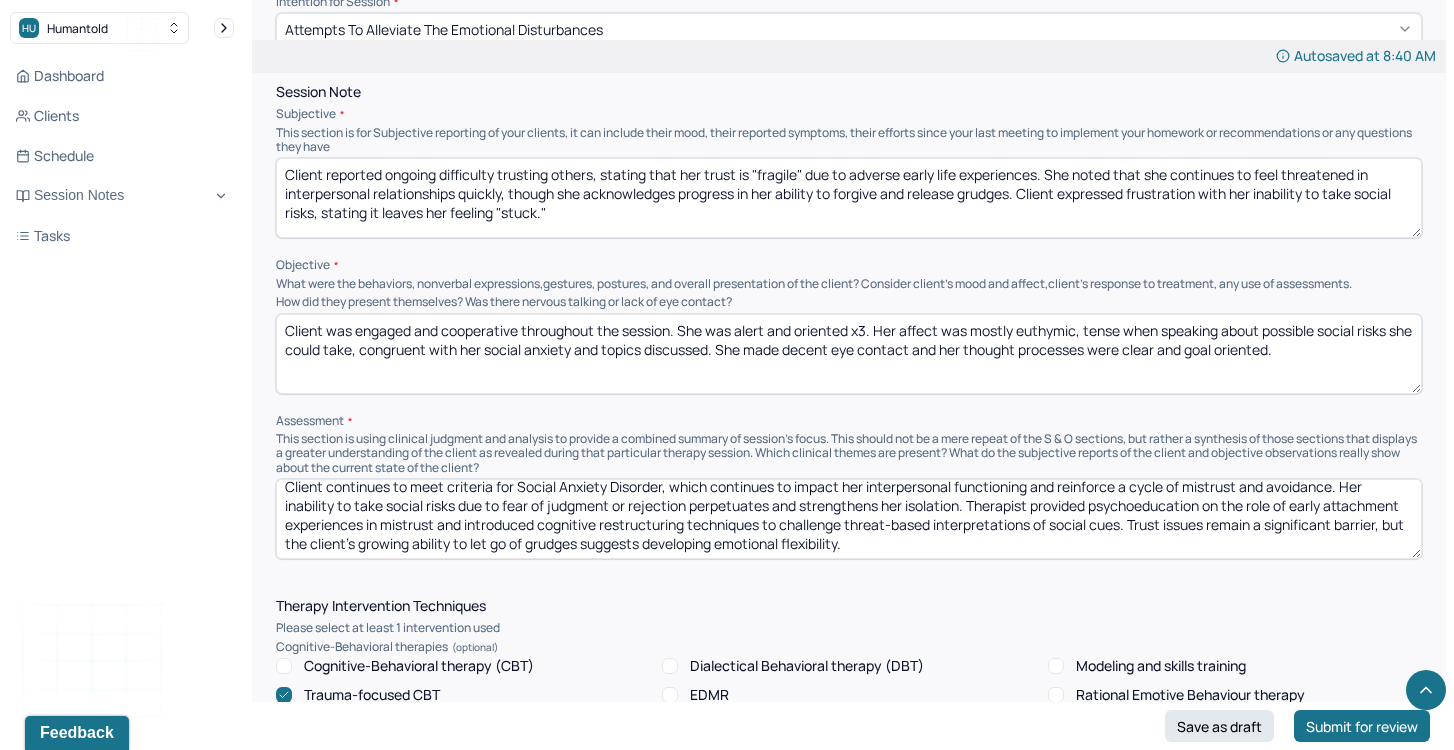 click on "Client continues to meet criteria for Social Anxiety Disorder, which continues to impact her interpersonal functioning and reinforce a cycle of mistrust and avoidance. Her inability to take social risks due to fear of judgment or rejection perpetuates and strengthens her isolation. Therapist provided psychoeducation on the role of early attachment experiences in mistrust and introduced cognitive restructuring techniques to challenge threat-based interpretations of social cues. Trust issues remain a significant barrier, but the client’s growing ability to let go of grudges suggests developing emotional flexibility." at bounding box center [849, 519] 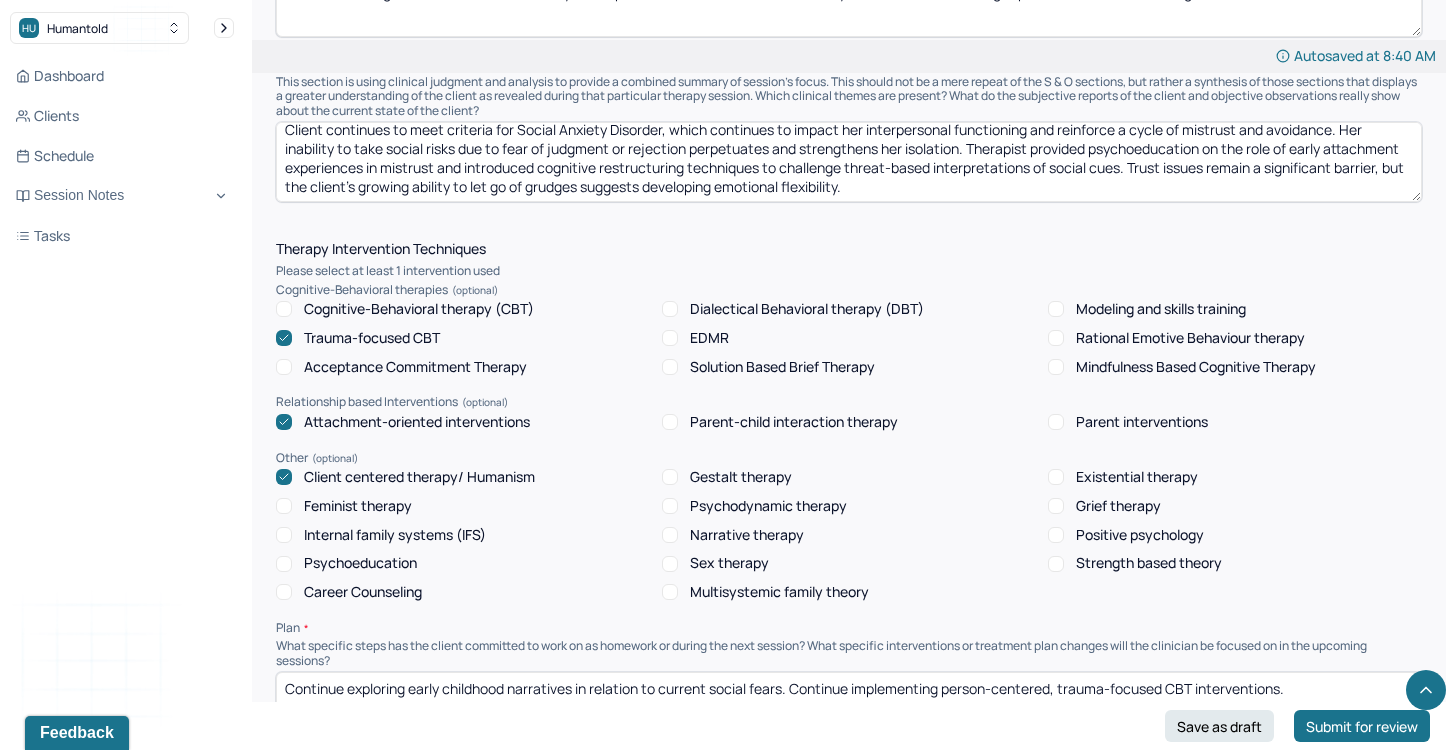 scroll, scrollTop: 1645, scrollLeft: 0, axis: vertical 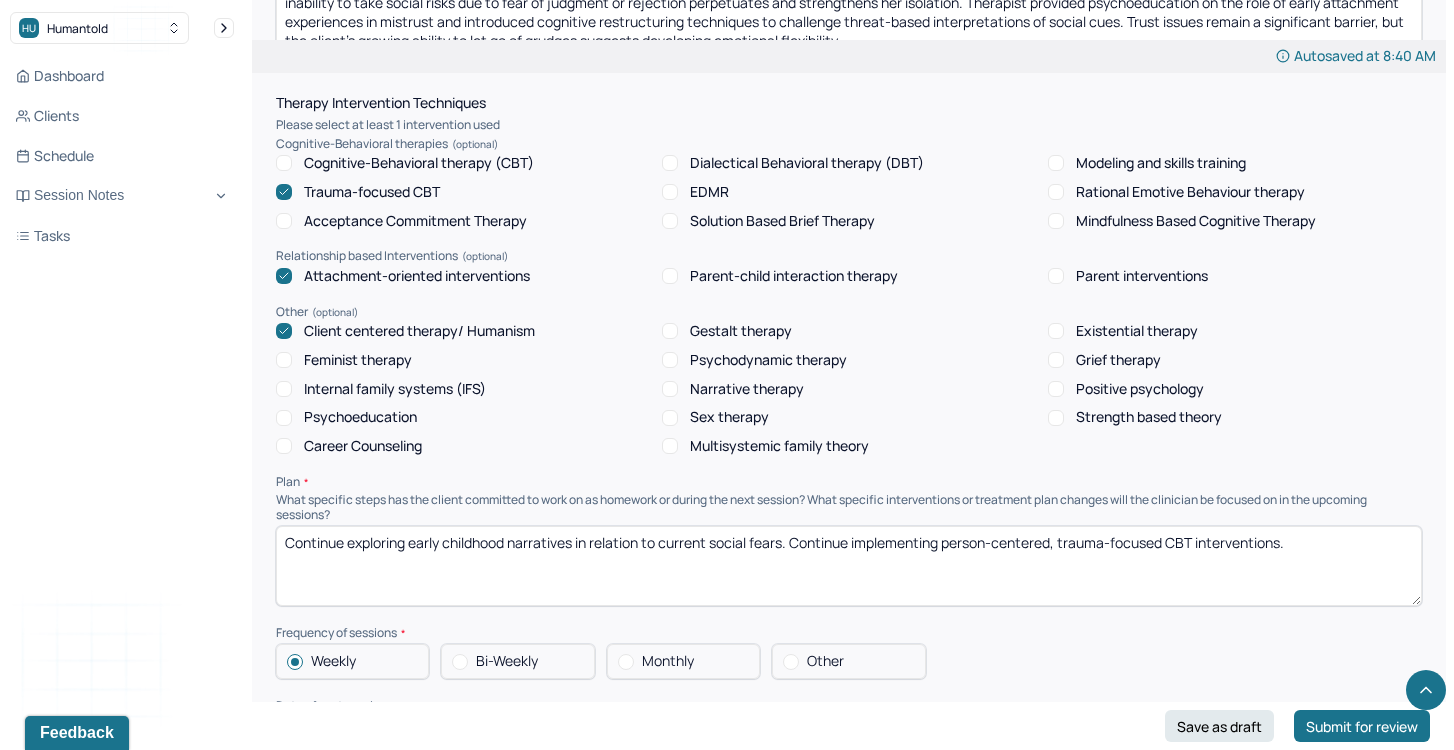 type on "Client continues to meet criteria for Social Anxiety Disorder, which continues to impact her interpersonal functioning and reinforce a cycle of mistrust and avoidance. Her inability to take social risks due to fear of judgment or rejection perpetuates and strengthens her isolation. Therapist provided psychoeducation on the role of early attachment experiences in mistrust and introduced cognitive restructuring techniques to challenge threat-based interpretations of social cues. Trust issues remain a significant barrier, but the client’s growing ability to let go of grudges suggests developing emotional flexibility." 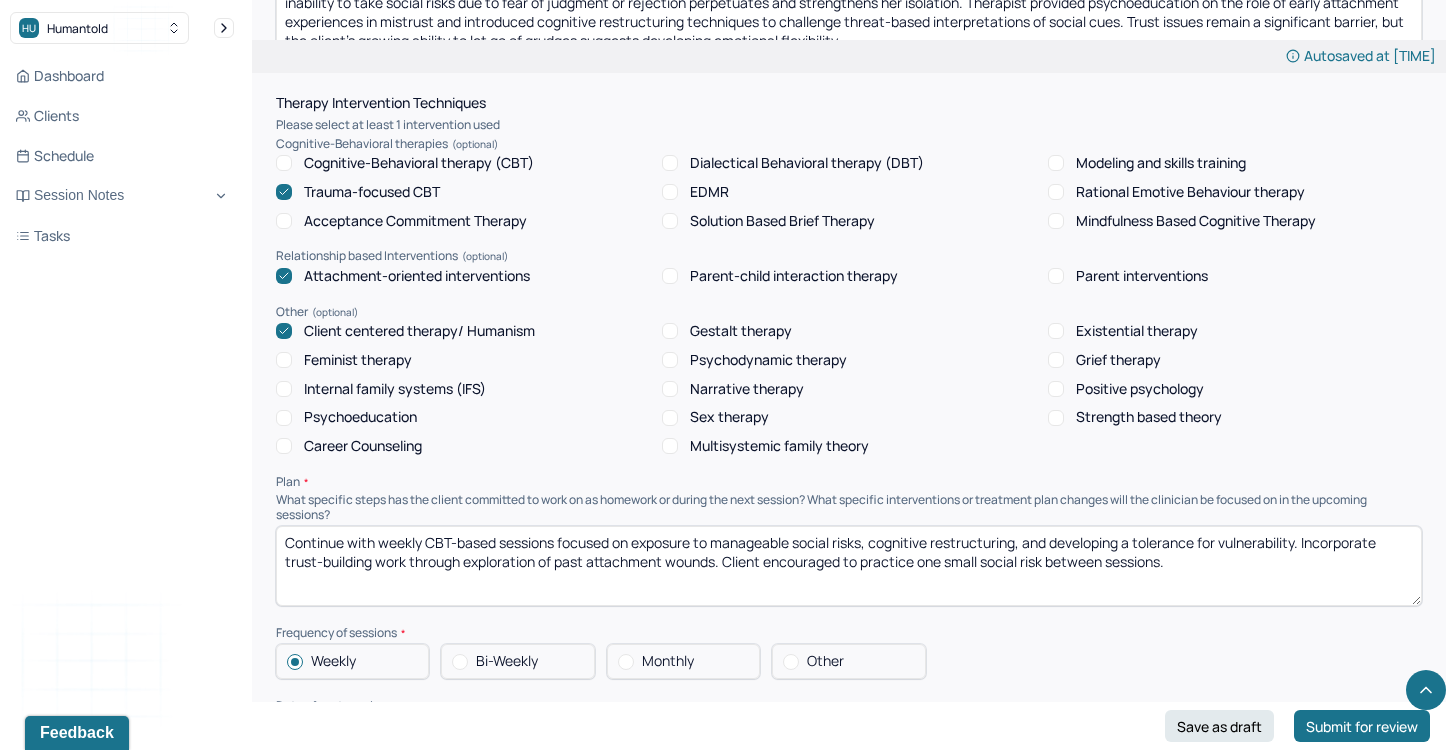 drag, startPoint x: 423, startPoint y: 538, endPoint x: 653, endPoint y: 537, distance: 230.00217 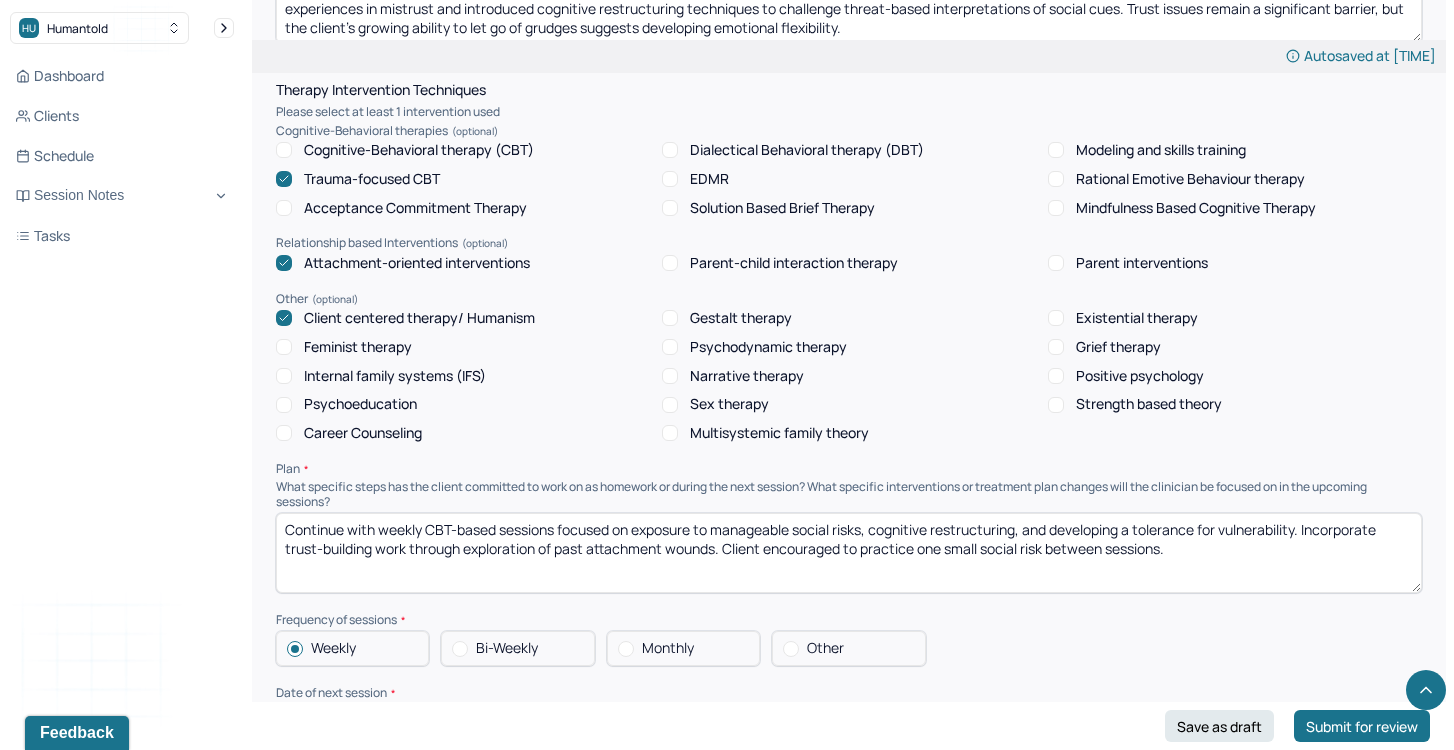 scroll, scrollTop: 1660, scrollLeft: 0, axis: vertical 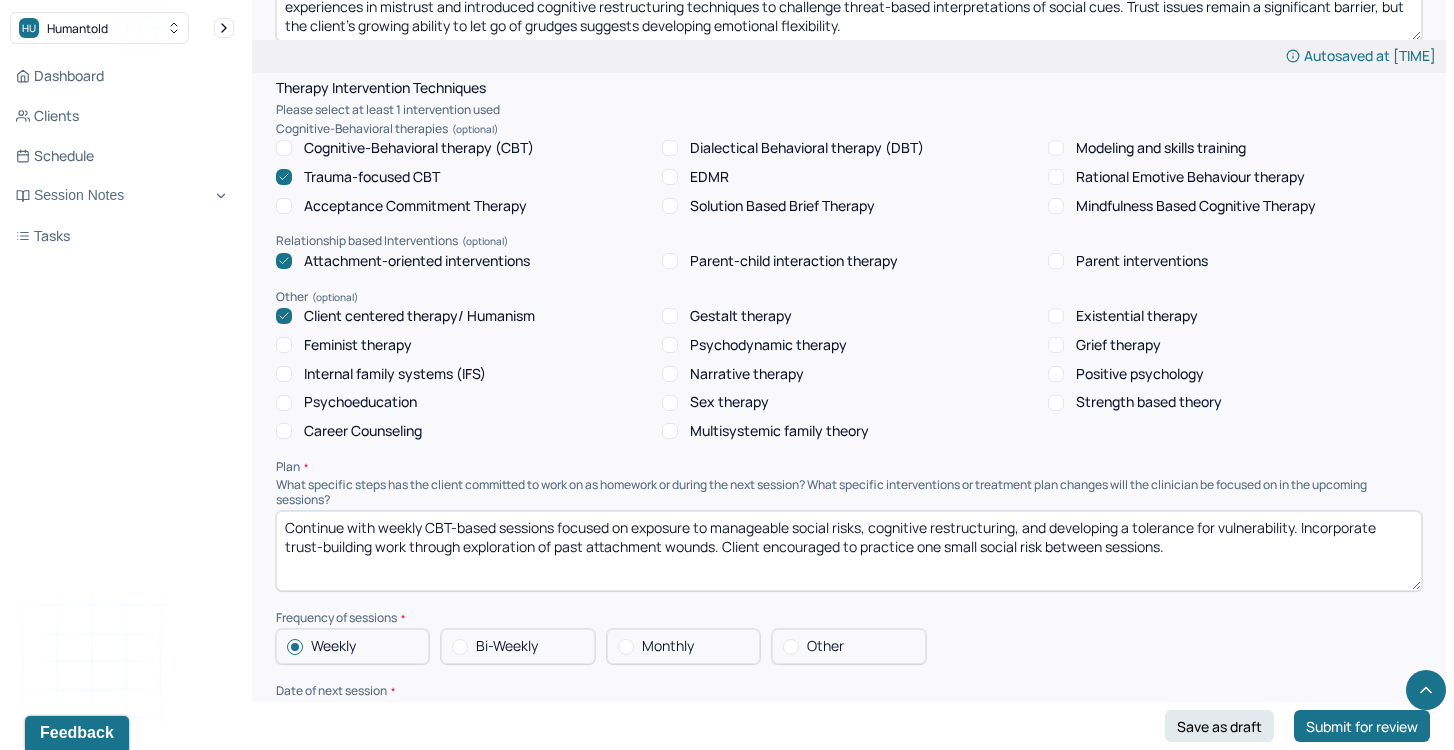 drag, startPoint x: 1308, startPoint y: 515, endPoint x: 1398, endPoint y: 531, distance: 91.411156 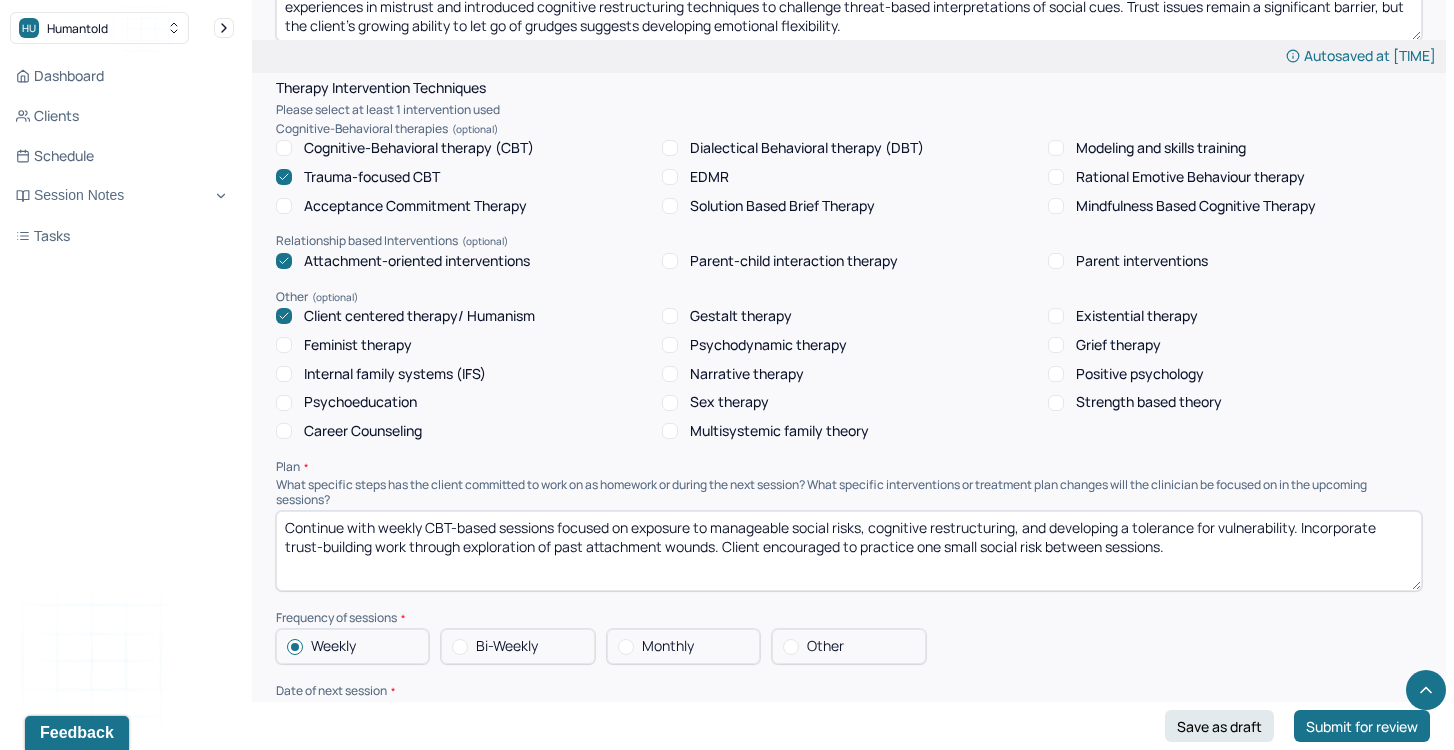 click on "Continue with weekly CBT-based sessions focused on exposure to manageable social risks, cognitive restructuring, and developing a tolerance for vulnerability. Incorporate trust-building work through exploration of past attachment wounds. Client encouraged to practice one small social risk between sessions." at bounding box center (849, 551) 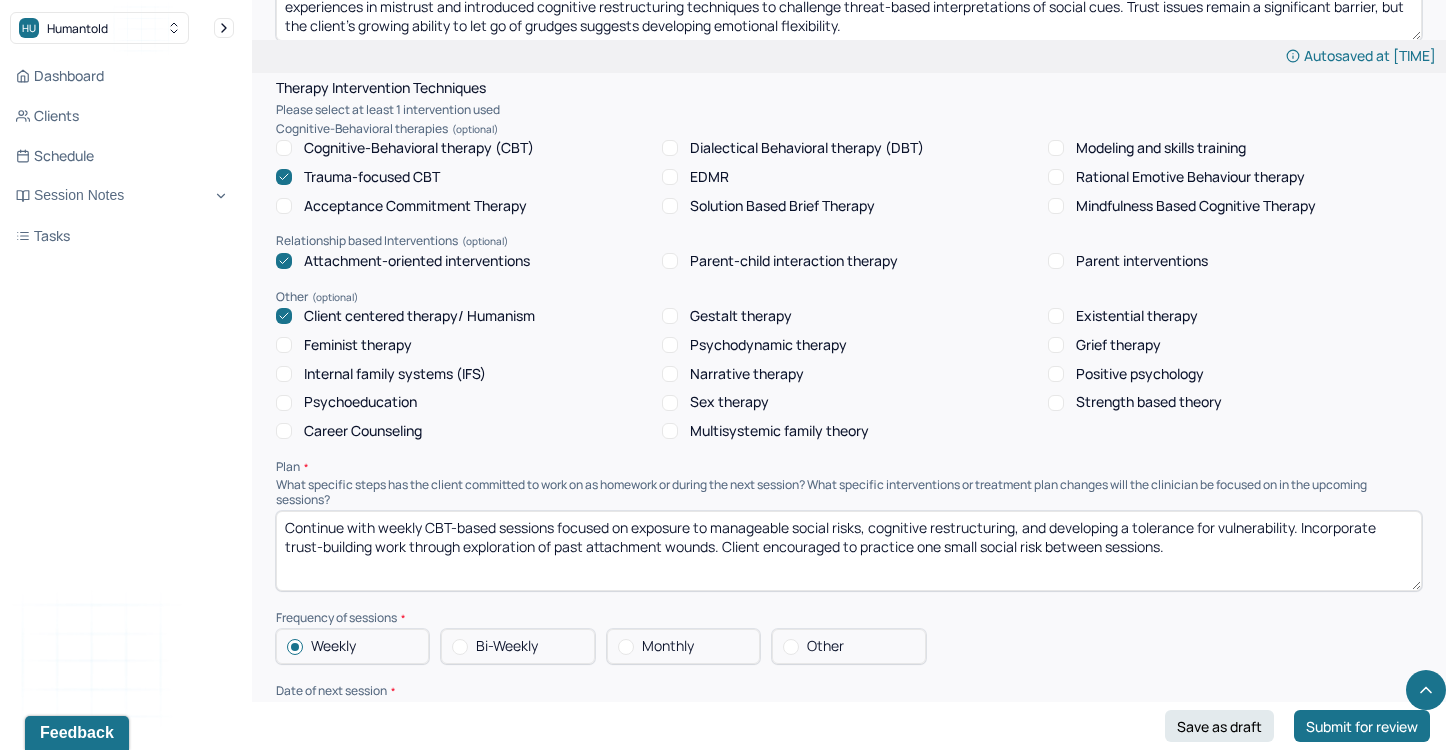 drag, startPoint x: 1393, startPoint y: 526, endPoint x: 1307, endPoint y: 522, distance: 86.09297 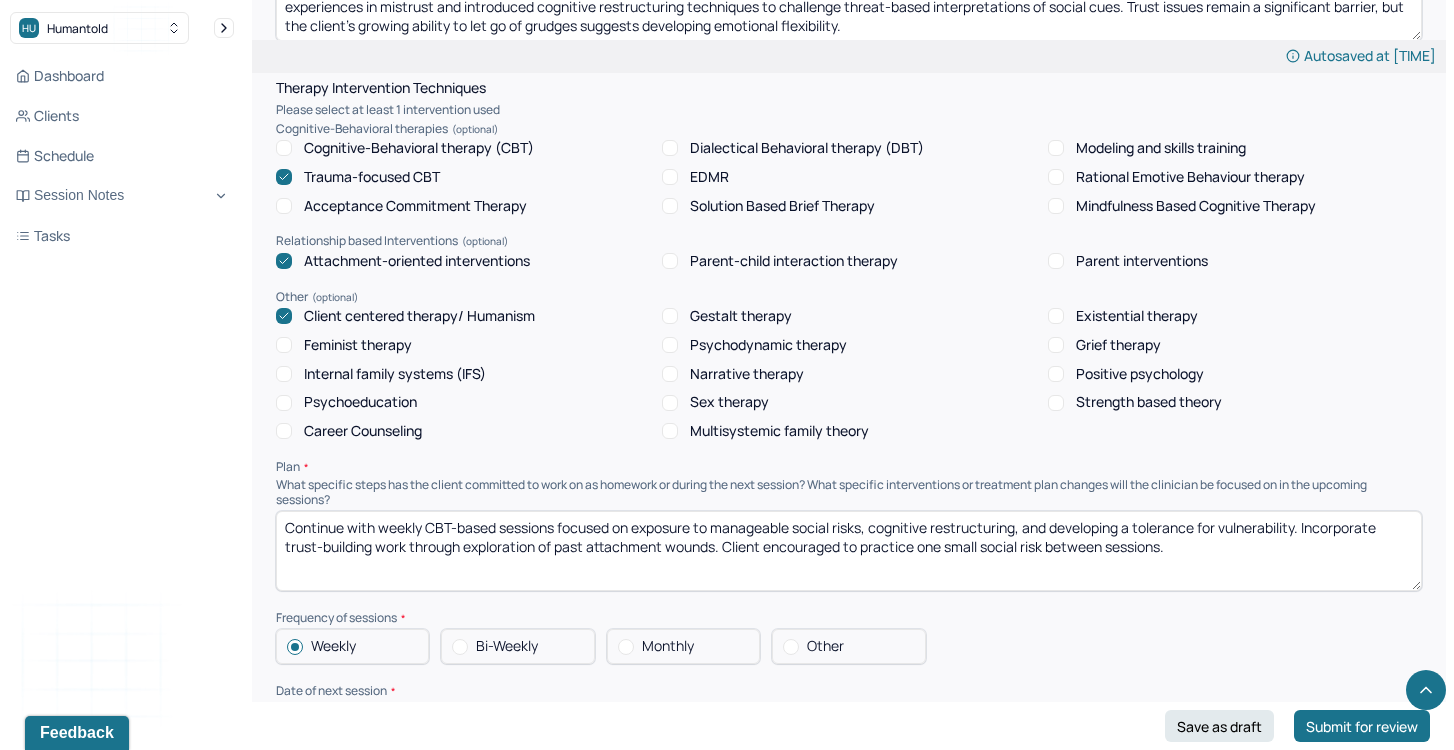 click on "Continue with weekly CBT-based sessions focused on exposure to manageable social risks, cognitive restructuring, and developing a tolerance for vulnerability. Incorporate trust-building work through exploration of past attachment wounds. Client encouraged to practice one small social risk between sessions." at bounding box center [849, 551] 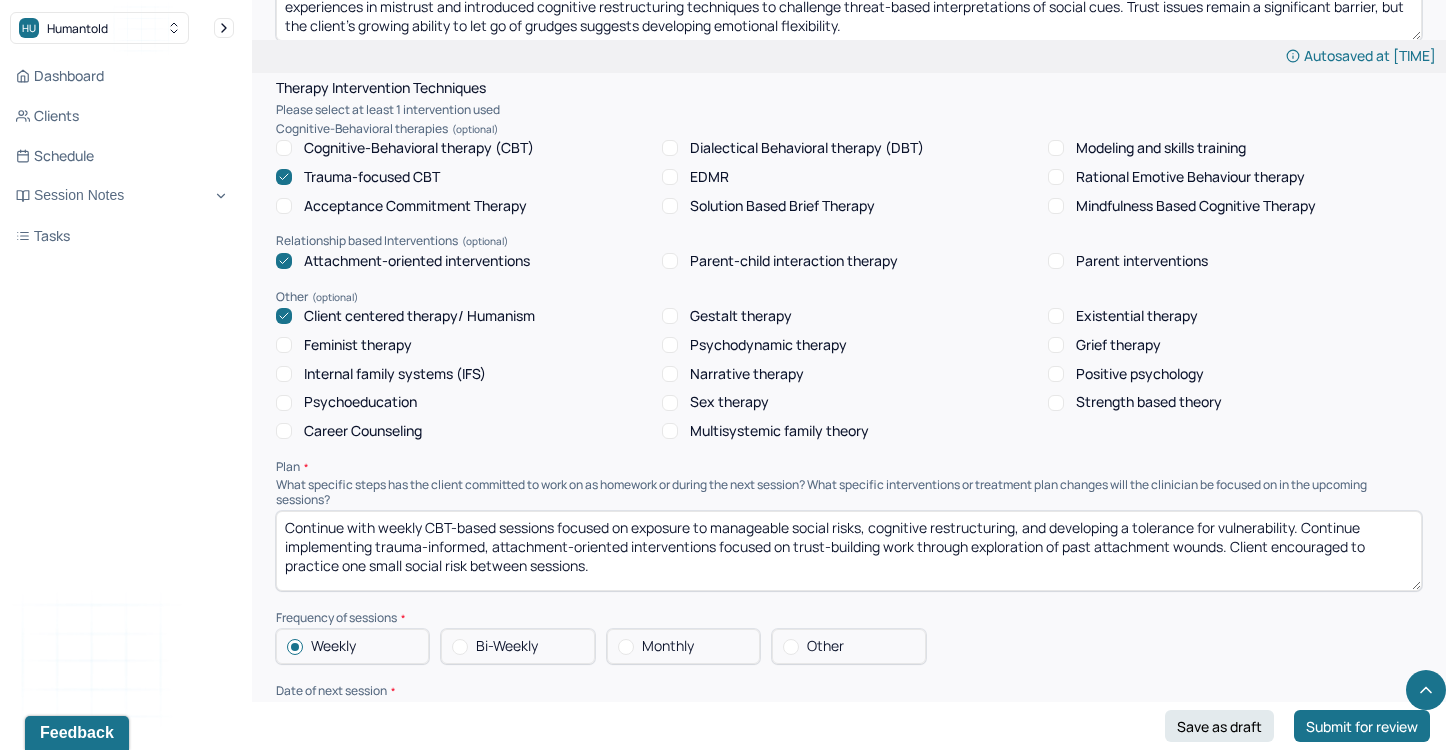 drag, startPoint x: 891, startPoint y: 537, endPoint x: 918, endPoint y: 541, distance: 27.294687 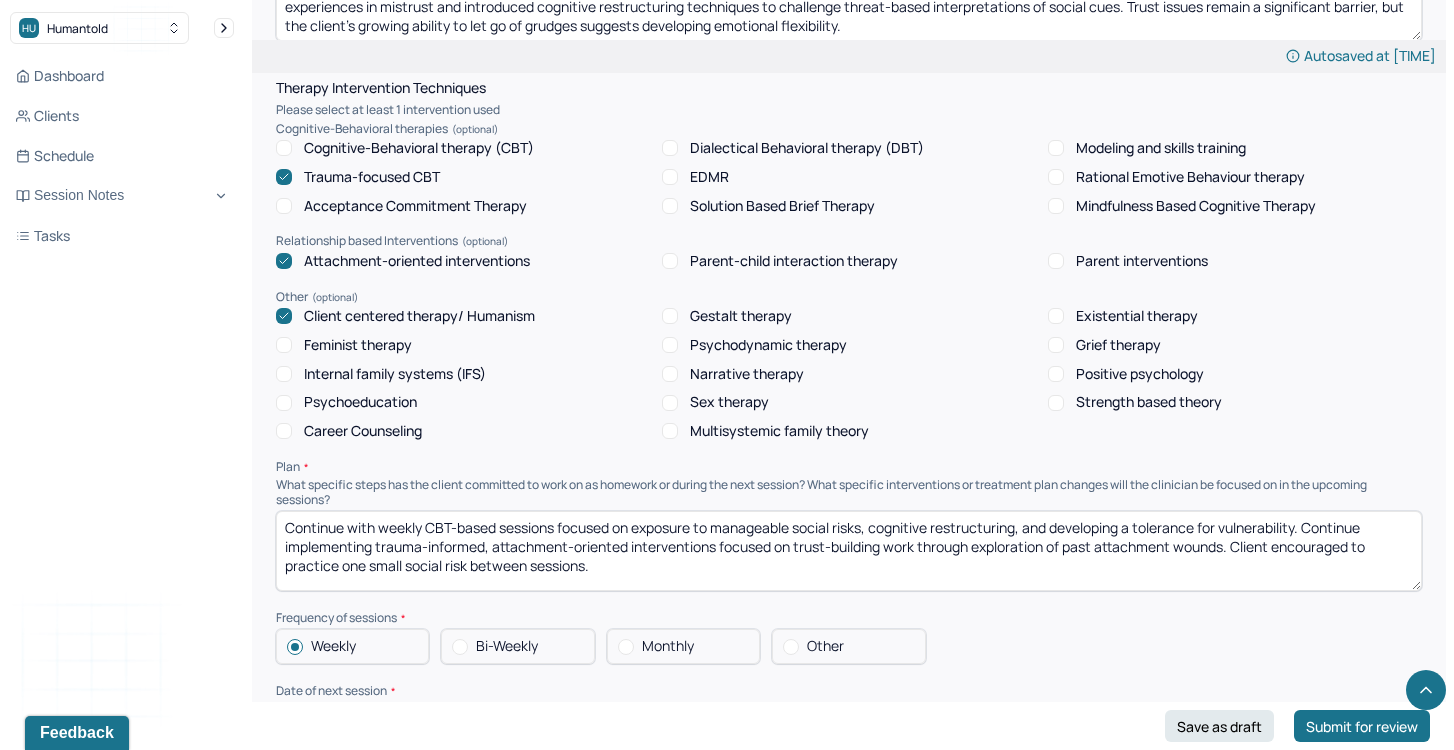 click on "Continue with weekly CBT-based sessions focused on exposure to manageable social risks, cognitive restructuring, and developing a tolerance for vulnerability. Continue implementing trauma-informed, attachment-oriented interventions focused on trust-building work through exploration of past attachment wounds. Client encouraged to practice one small social risk between sessions." at bounding box center (849, 551) 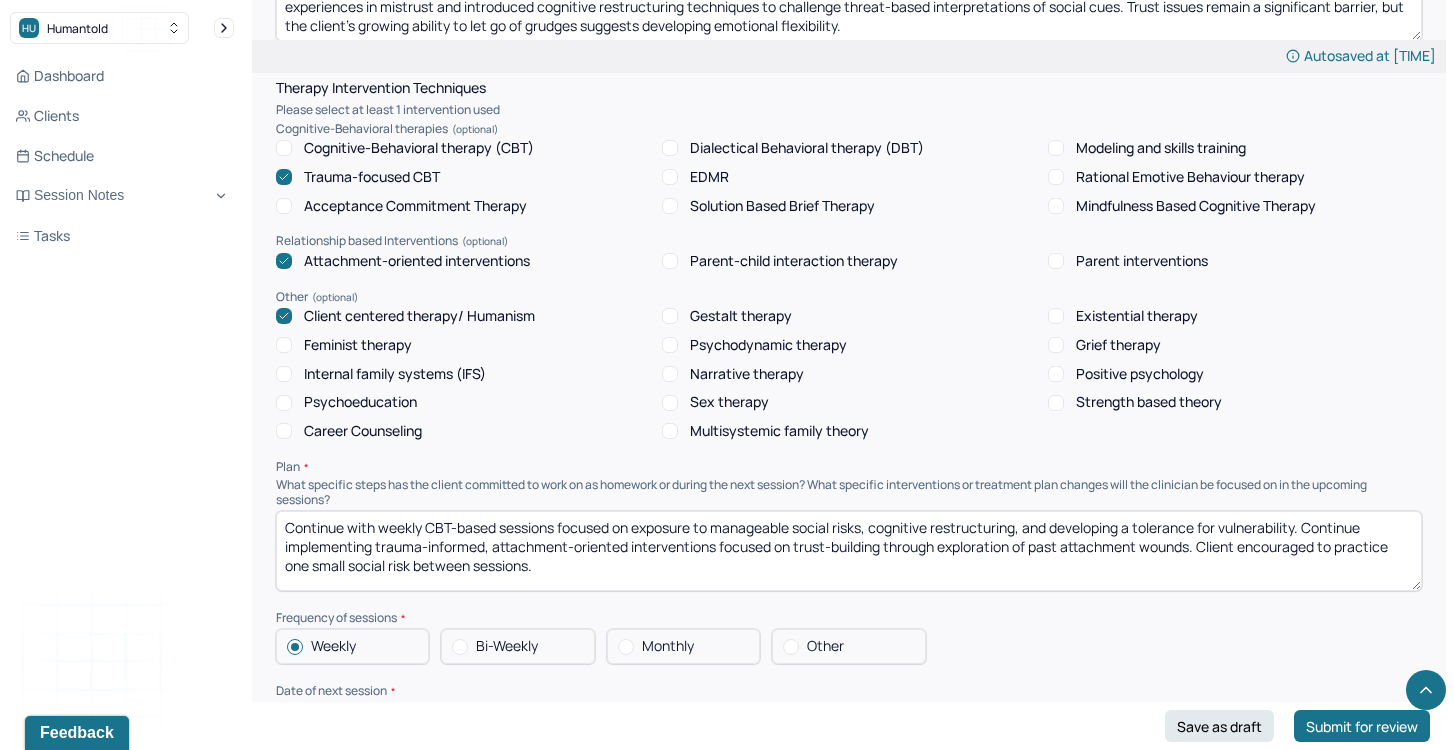 click on "Continue with weekly CBT-based sessions focused on exposure to manageable social risks, cognitive restructuring, and developing a tolerance for vulnerability. Continue implementing trauma-informed, attachment-oriented interventions focused on trust-building  through exploration of past attachment wounds. Client encouraged to practice one small social risk between sessions." at bounding box center [849, 551] 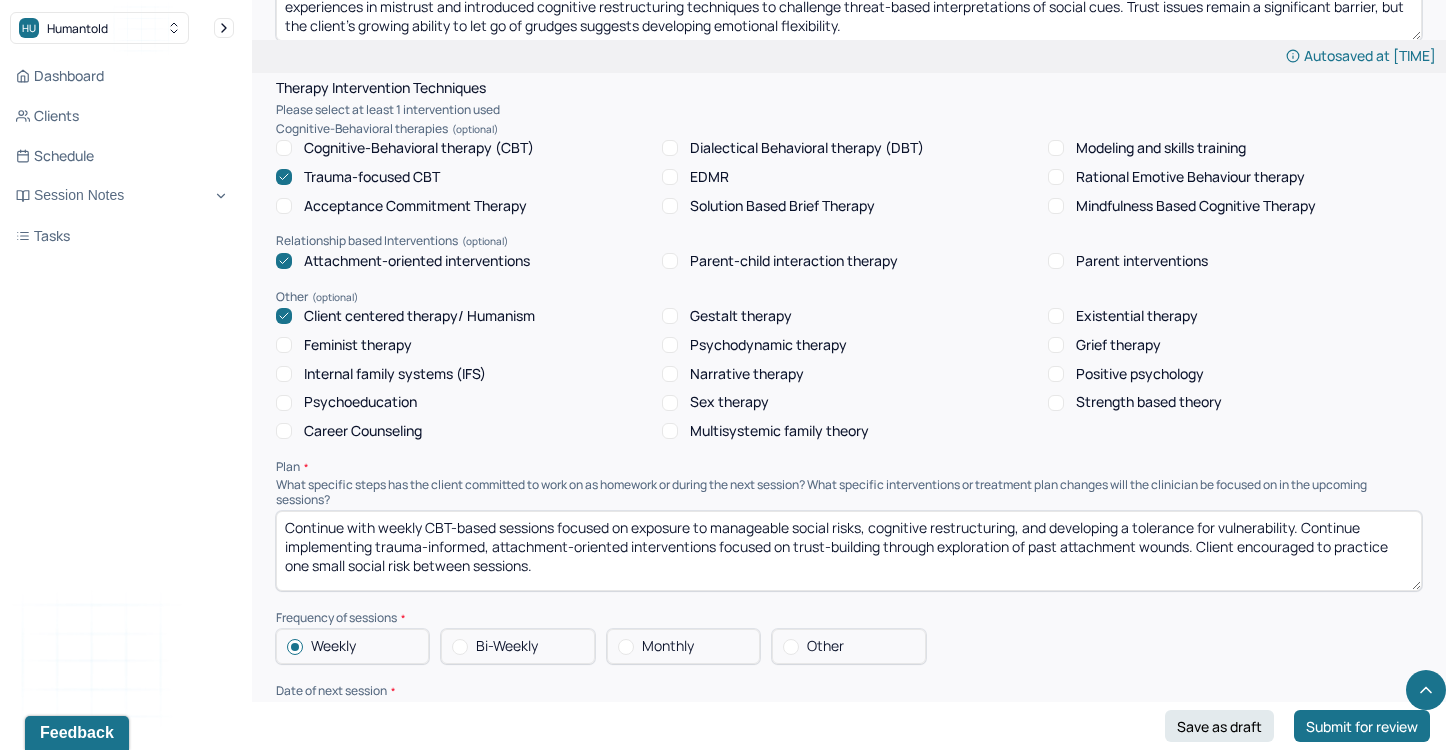 click on "Continue with weekly CBT-based sessions focused on exposure to manageable social risks, cognitive restructuring, and developing a tolerance for vulnerability. Continue implementing trauma-informed, attachment-oriented interventions focused on trust-building  through exploration of past attachment wounds. Client encouraged to practice one small social risk between sessions." at bounding box center (849, 551) 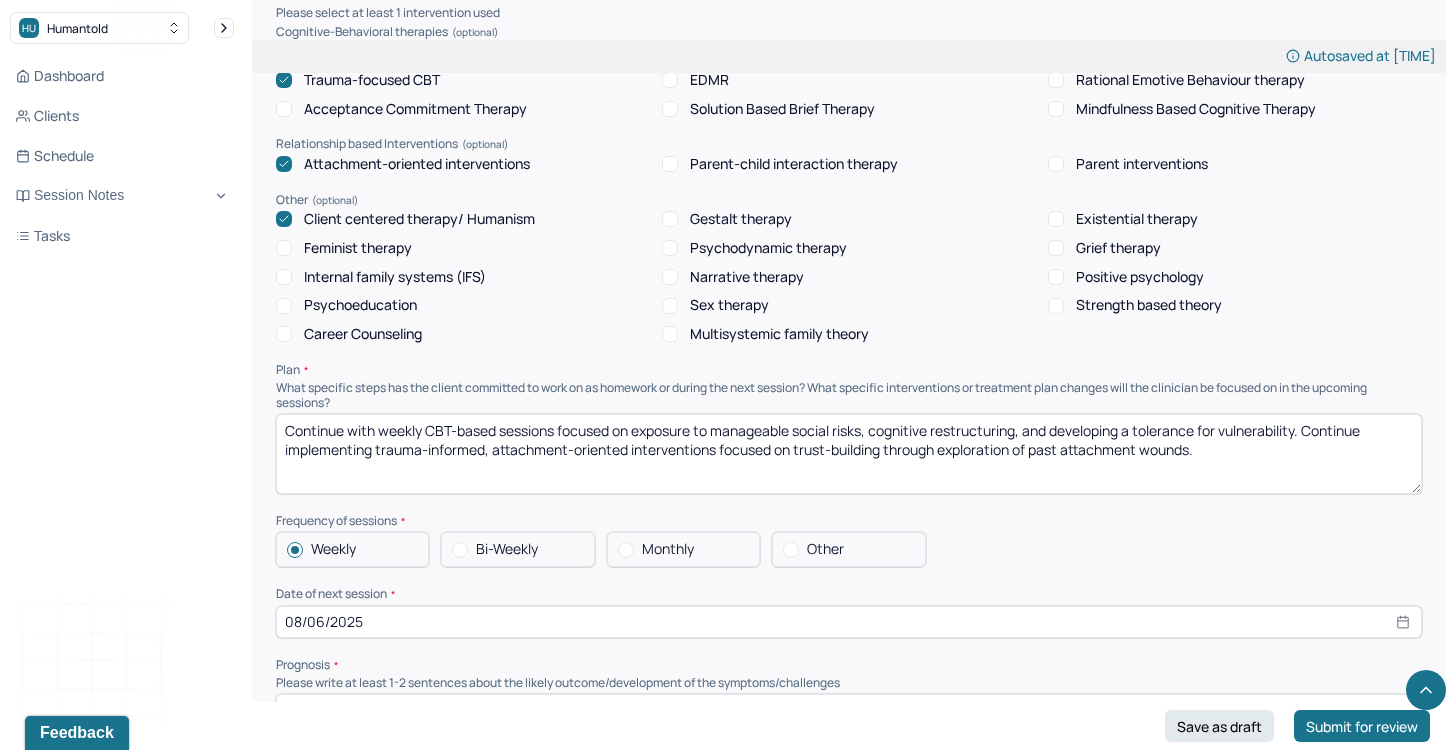 scroll, scrollTop: 1771, scrollLeft: 0, axis: vertical 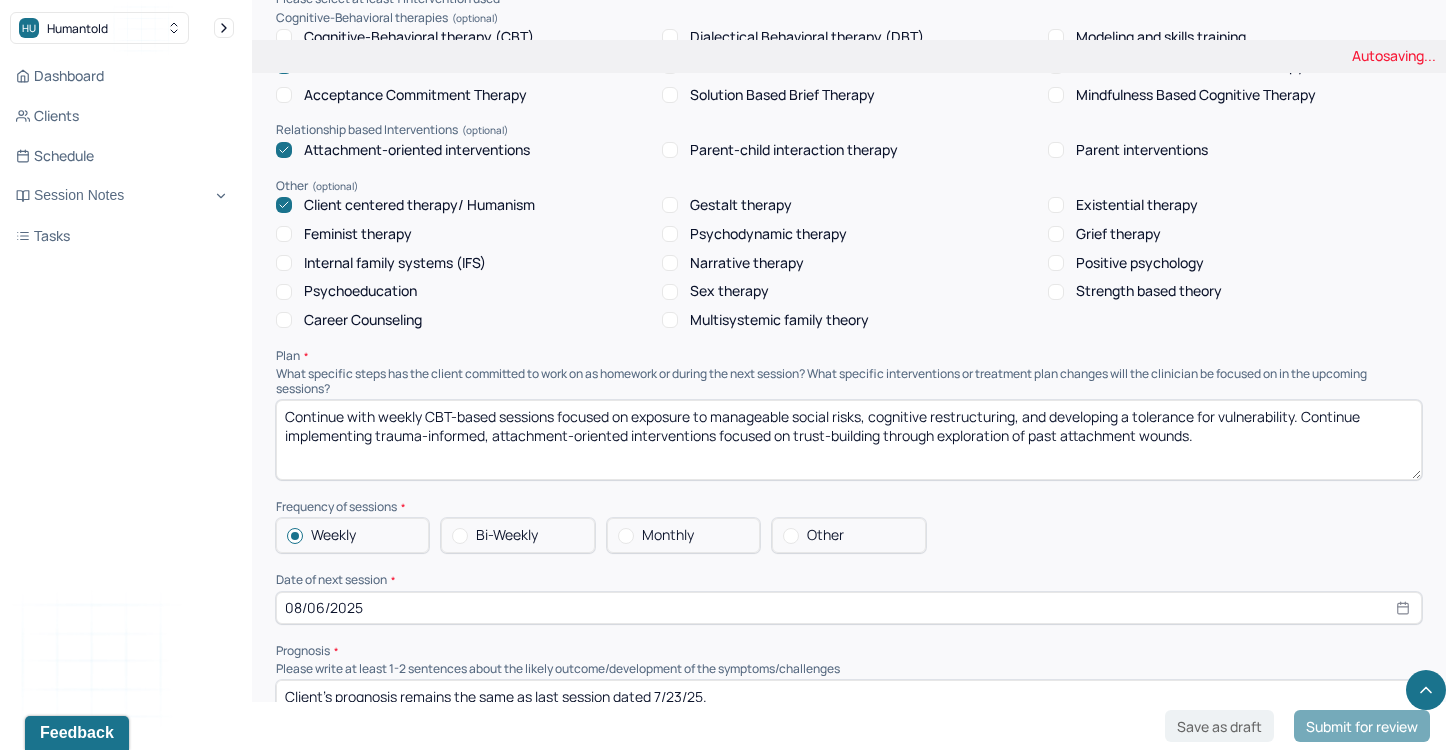 type on "Continue with weekly CBT-based sessions focused on exposure to manageable social risks, cognitive restructuring, and developing a tolerance for vulnerability. Continue implementing trauma-informed, attachment-oriented interventions focused on trust-building through exploration of past attachment wounds." 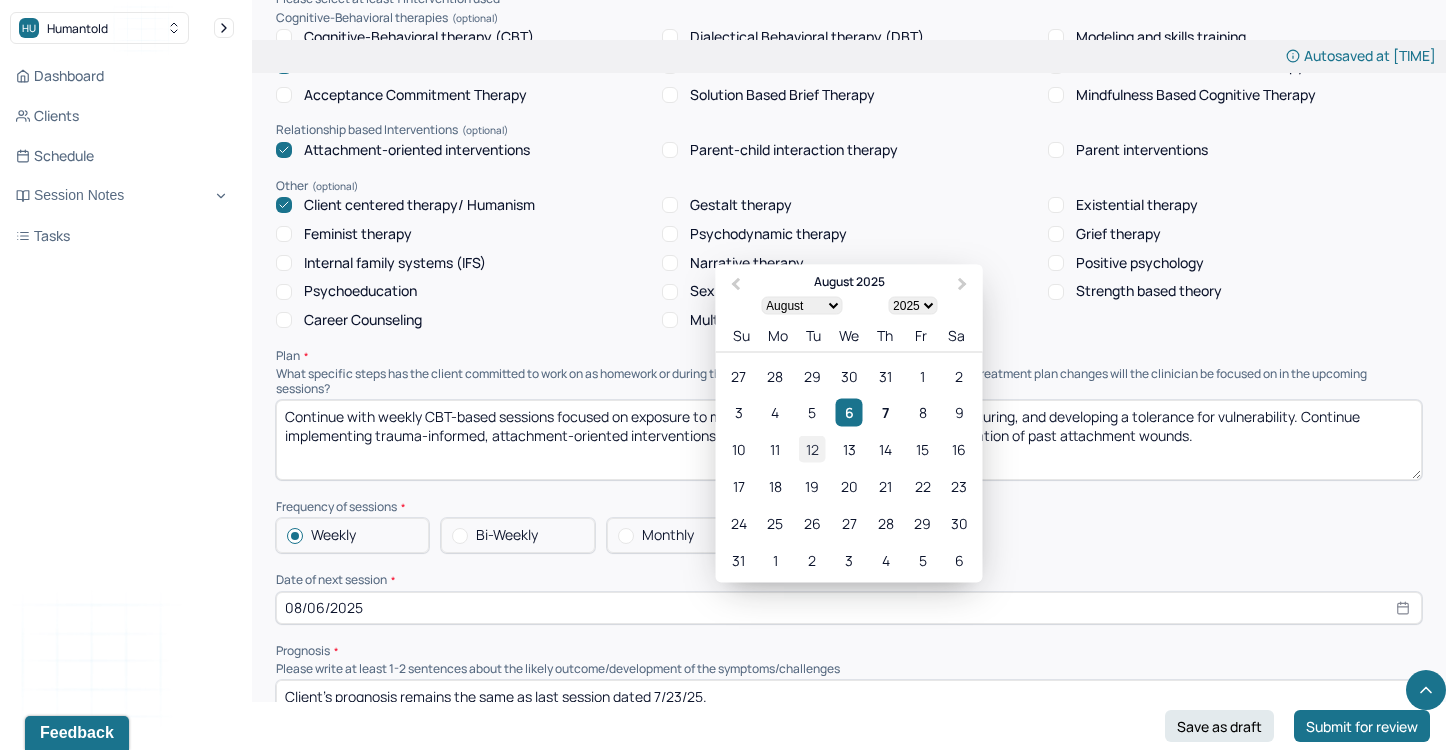 click on "12" at bounding box center [812, 448] 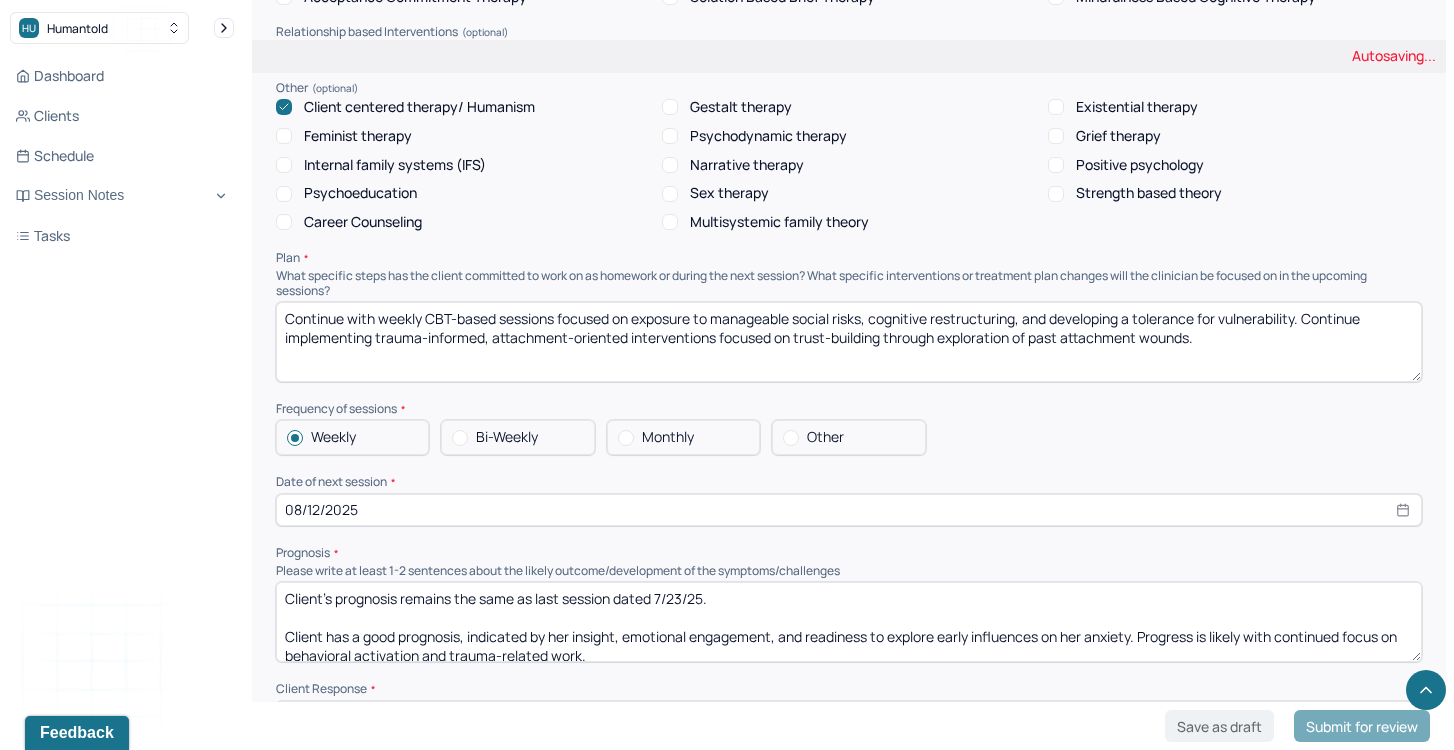 scroll, scrollTop: 1883, scrollLeft: 0, axis: vertical 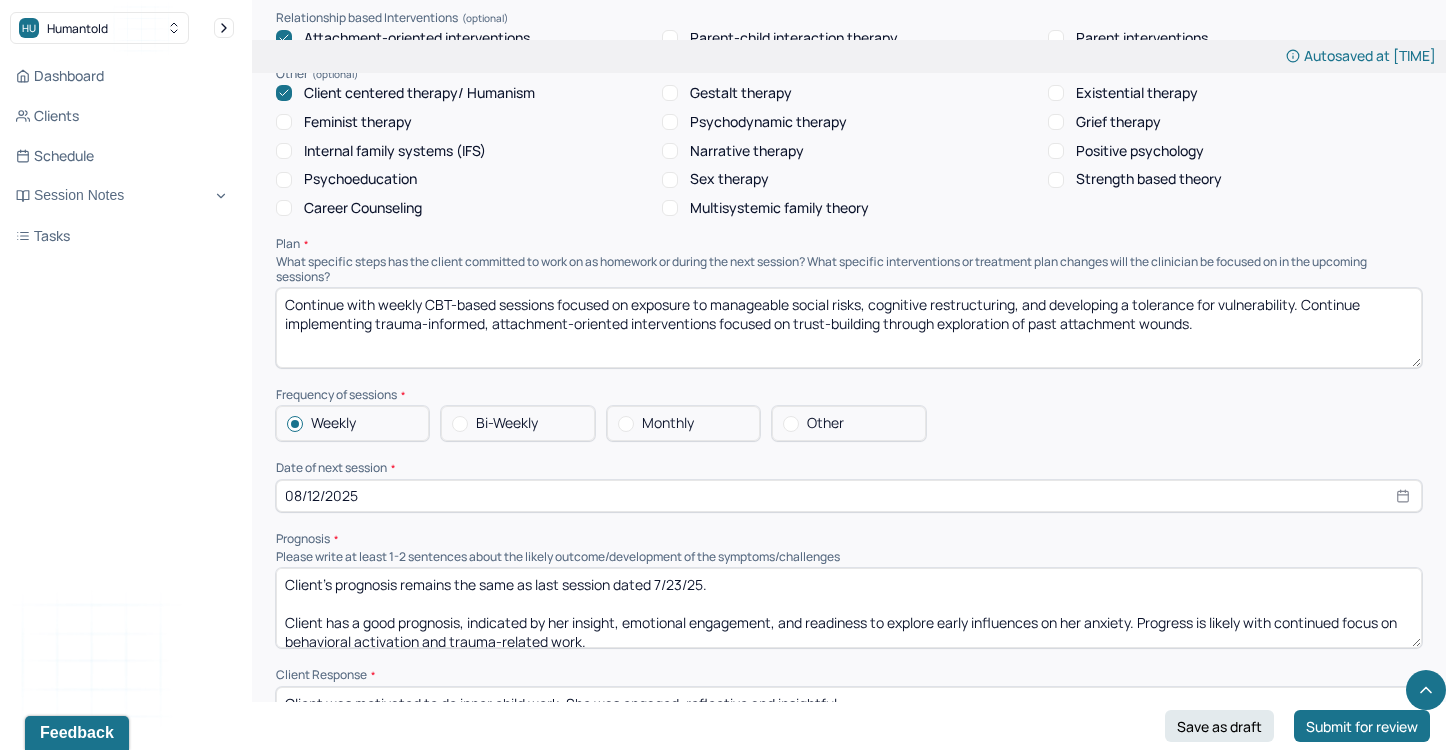 click on "Client's prognosis remains the same as last session dated 7/23/25.
Client has a good prognosis, indicated by her insight, emotional engagement, and readiness to explore early influences on her anxiety. Progress is likely with continued focus on behavioral activation and trauma-related work." at bounding box center [849, 608] 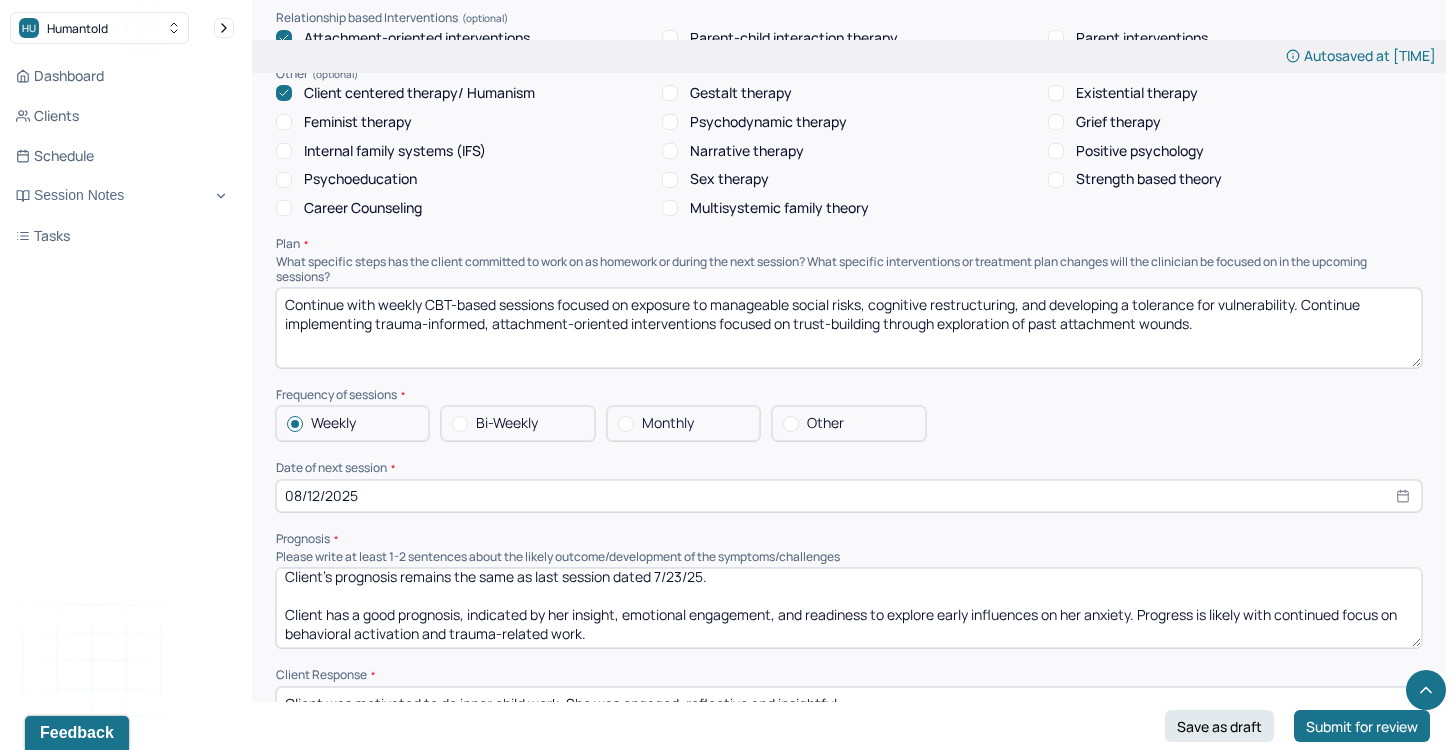 scroll, scrollTop: 9, scrollLeft: 0, axis: vertical 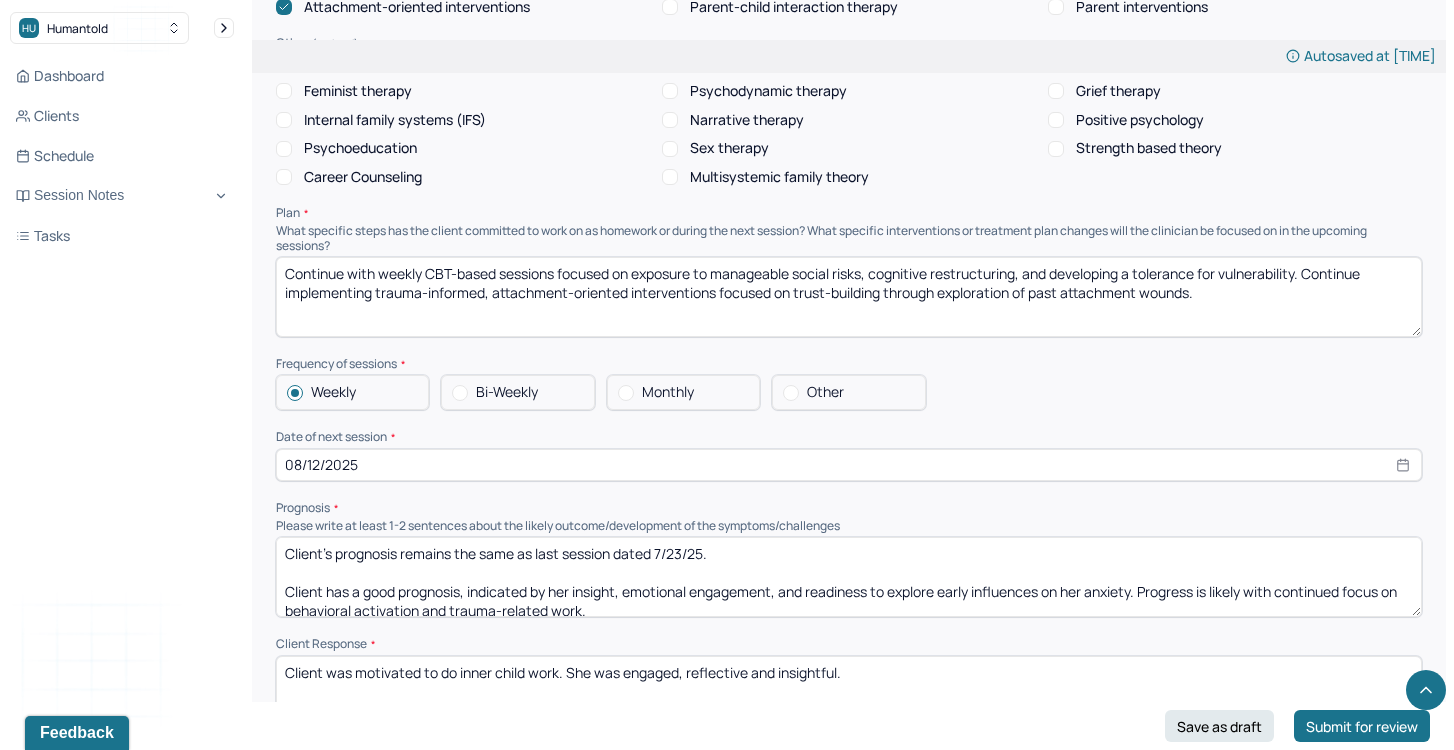drag, startPoint x: 717, startPoint y: 538, endPoint x: 671, endPoint y: 544, distance: 46.389652 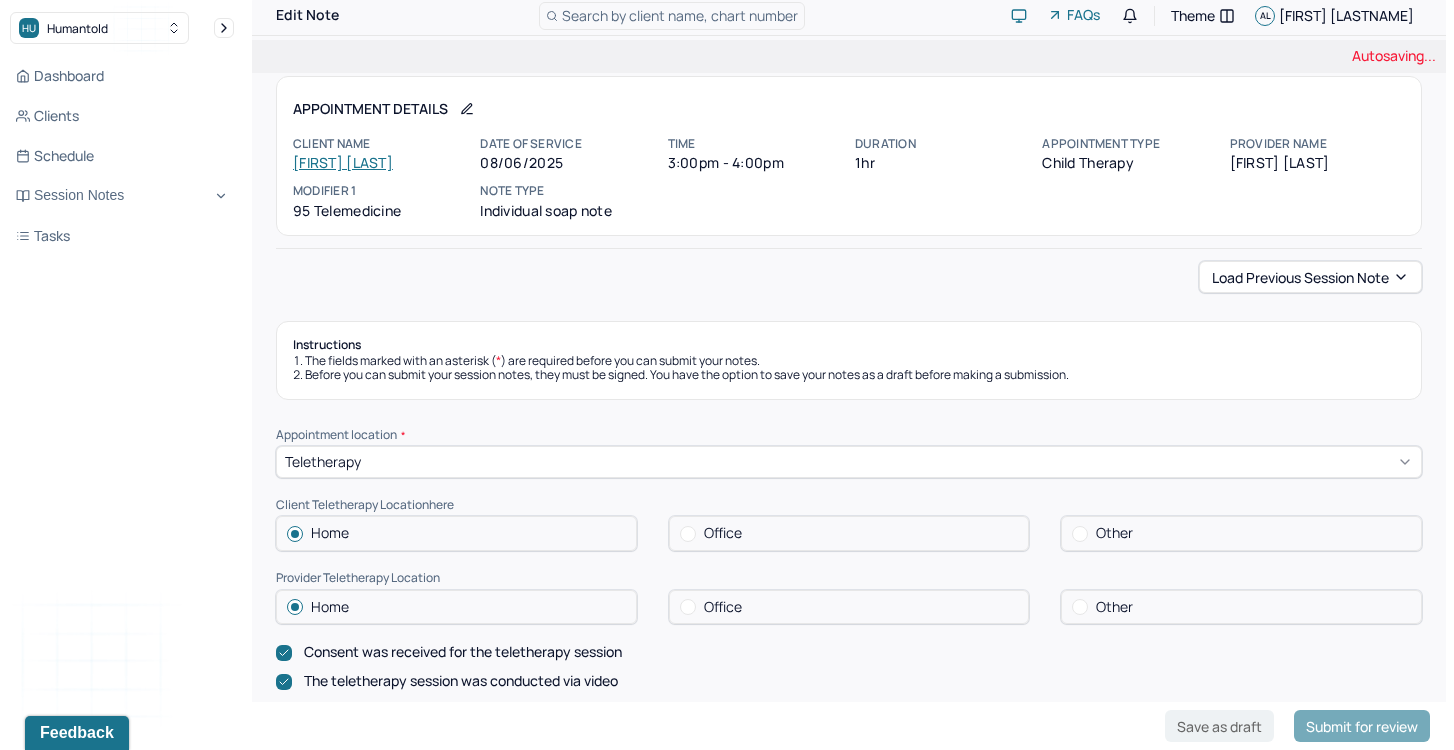 scroll, scrollTop: 0, scrollLeft: 0, axis: both 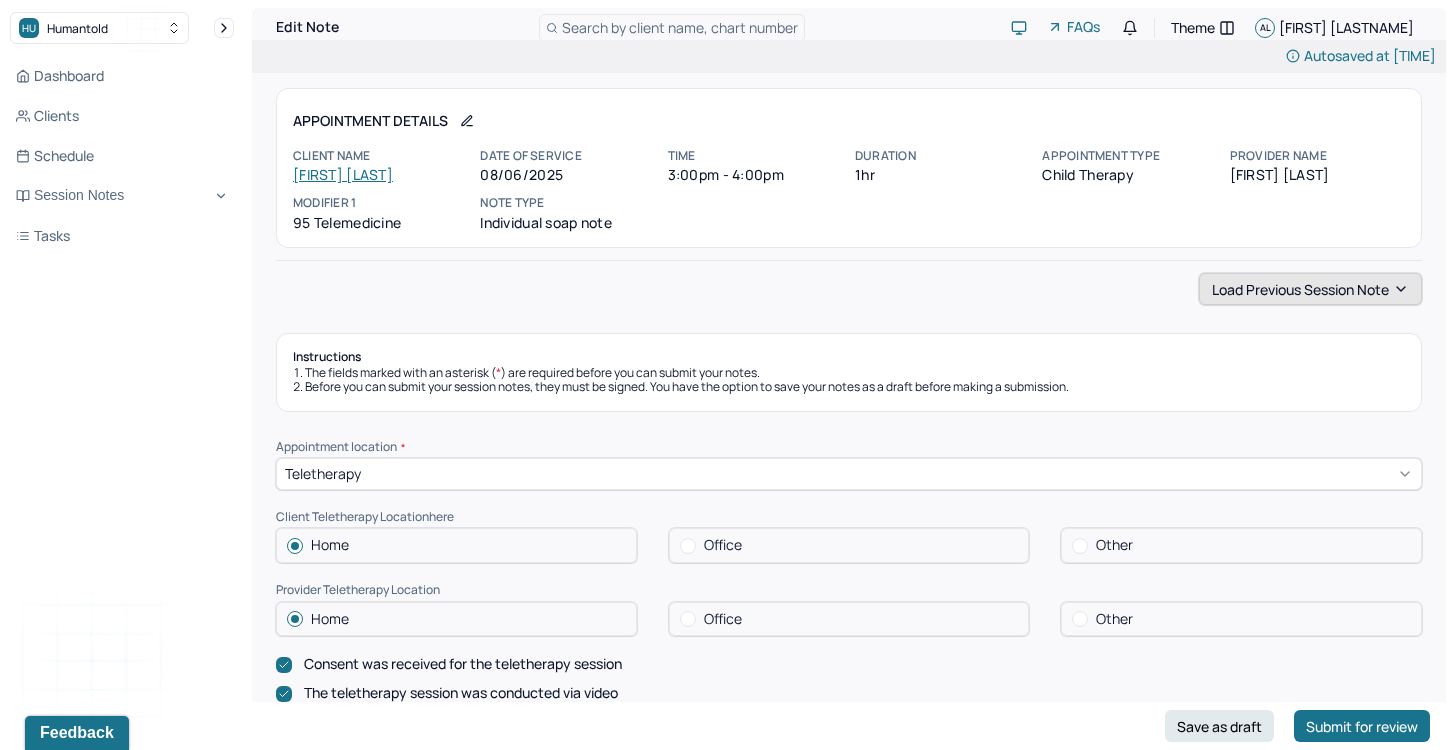 click on "Load previous session note" at bounding box center (1310, 289) 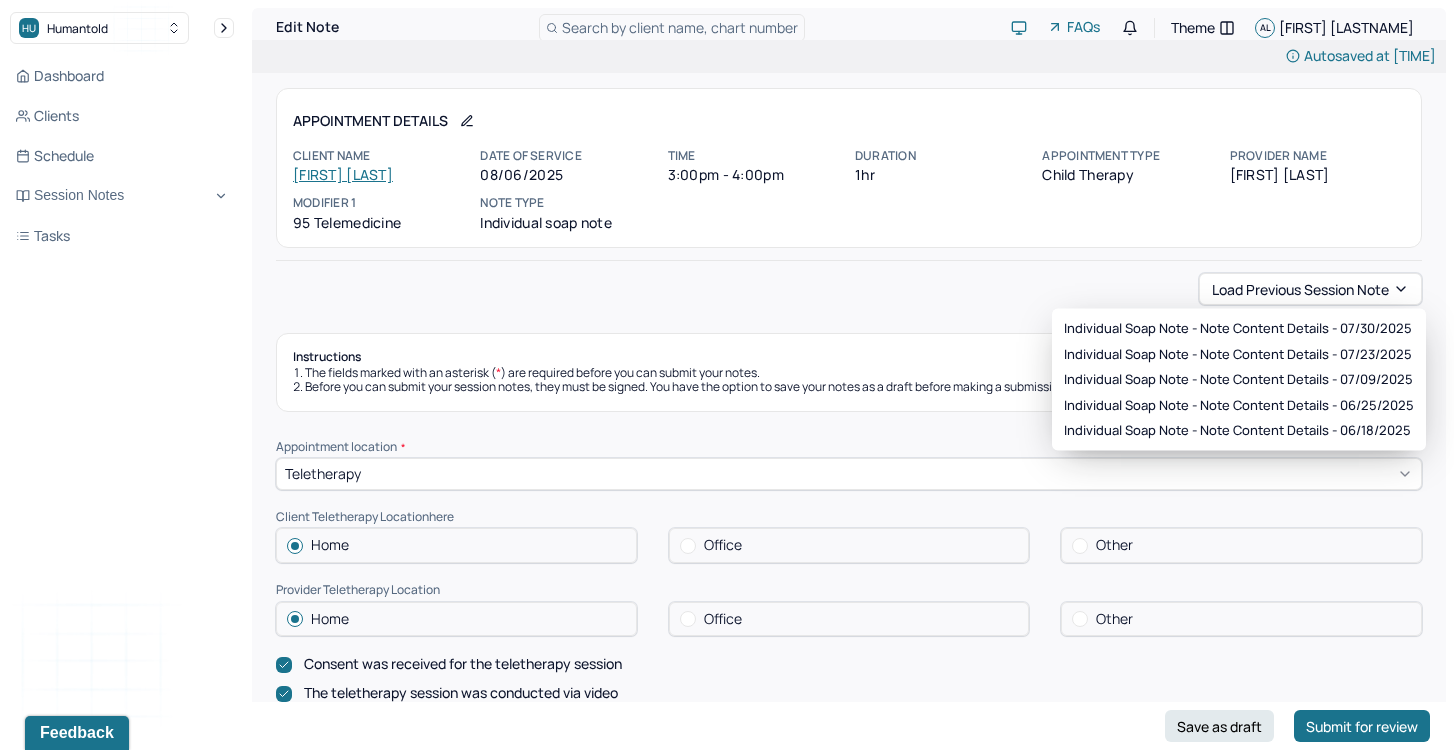 click on "Load previous session note" at bounding box center [849, 289] 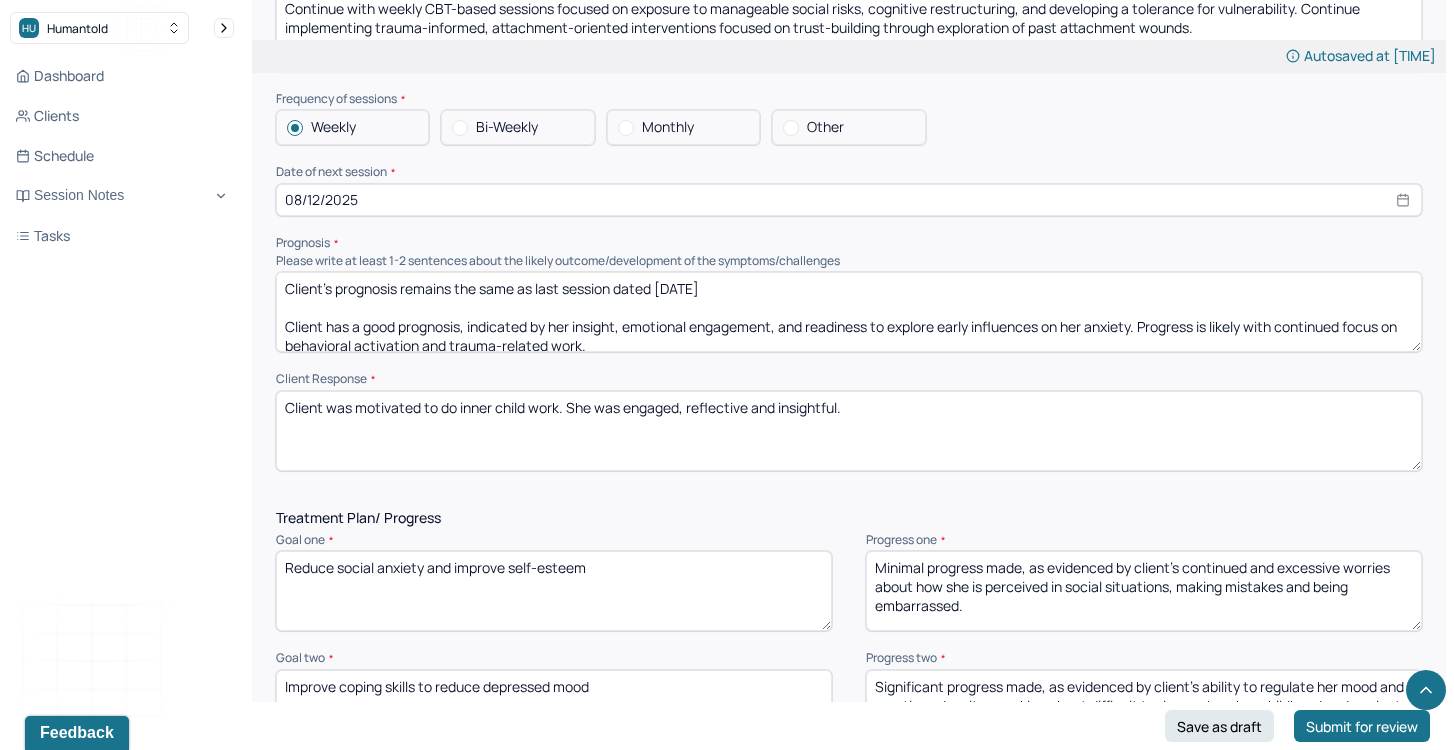 scroll, scrollTop: 2172, scrollLeft: 0, axis: vertical 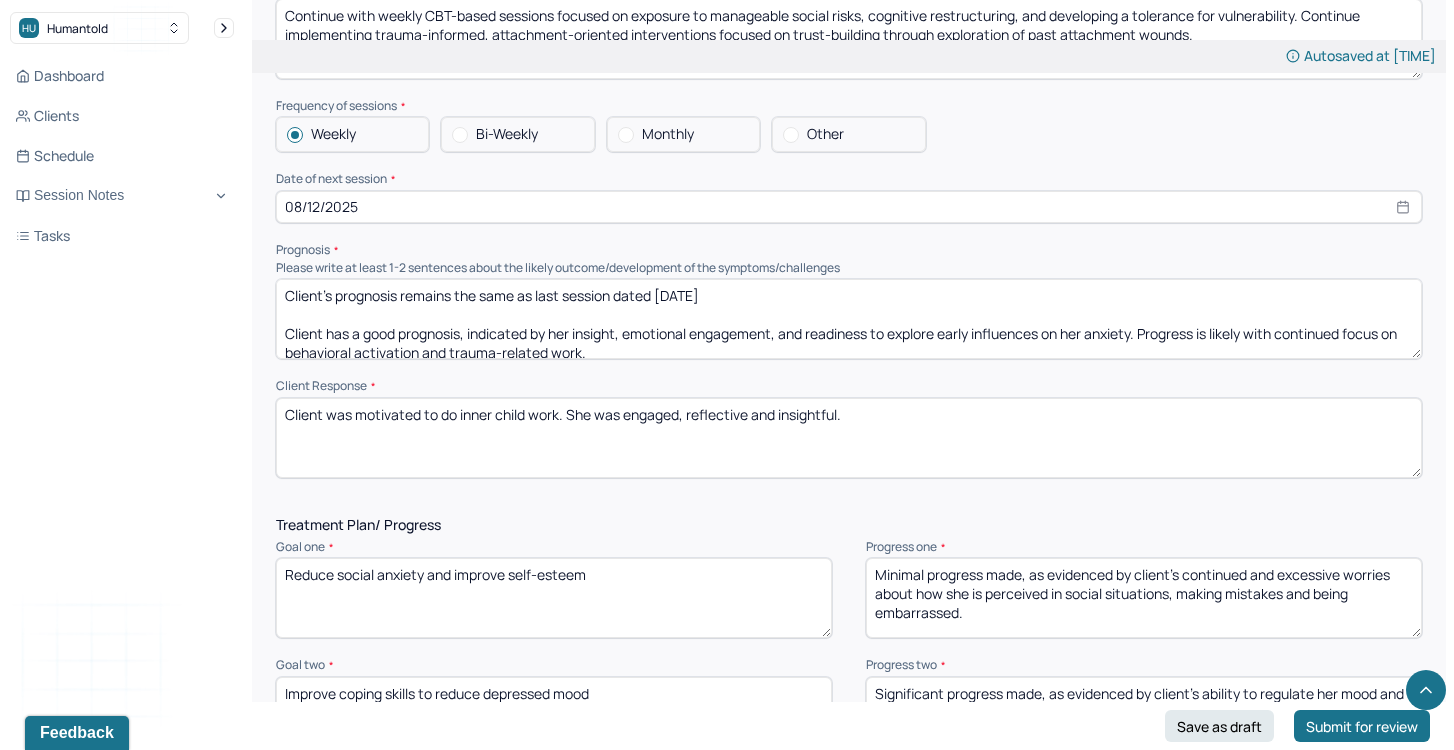 click on "Client's prognosis remains the same as last session dated [DATE]
Client has a good prognosis, indicated by her insight, emotional engagement, and readiness to explore early influences on her anxiety. Progress is likely with continued focus on behavioral activation and trauma-related work." at bounding box center [849, 319] 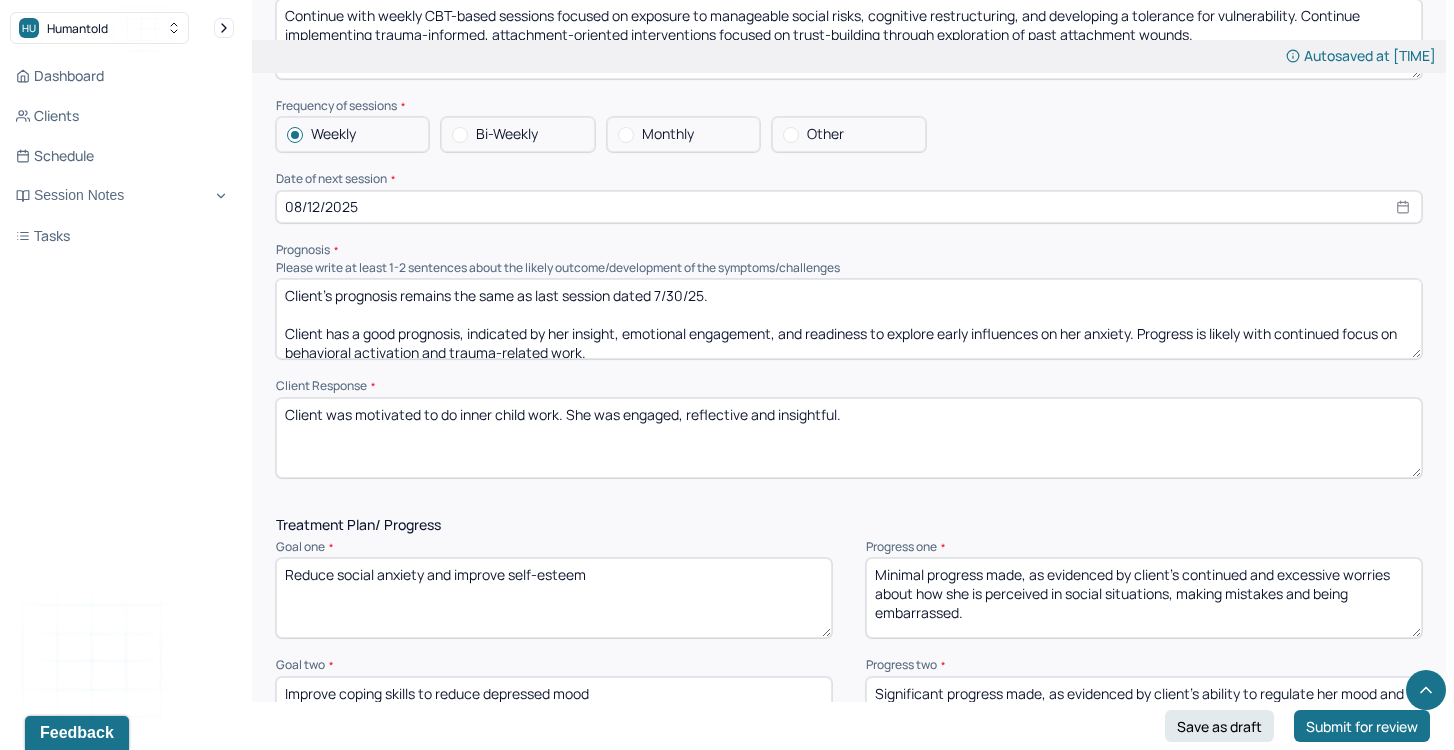 type on "Client's prognosis remains the same as last session dated 7/30/25.
Client has a good prognosis, indicated by her insight, emotional engagement, and readiness to explore early influences on her anxiety. Progress is likely with continued focus on behavioral activation and trauma-related work." 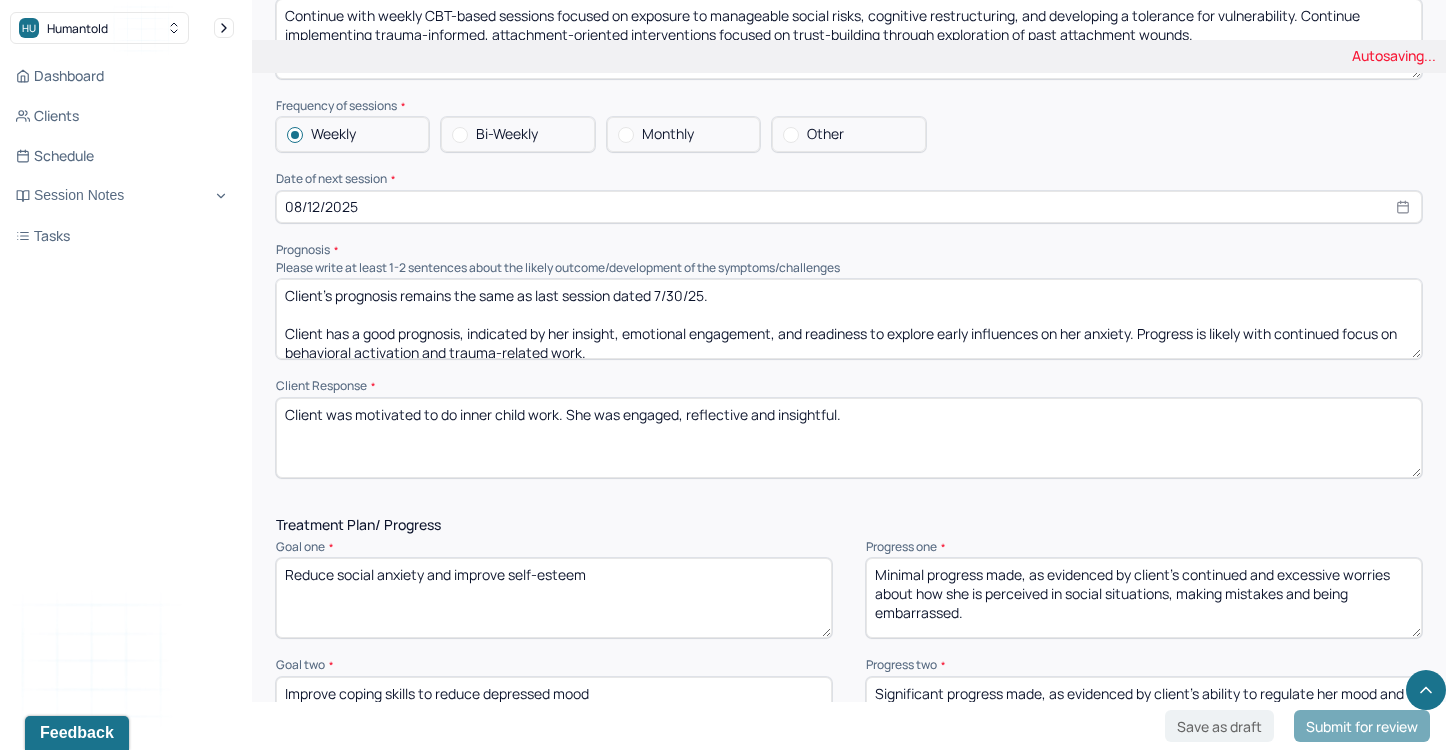 click on "Client was motivated to do inner child work. She was engaged, reflective and insightful." at bounding box center (849, 438) 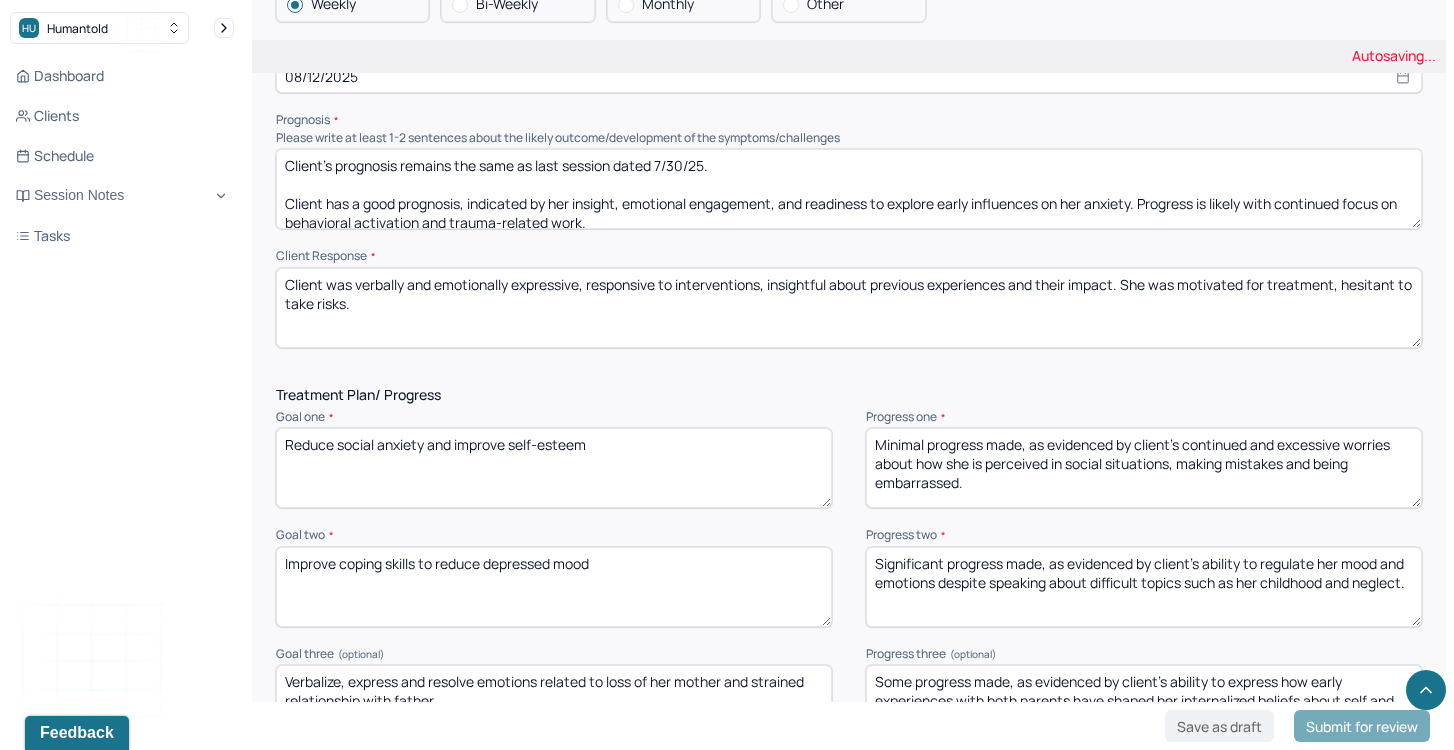 scroll, scrollTop: 2303, scrollLeft: 0, axis: vertical 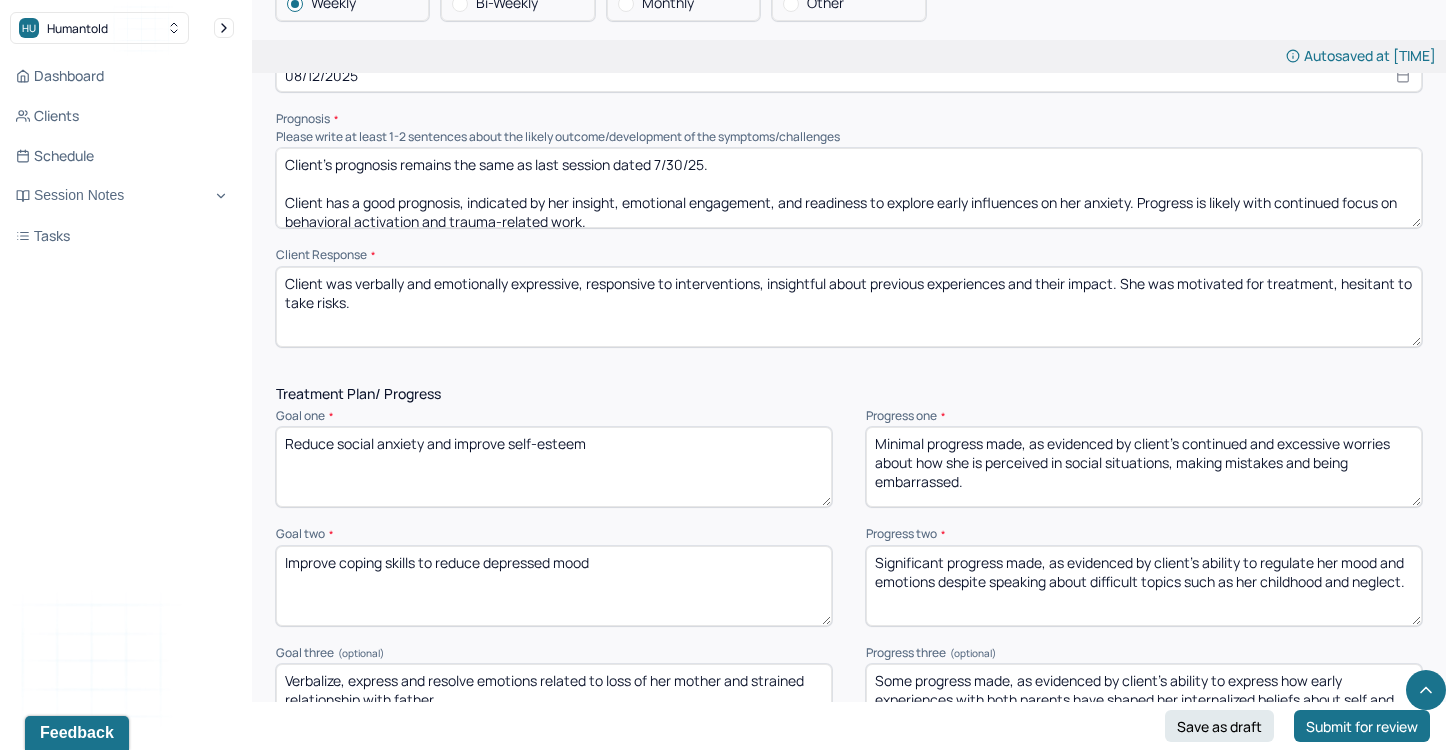 type on "Client was verbally and emotionally expressive, responsive to interventions, insightful about previous experiences and their impact. She was motivated for treatment, hesitant to take risks." 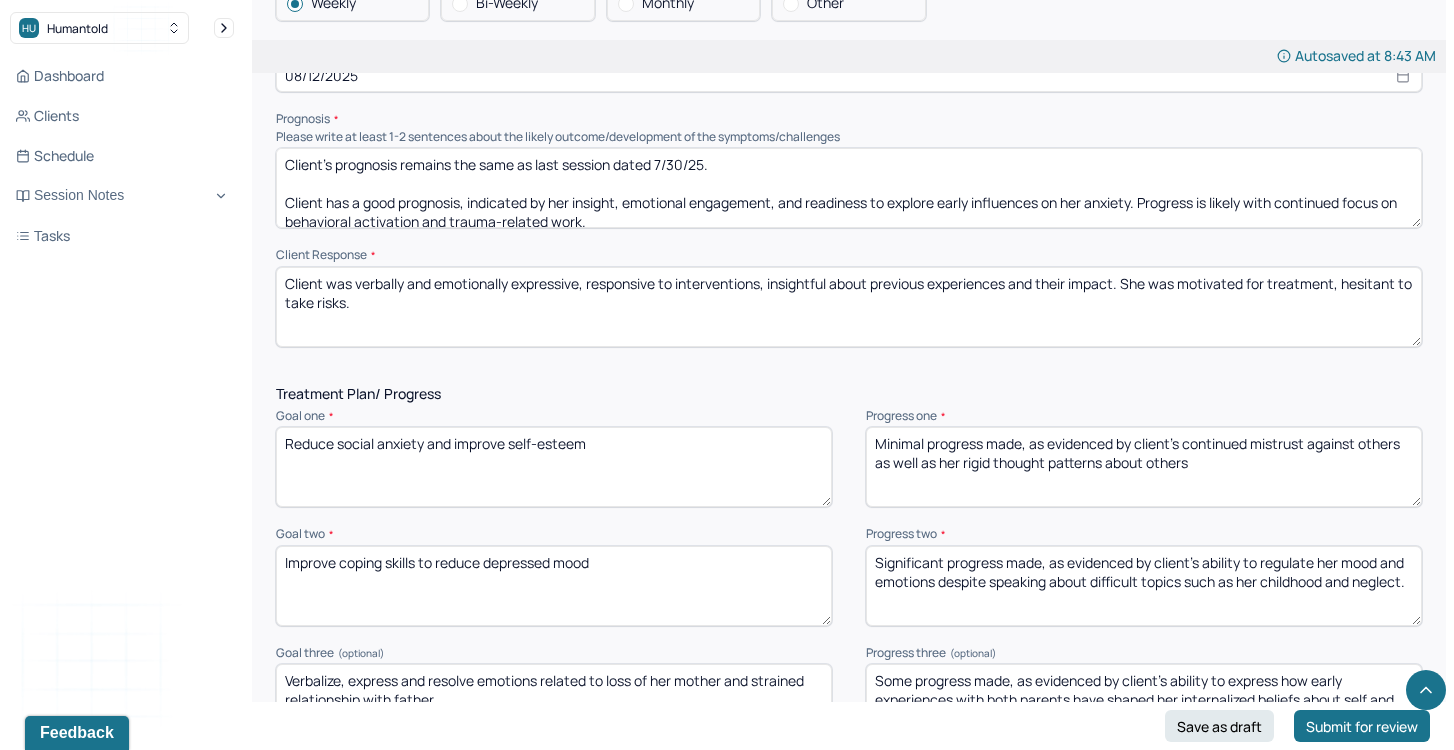 drag, startPoint x: 1309, startPoint y: 435, endPoint x: 1401, endPoint y: 441, distance: 92.19544 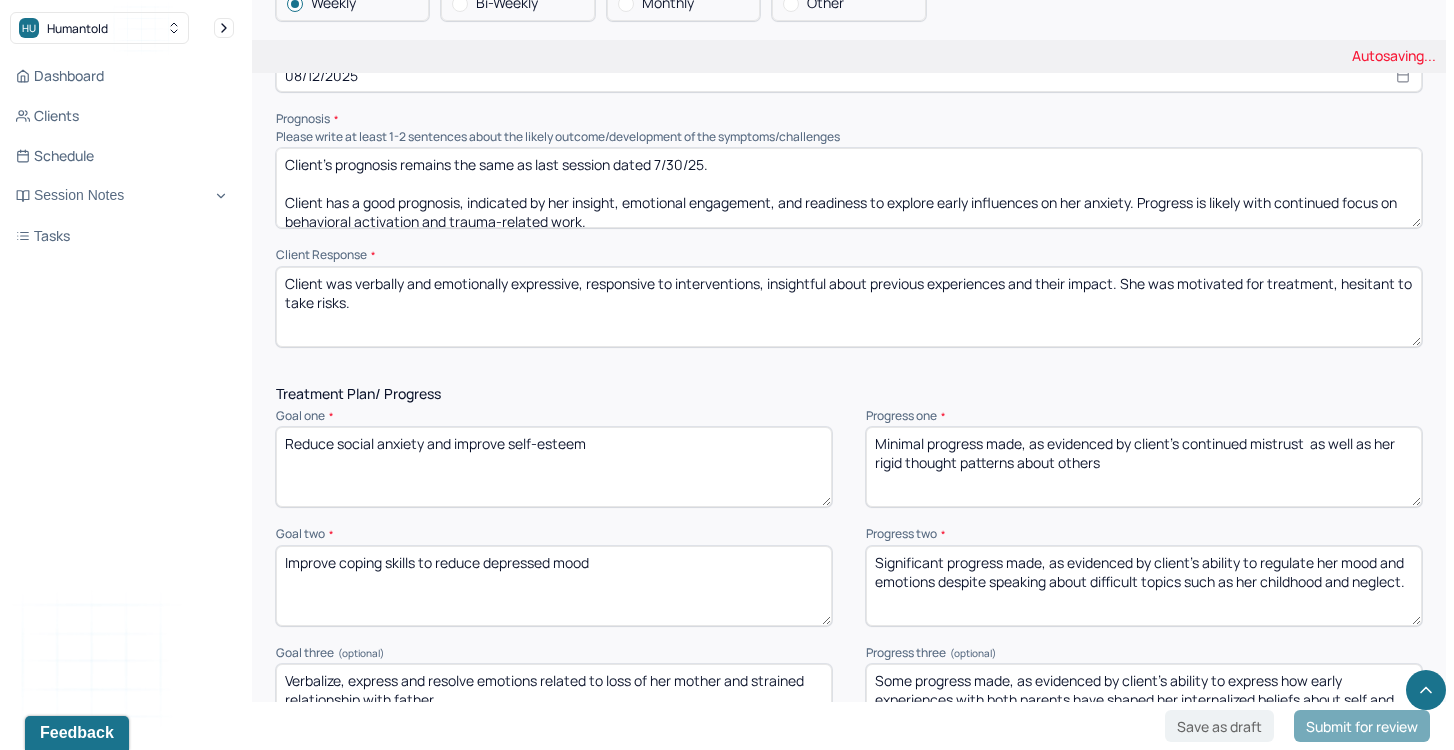 drag, startPoint x: 1397, startPoint y: 436, endPoint x: 1312, endPoint y: 436, distance: 85 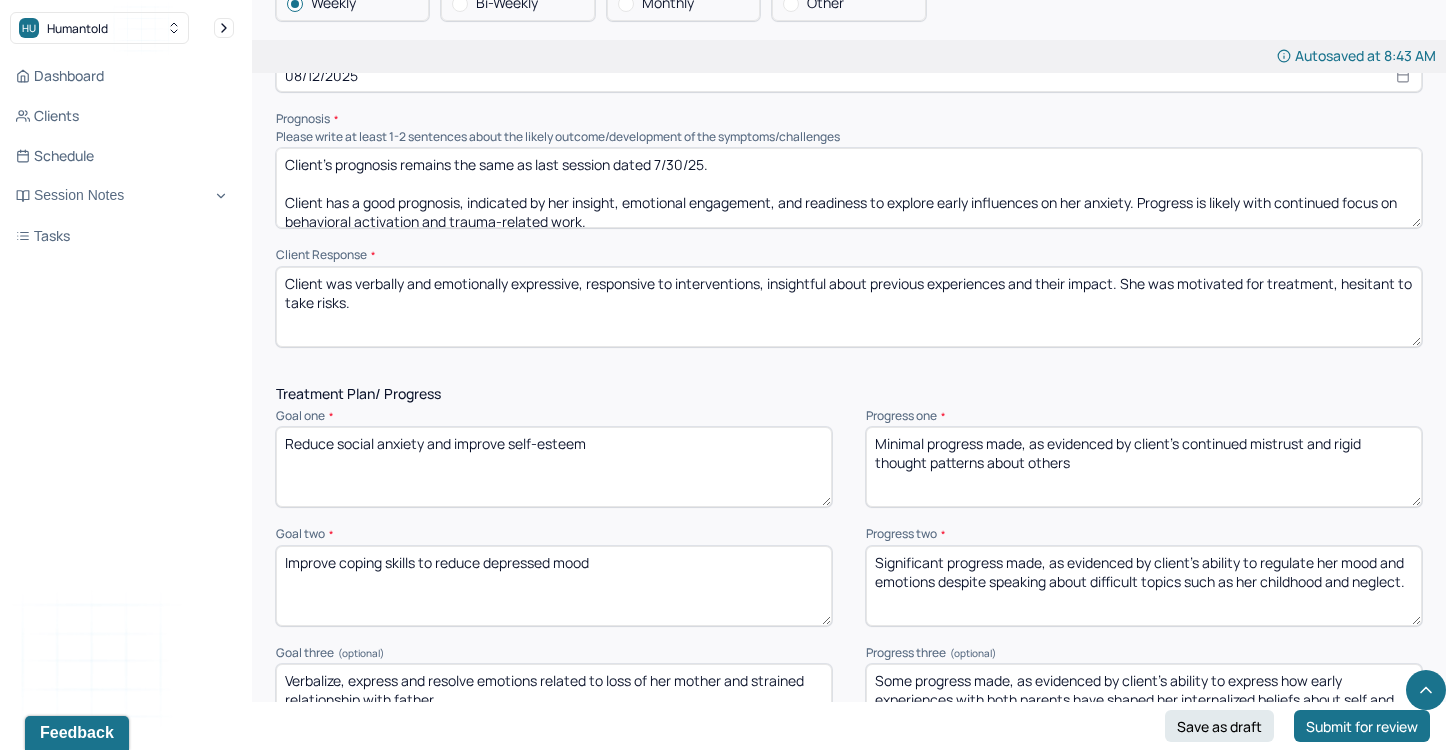 click on "Minimal progress made, as evidenced by client's continued mistrust  as well as her rigid thought patterns about others" at bounding box center (1144, 467) 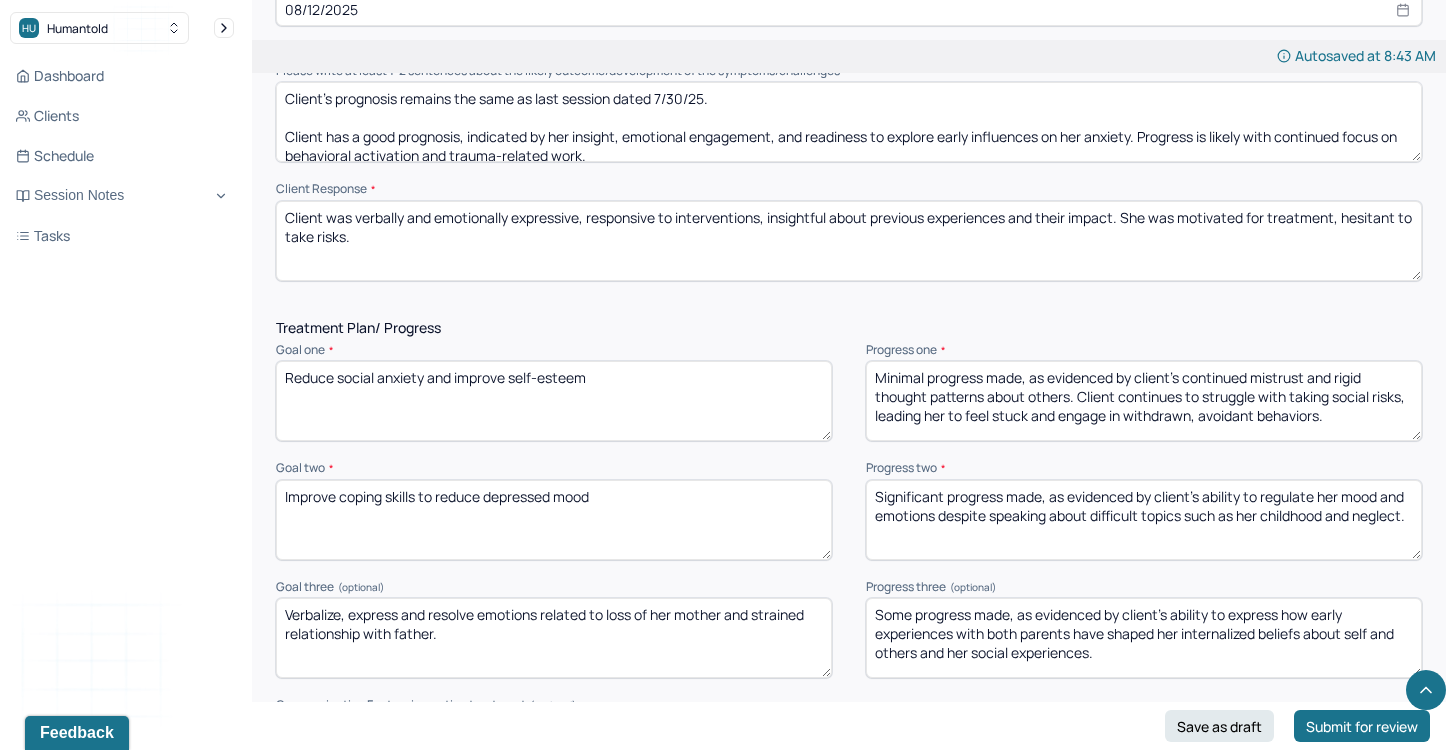 scroll, scrollTop: 2387, scrollLeft: 0, axis: vertical 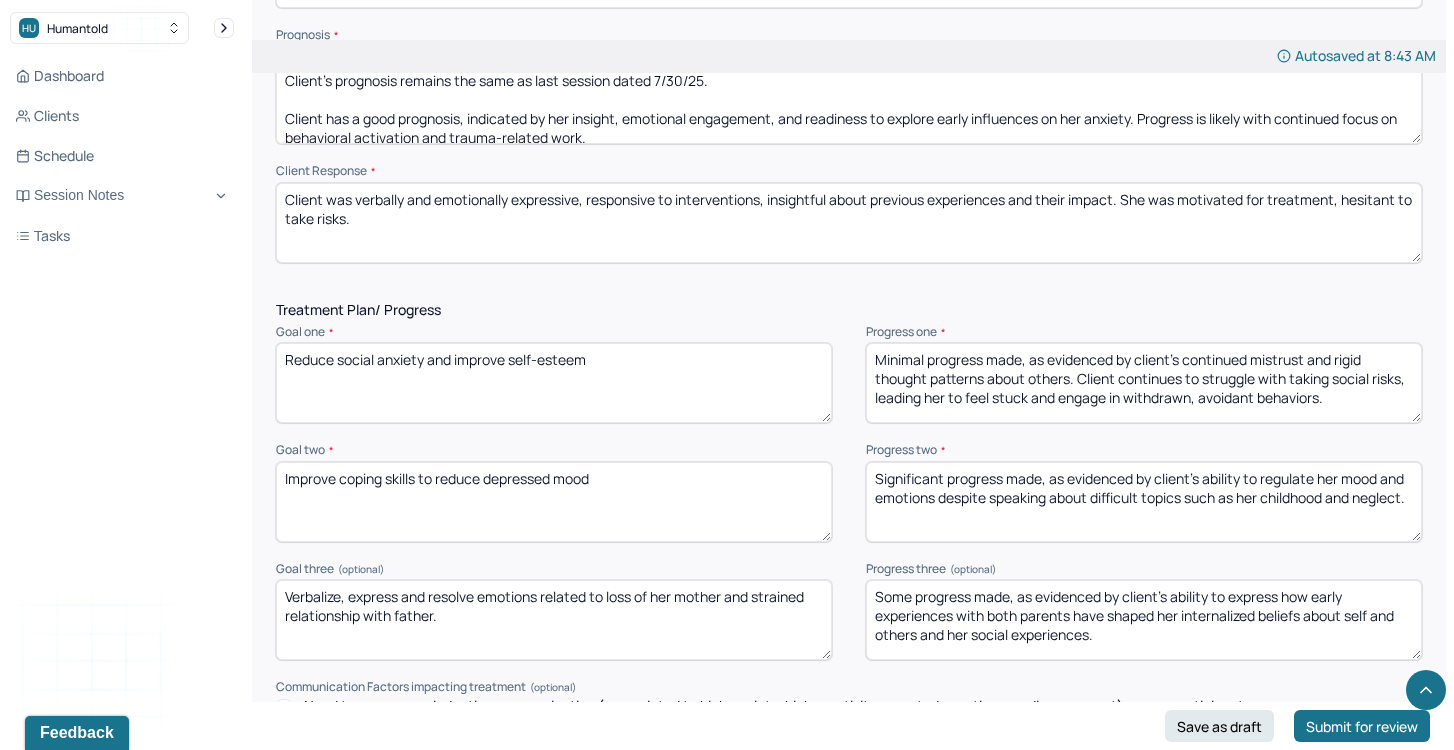 type on "Minimal progress made, as evidenced by client's continued mistrust and rigid thought patterns about others. Client continues to struggle with taking social risks, leading her to feel stuck and engage in withdrawn, avoidant behaviors." 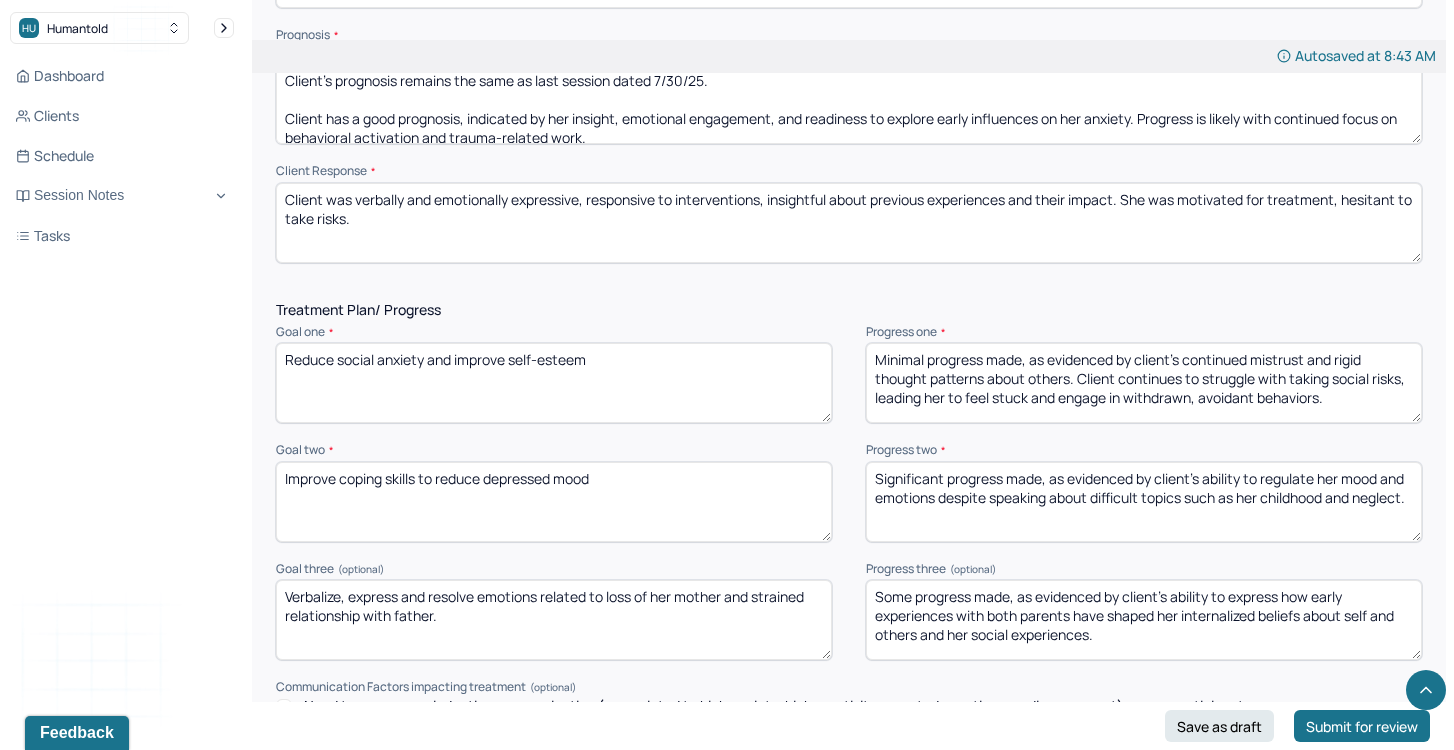 drag, startPoint x: 1406, startPoint y: 494, endPoint x: 1205, endPoint y: 466, distance: 202.94087 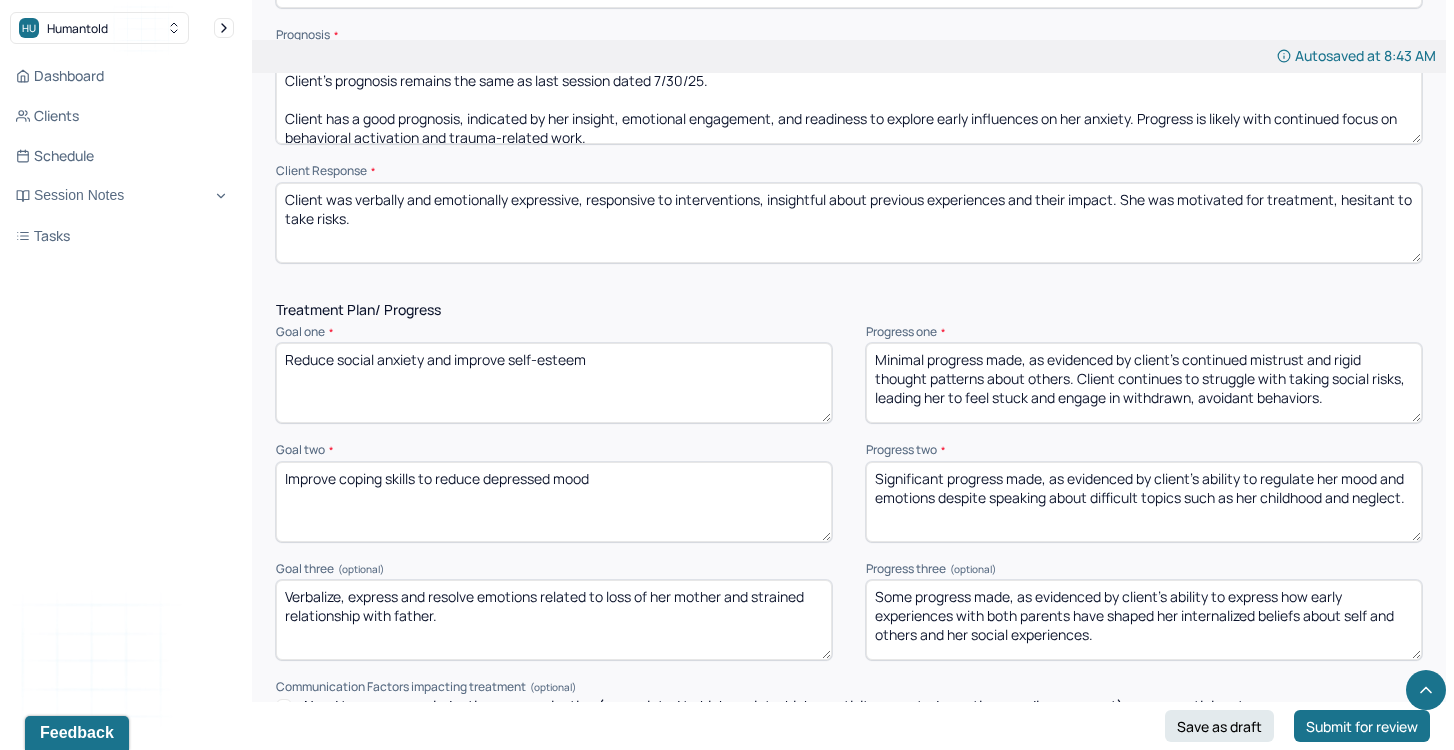 click on "Significant progress made, as evidenced by client's ability to regulate her mood and emotions despite speaking about difficult topics such as her childhood and neglect." at bounding box center (1144, 502) 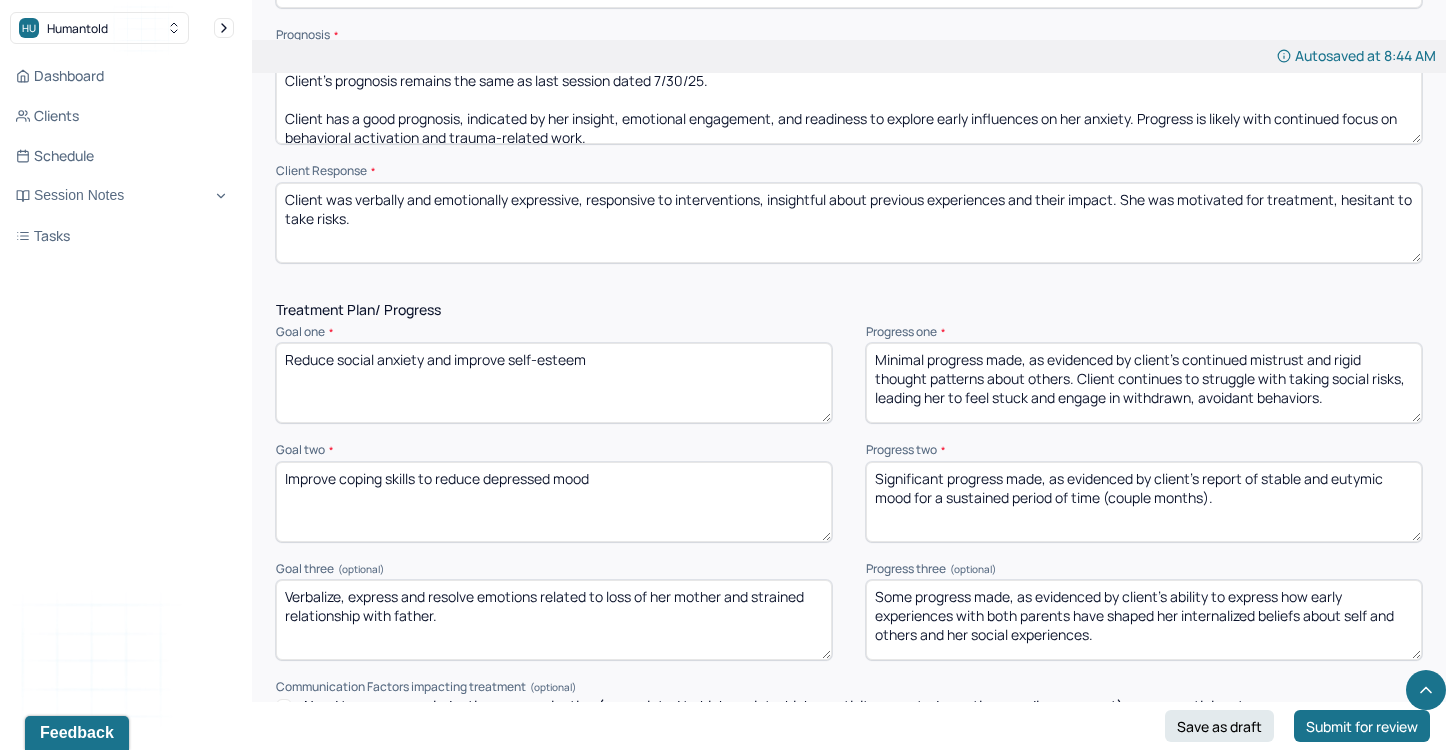 click on "Significant progress made, as evidenced by client's report of stable and eutymic mood for a sustained period of time (couple months)." at bounding box center (1144, 502) 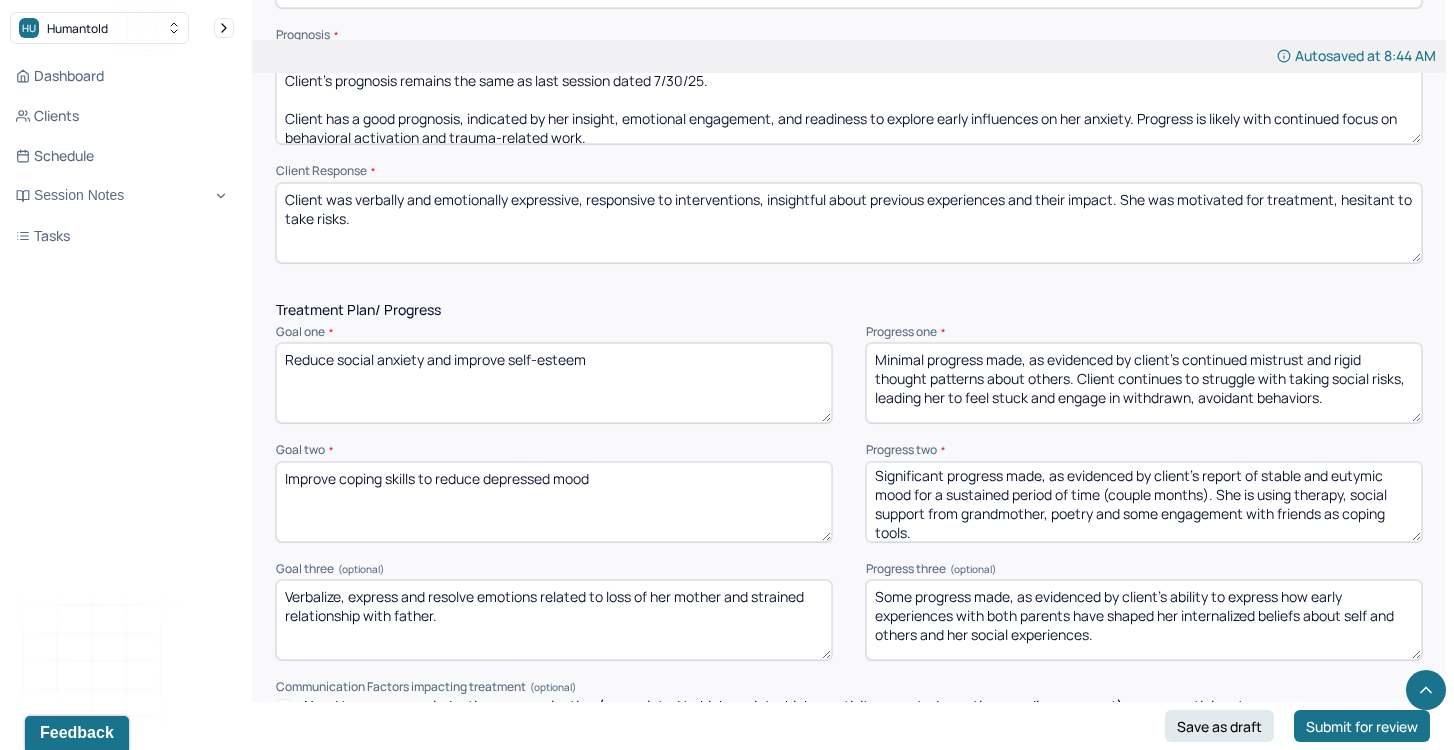 scroll, scrollTop: 9, scrollLeft: 0, axis: vertical 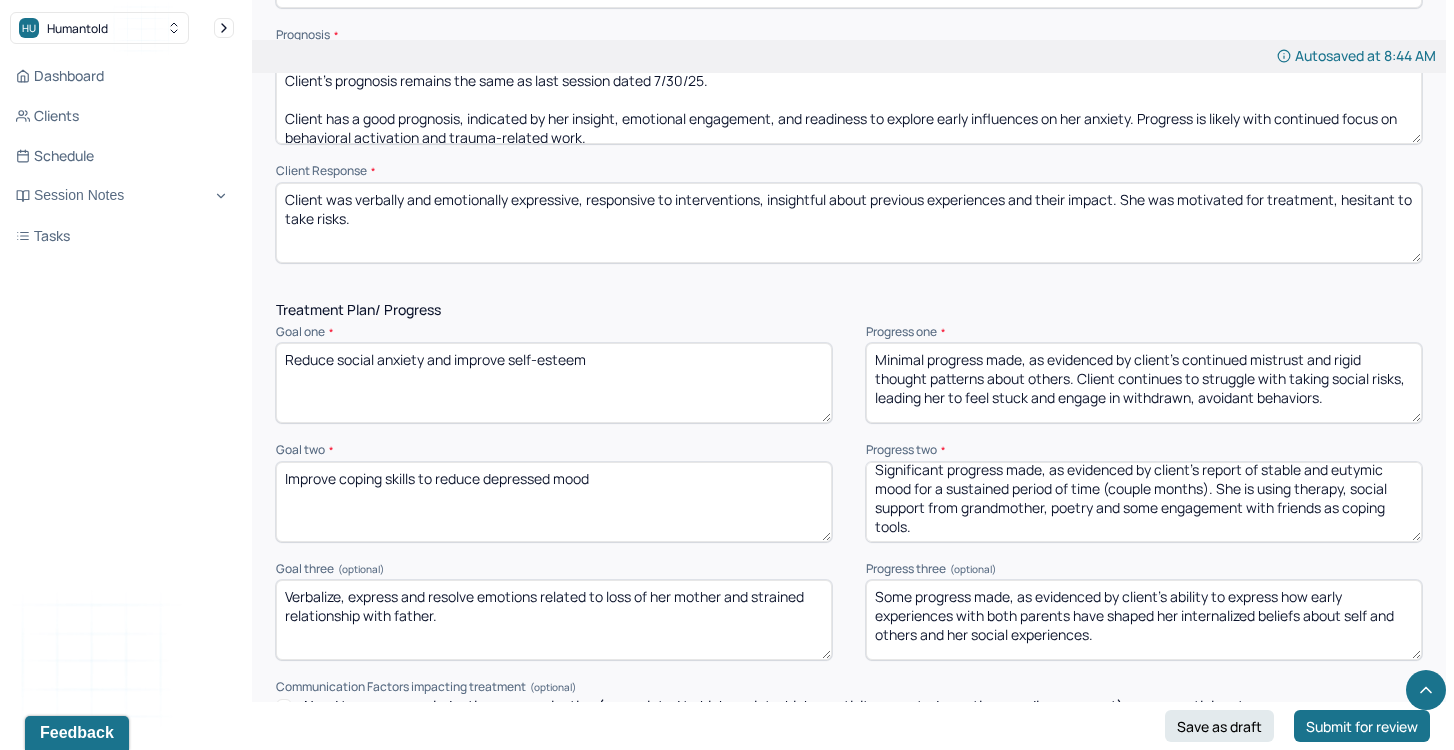 type on "Significant progress made, as evidenced by client's report of stable and eutymic mood for a sustained period of time (couple months). She is using therapy, social support from grandmother, poetry and some engagement with friends as coping tools." 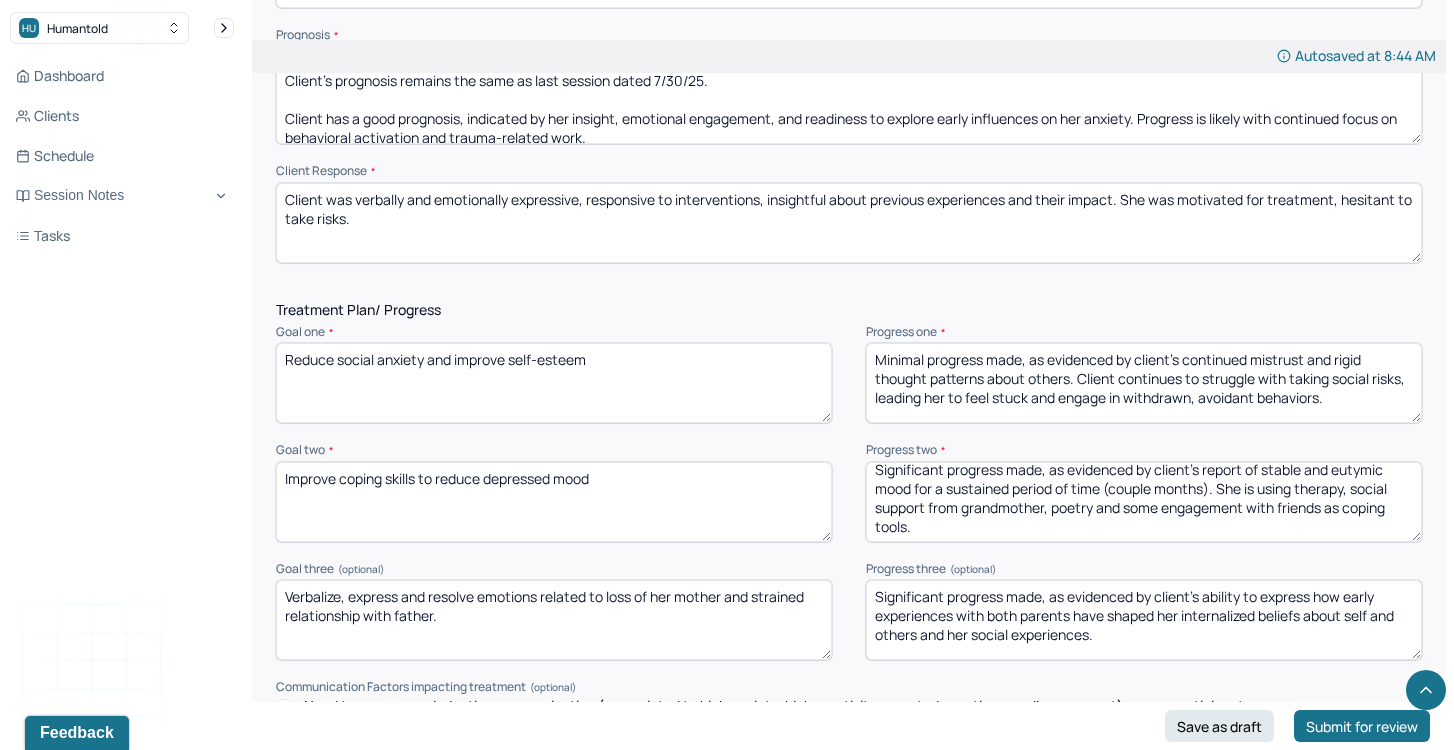 drag, startPoint x: 992, startPoint y: 607, endPoint x: 1097, endPoint y: 635, distance: 108.66922 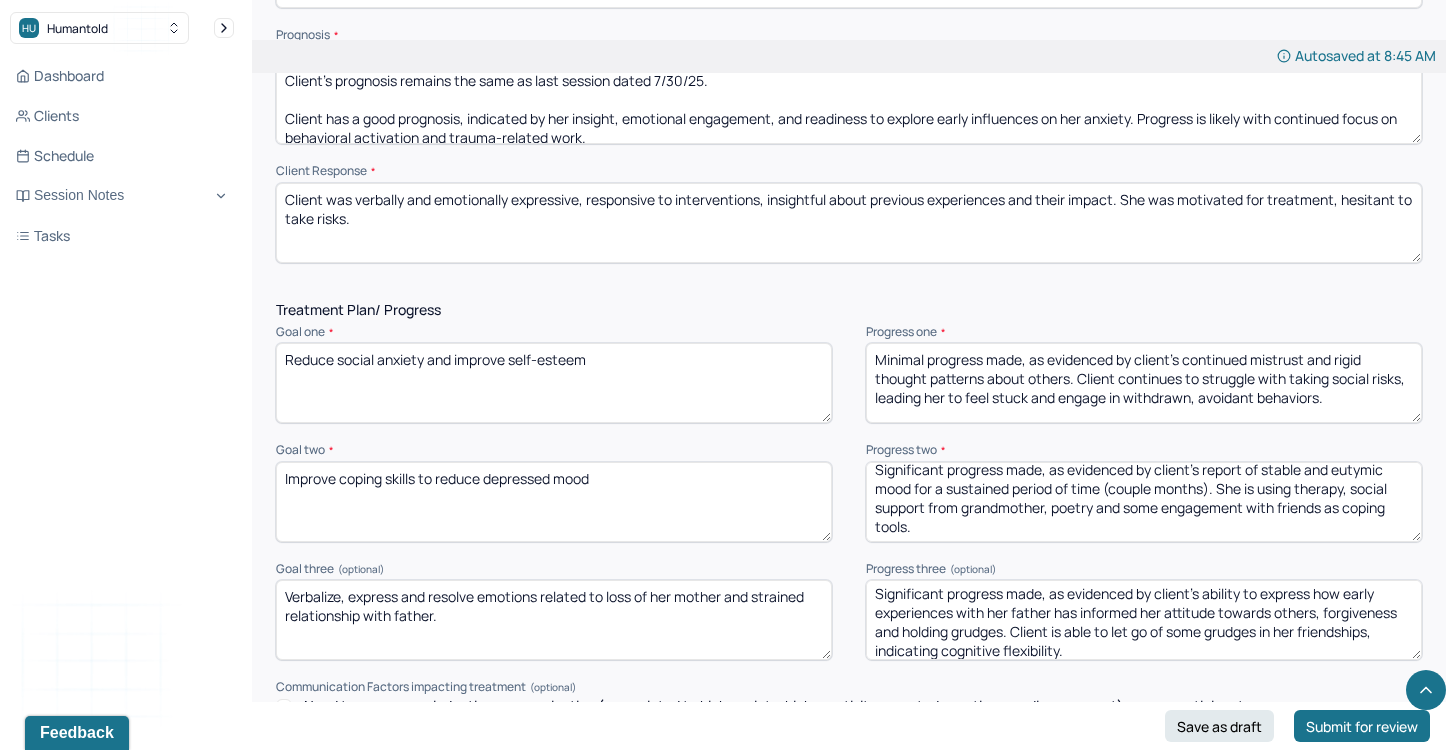 scroll, scrollTop: 9, scrollLeft: 0, axis: vertical 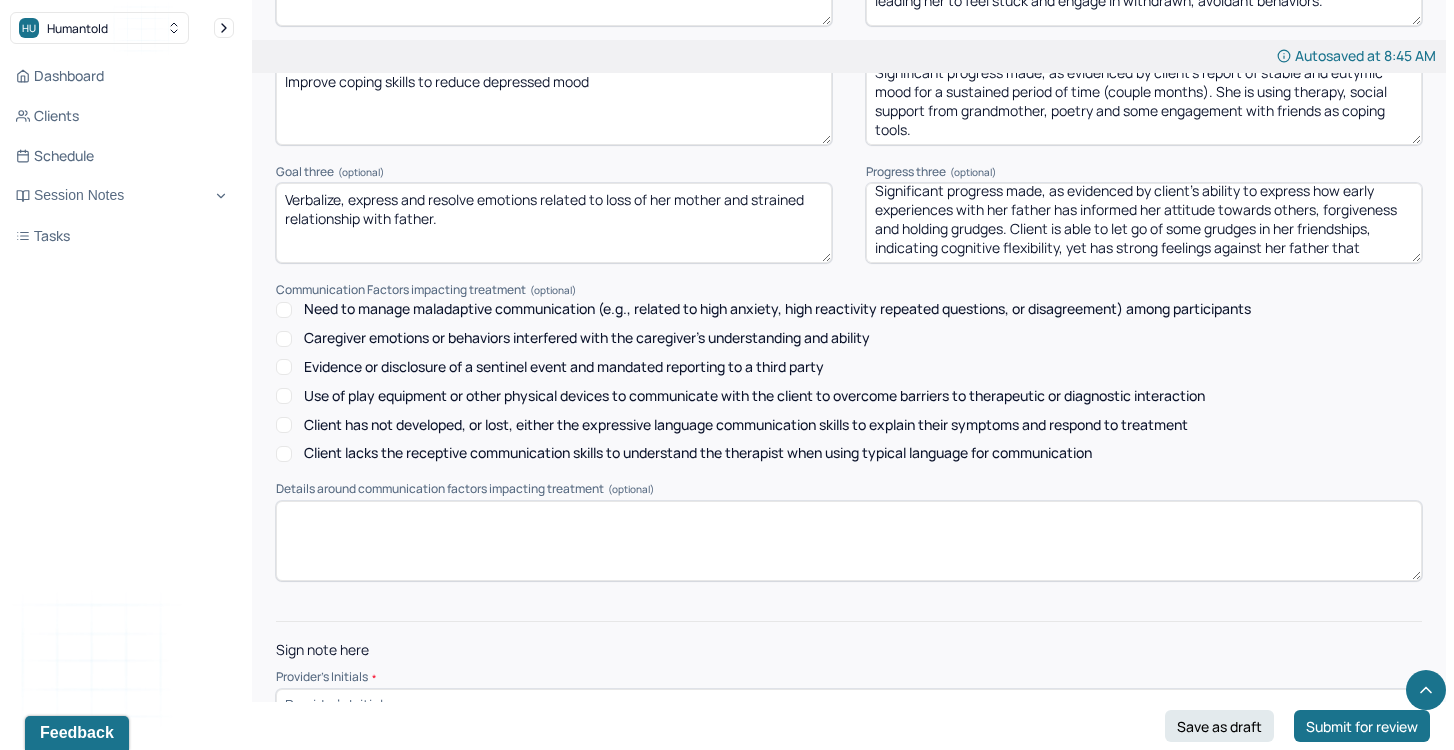 drag, startPoint x: 1380, startPoint y: 237, endPoint x: 1065, endPoint y: 242, distance: 315.03967 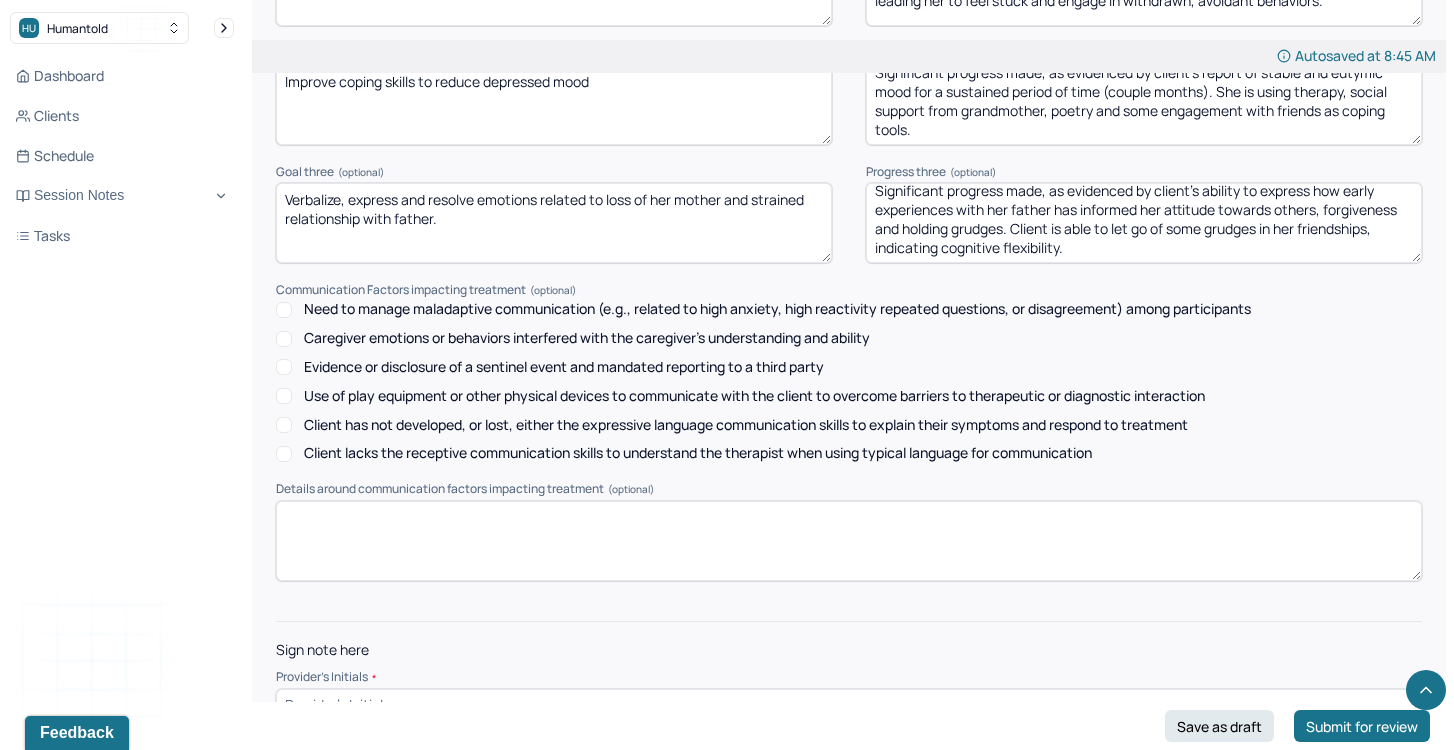 scroll, scrollTop: 2823, scrollLeft: 0, axis: vertical 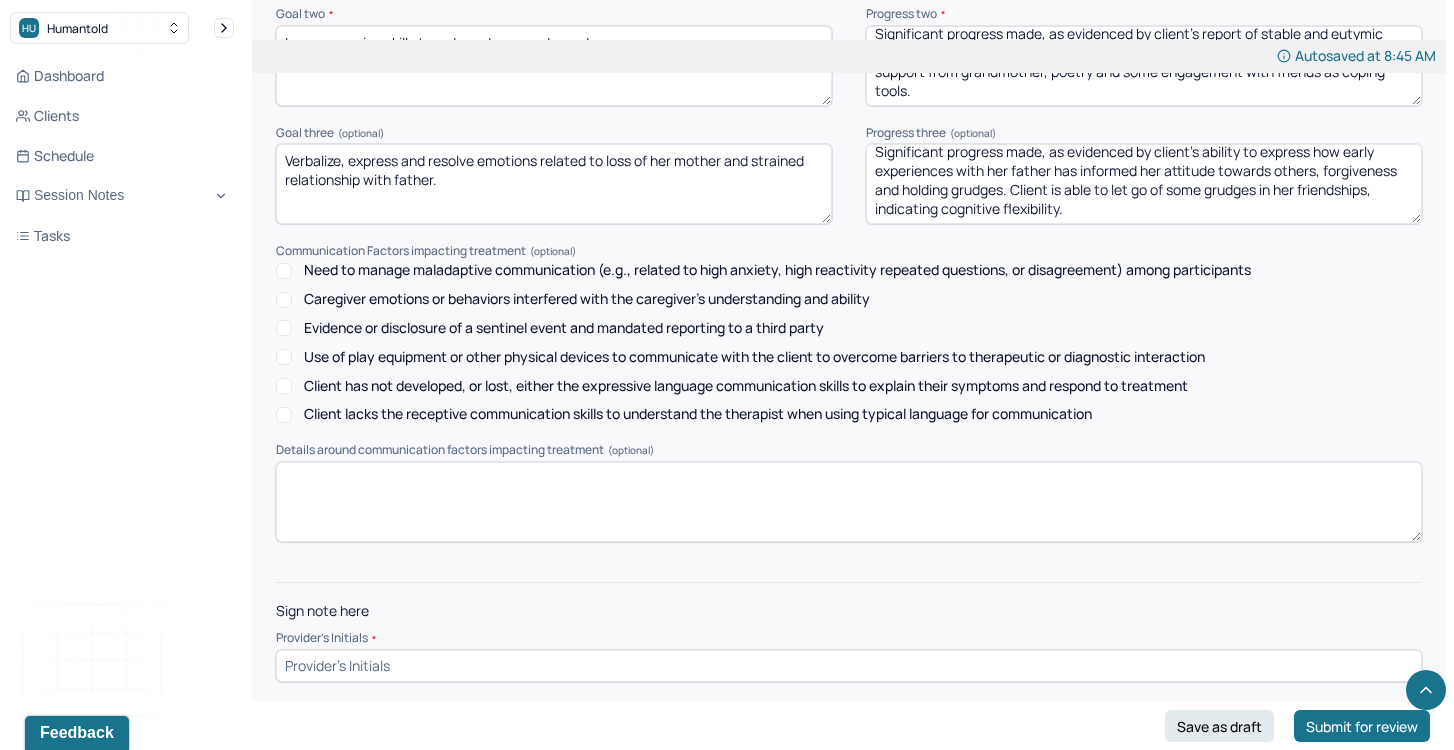 type on "Significant progress made, as evidenced by client's ability to express how early experiences with her father has informed her attitude towards others, forgiveness and holding grudges. Client is able to let go of some grudges in her friendships, indicating cognitive flexibility." 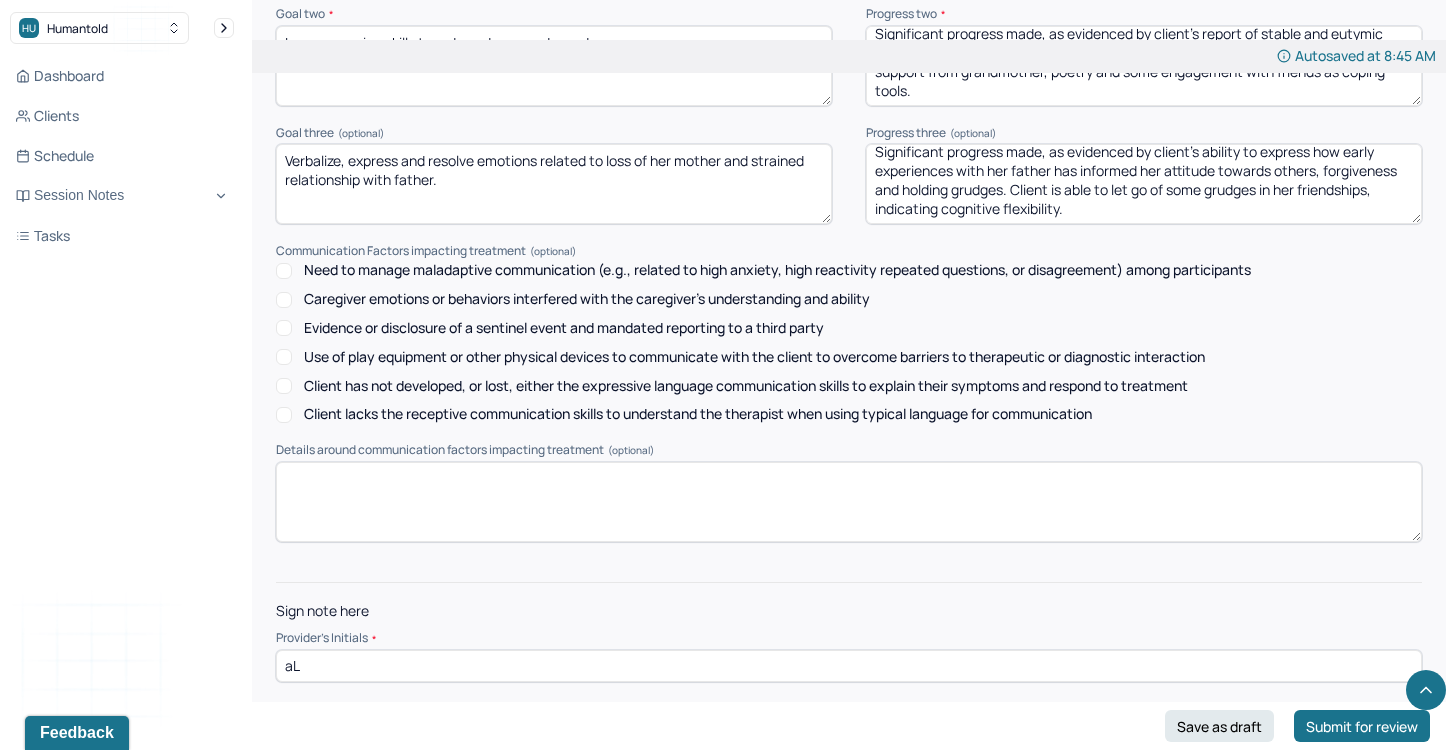 type on "a" 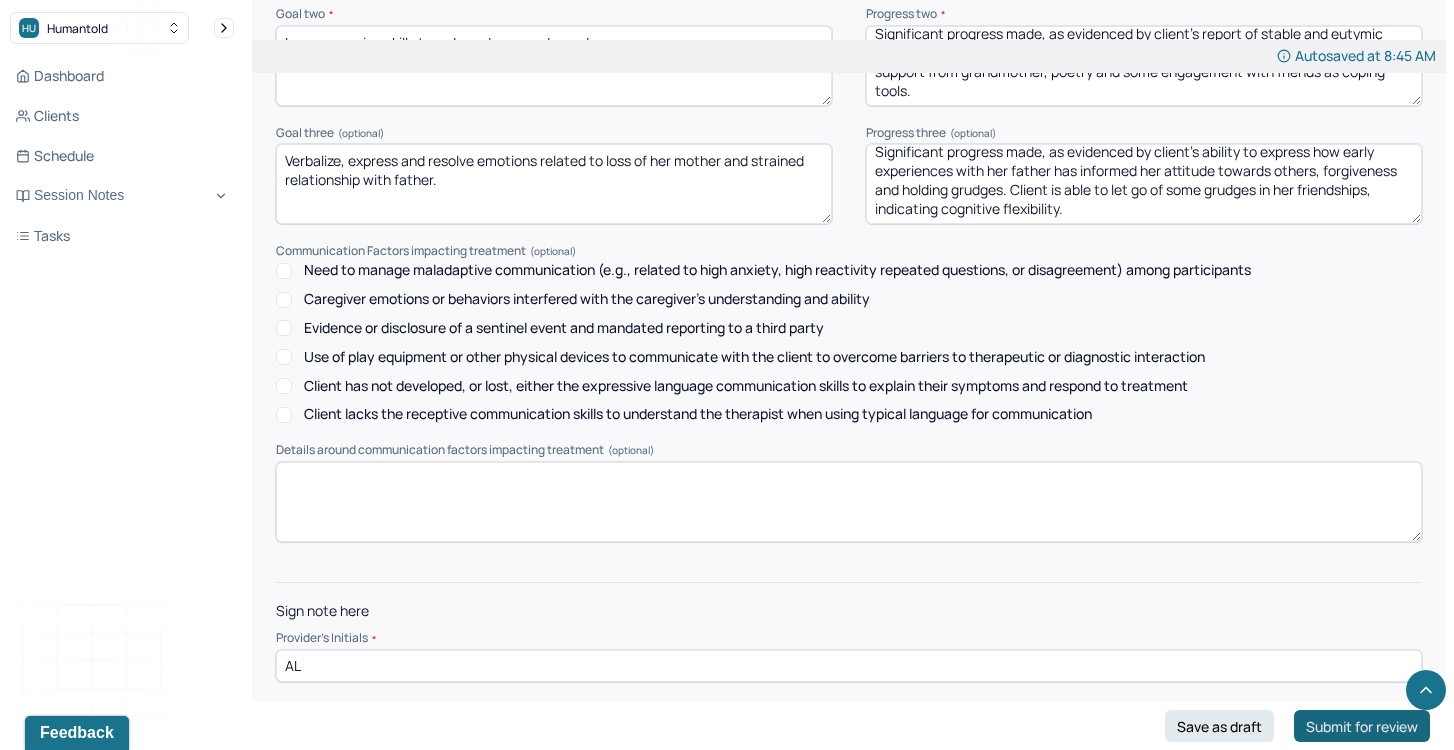type on "AL" 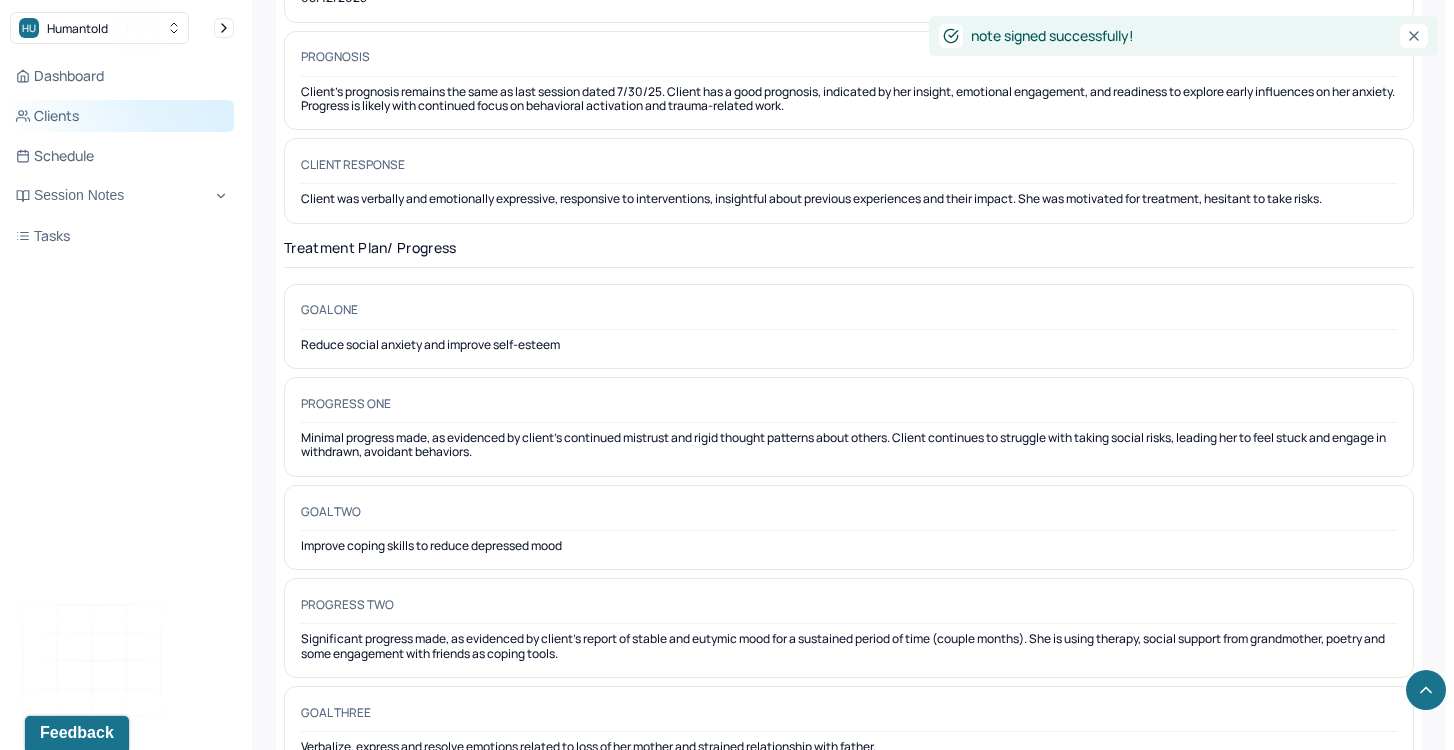 click on "Clients" at bounding box center [122, 116] 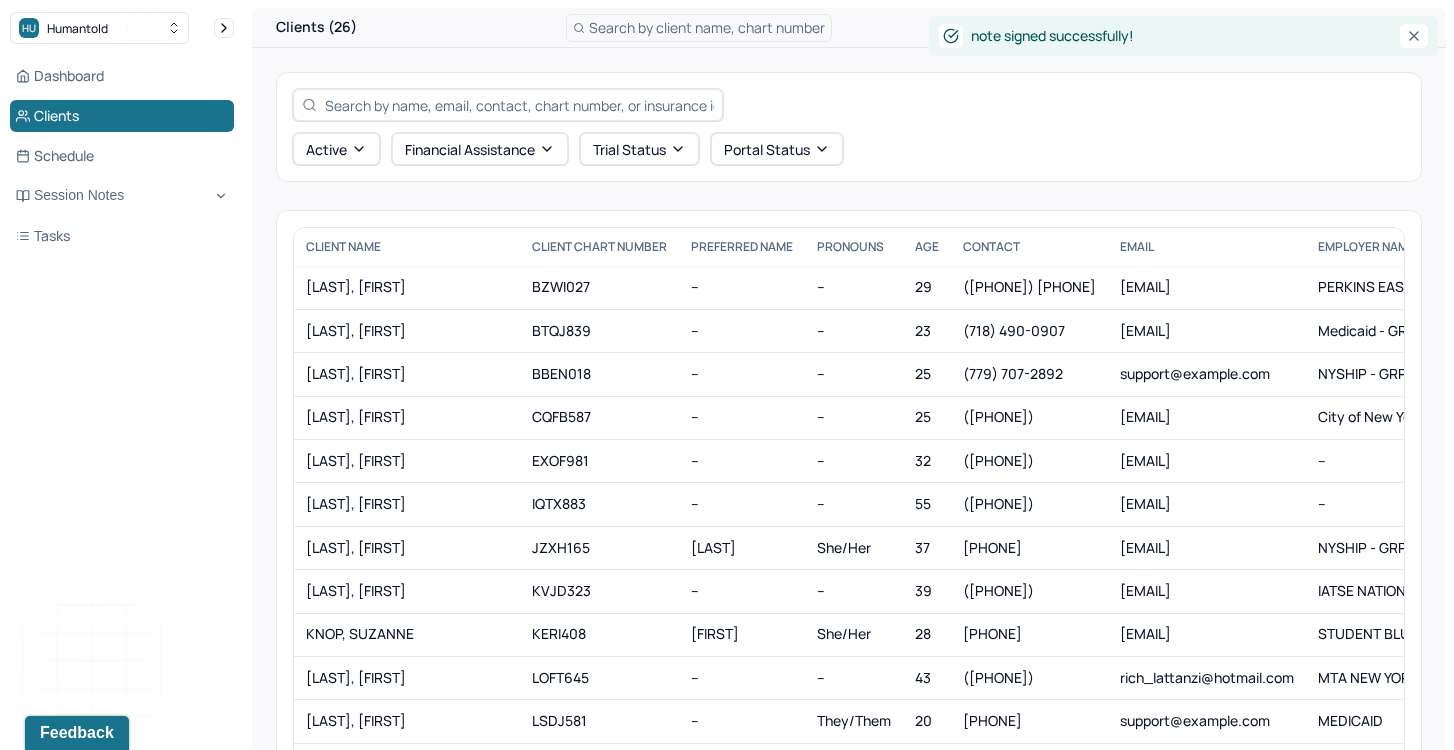 click at bounding box center [519, 105] 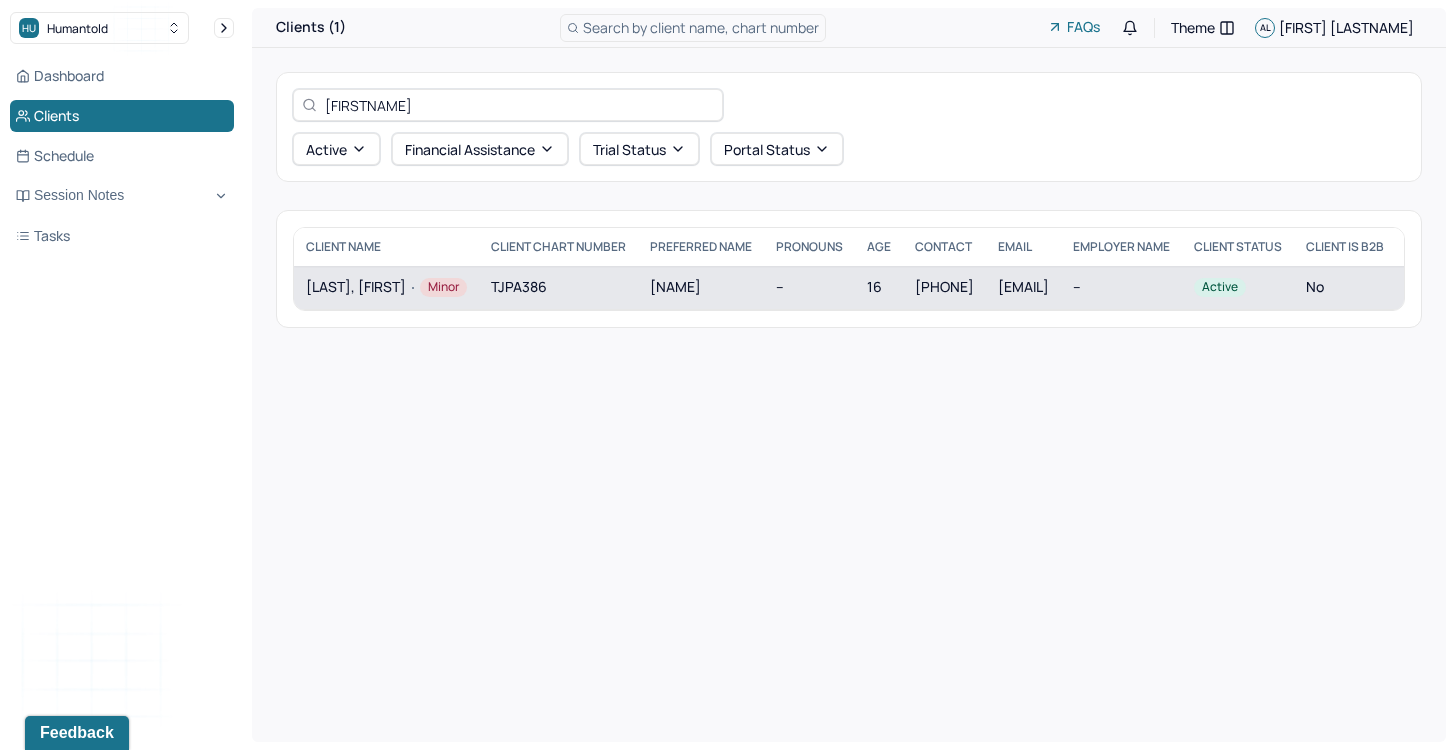 type on "[FIRSTNAME]" 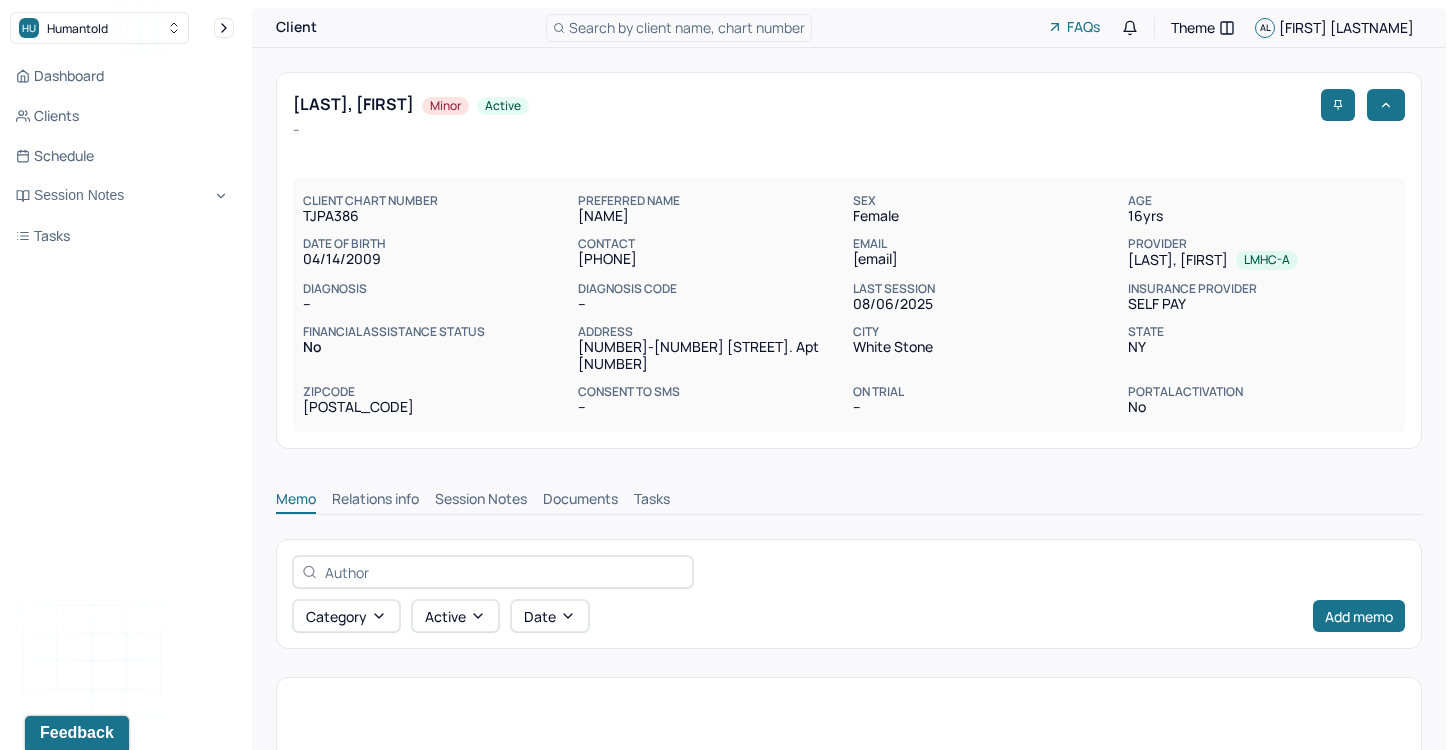 click on "Session Notes" at bounding box center [481, 501] 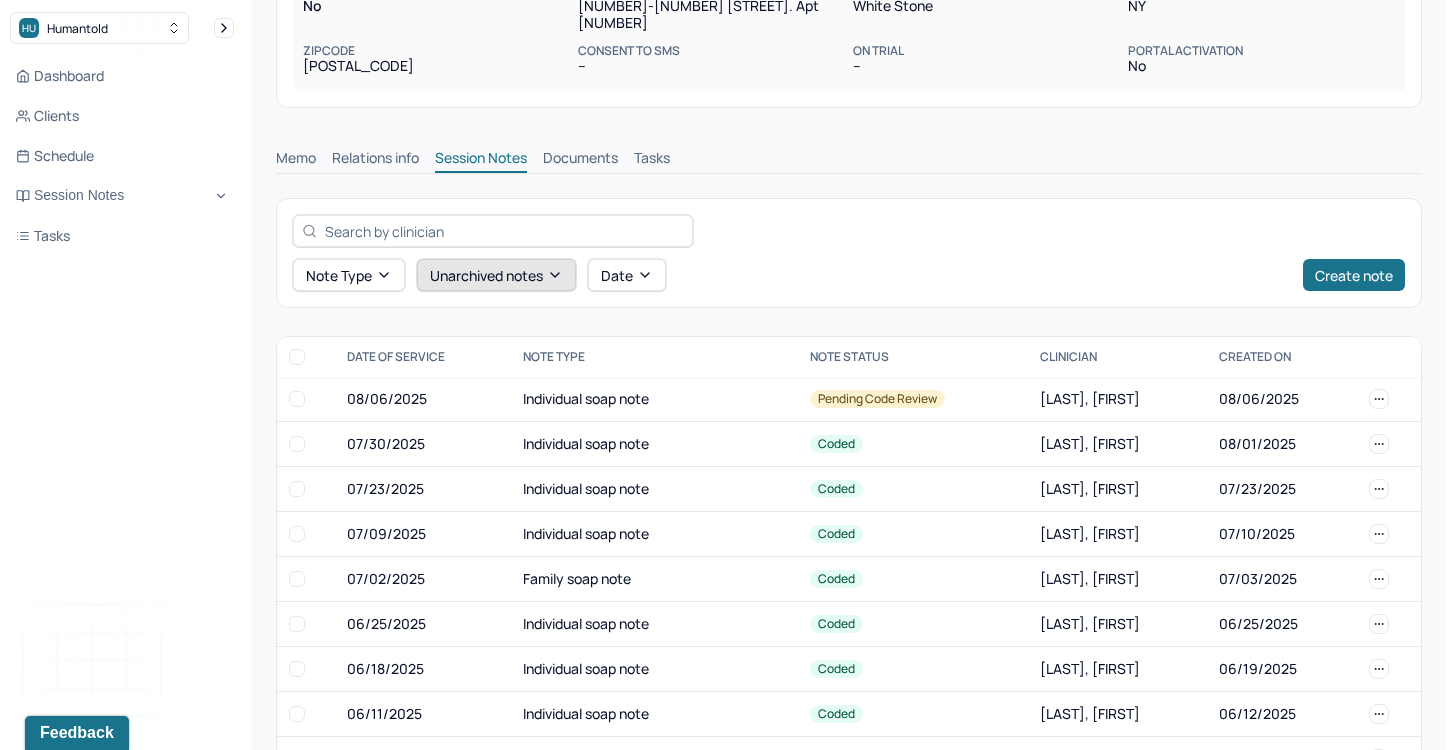 scroll, scrollTop: 342, scrollLeft: 0, axis: vertical 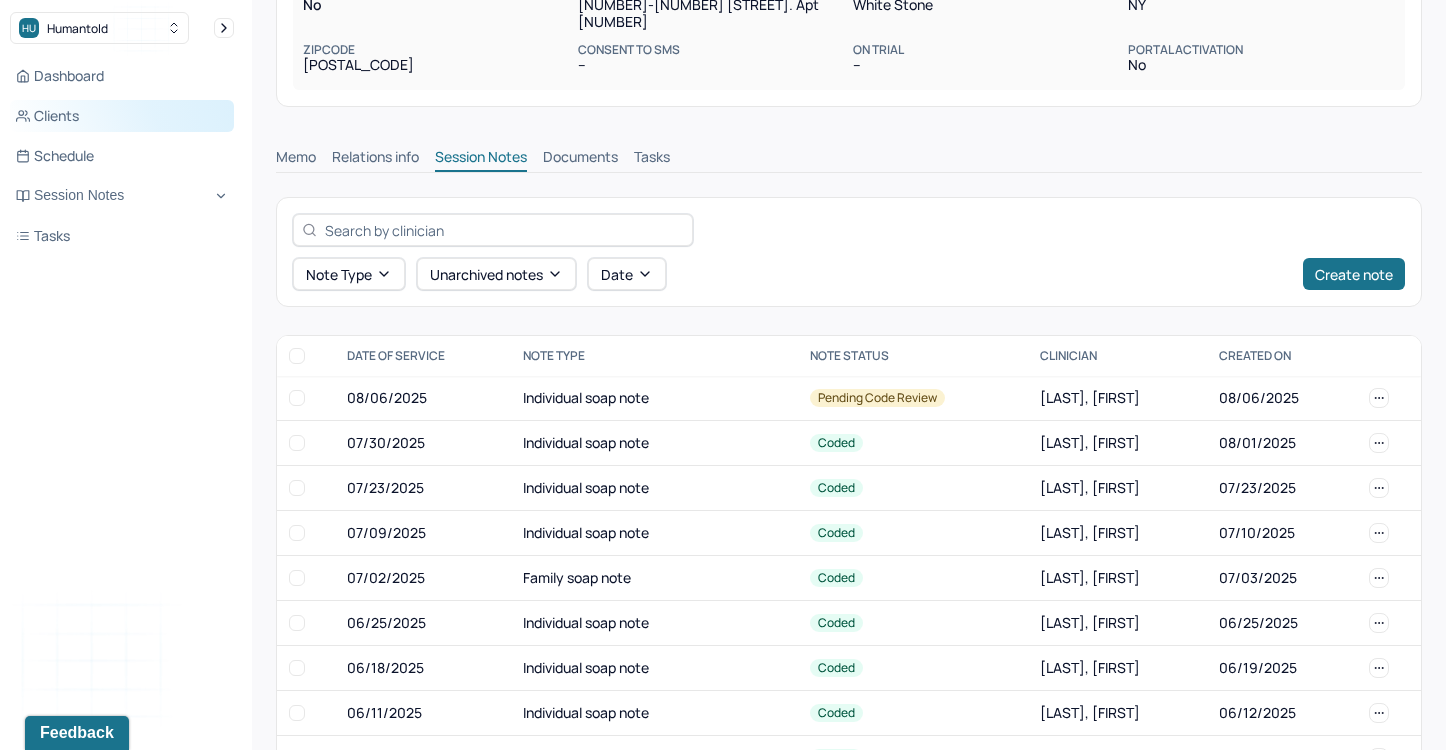 click on "Clients" at bounding box center (122, 116) 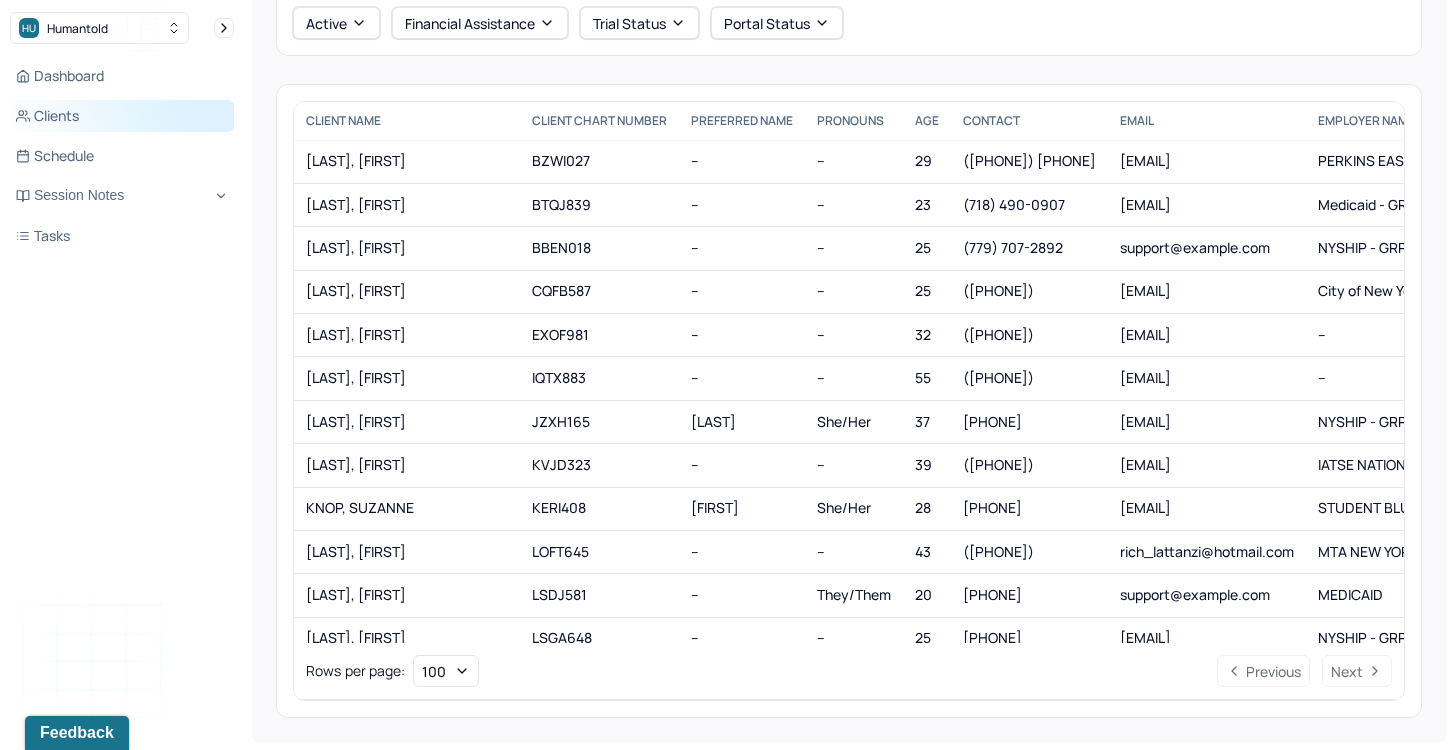 scroll, scrollTop: 124, scrollLeft: 0, axis: vertical 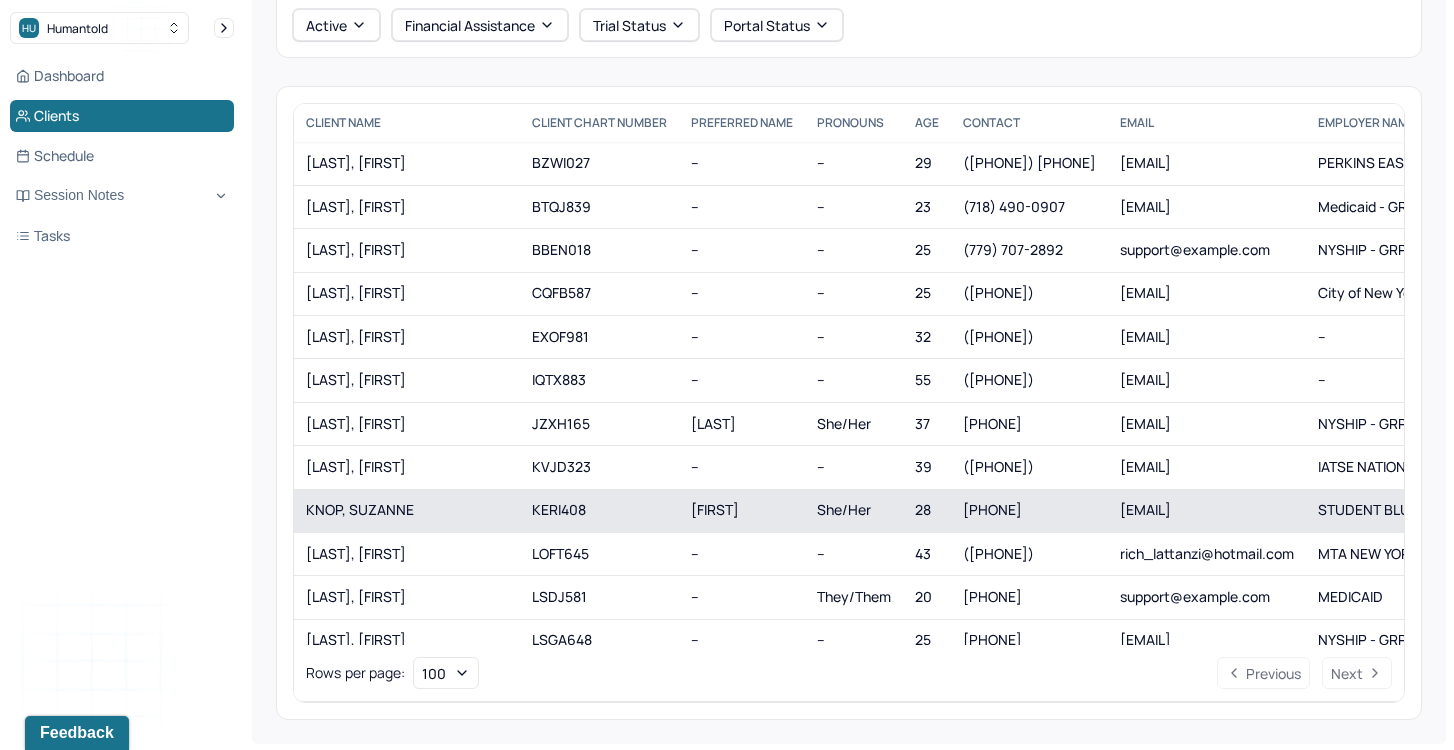 click on "KNOP, SUZANNE" at bounding box center [407, 510] 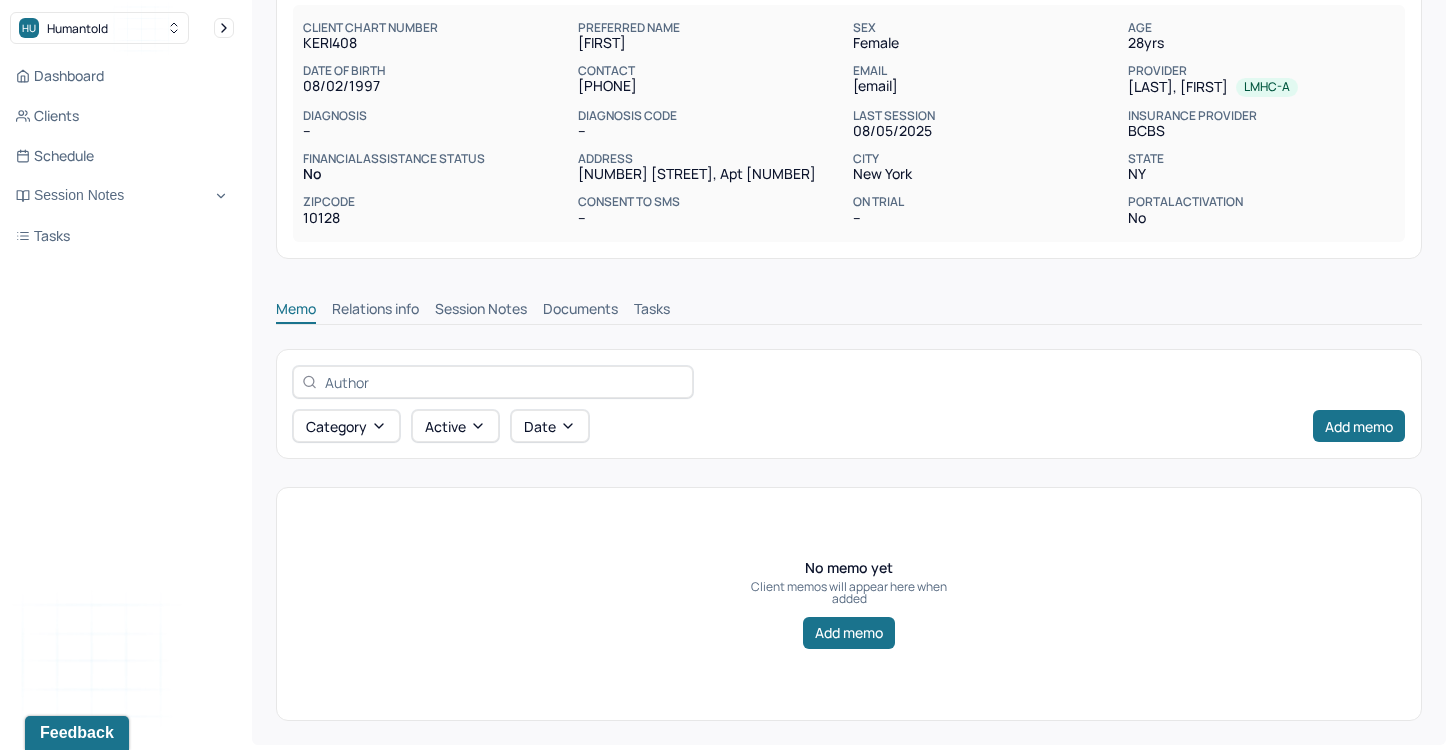 click on "Session Notes" at bounding box center (481, 311) 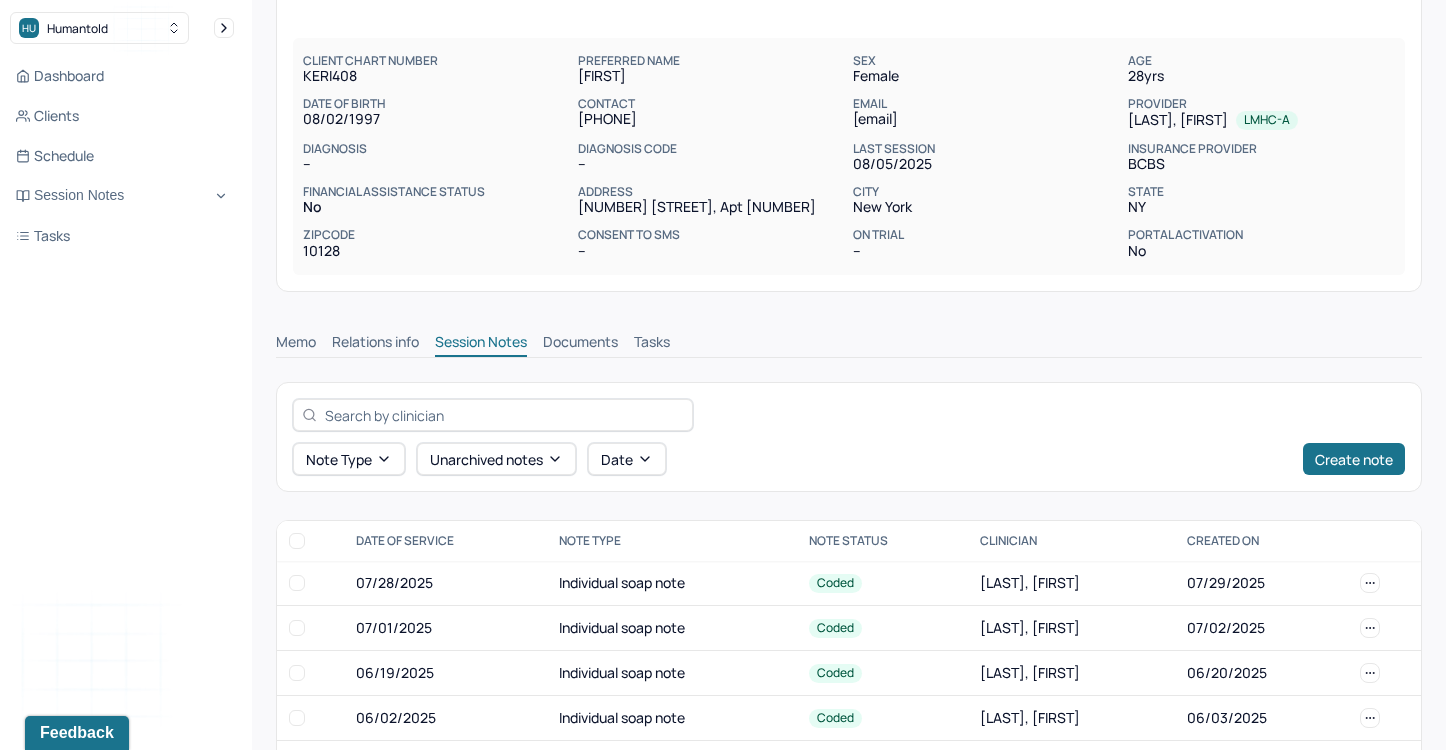 scroll, scrollTop: 173, scrollLeft: 0, axis: vertical 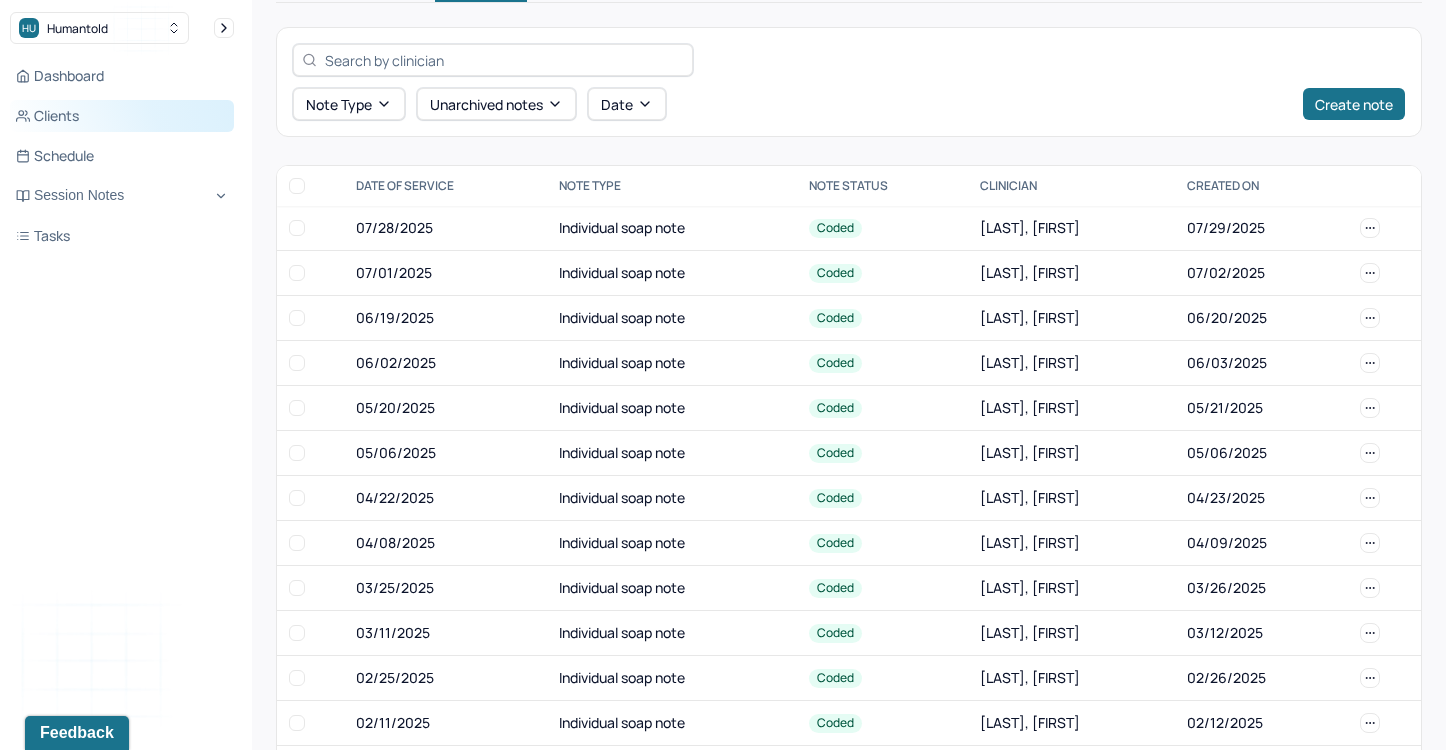 click on "Clients" at bounding box center (122, 116) 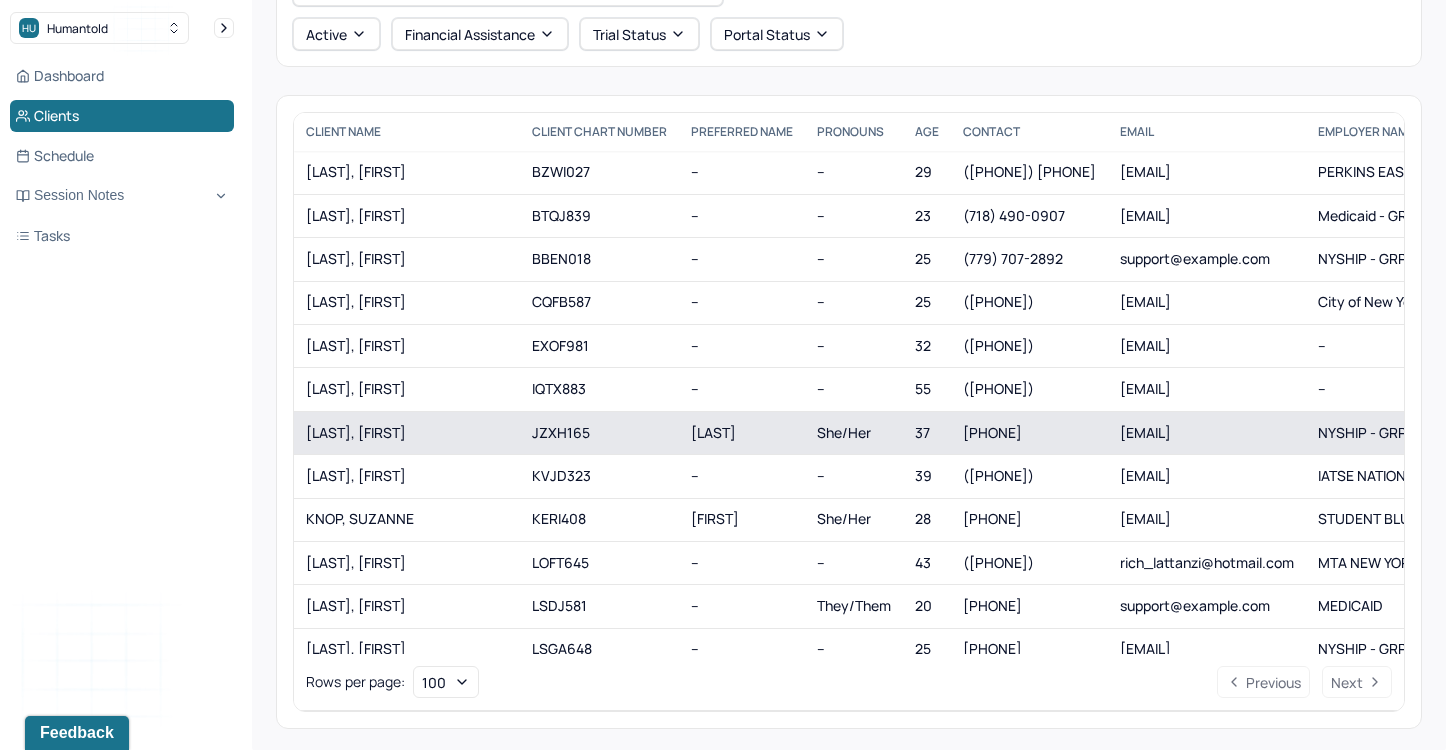 scroll, scrollTop: 124, scrollLeft: 0, axis: vertical 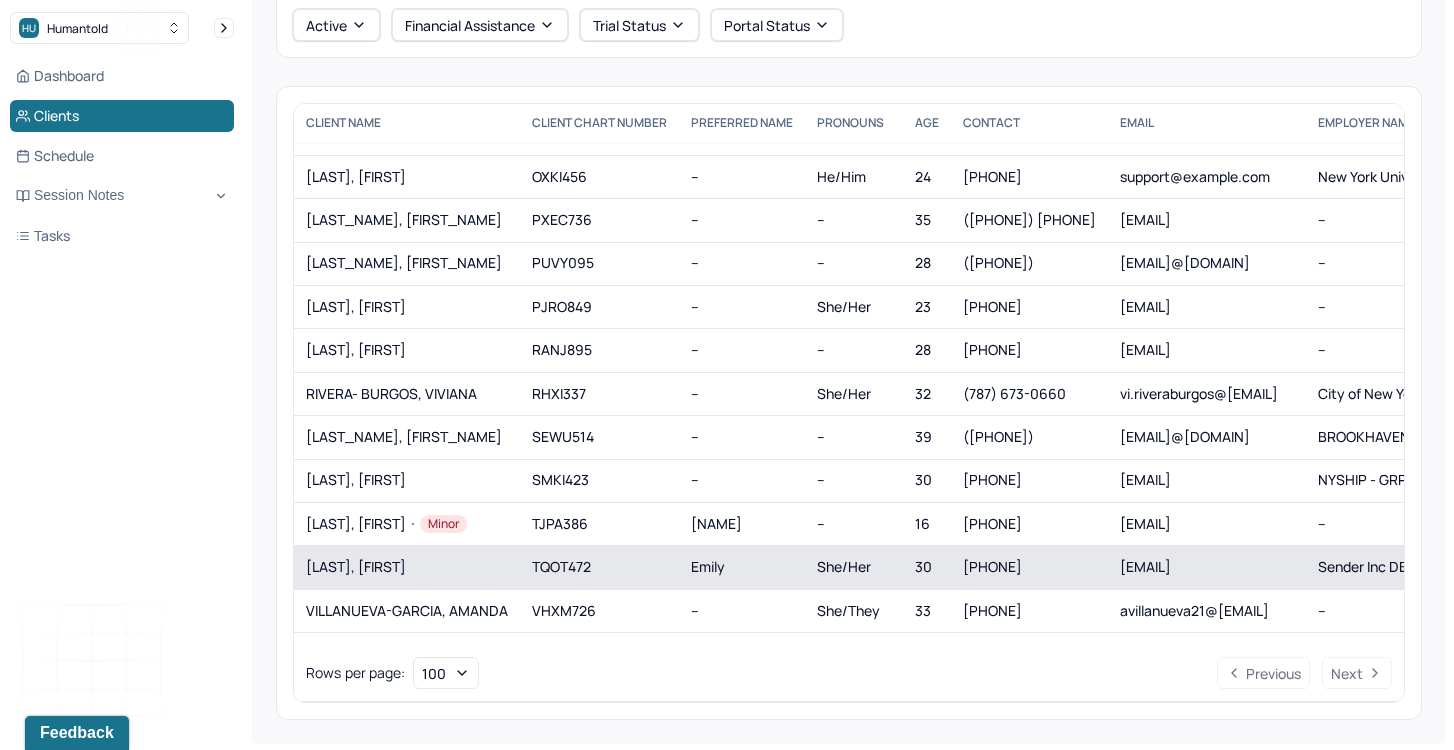 click on "[LAST], [FIRST]" at bounding box center (407, 567) 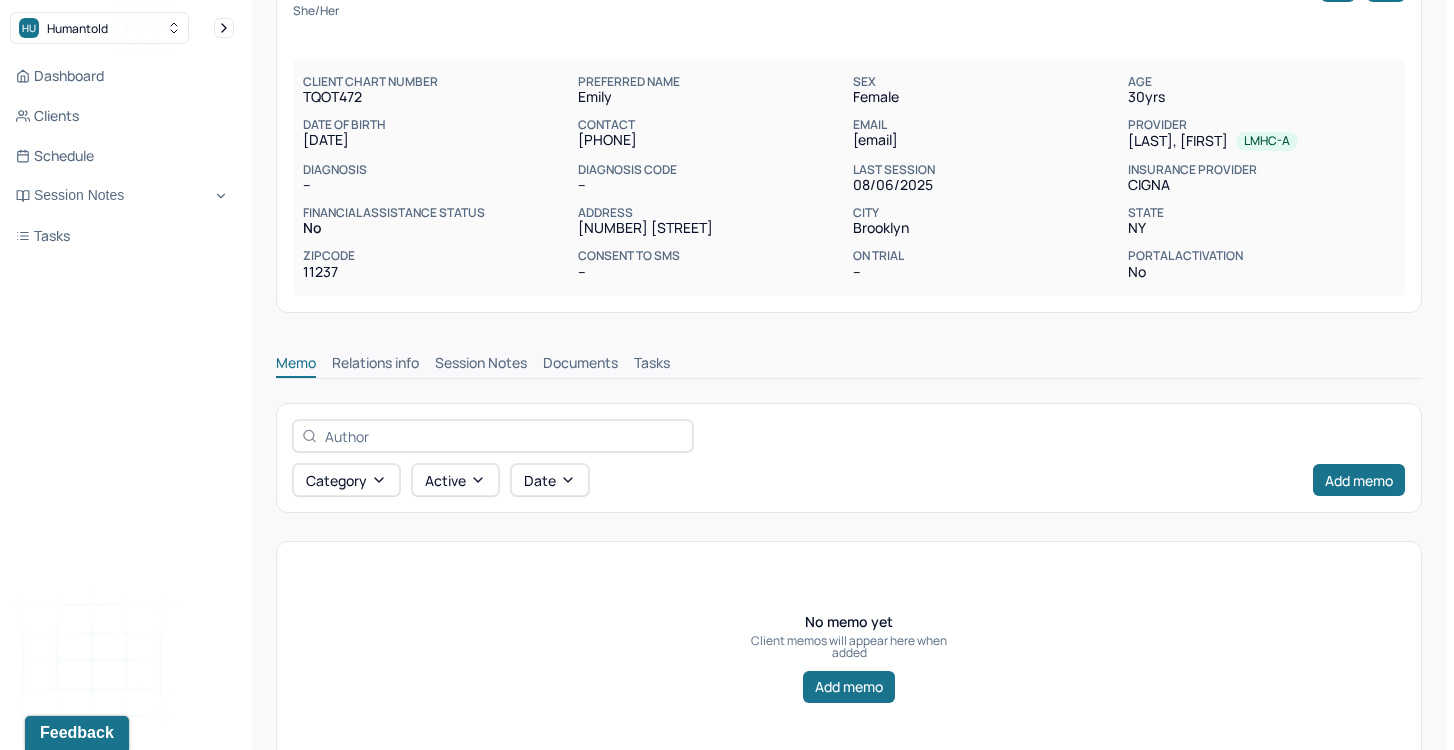 scroll, scrollTop: 135, scrollLeft: 0, axis: vertical 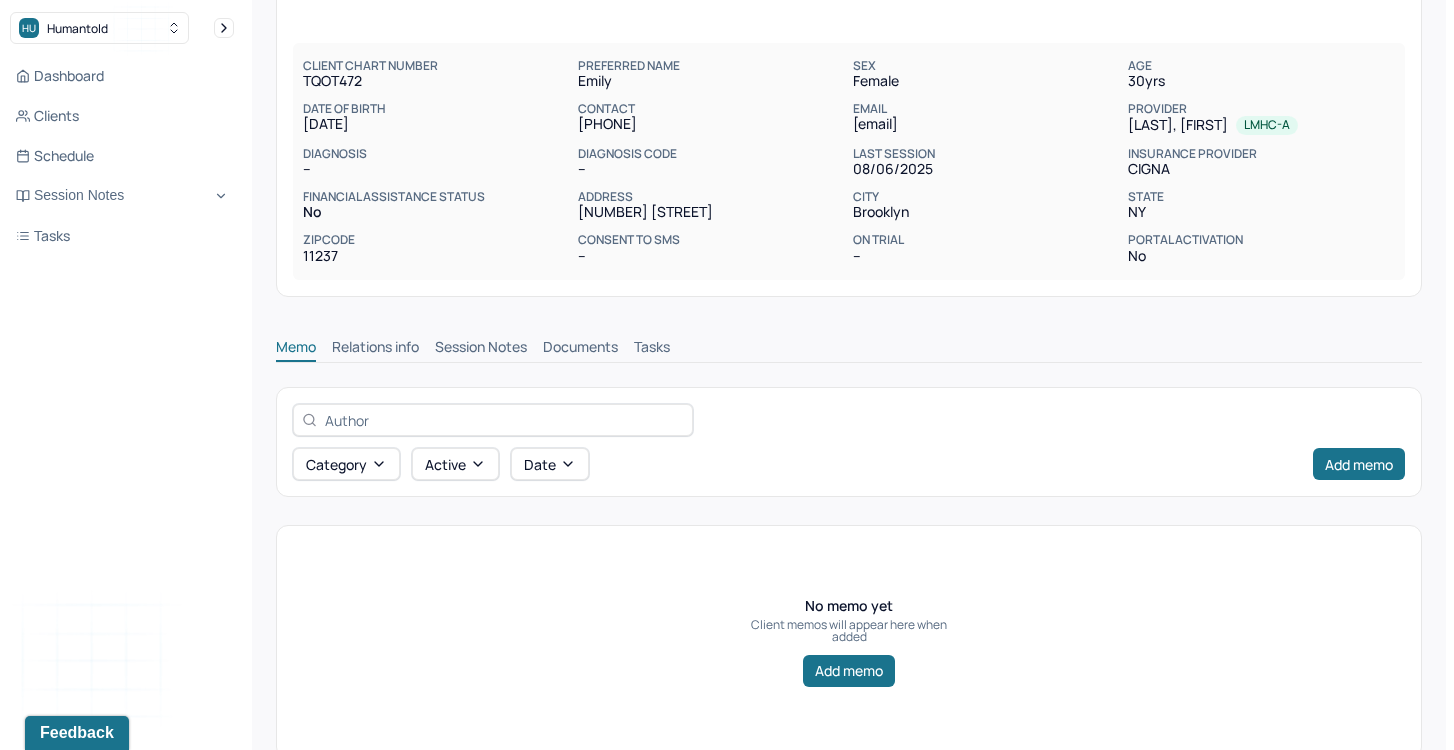 click on "Session Notes" at bounding box center (481, 349) 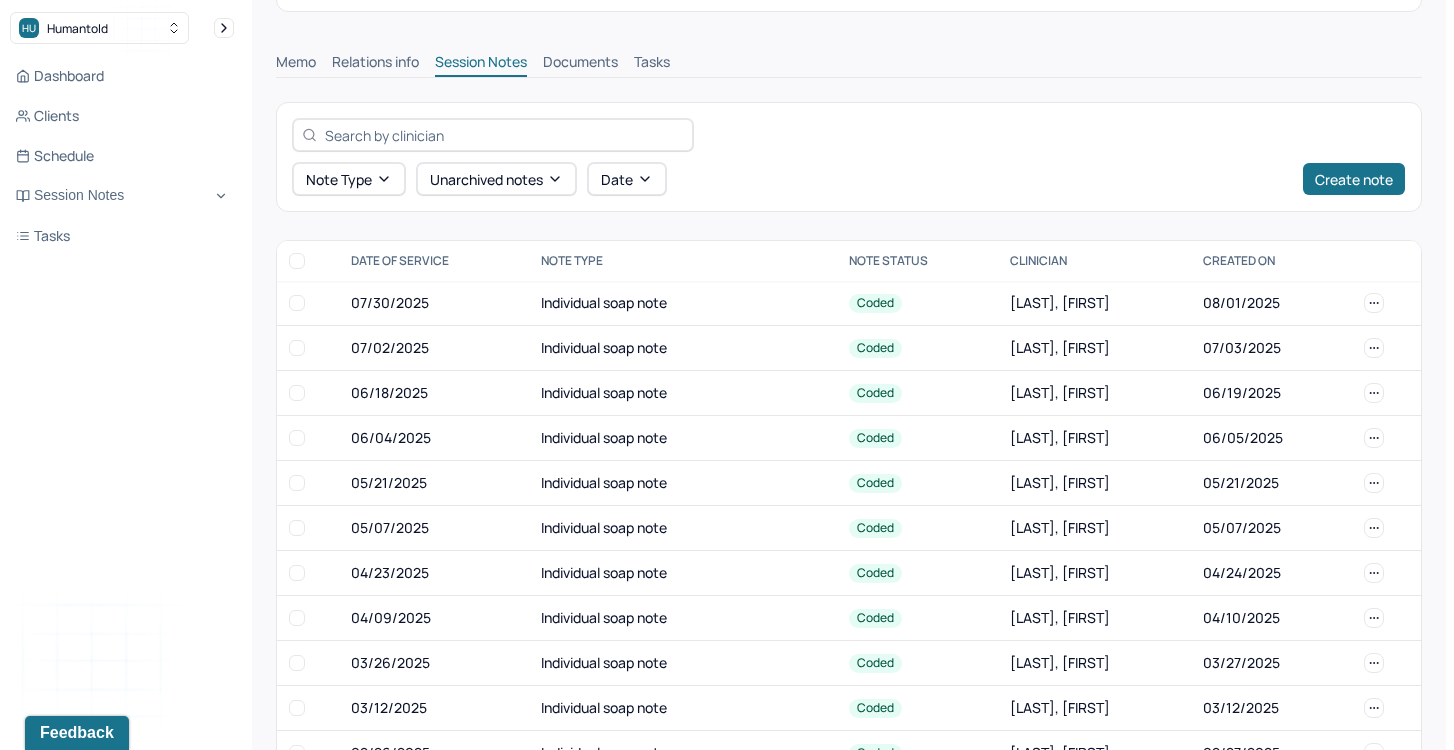 scroll, scrollTop: 456, scrollLeft: 0, axis: vertical 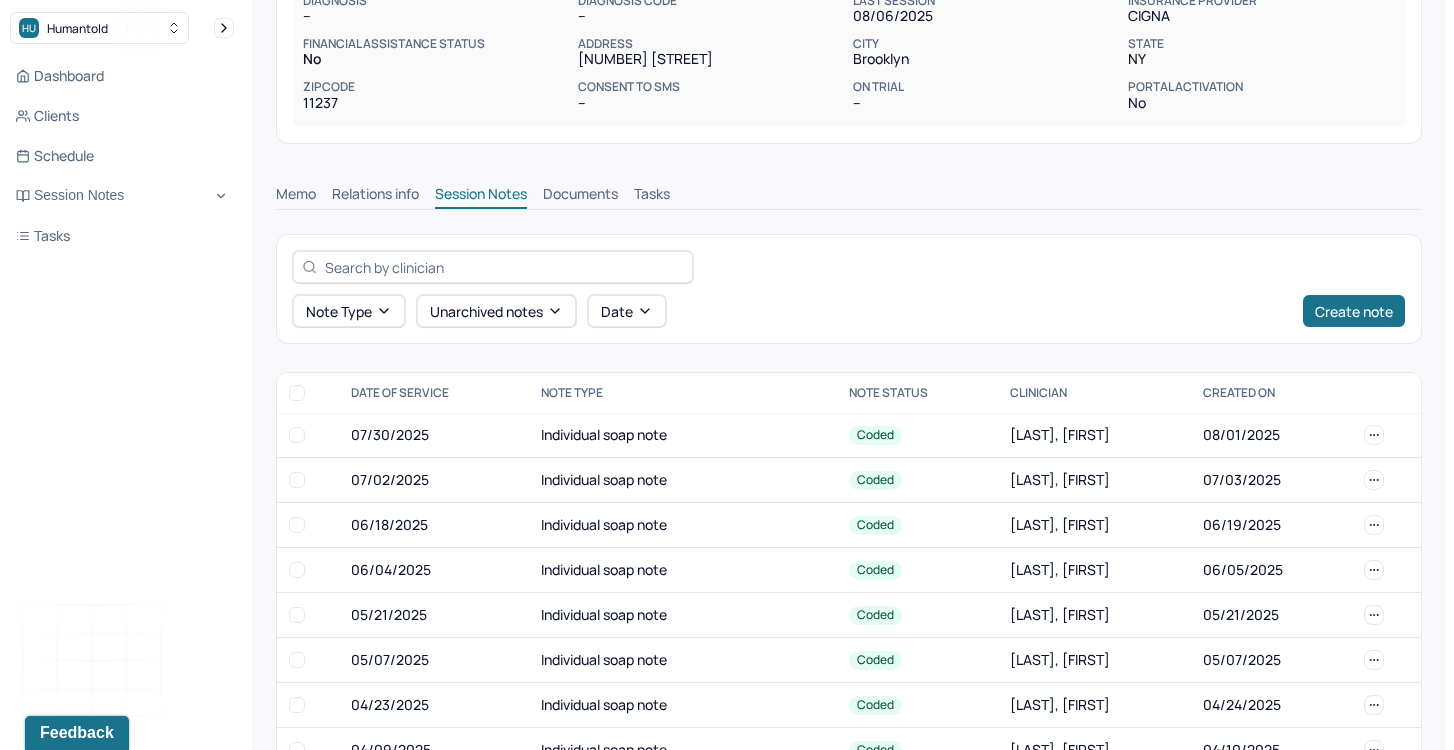click at bounding box center [504, 267] 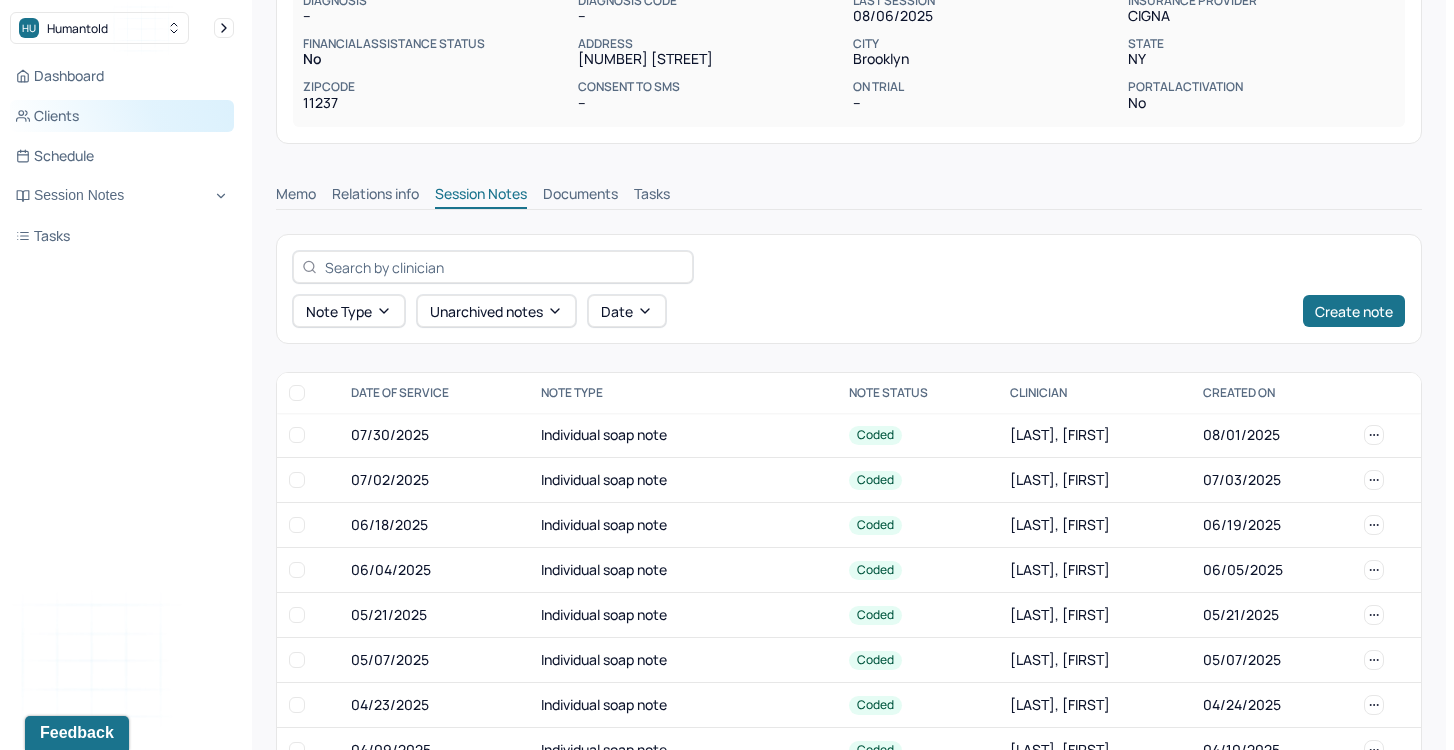 click on "Clients" at bounding box center [122, 116] 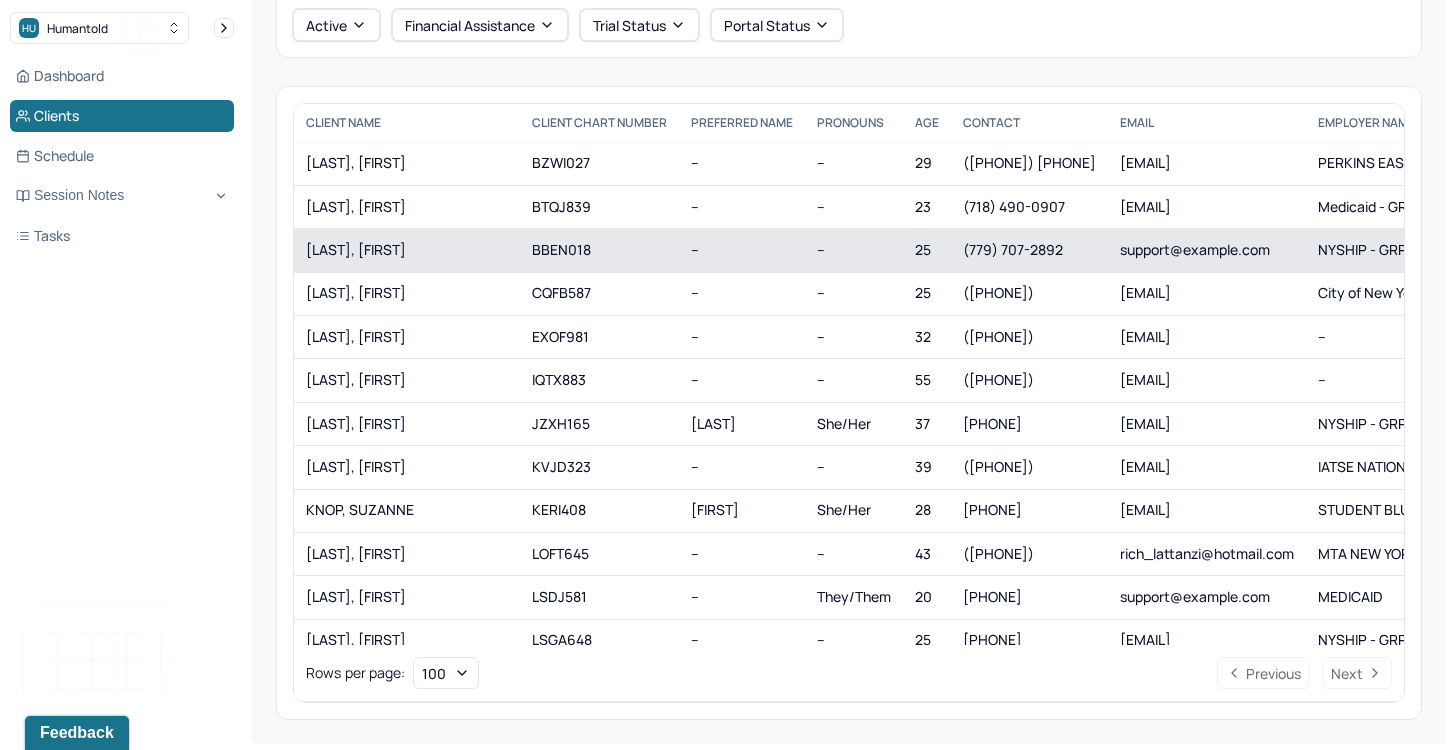 scroll, scrollTop: 0, scrollLeft: 0, axis: both 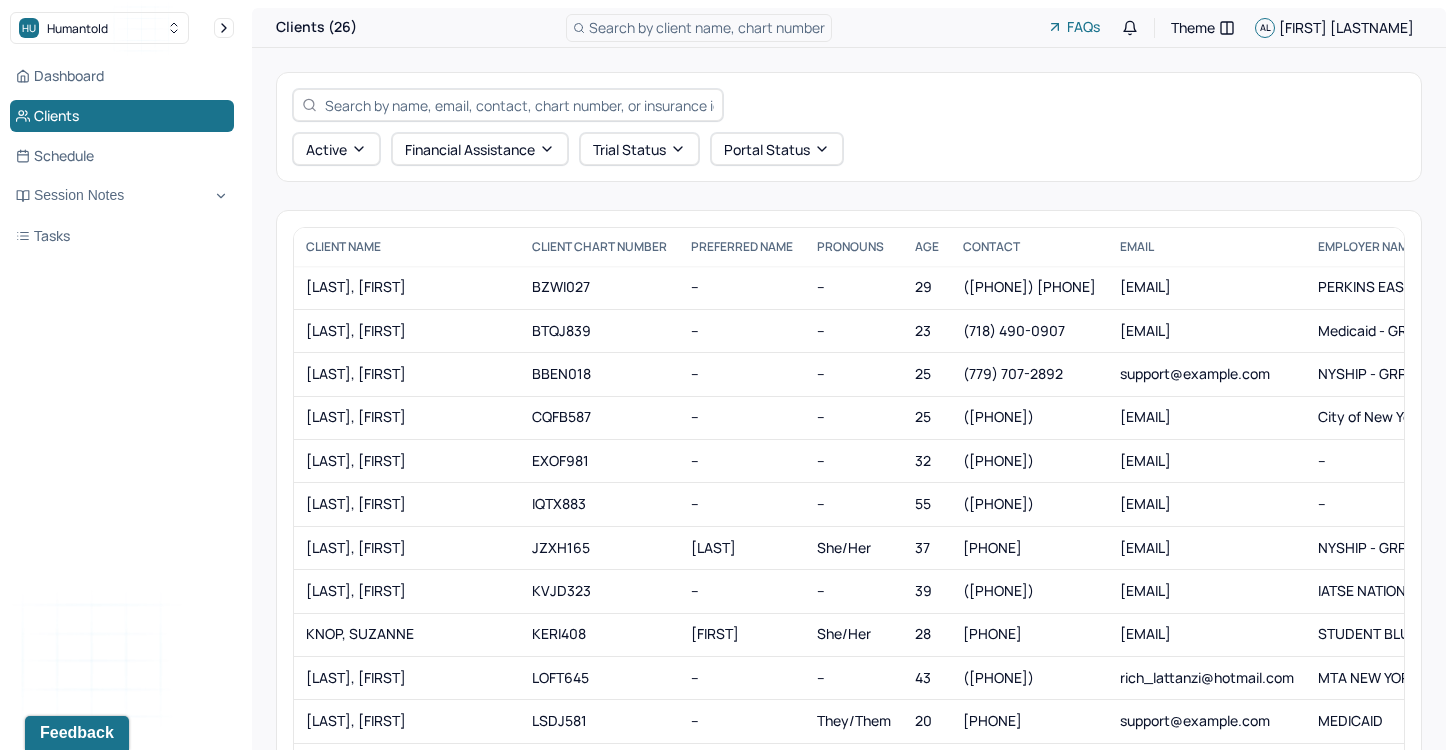 click at bounding box center (519, 105) 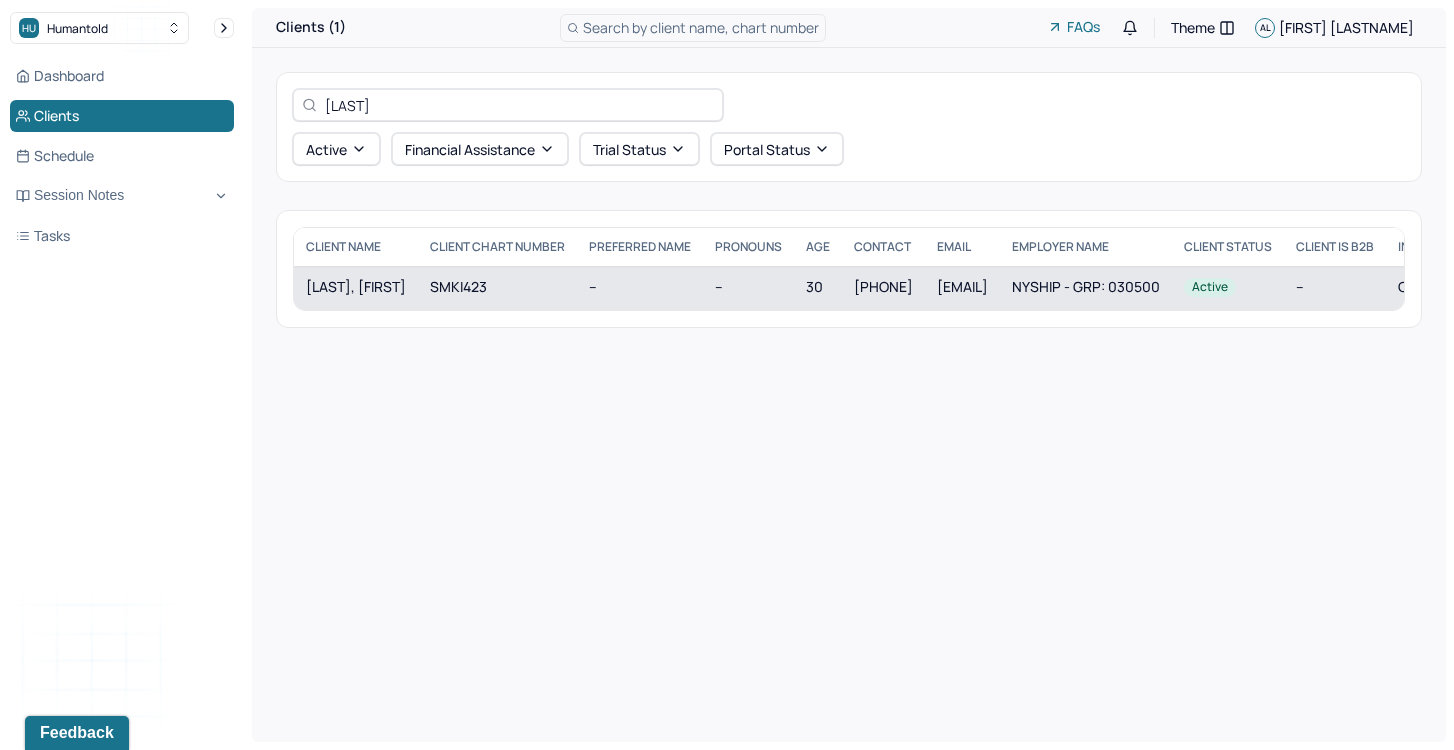 type on "[LAST]" 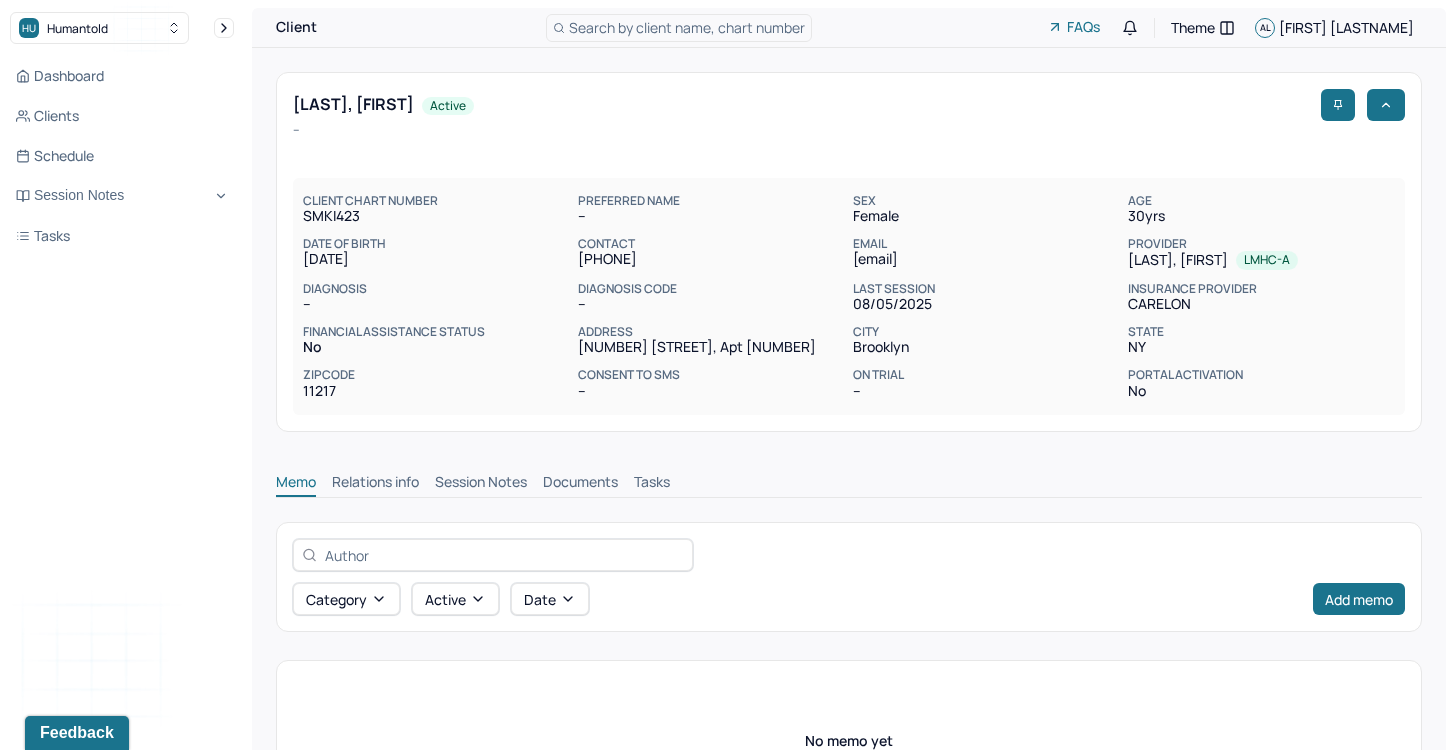 click on "Session Notes" at bounding box center (481, 484) 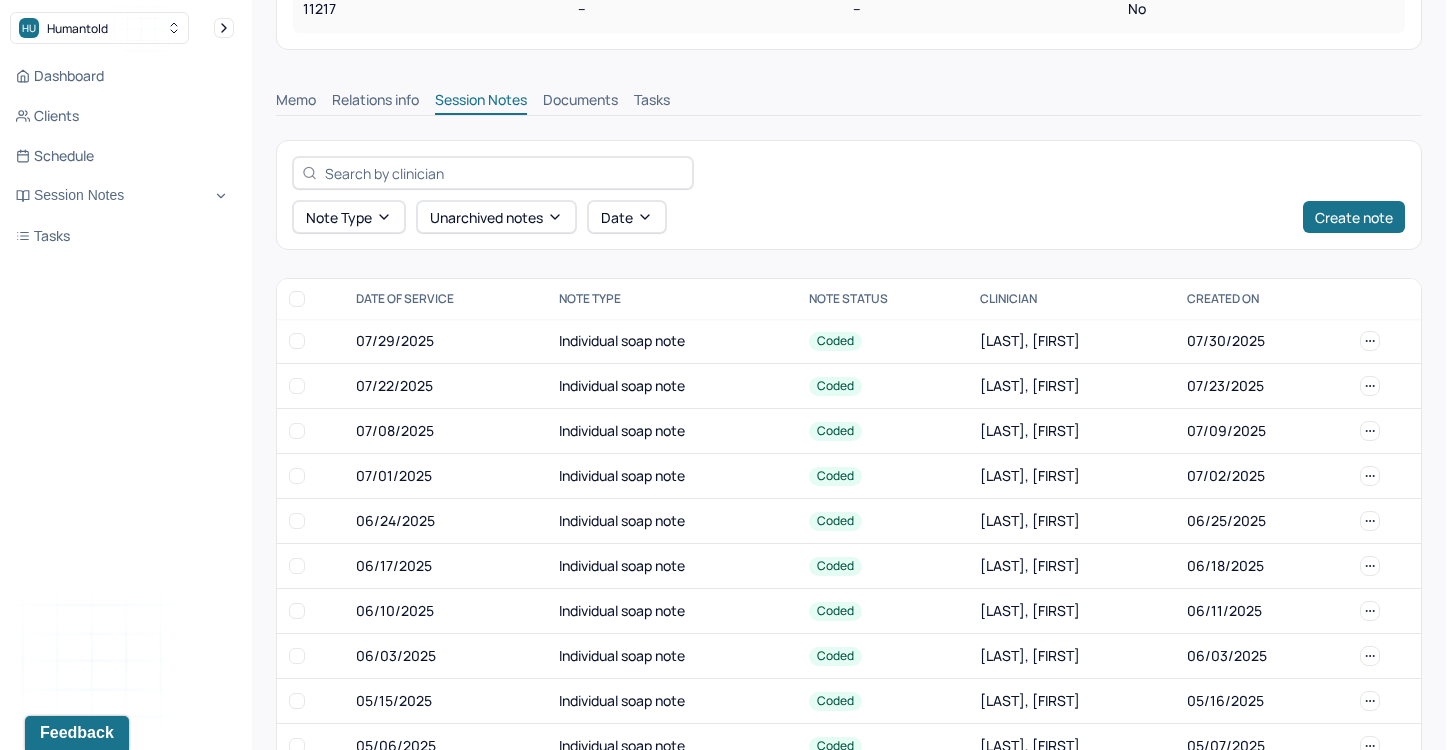 scroll, scrollTop: 478, scrollLeft: 0, axis: vertical 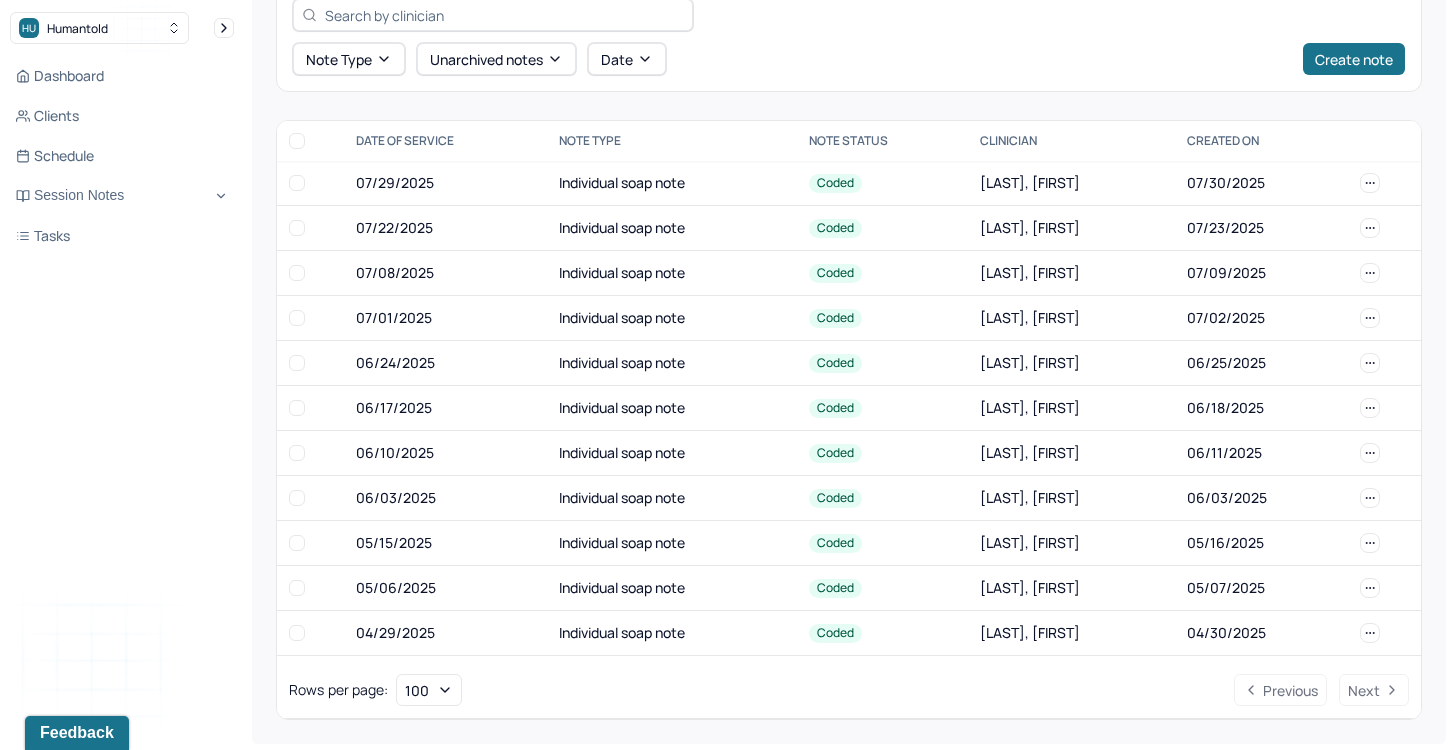 click on "Note Type" at bounding box center [672, 141] 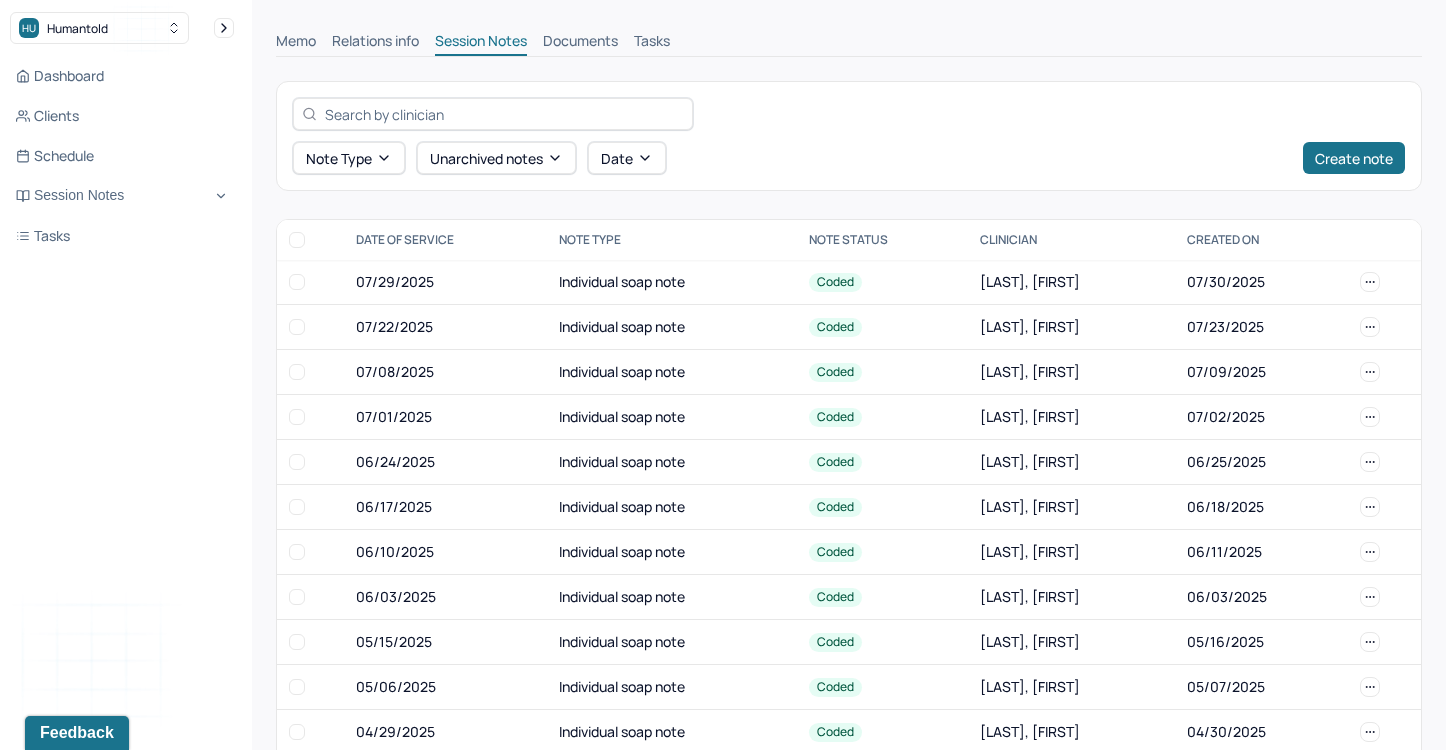 scroll, scrollTop: 440, scrollLeft: 0, axis: vertical 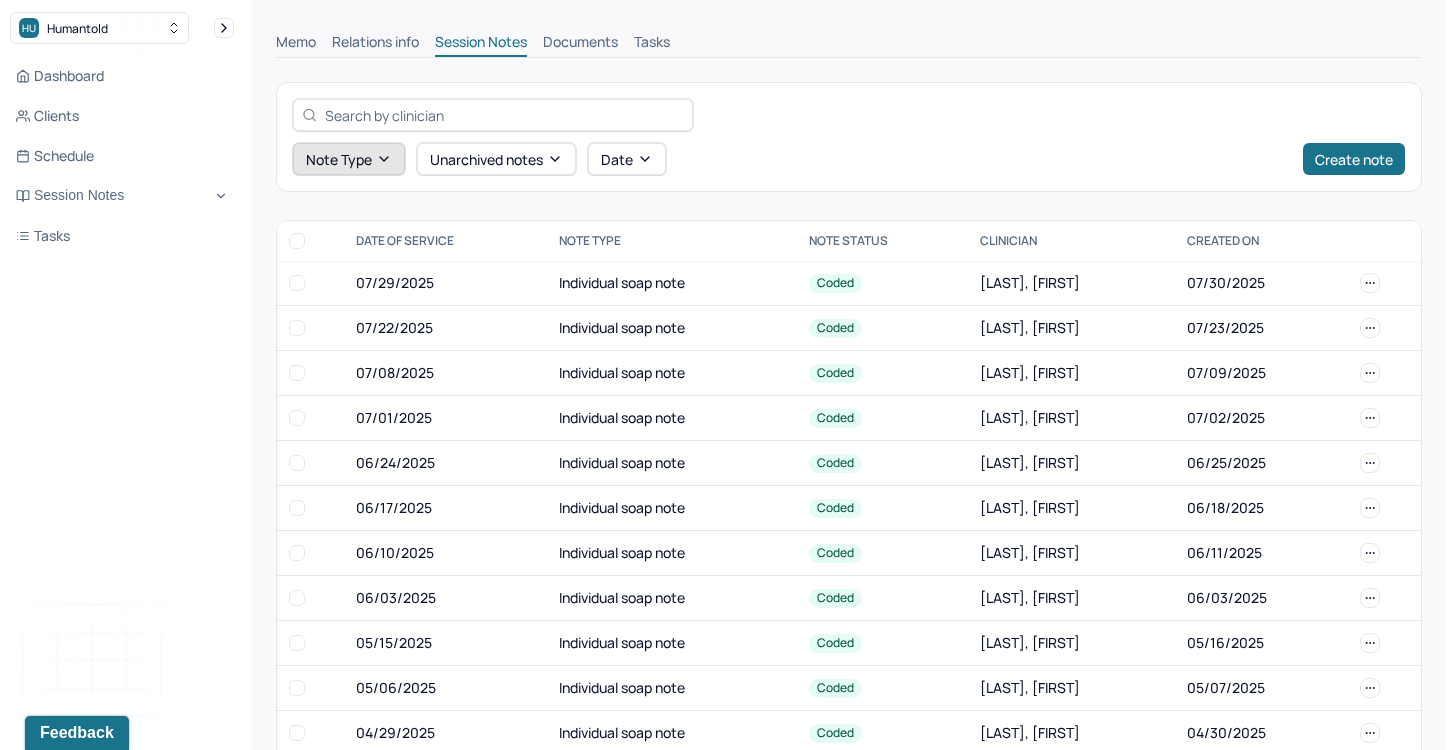 click on "Note type" at bounding box center [349, 159] 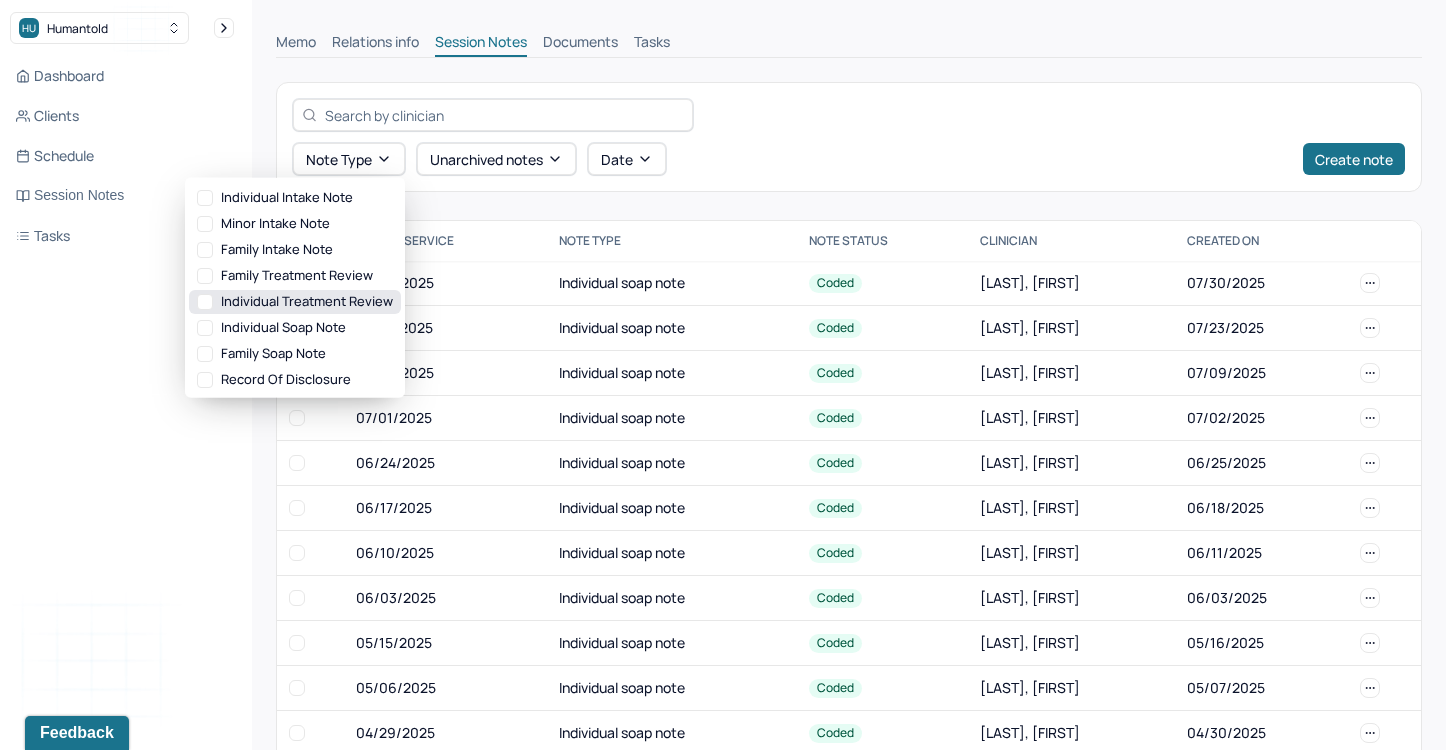 click on "Individual treatment review" at bounding box center [295, 302] 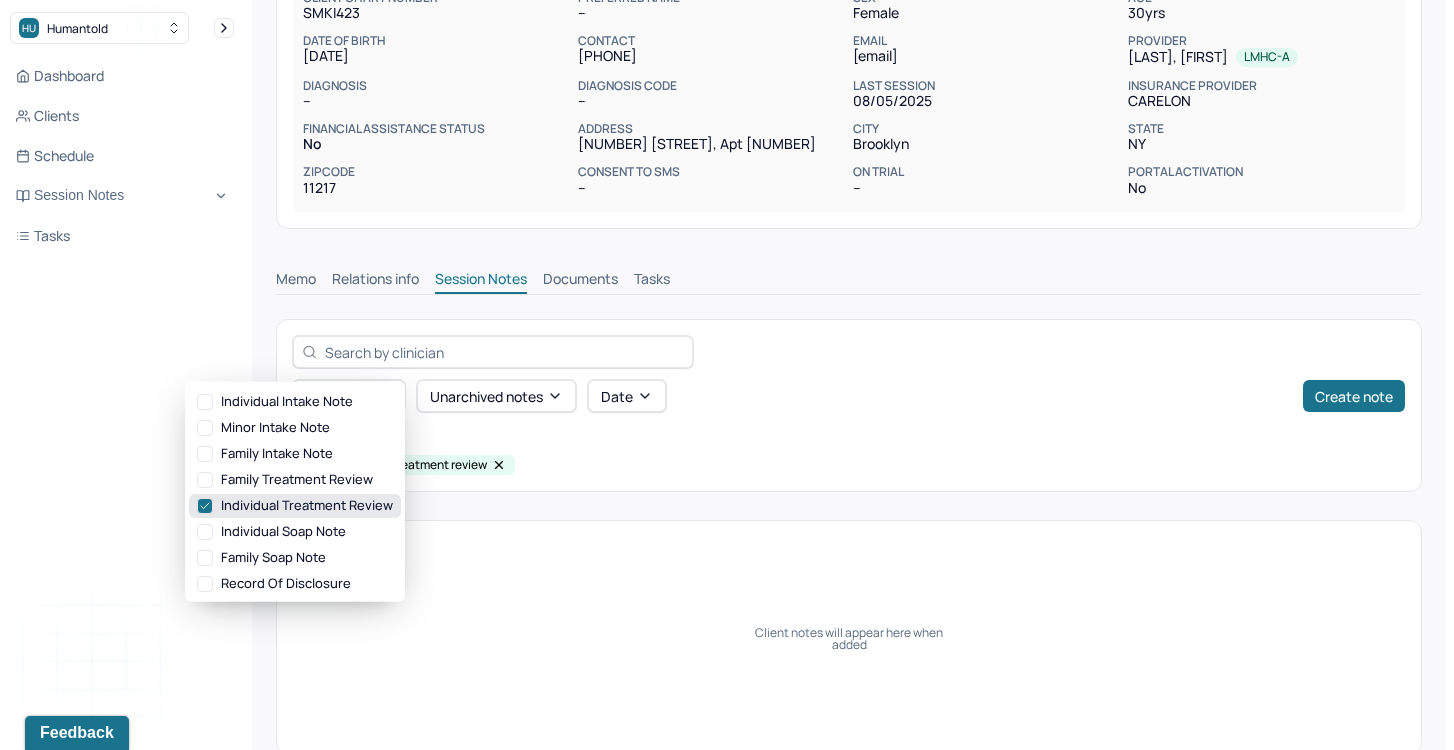 scroll, scrollTop: 236, scrollLeft: 0, axis: vertical 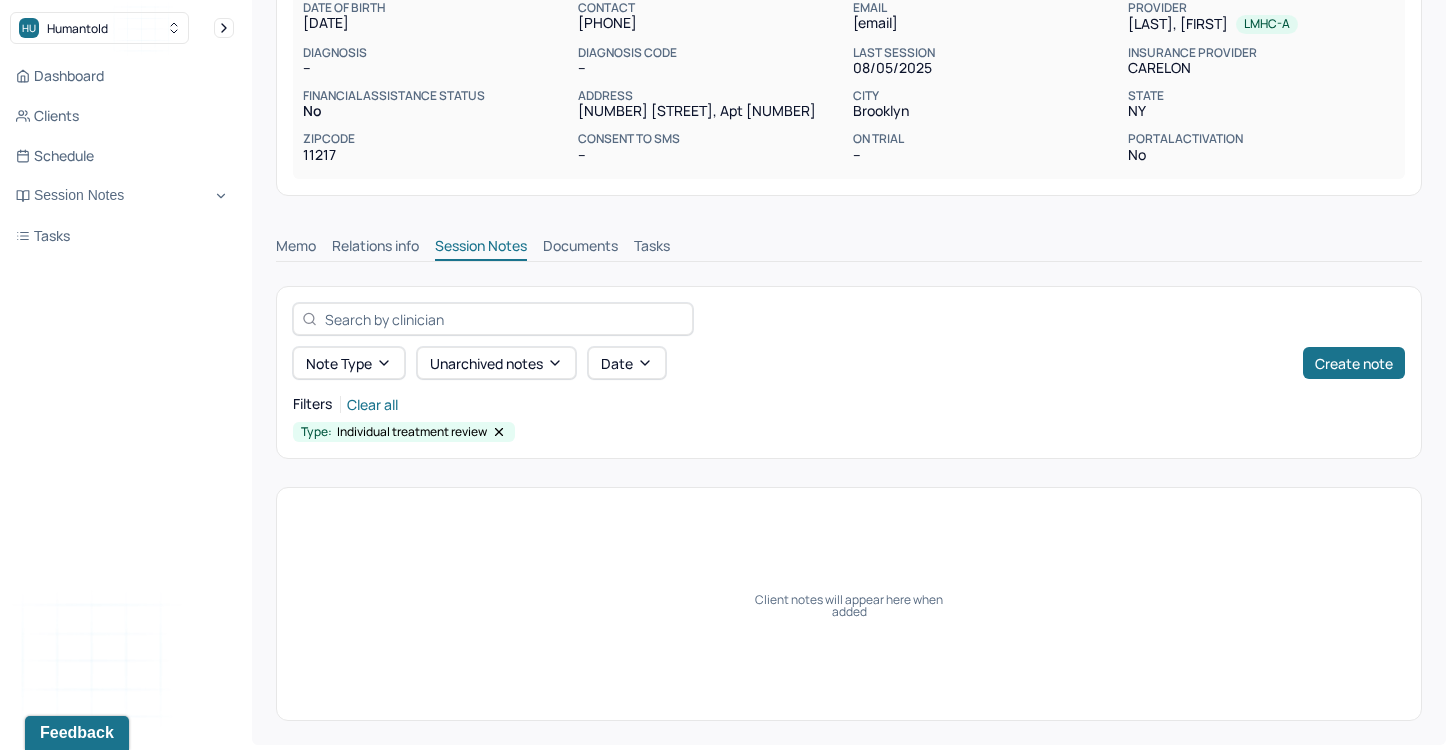click on "Note type Unarchived notes Date Create note" at bounding box center (849, 363) 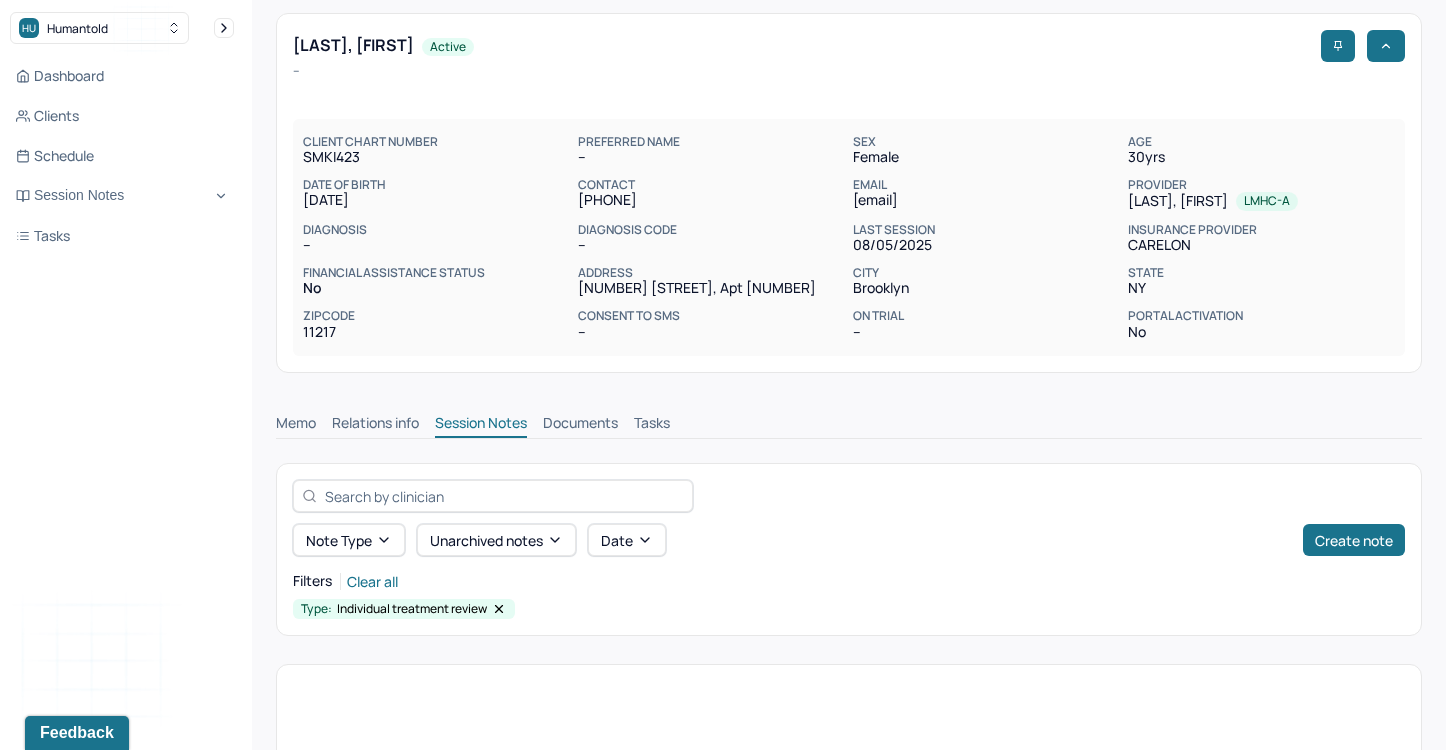 scroll, scrollTop: 0, scrollLeft: 0, axis: both 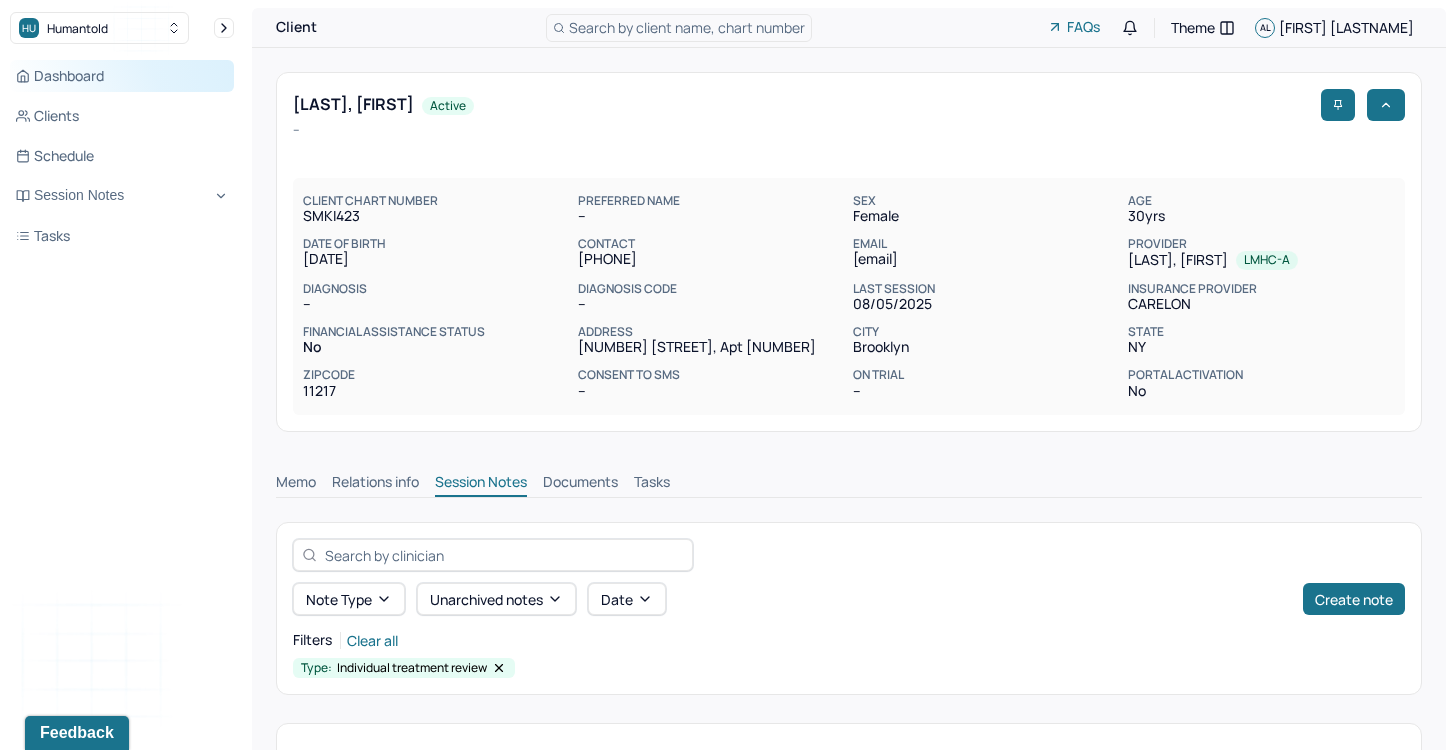 click on "Dashboard" at bounding box center (122, 76) 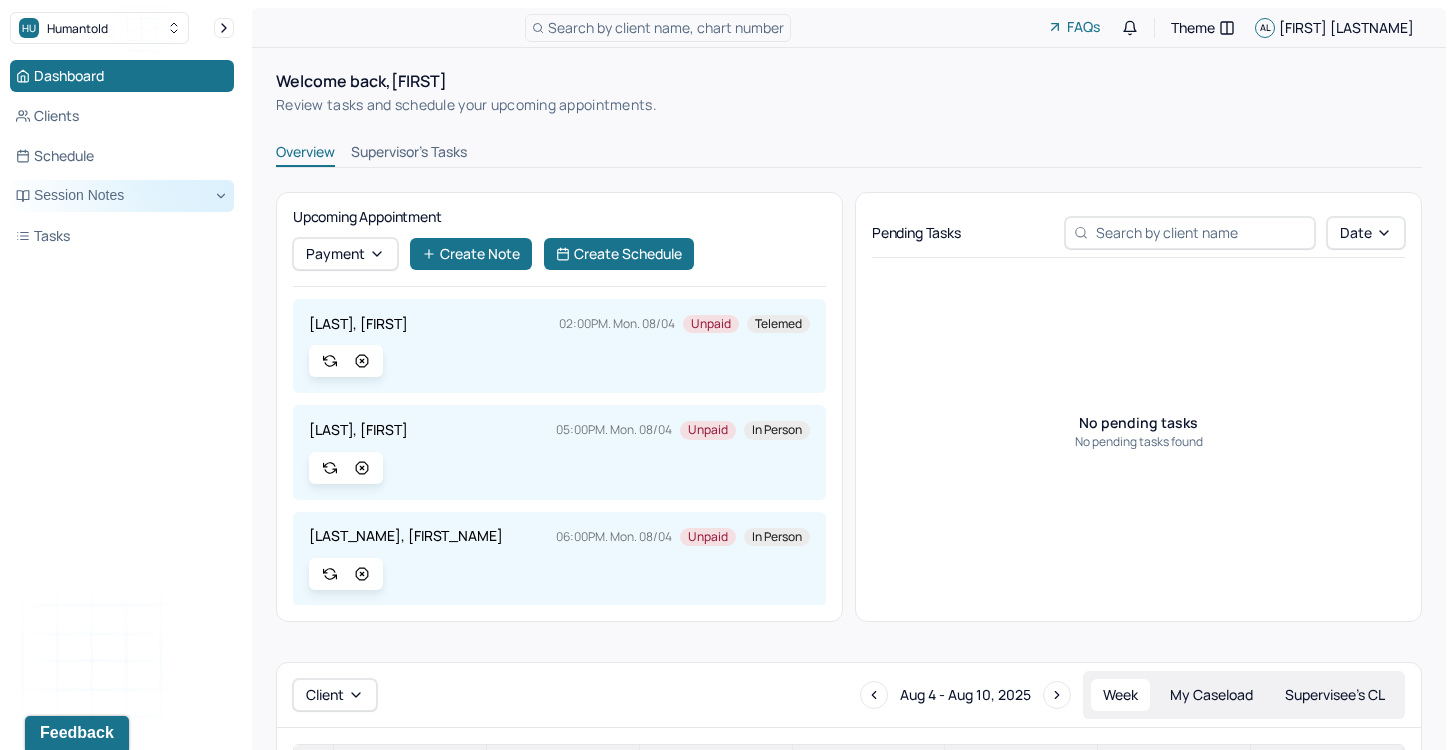 click on "Session Notes" at bounding box center (122, 196) 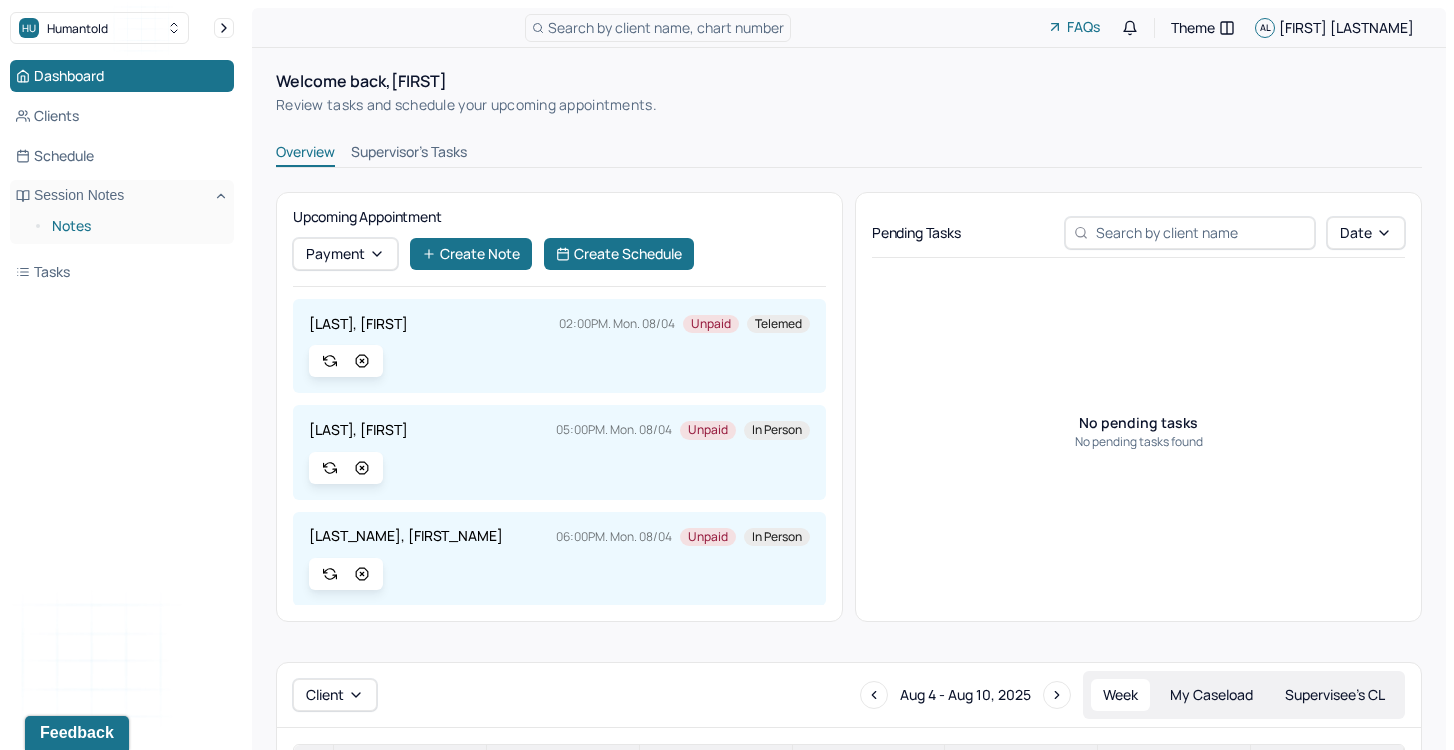 click on "Notes" at bounding box center (135, 226) 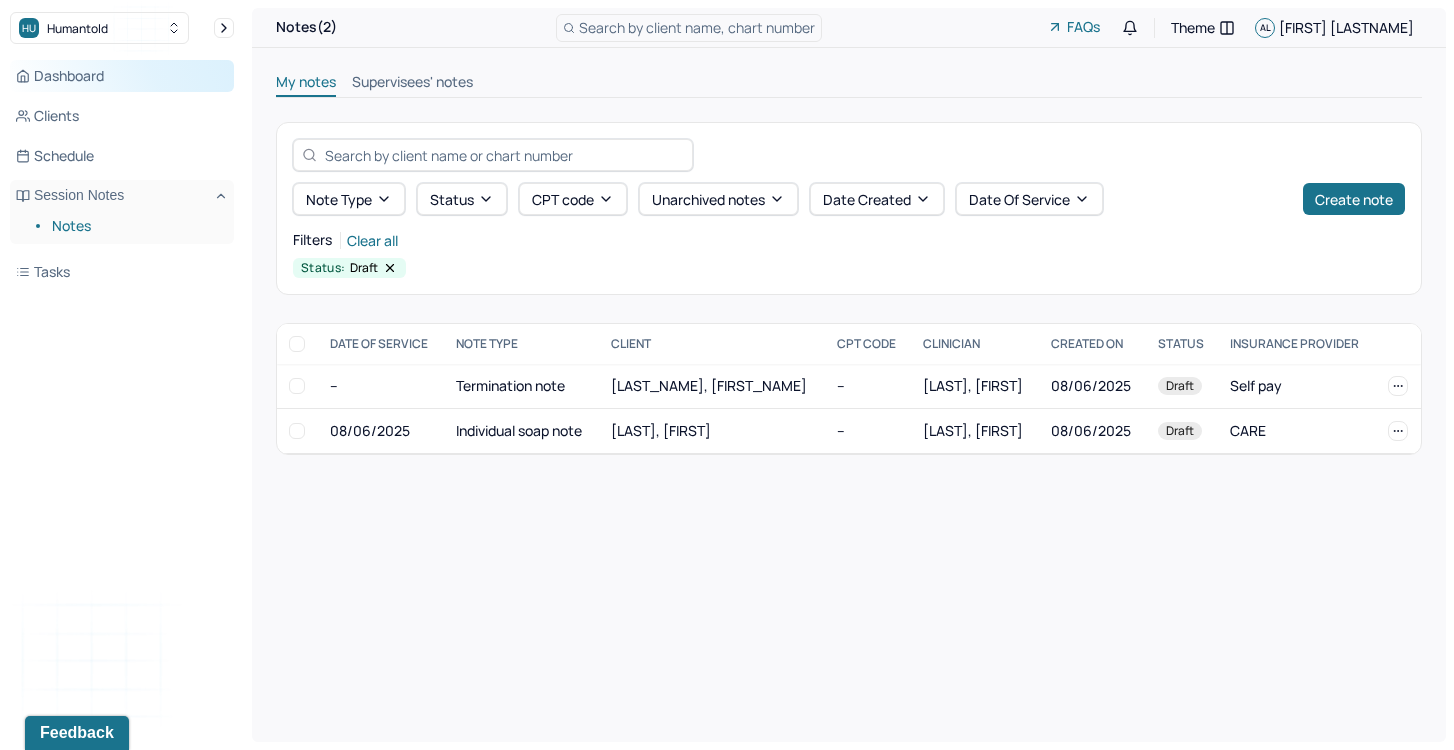 click on "Dashboard" at bounding box center [122, 76] 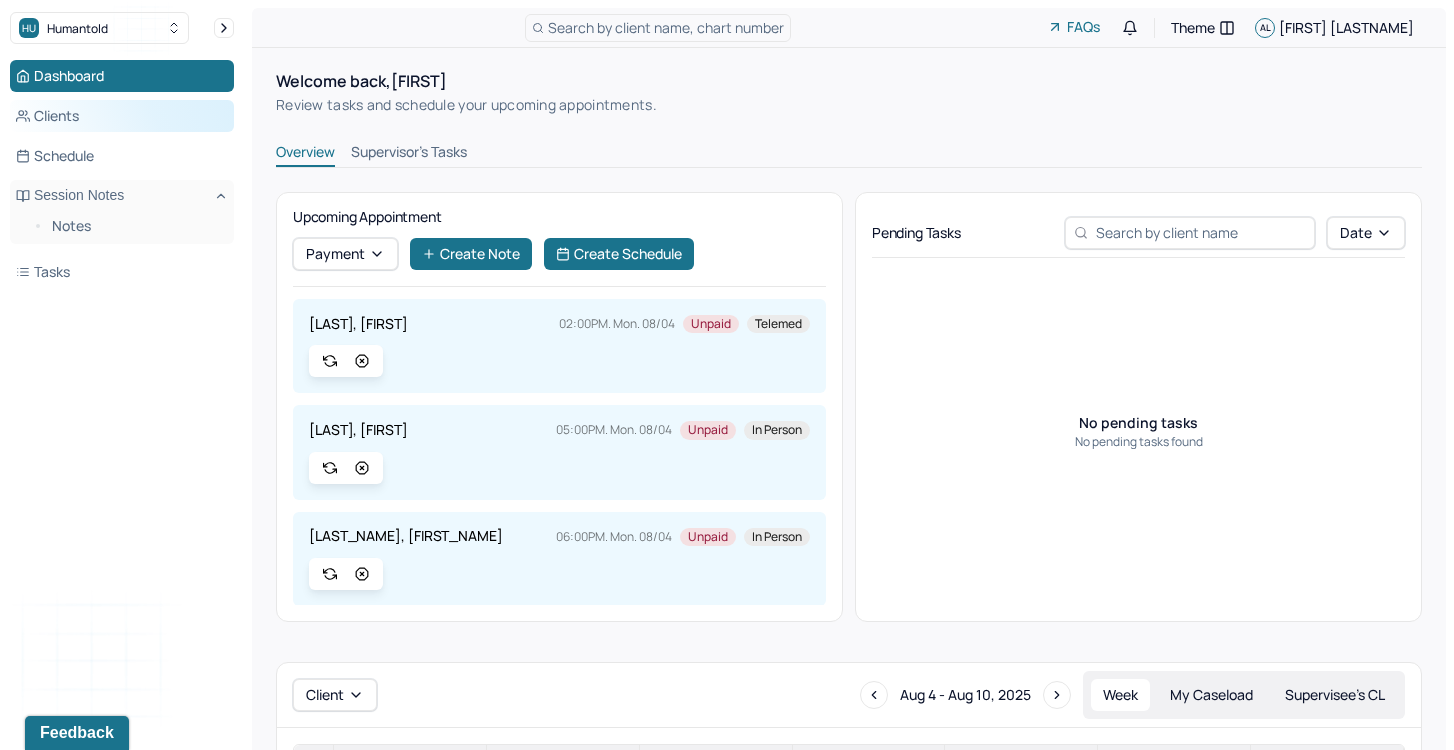 click on "Clients" at bounding box center (122, 116) 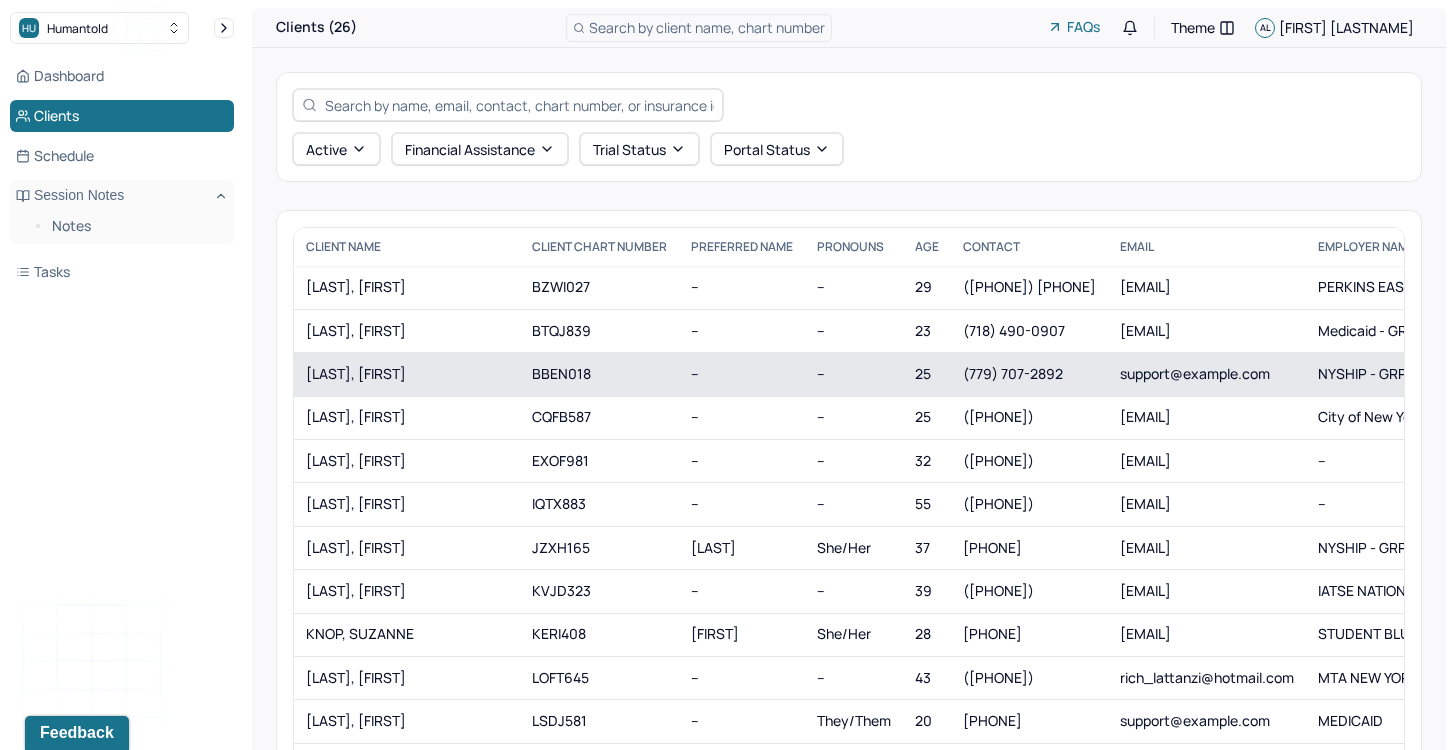 click on "[LAST], [FIRST]" at bounding box center (407, 374) 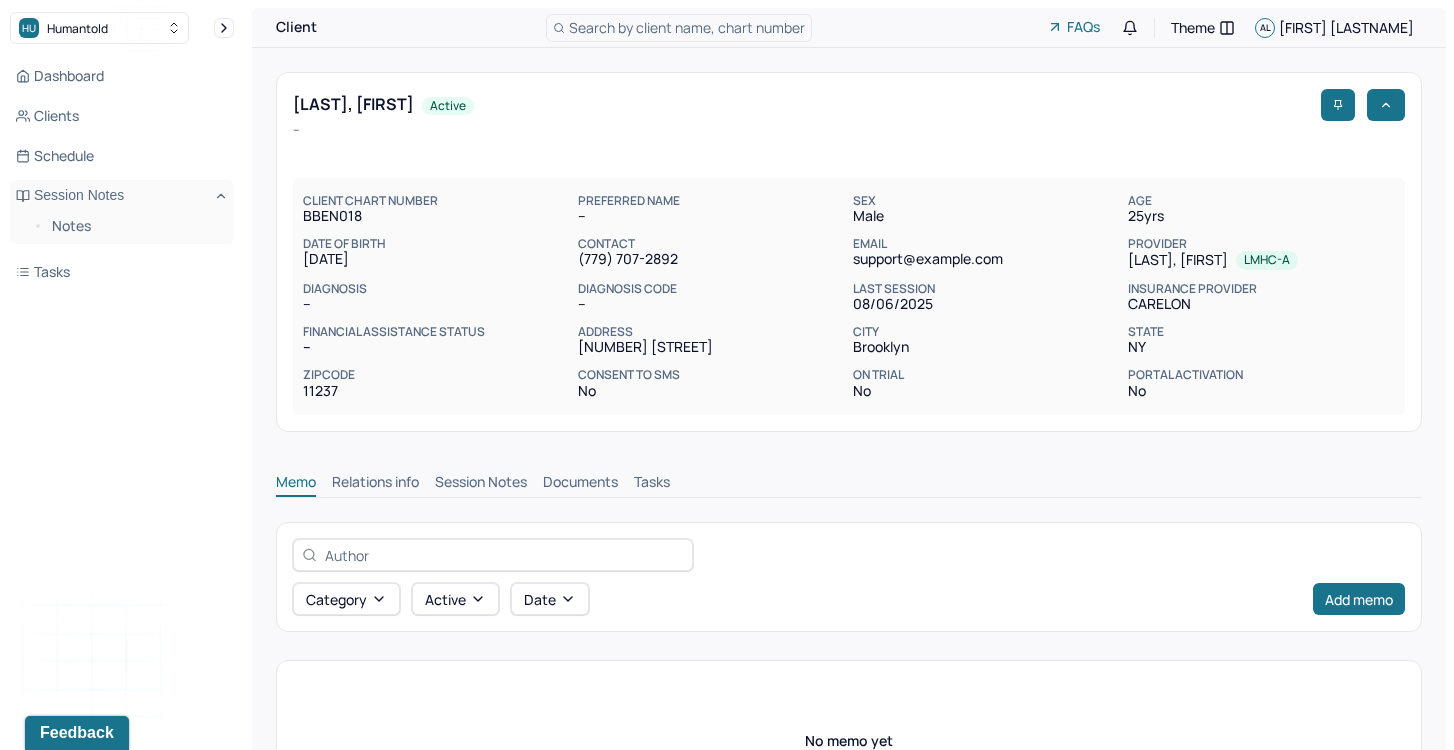 click on "Session Notes" at bounding box center [481, 484] 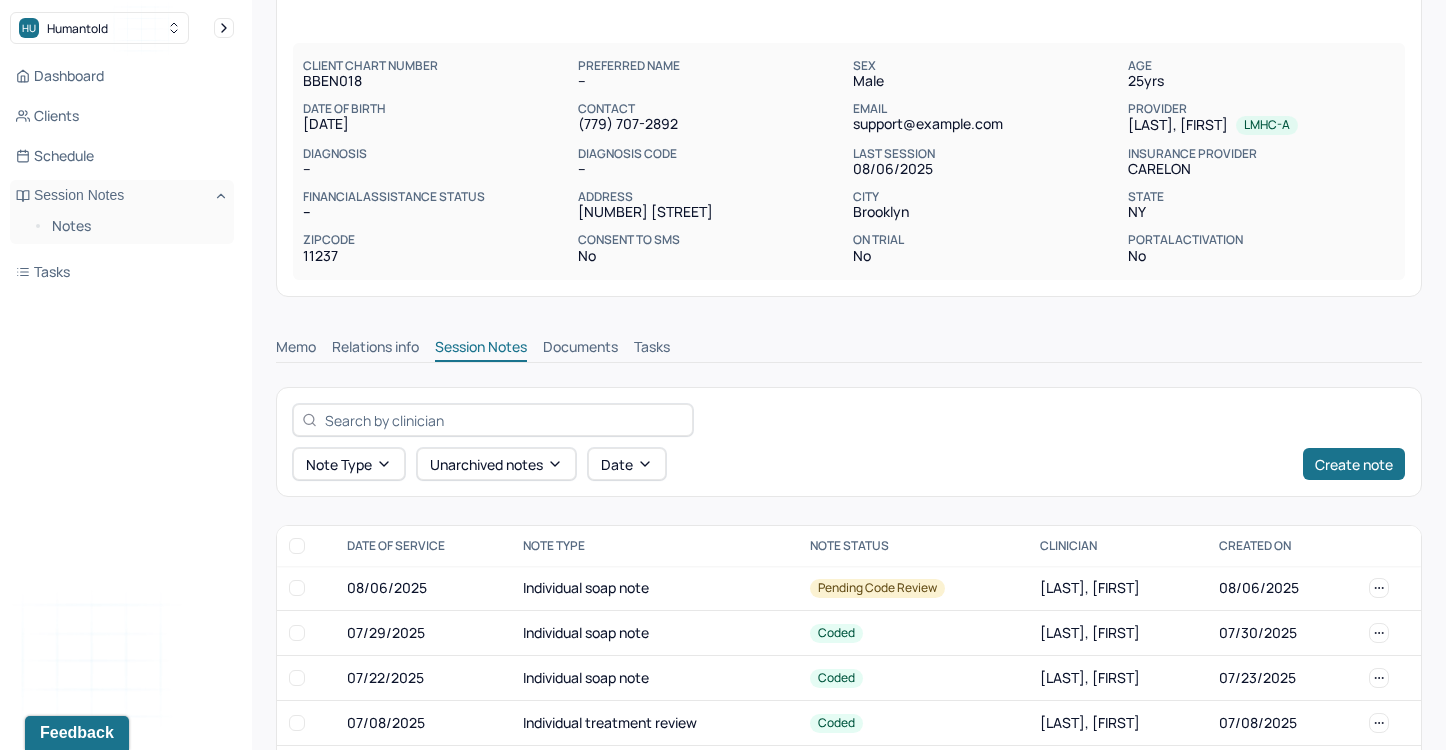 scroll, scrollTop: 0, scrollLeft: 0, axis: both 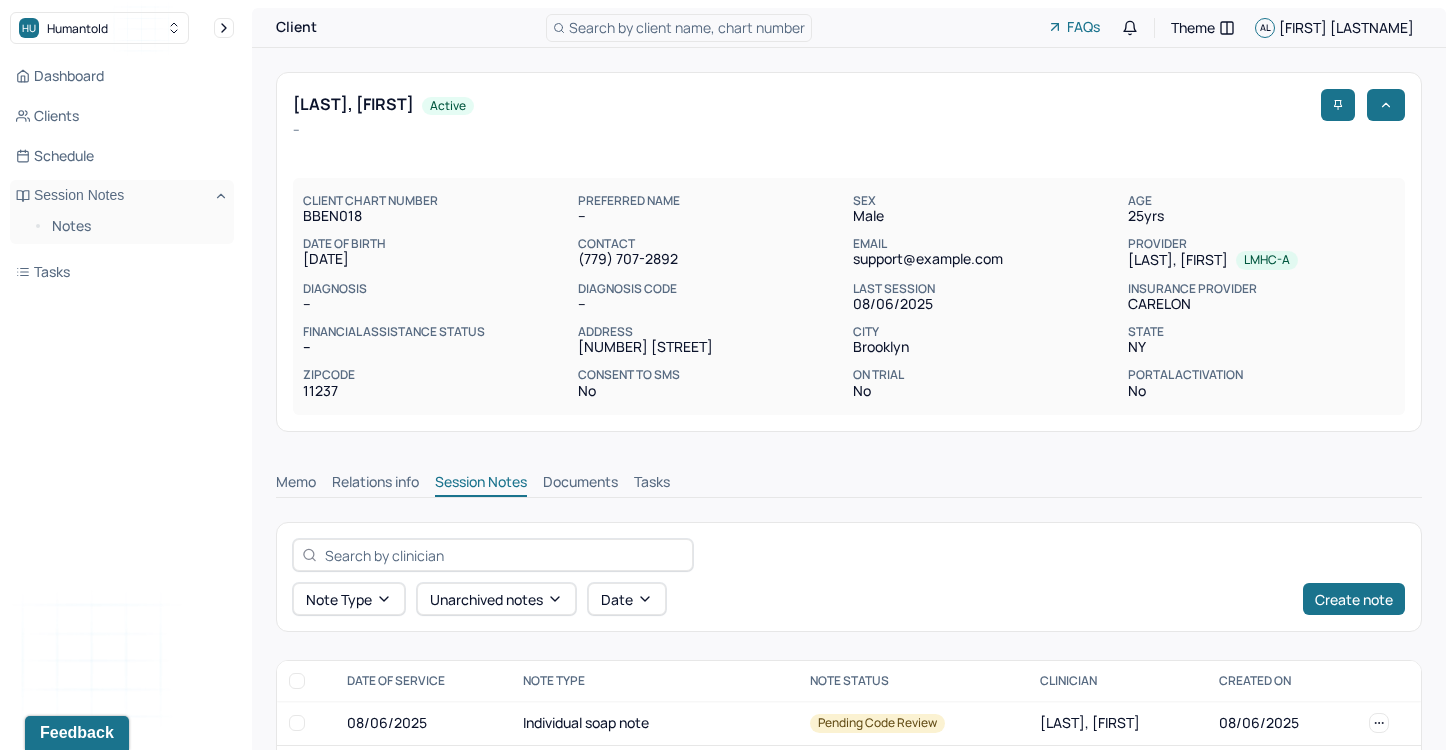 click on "Dashboard Clients Schedule Session Notes Notes Tasks" at bounding box center [122, 174] 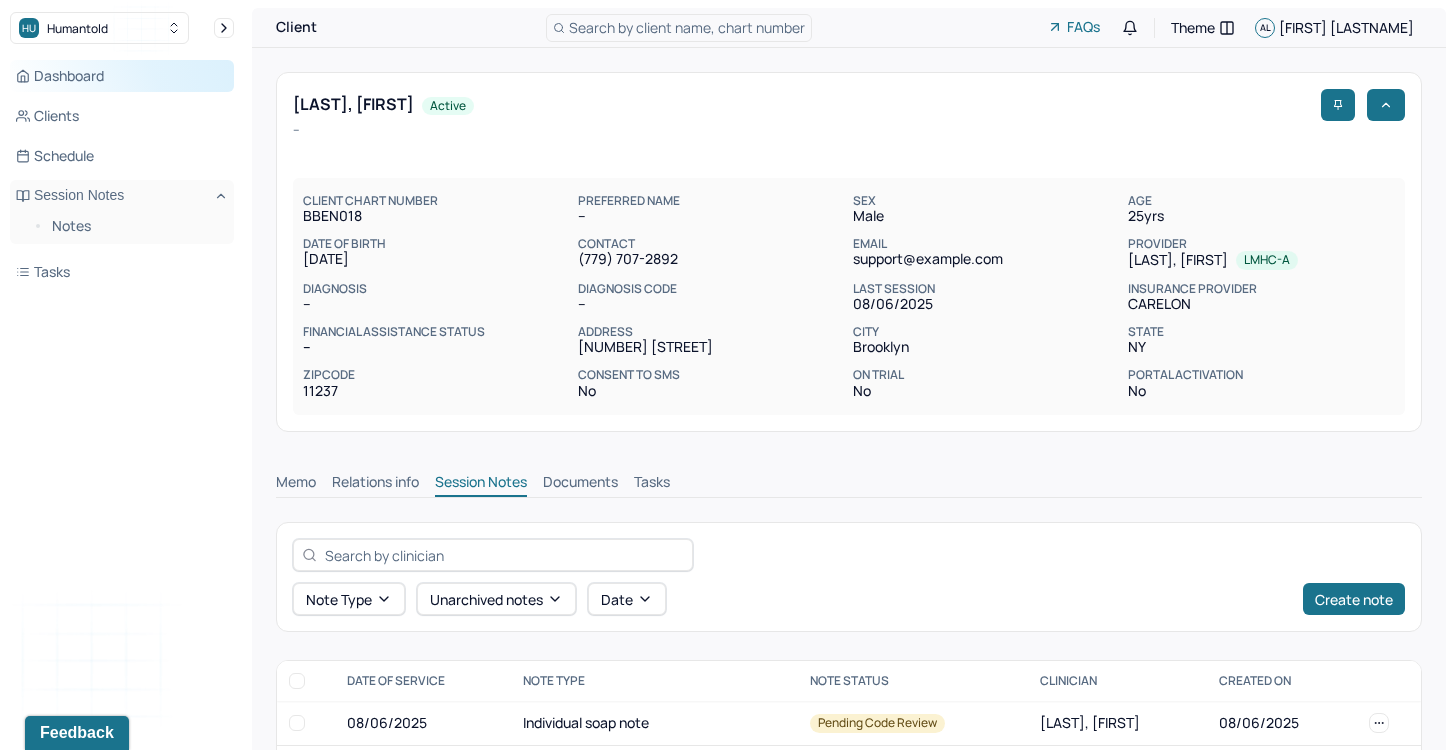click on "Dashboard" at bounding box center (122, 76) 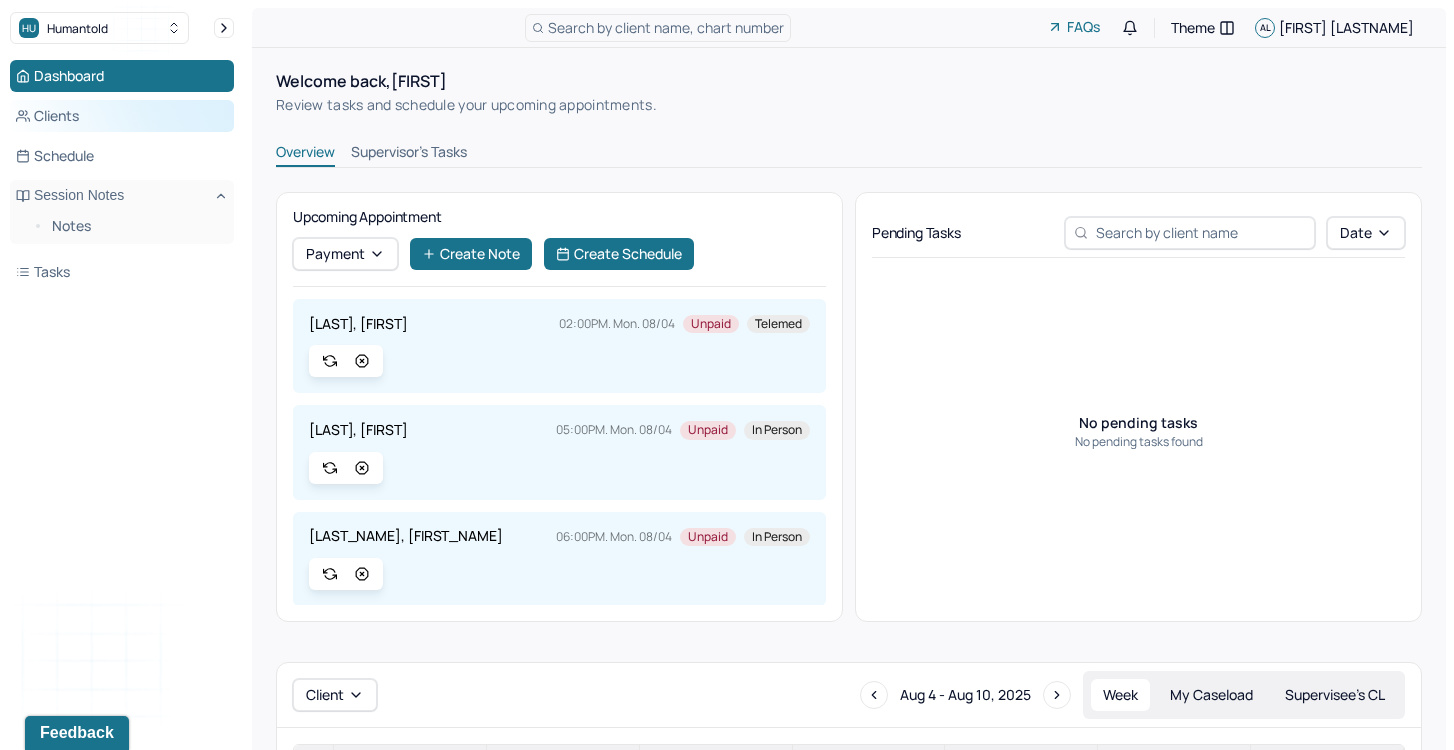 click on "Clients" at bounding box center [122, 116] 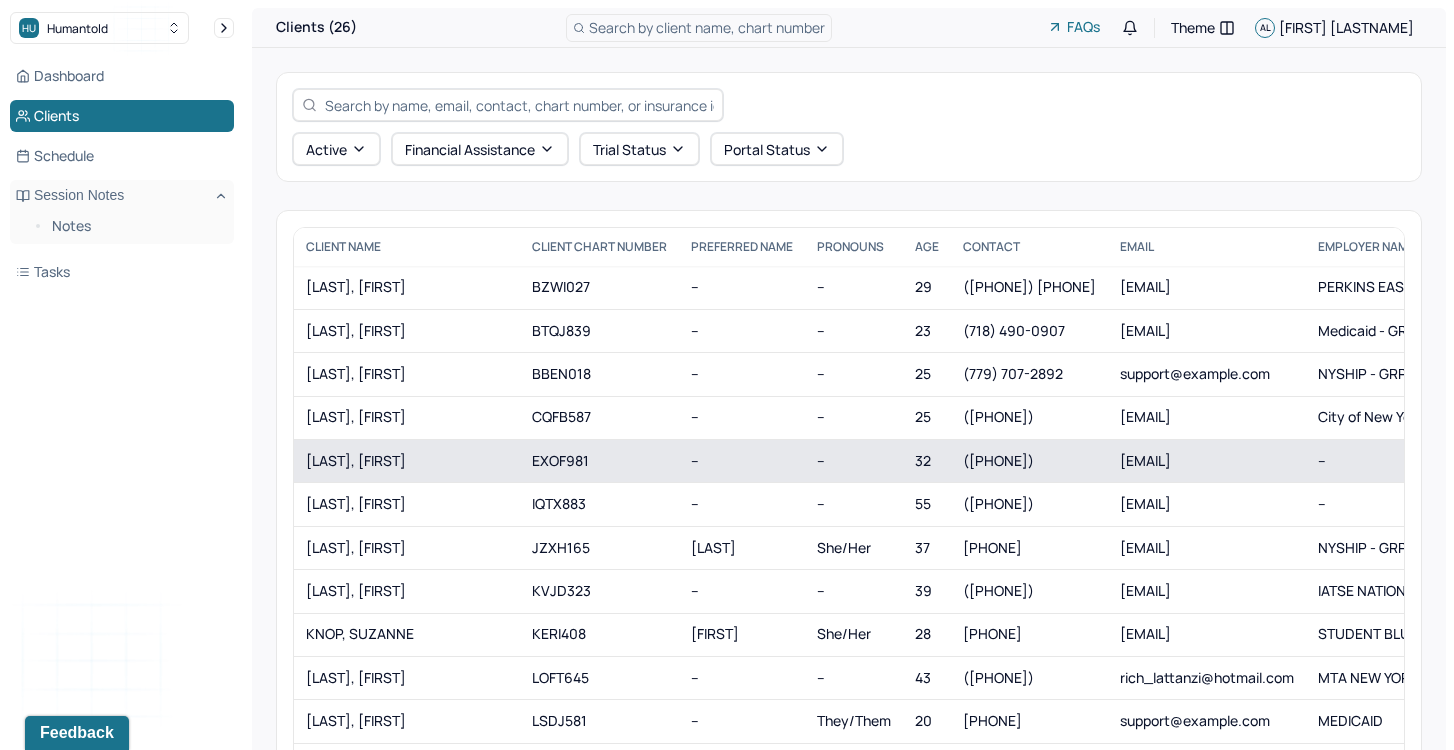 click on "[LAST], [FIRST]" at bounding box center (407, 461) 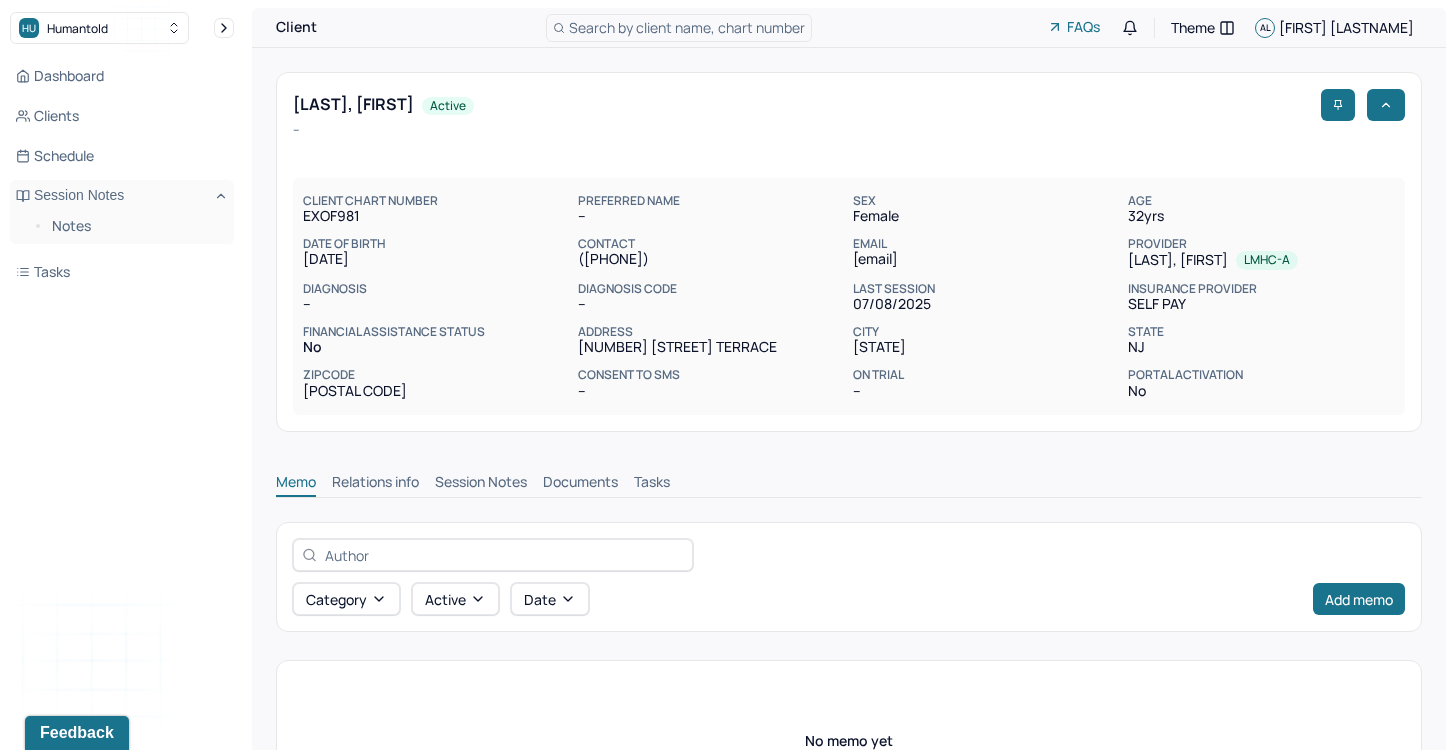 click on "Session Notes" at bounding box center (481, 484) 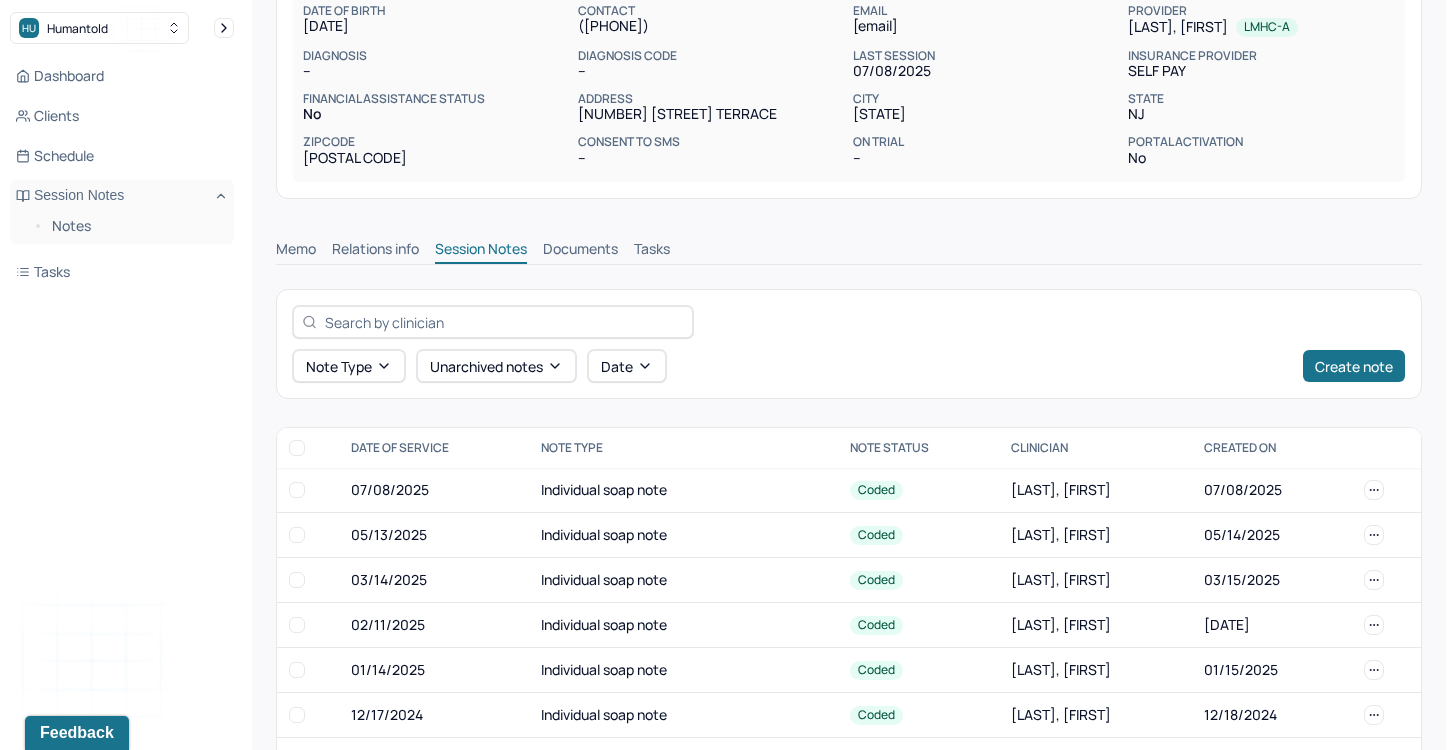 scroll, scrollTop: 343, scrollLeft: 0, axis: vertical 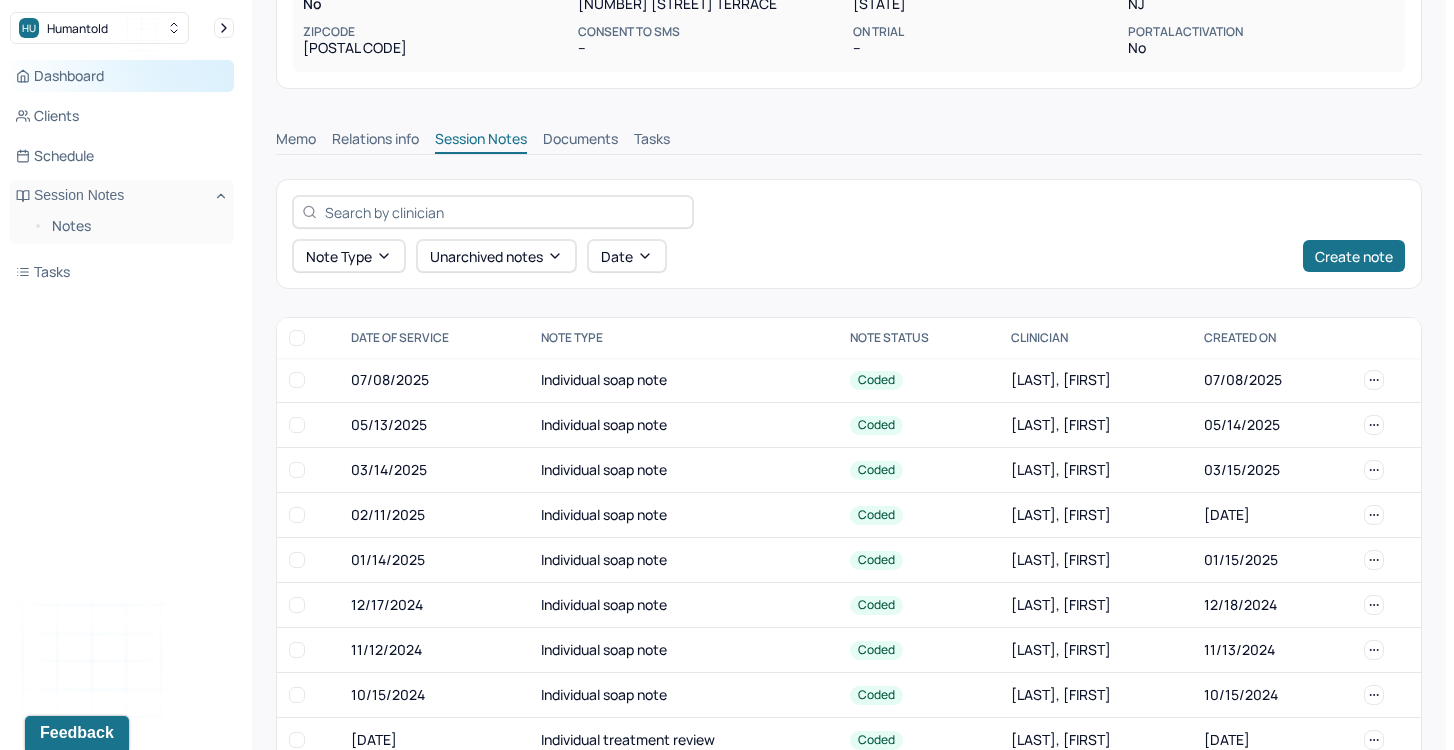 click on "Dashboard" at bounding box center (122, 76) 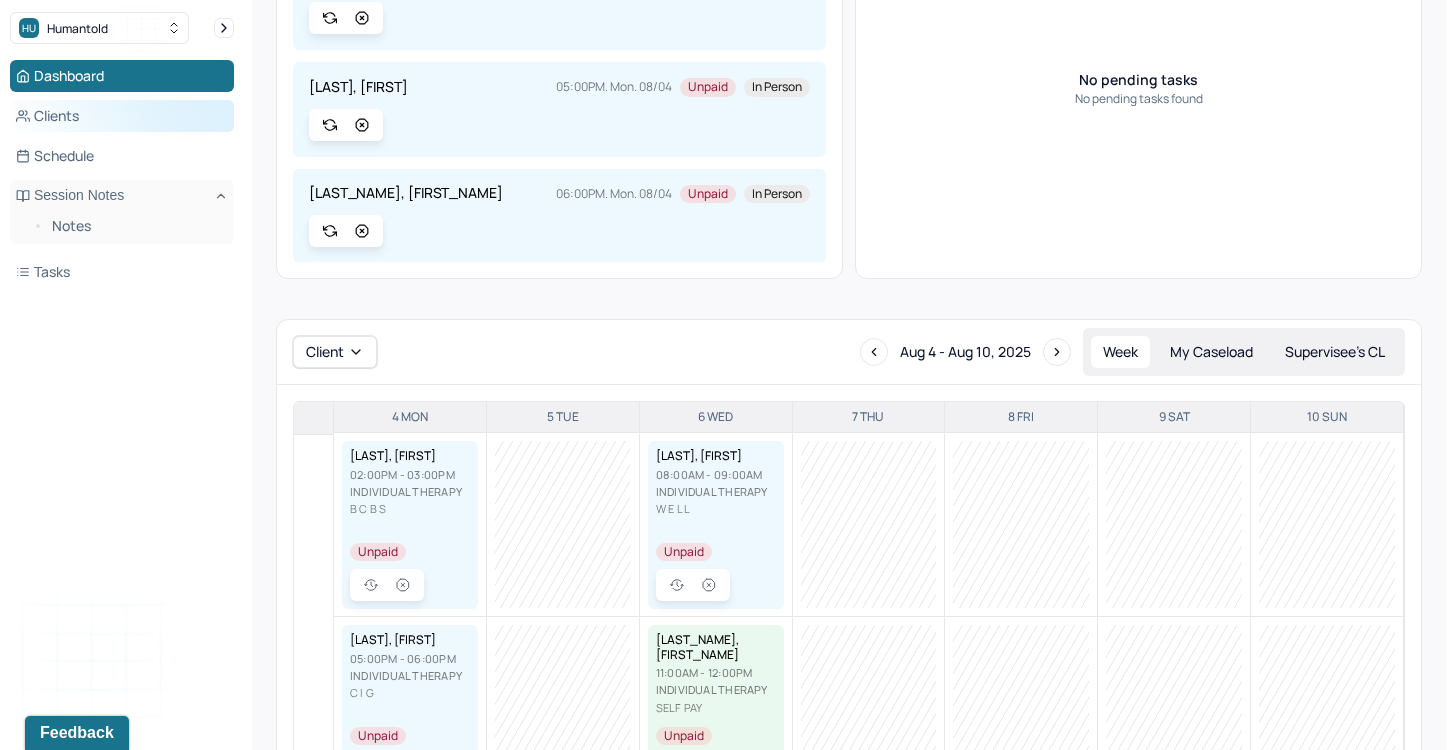 click on "Clients" at bounding box center [122, 116] 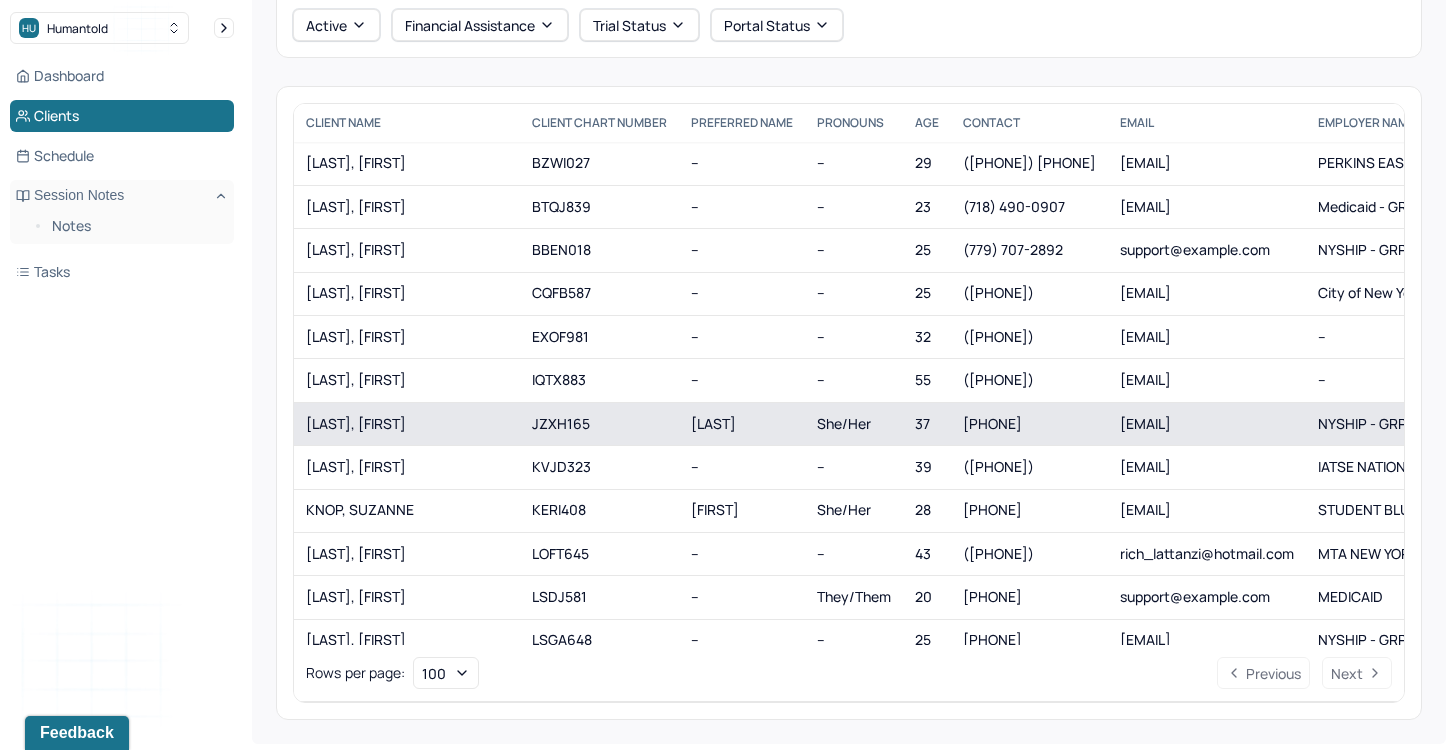 click on "[LAST], [FIRST]" at bounding box center [407, 423] 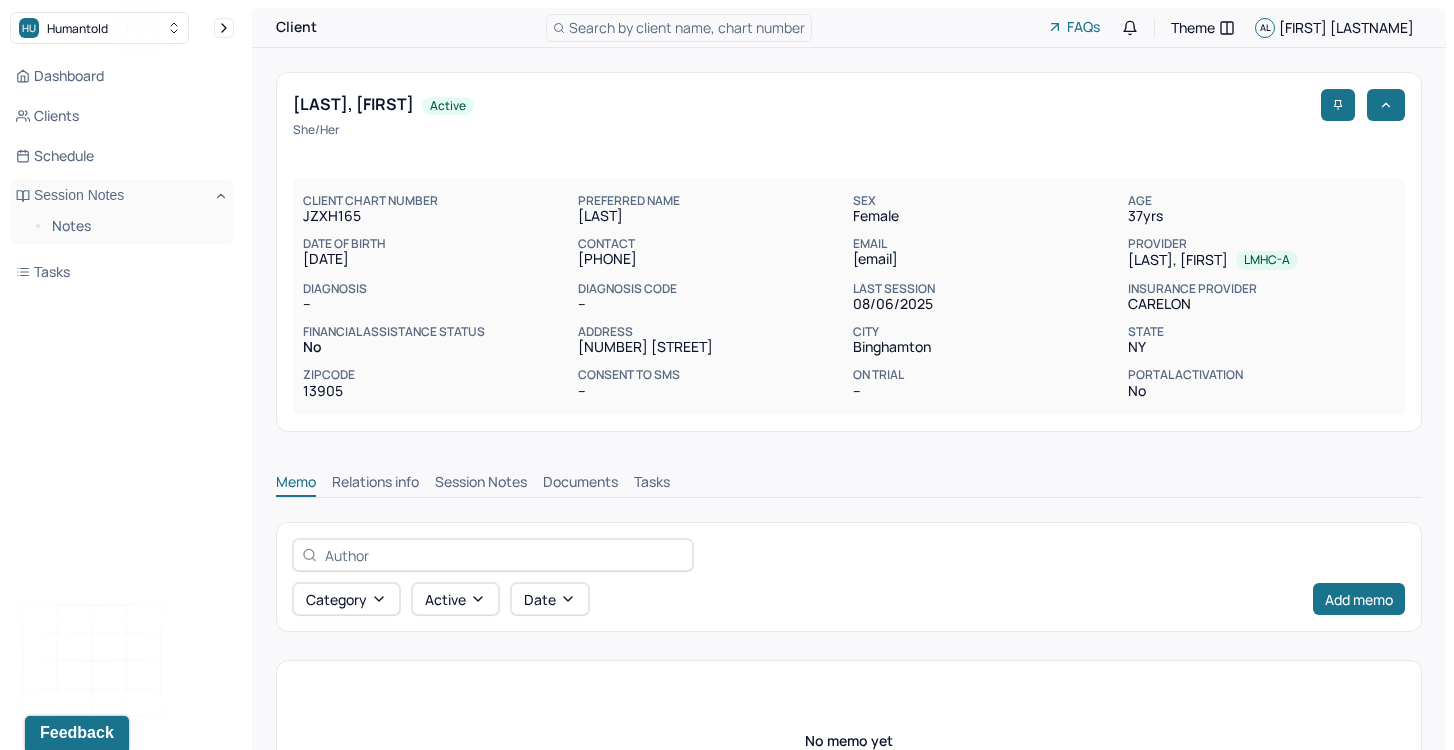 click on "Session Notes" at bounding box center [481, 484] 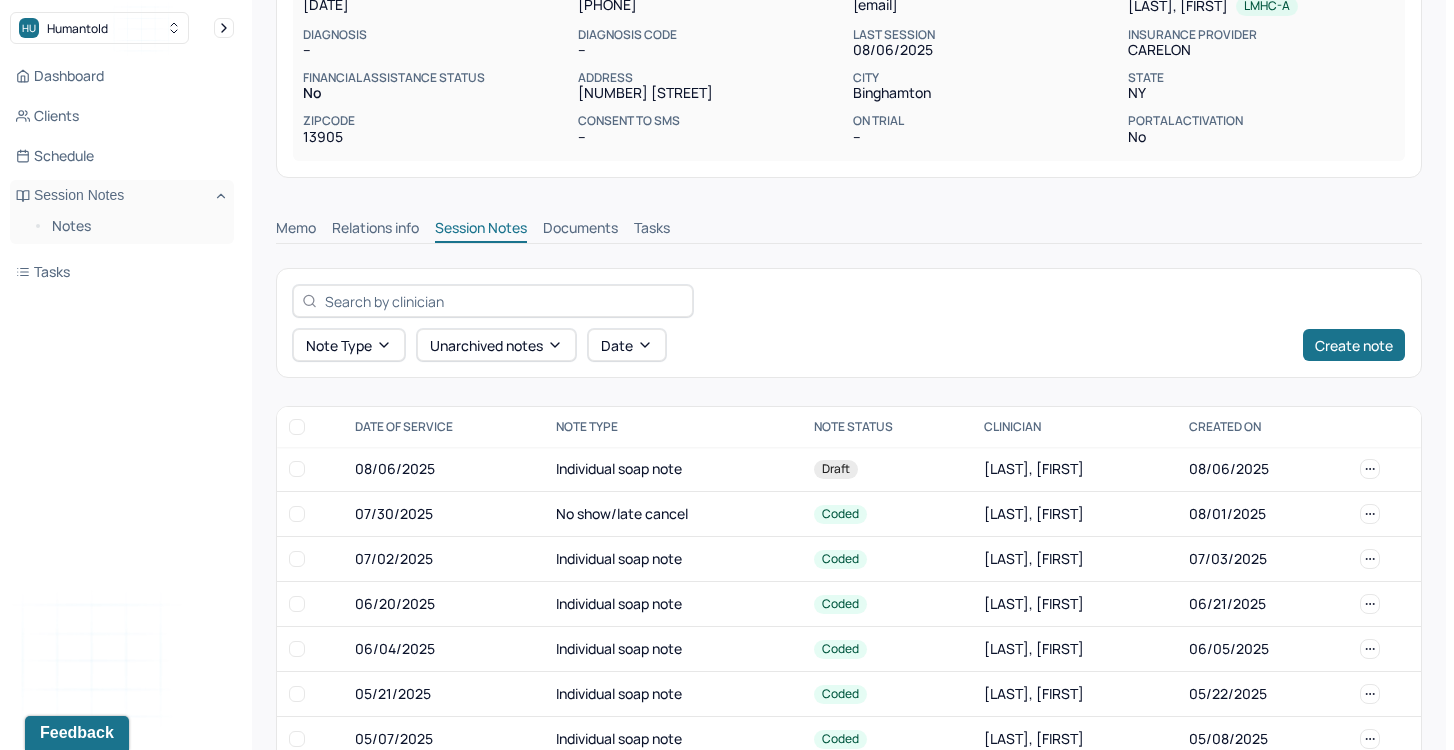 scroll, scrollTop: 372, scrollLeft: 0, axis: vertical 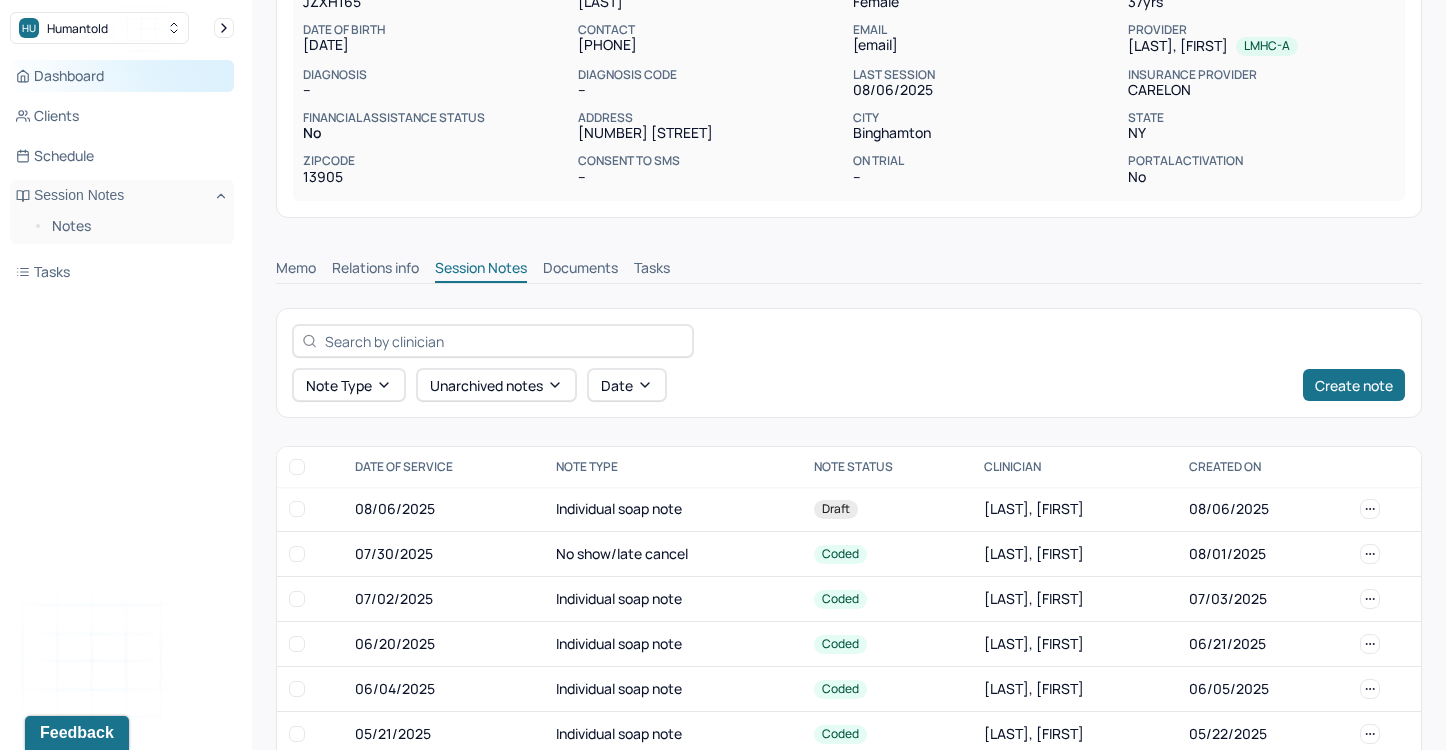 click on "Dashboard" at bounding box center (122, 76) 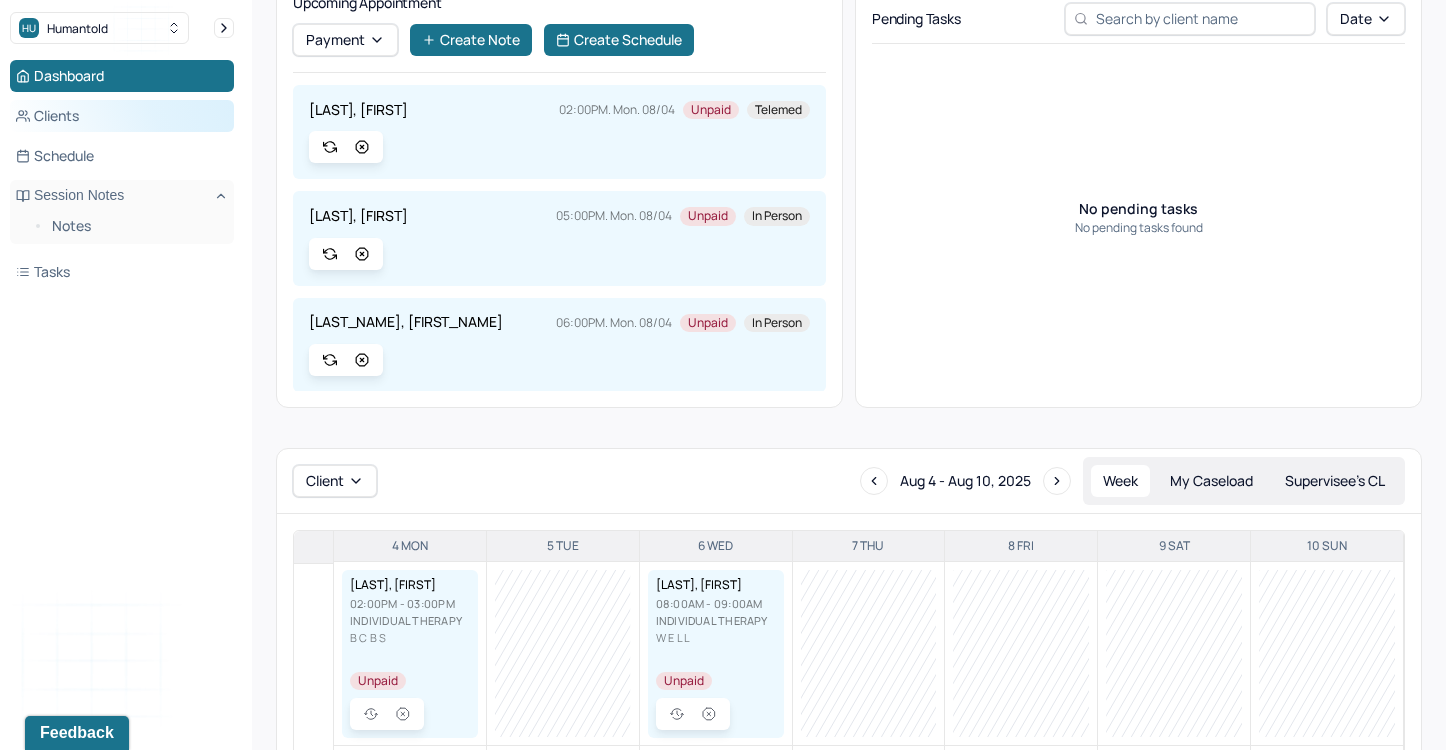 click on "Clients" at bounding box center [122, 116] 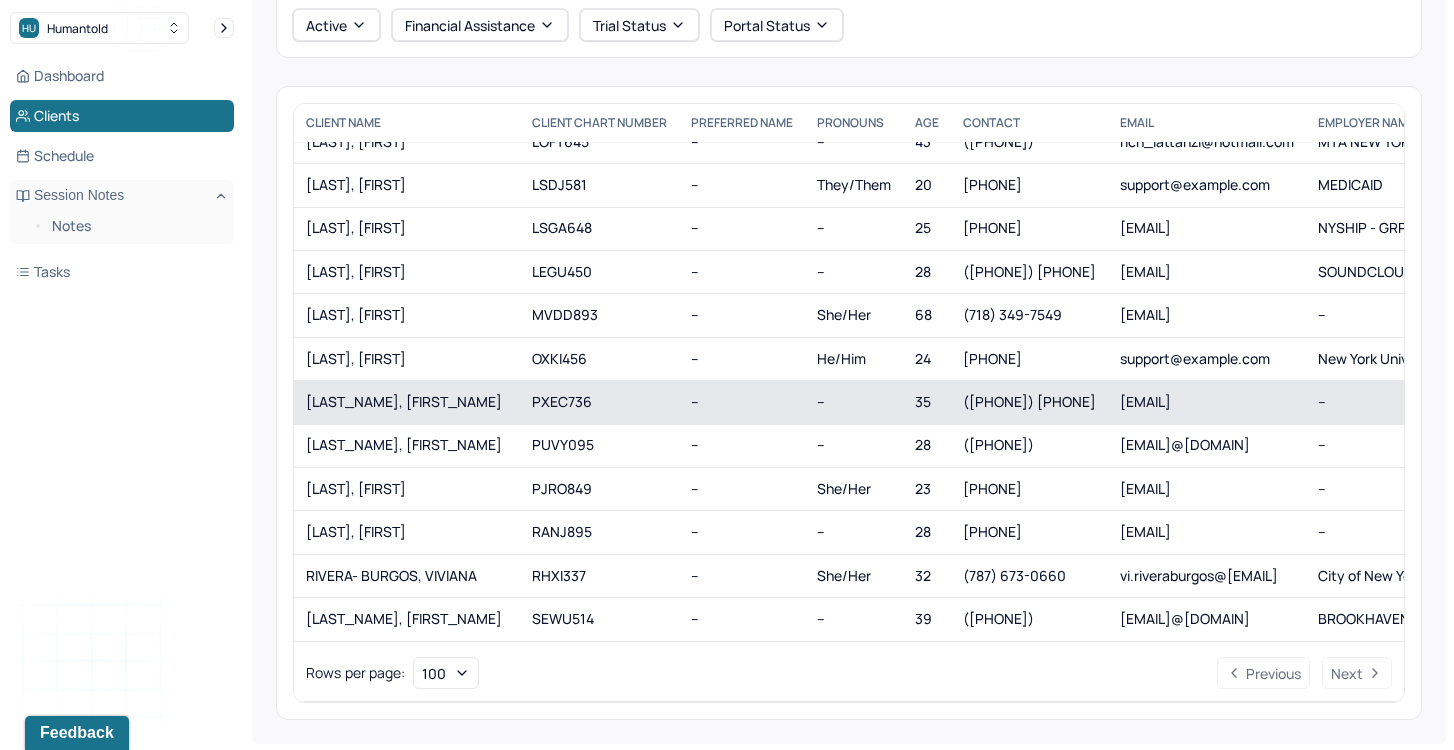 scroll, scrollTop: 411, scrollLeft: 0, axis: vertical 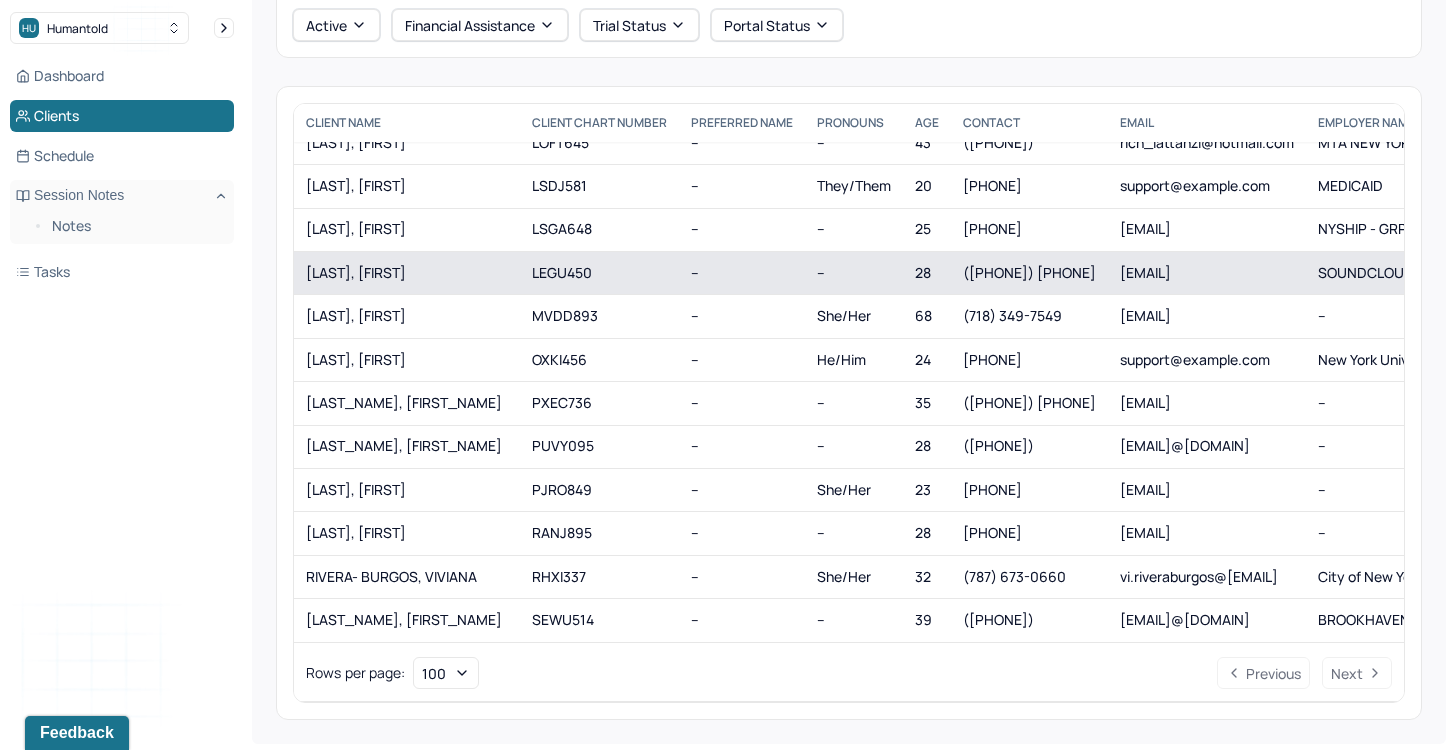 click on "[LAST], [FIRST]" at bounding box center (407, 273) 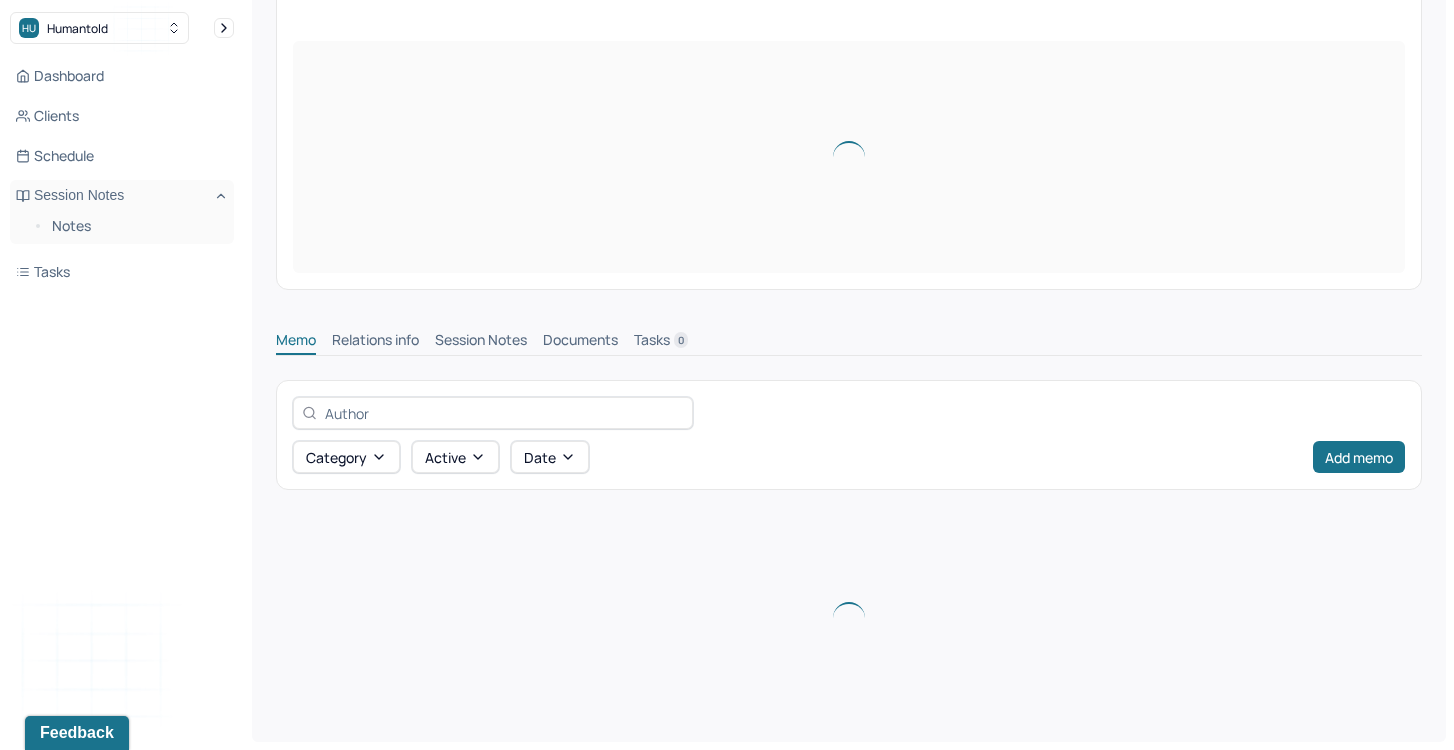 scroll, scrollTop: 0, scrollLeft: 0, axis: both 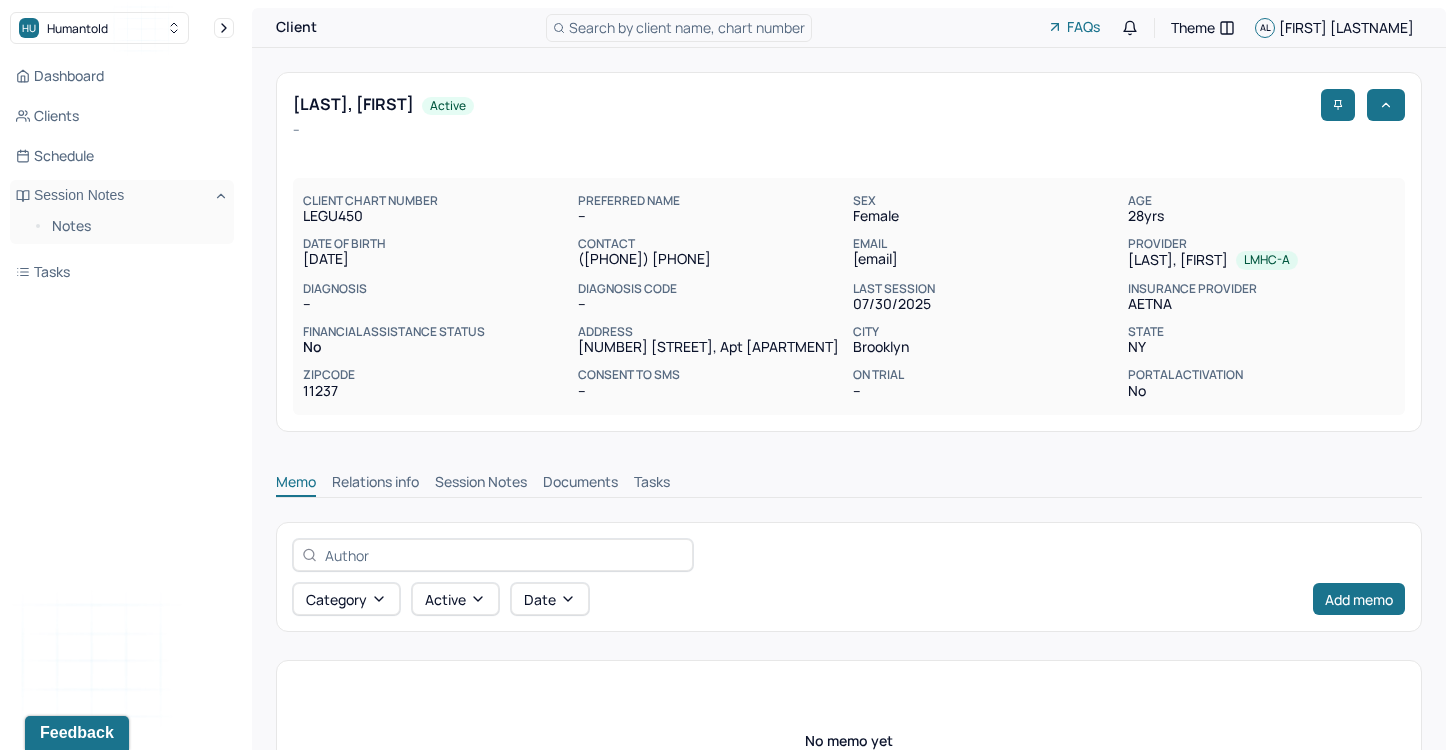 click on "Session Notes" at bounding box center (481, 484) 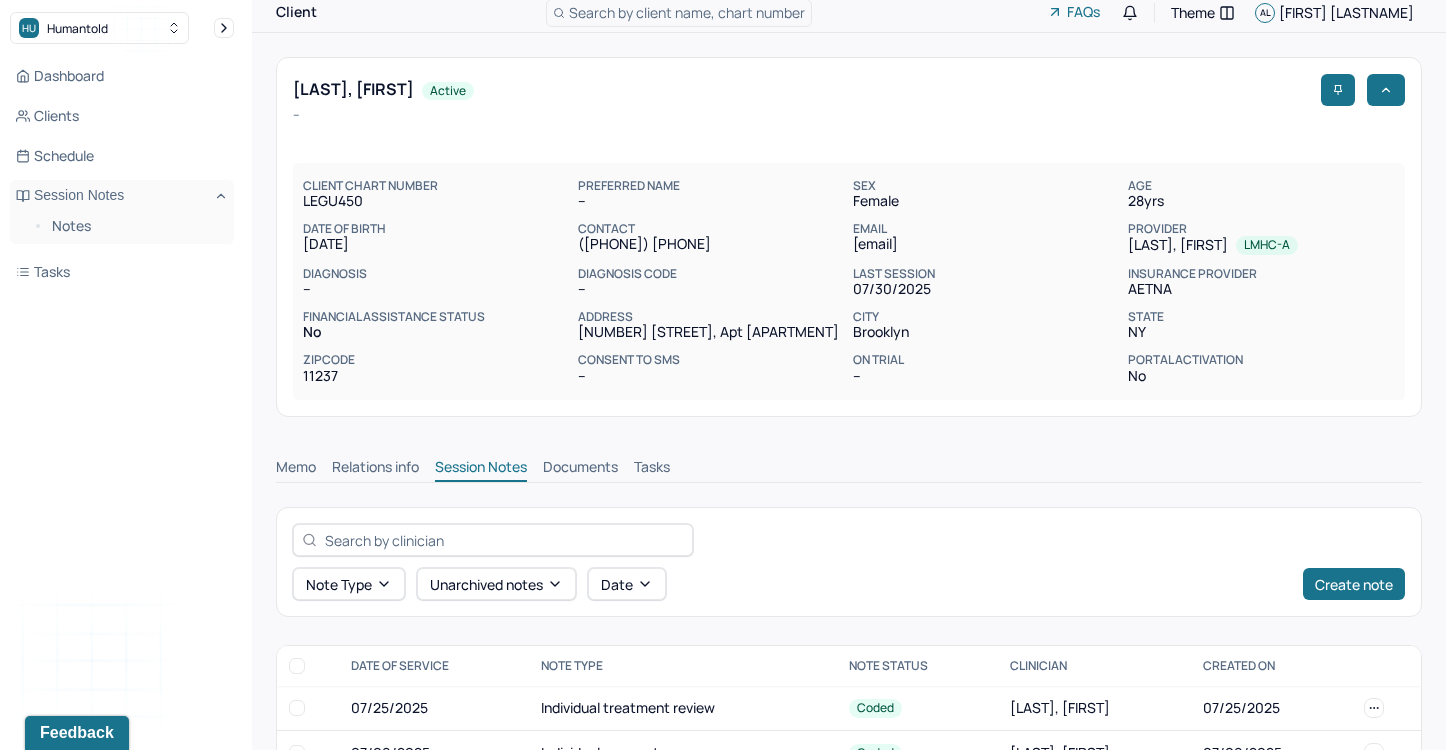 scroll, scrollTop: 0, scrollLeft: 0, axis: both 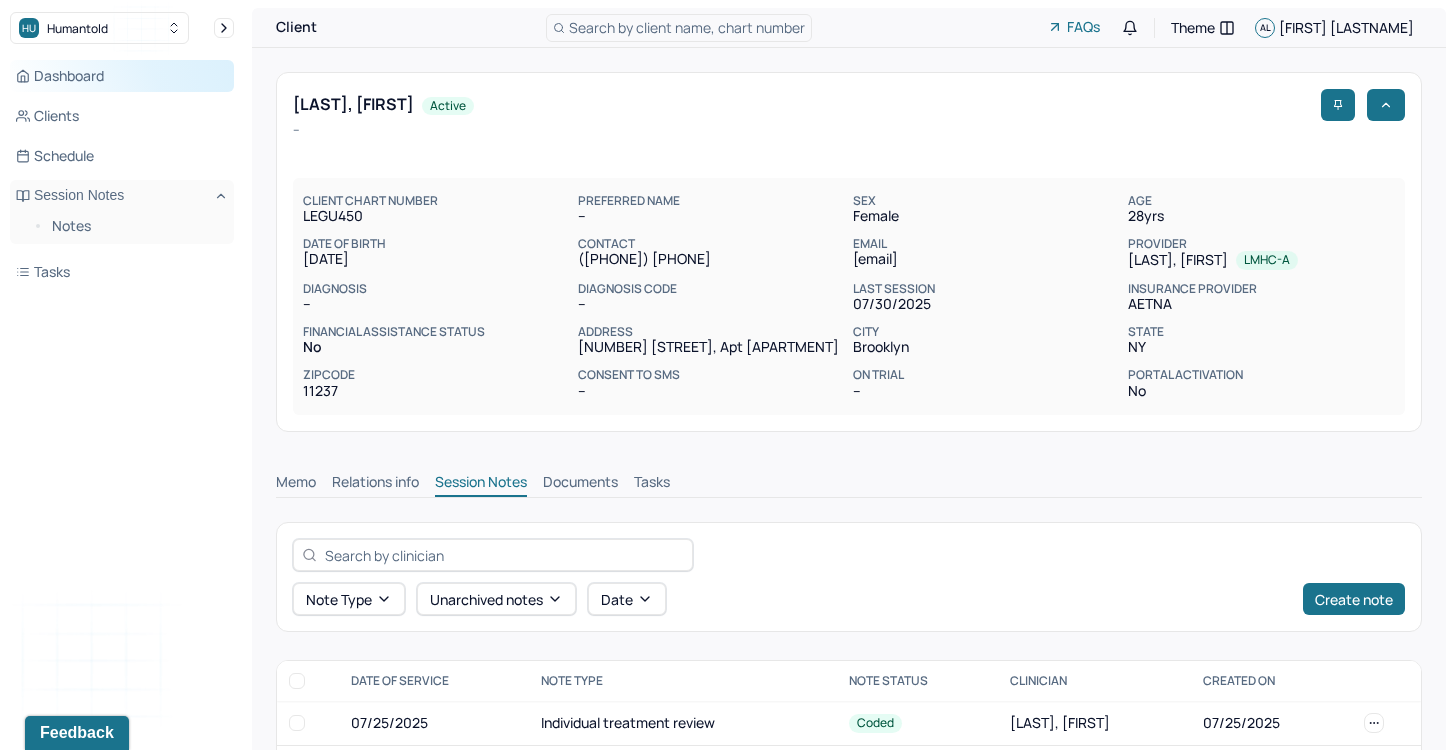click on "Dashboard" at bounding box center [122, 76] 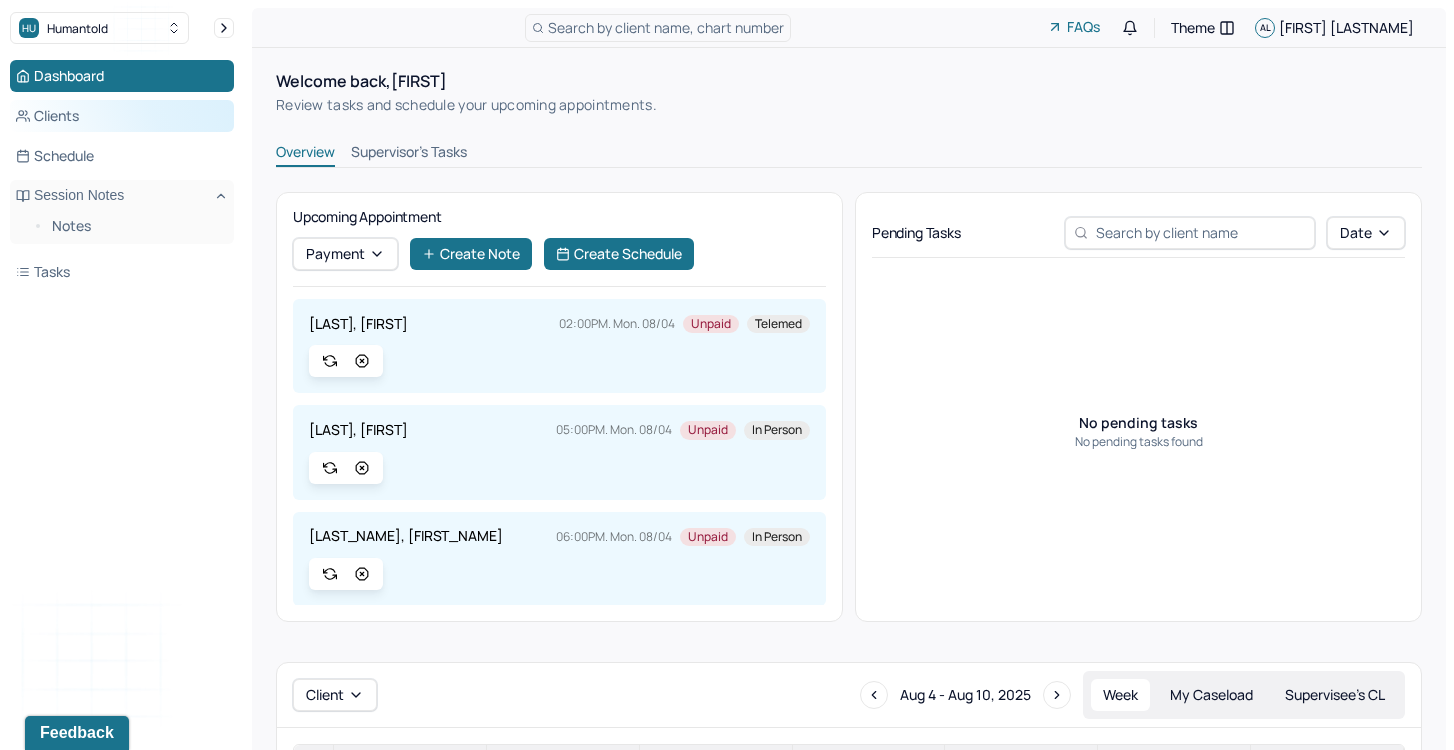 click on "Clients" at bounding box center [122, 116] 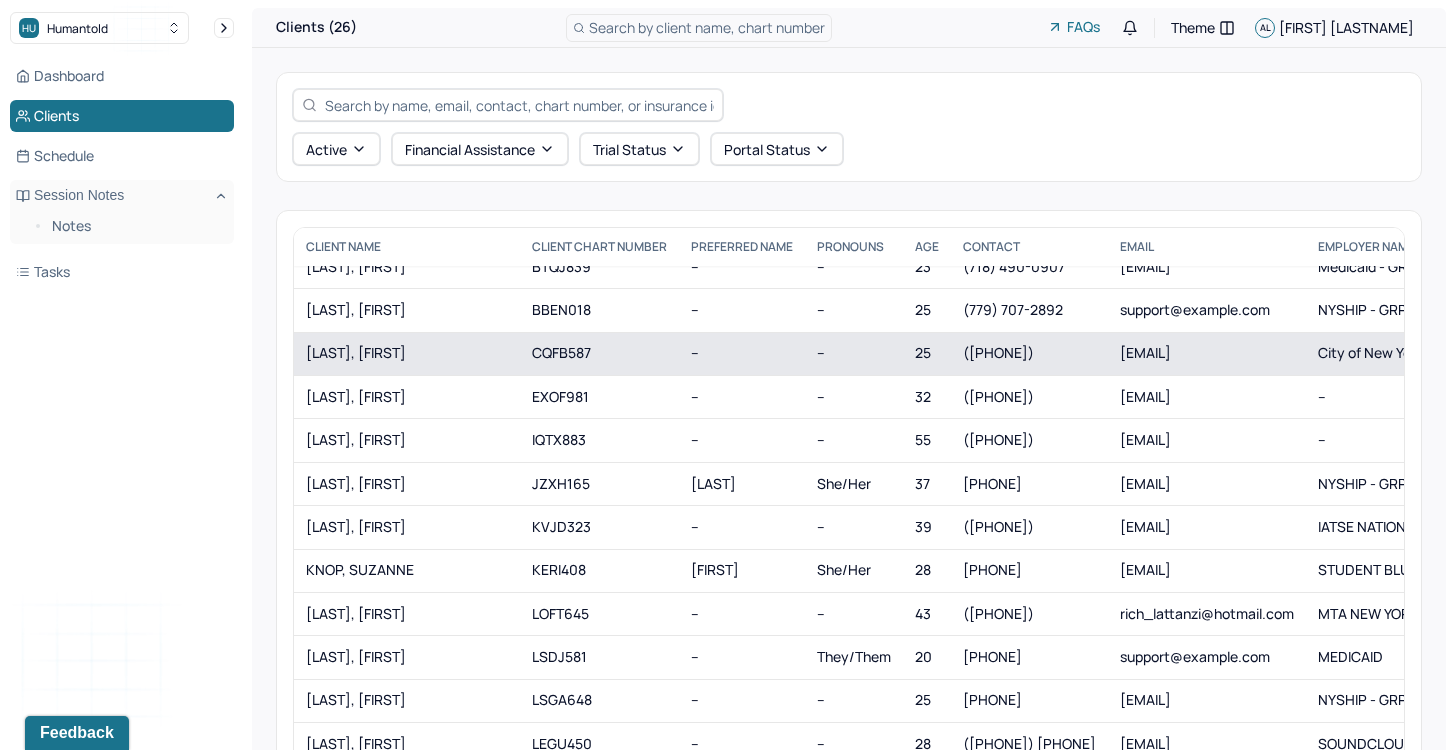 scroll, scrollTop: 82, scrollLeft: 0, axis: vertical 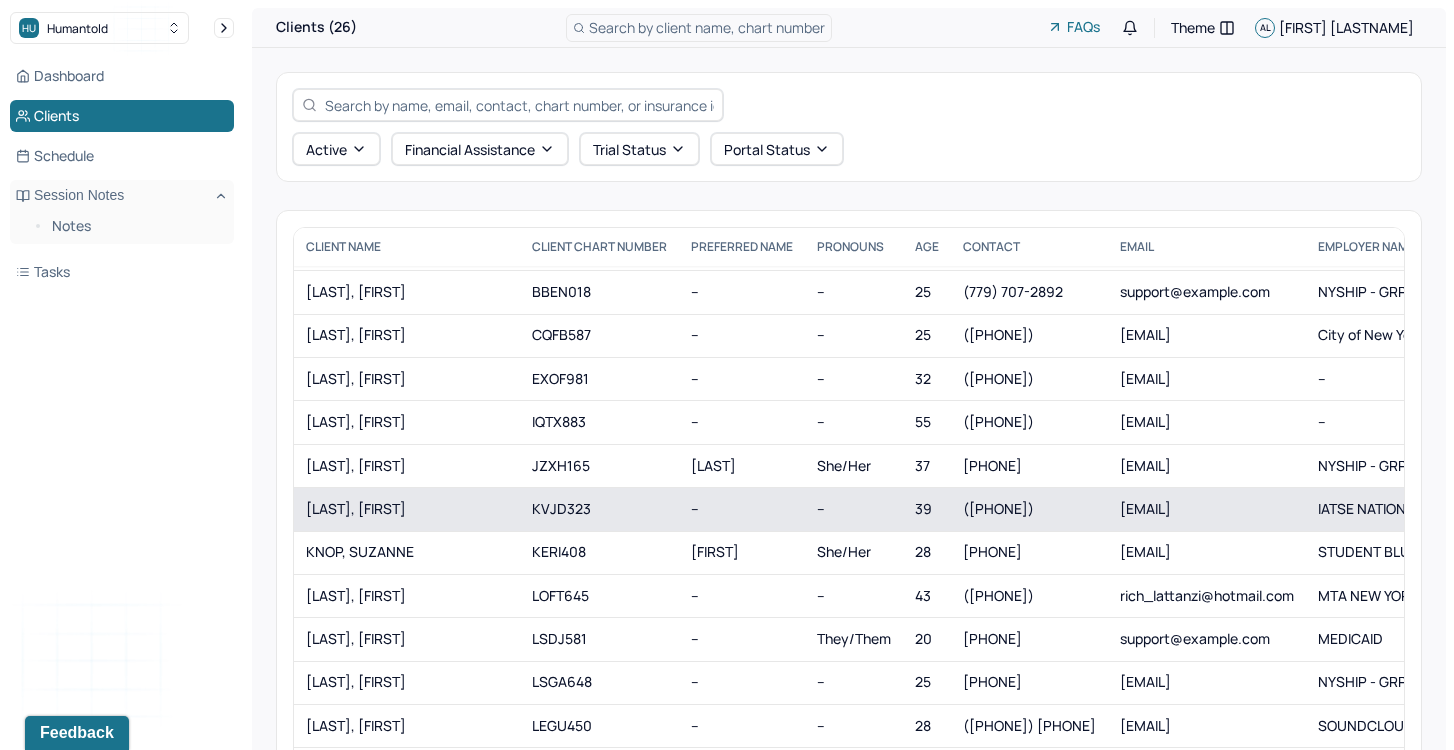 click on "[LAST], [FIRST]" at bounding box center (407, 509) 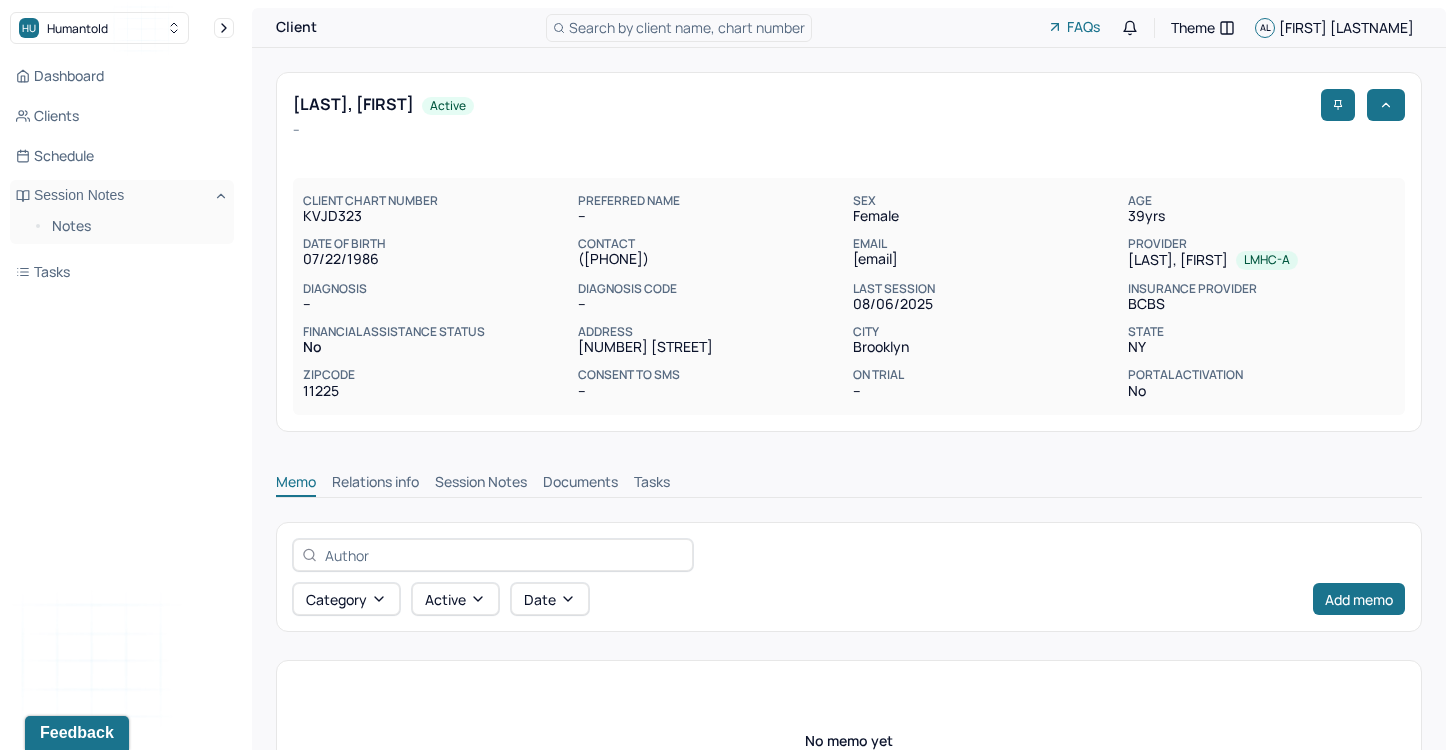 click on "Session Notes" at bounding box center [481, 484] 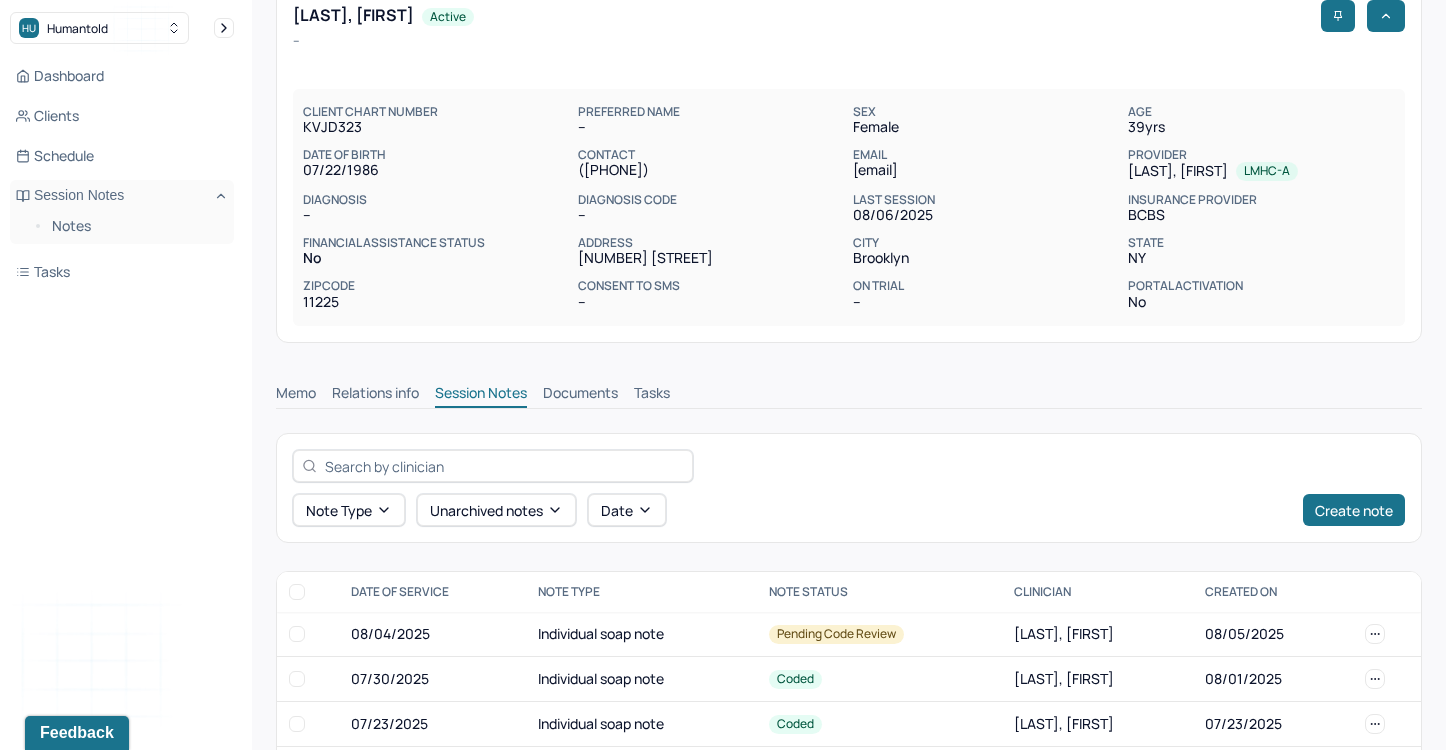 scroll, scrollTop: 188, scrollLeft: 0, axis: vertical 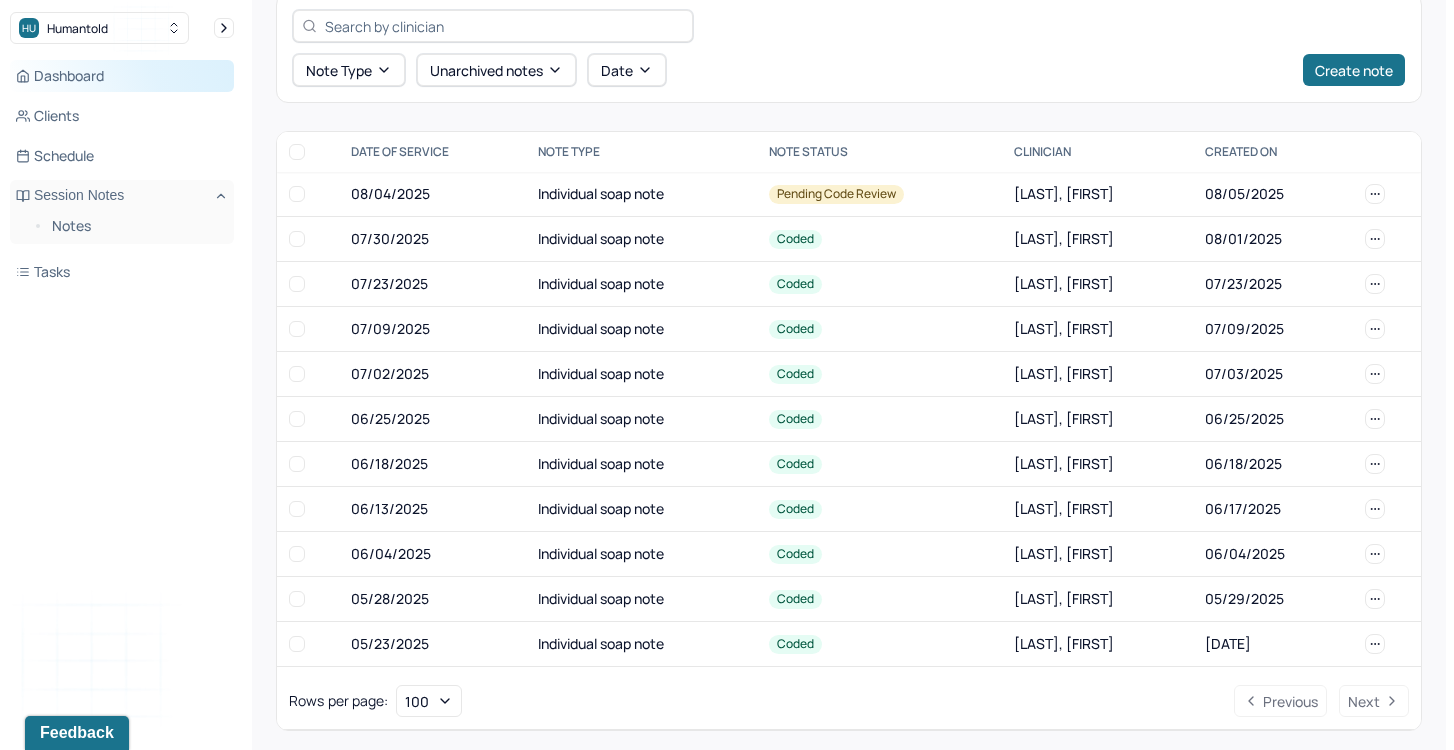 click on "Dashboard" at bounding box center [122, 76] 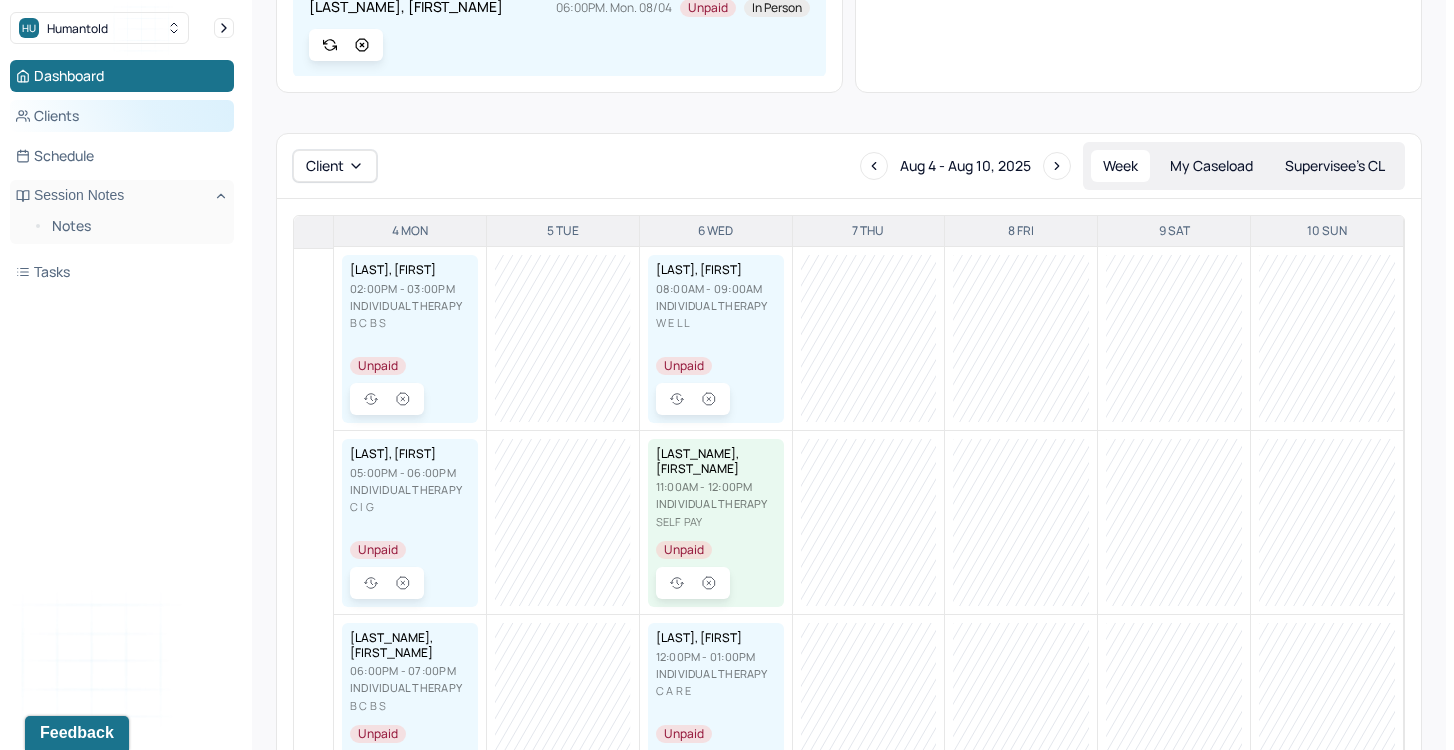click on "Clients" at bounding box center [122, 116] 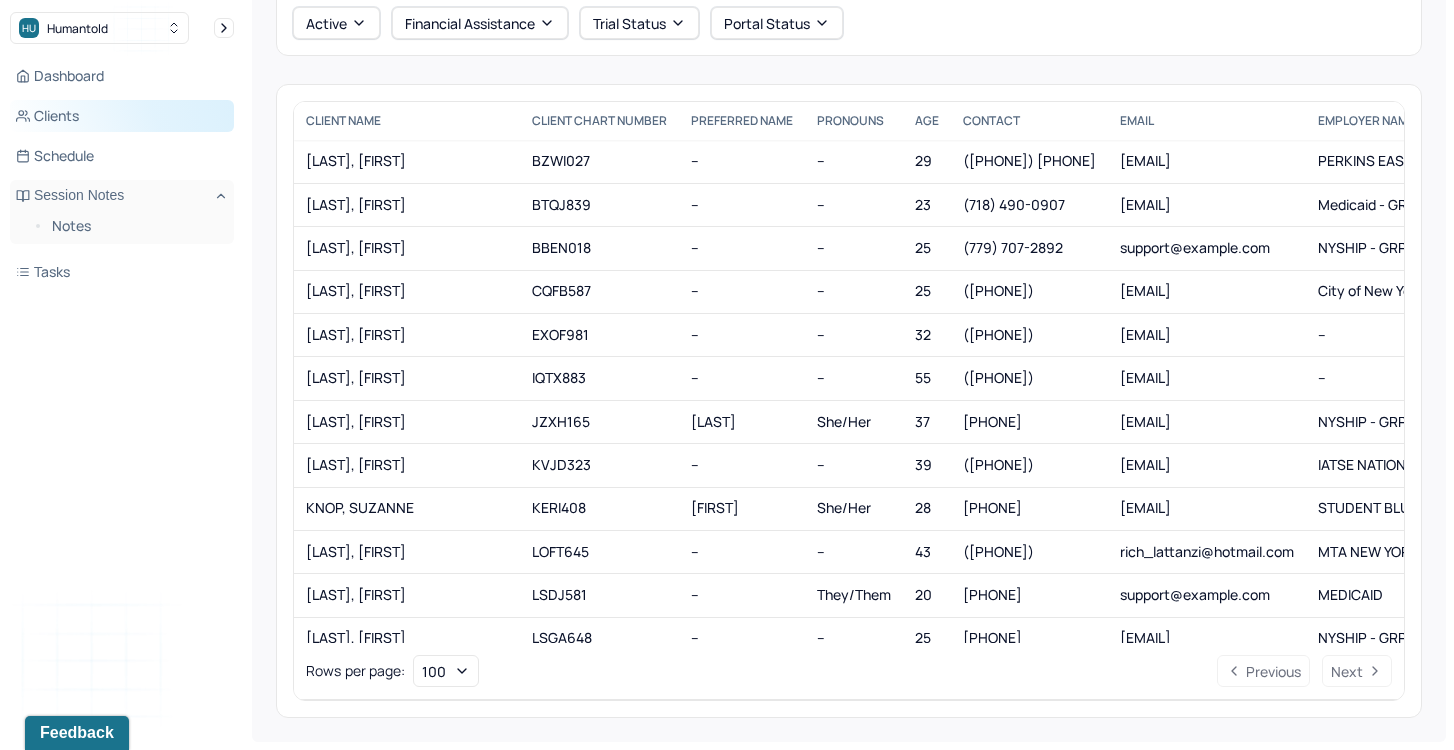 scroll, scrollTop: 124, scrollLeft: 0, axis: vertical 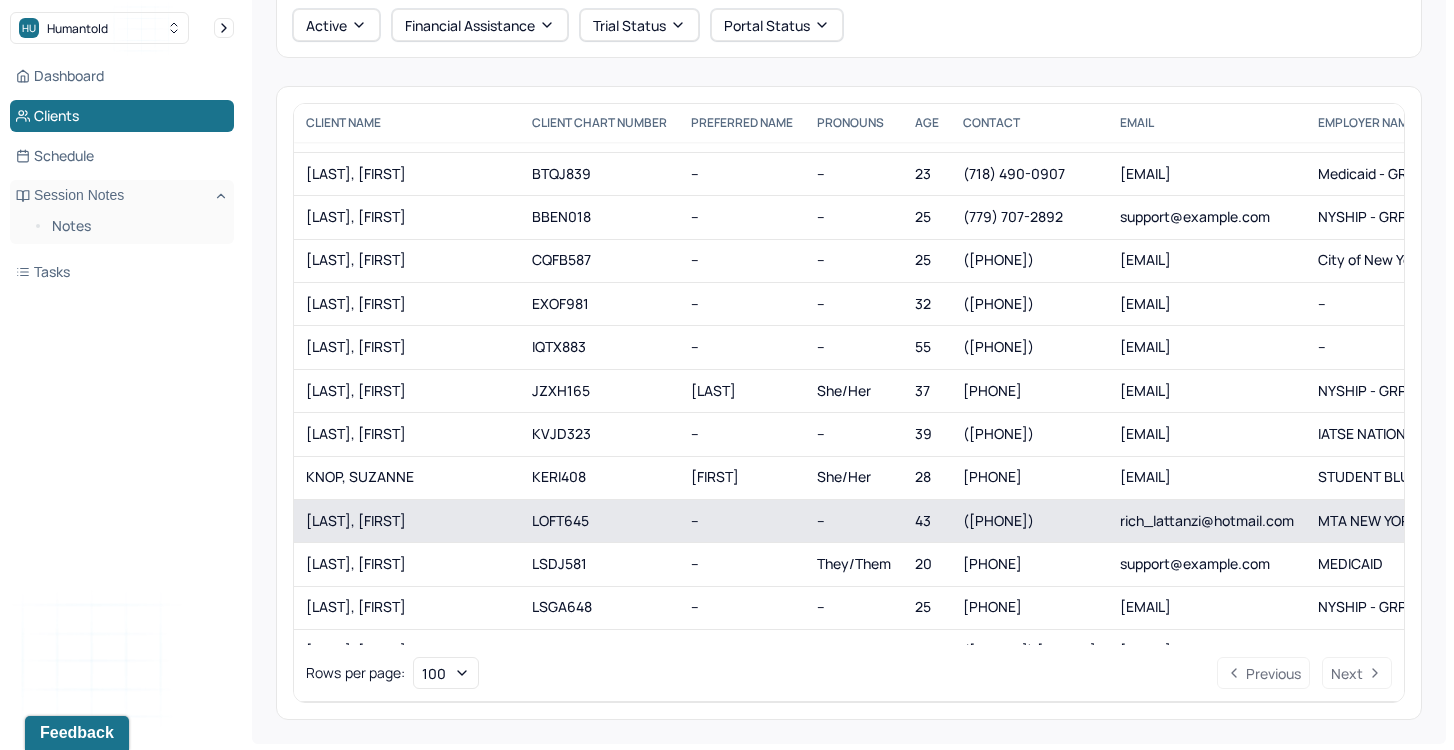 click on "[LAST], [FIRST]" at bounding box center [407, 521] 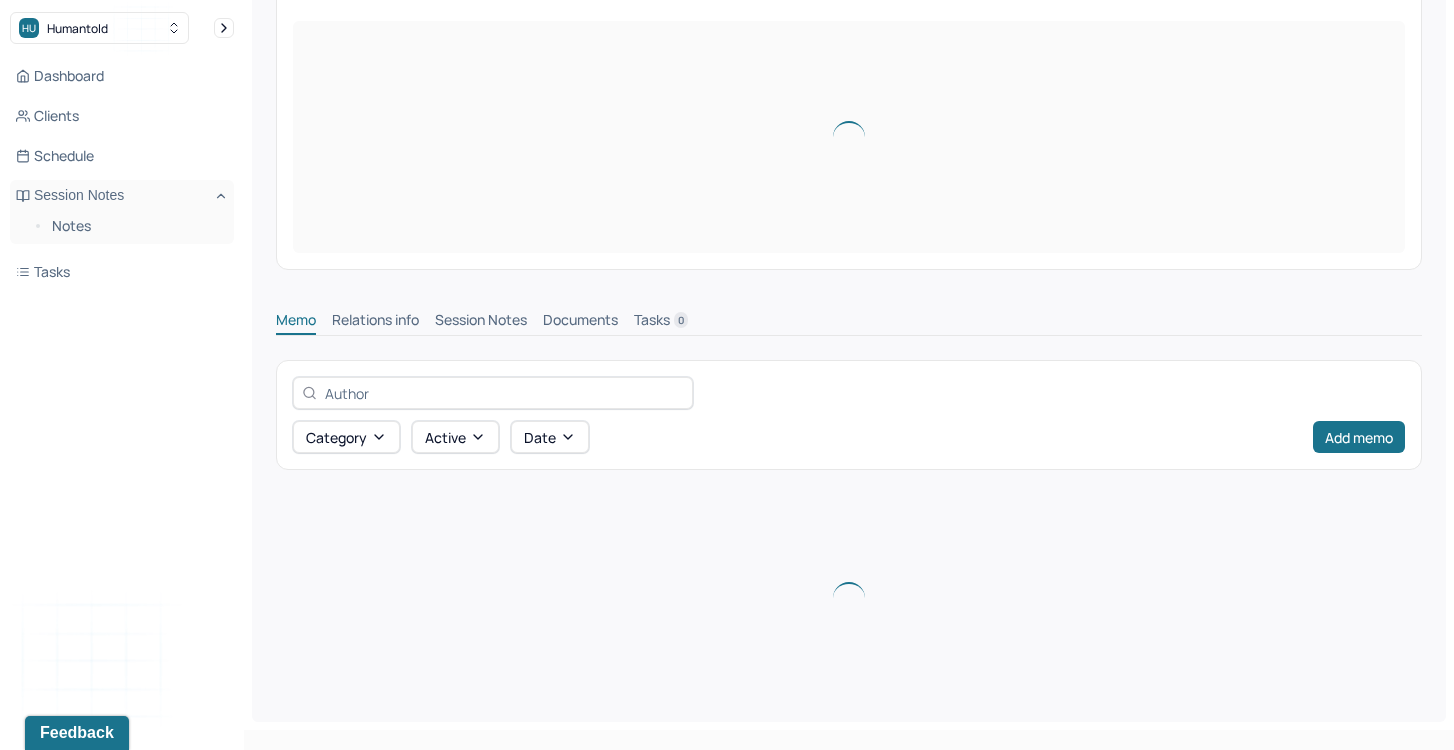 scroll, scrollTop: 0, scrollLeft: 0, axis: both 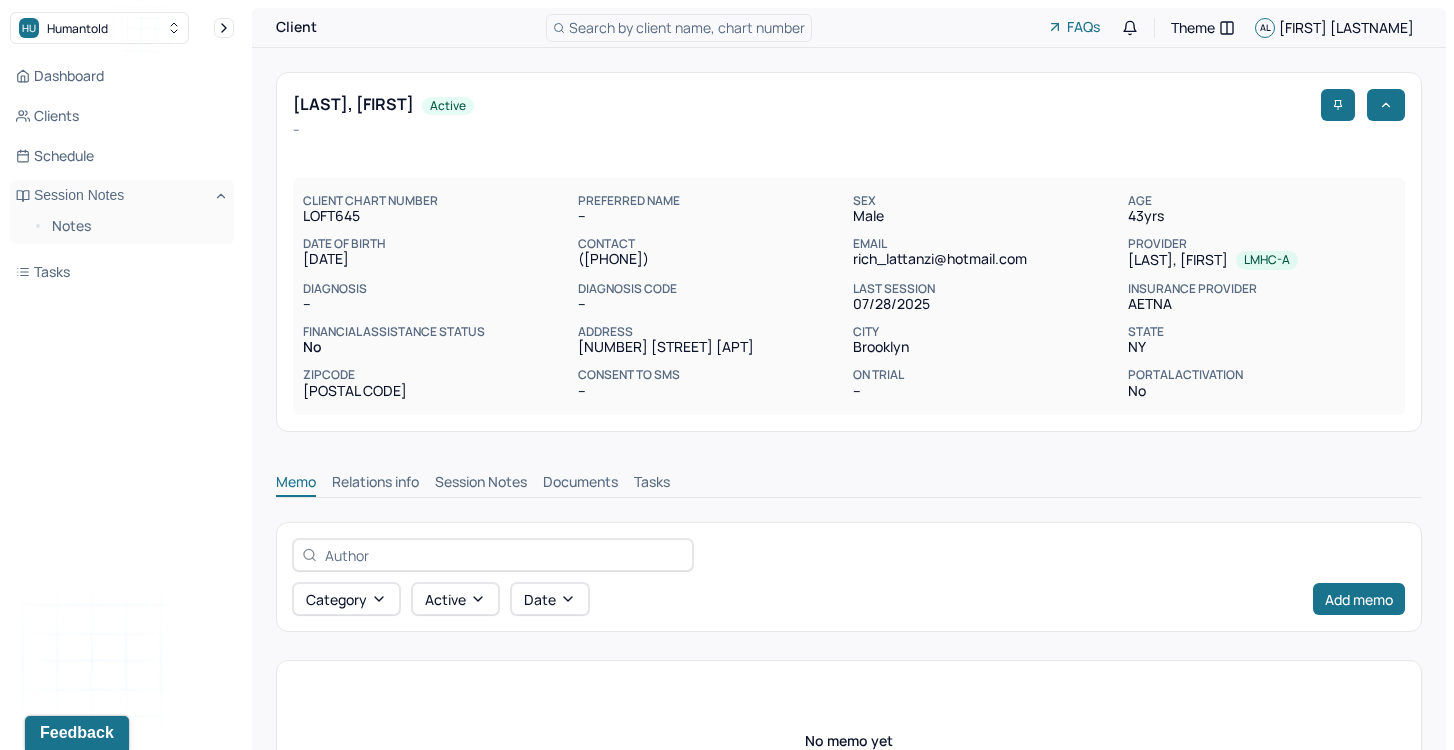 click on "Memo Relations info Session Notes Documents Tasks" at bounding box center (849, 477) 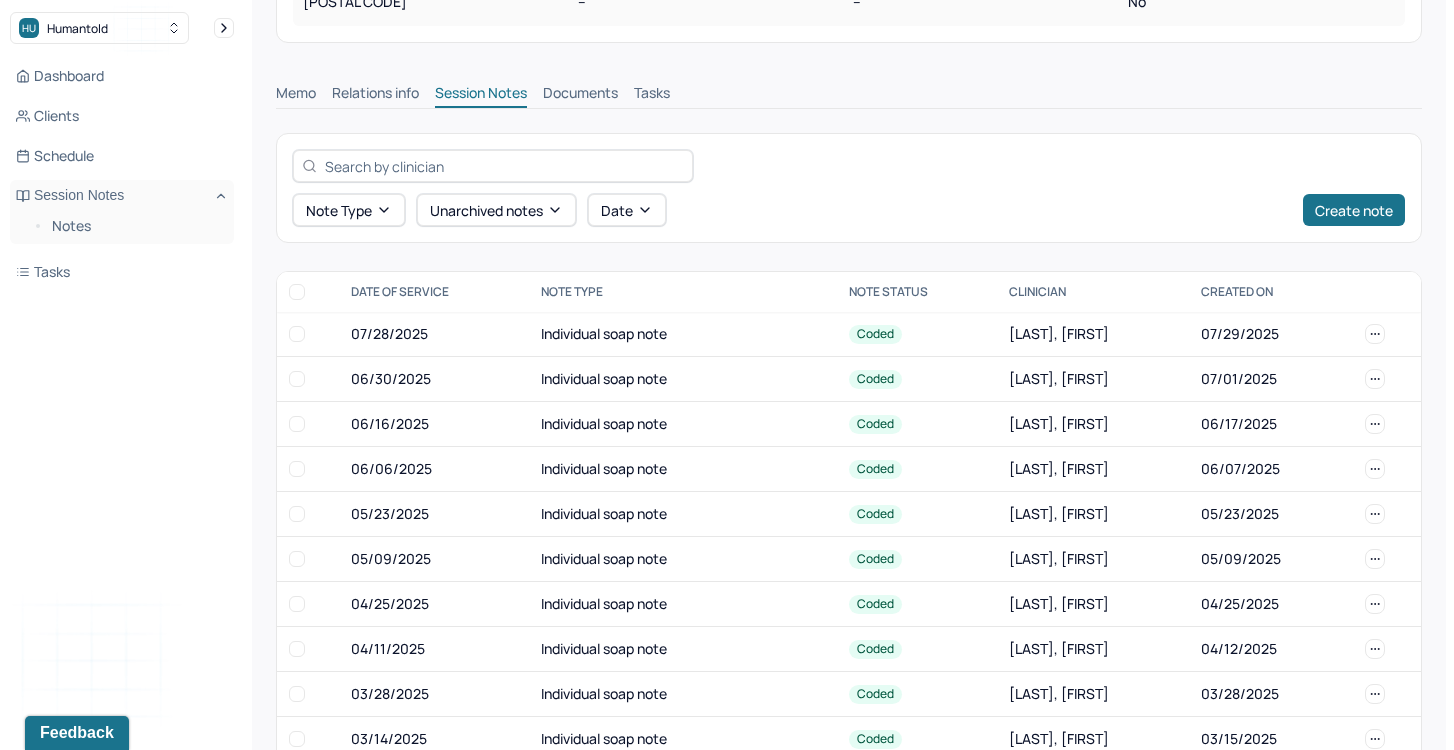 scroll 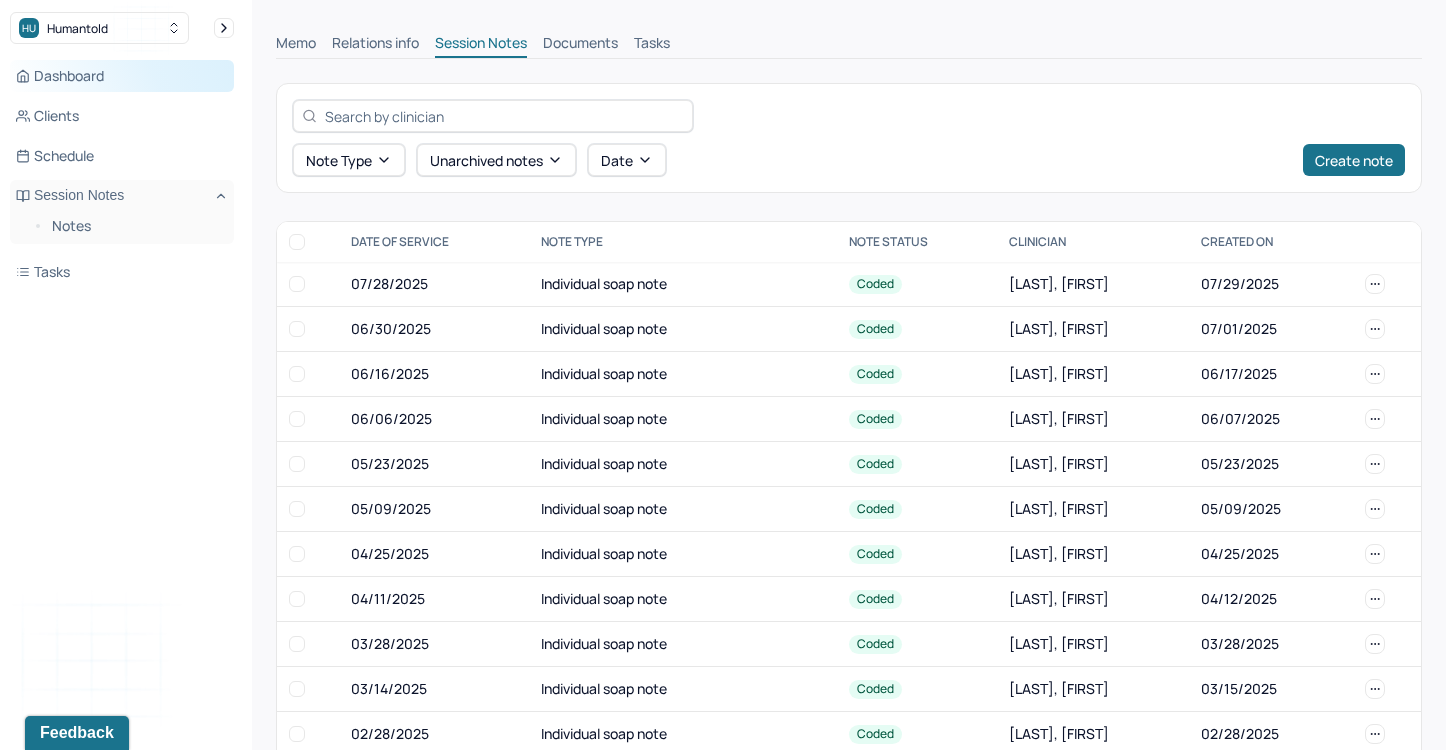 click on "Dashboard" at bounding box center [122, 76] 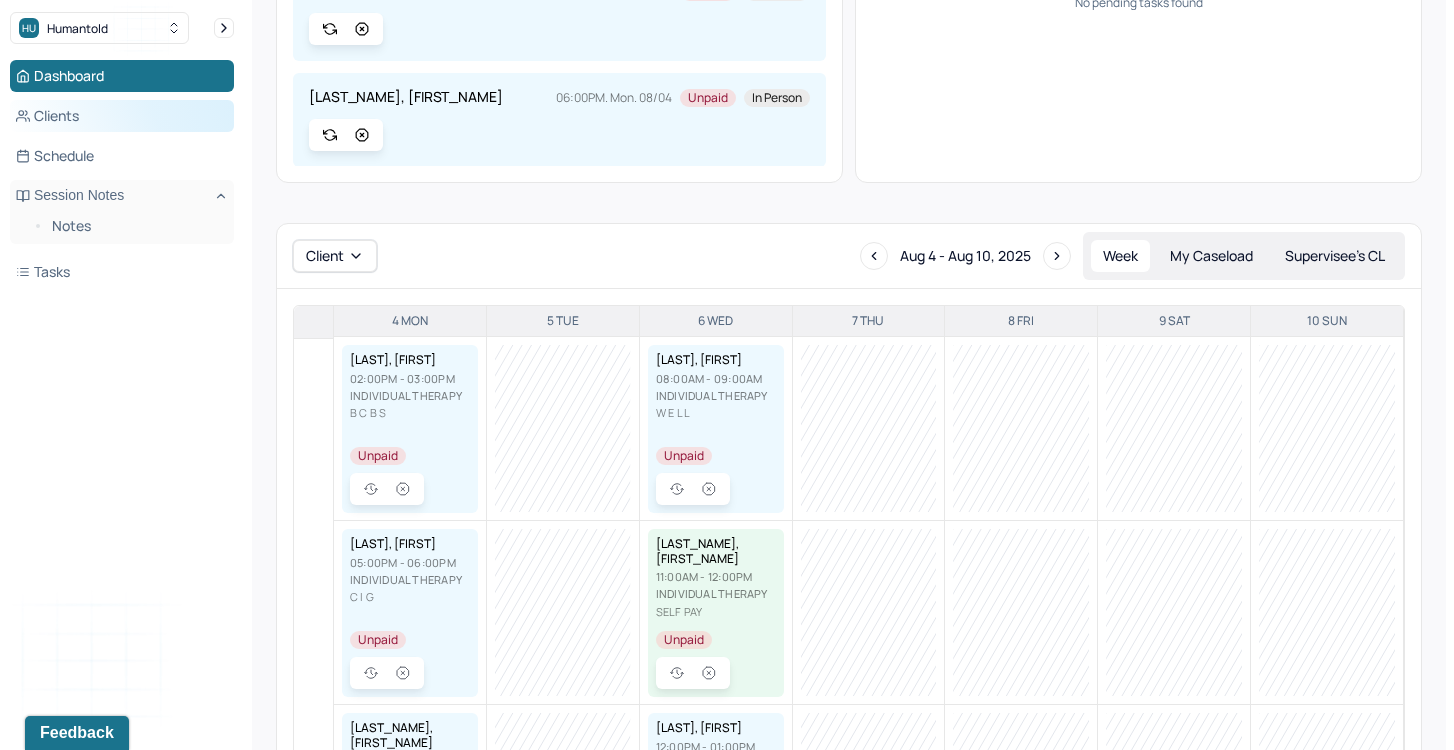 click on "Clients" at bounding box center (122, 116) 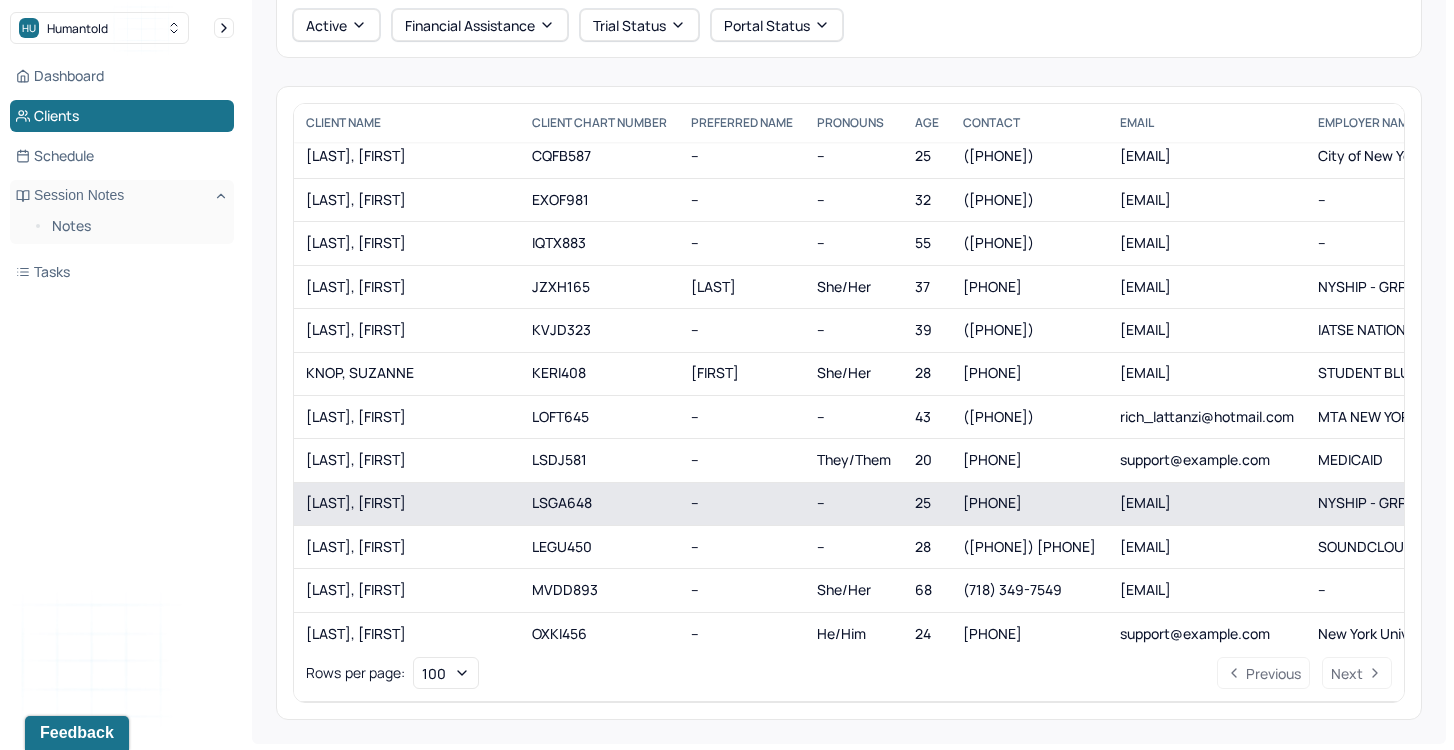click on "[LAST], [FIRST]" at bounding box center [407, 503] 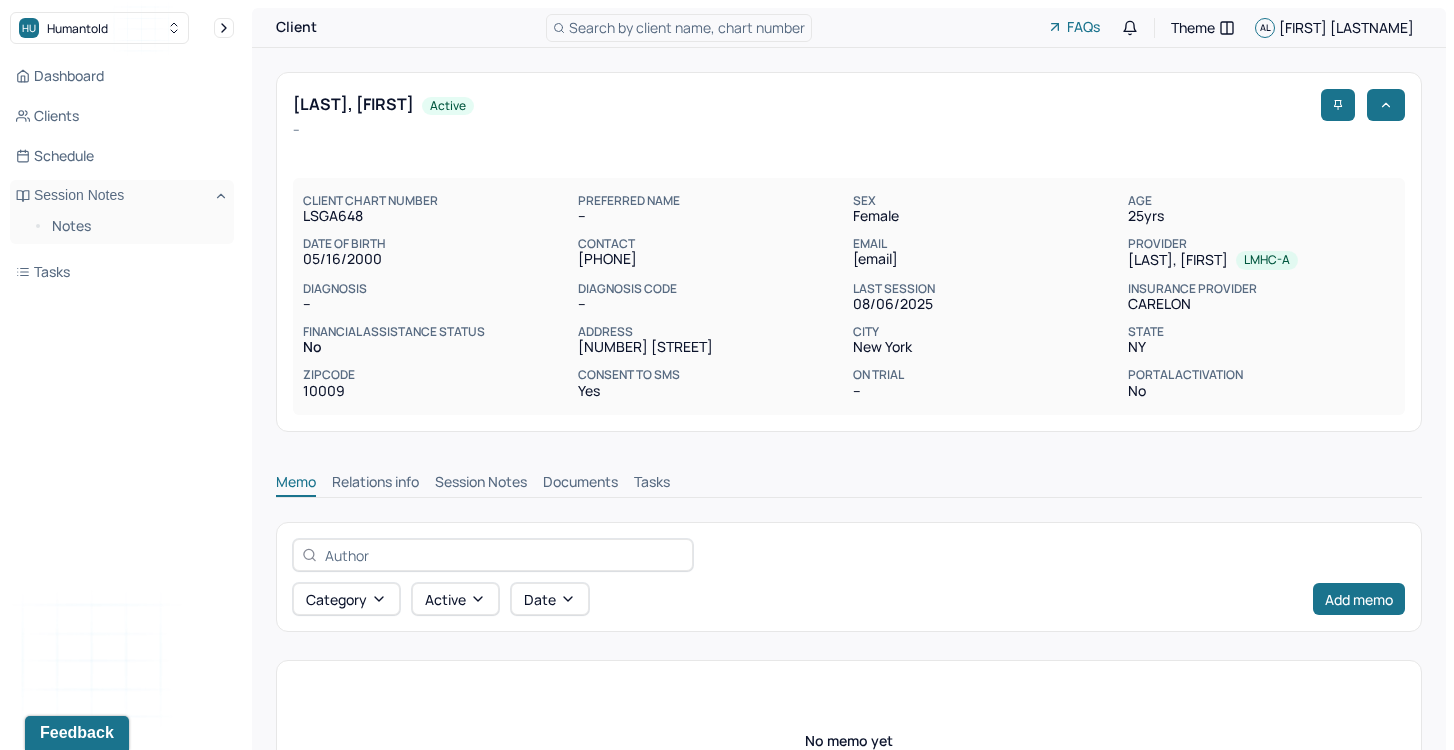 click on "Session Notes" at bounding box center (481, 484) 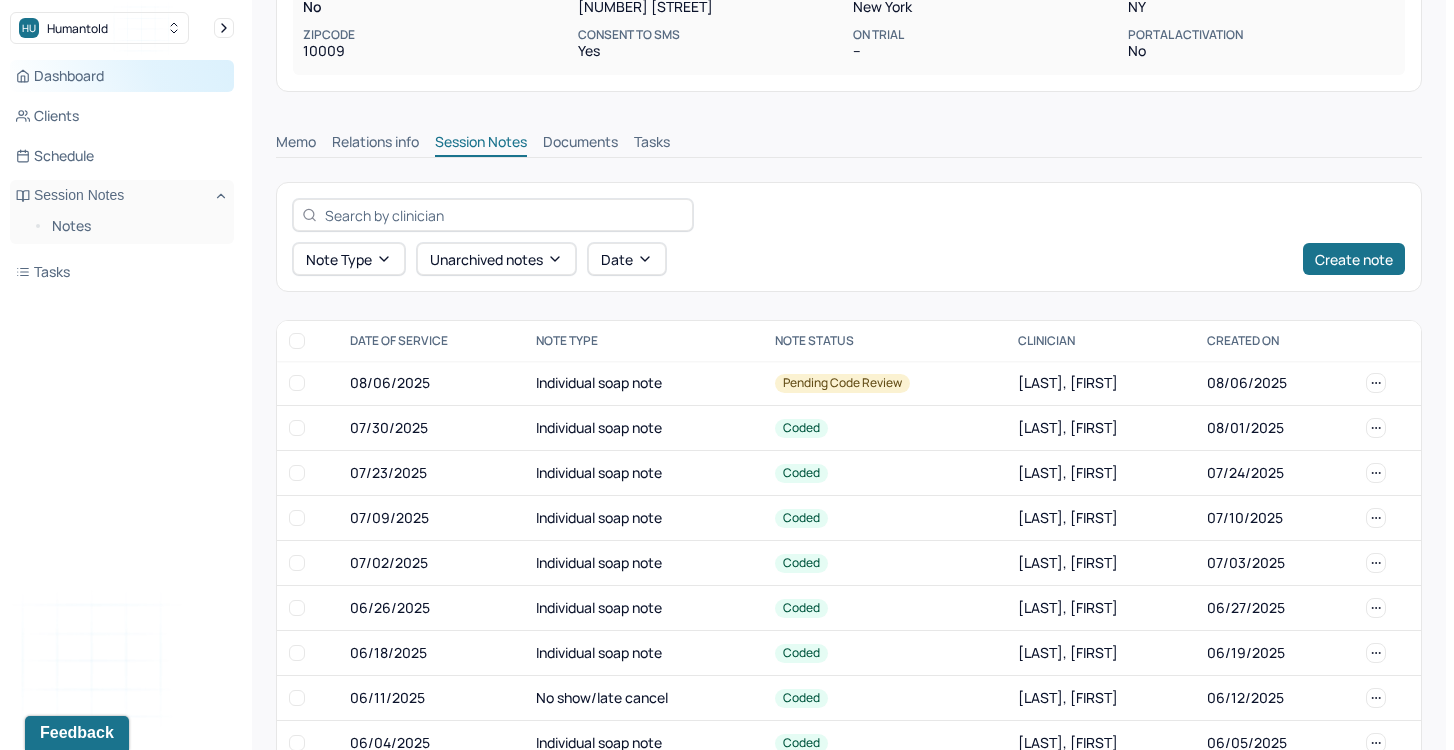 click on "Dashboard" at bounding box center [122, 76] 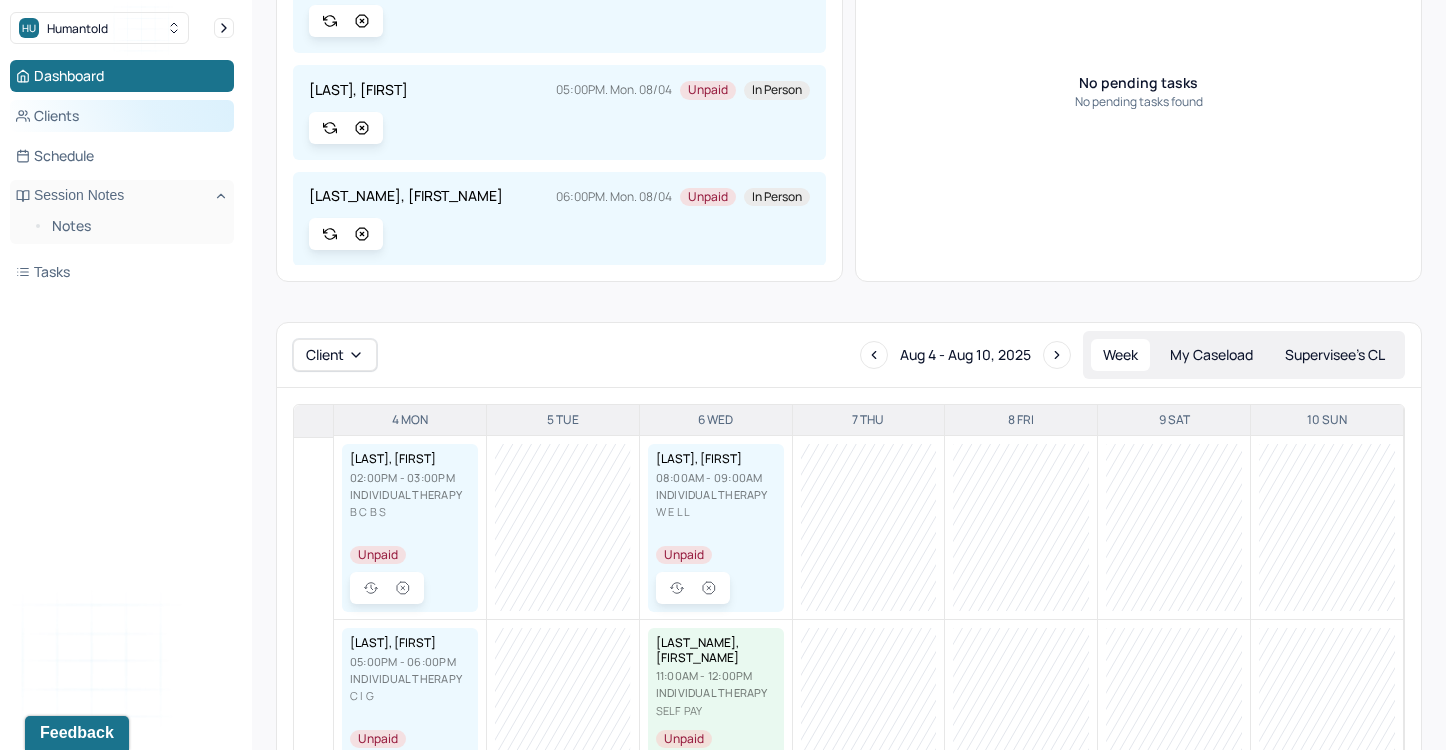 click on "Clients" at bounding box center (122, 116) 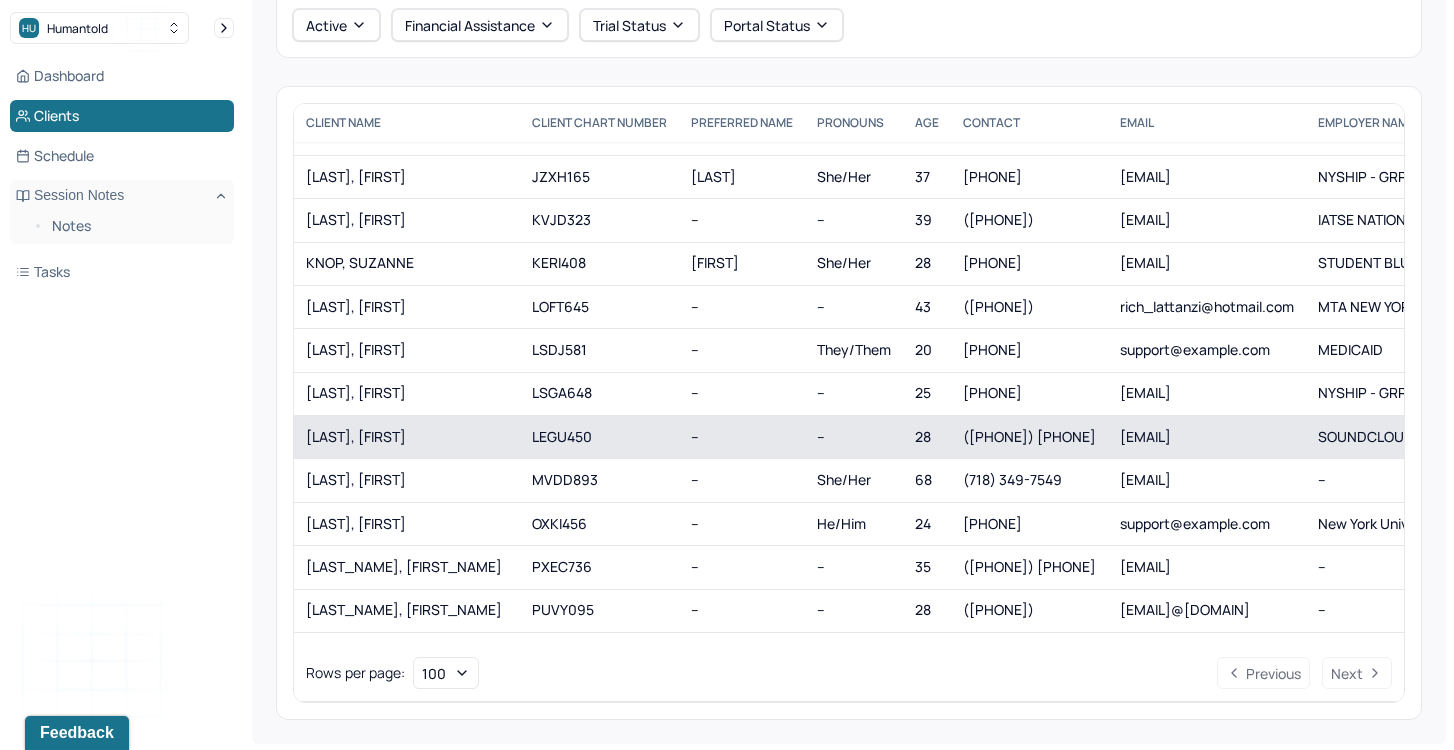click on "[LAST_NAME], [FIRST_NAME]" at bounding box center (407, 567) 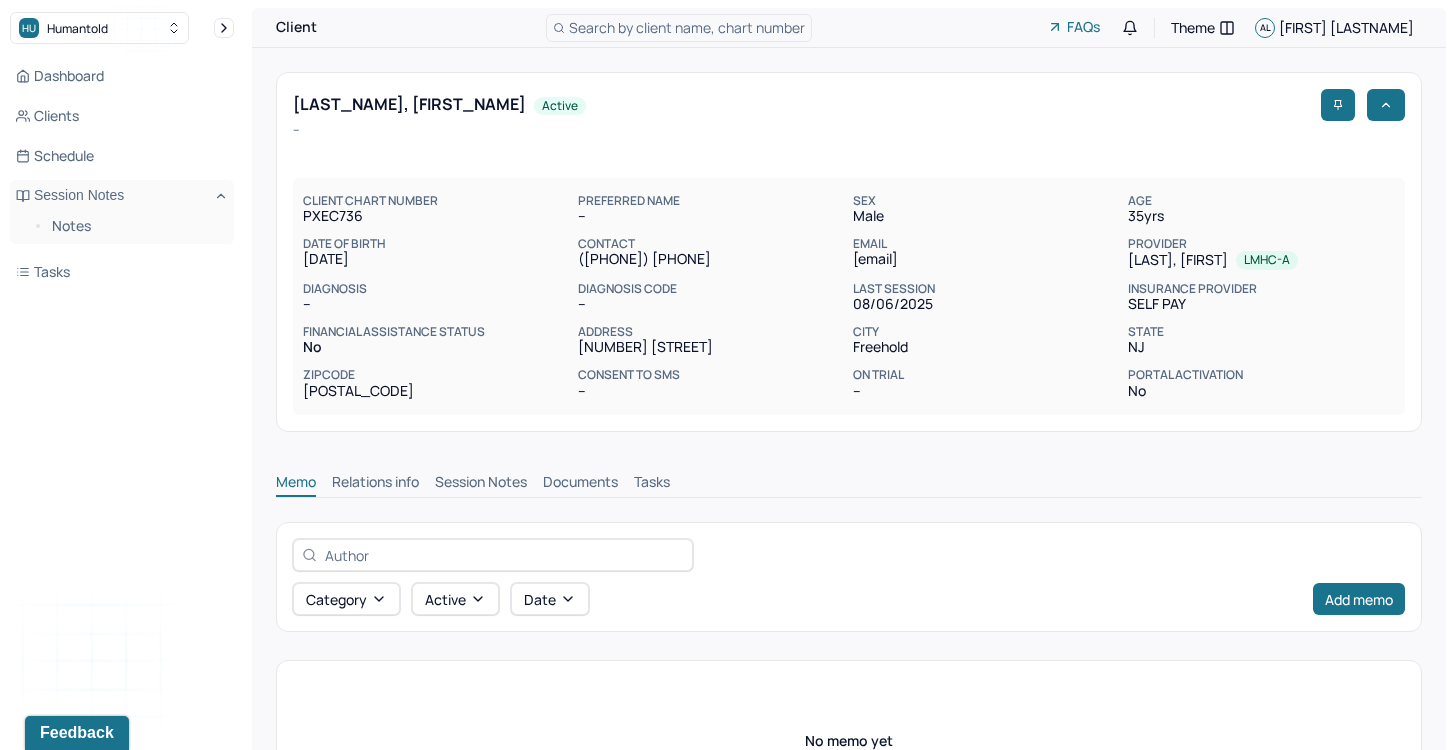 click on "Memo Relations info Session Notes Documents Tasks" at bounding box center (849, 477) 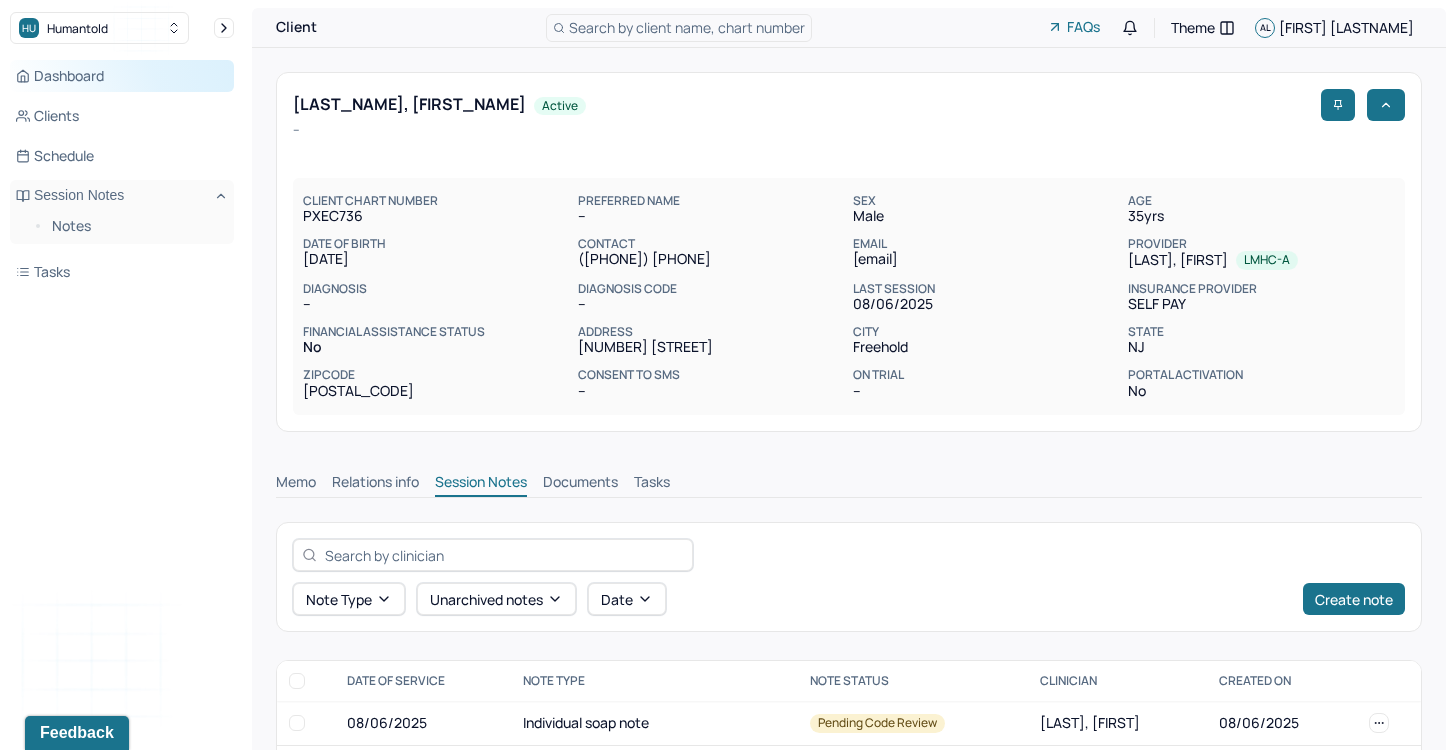 click on "Dashboard" at bounding box center (122, 76) 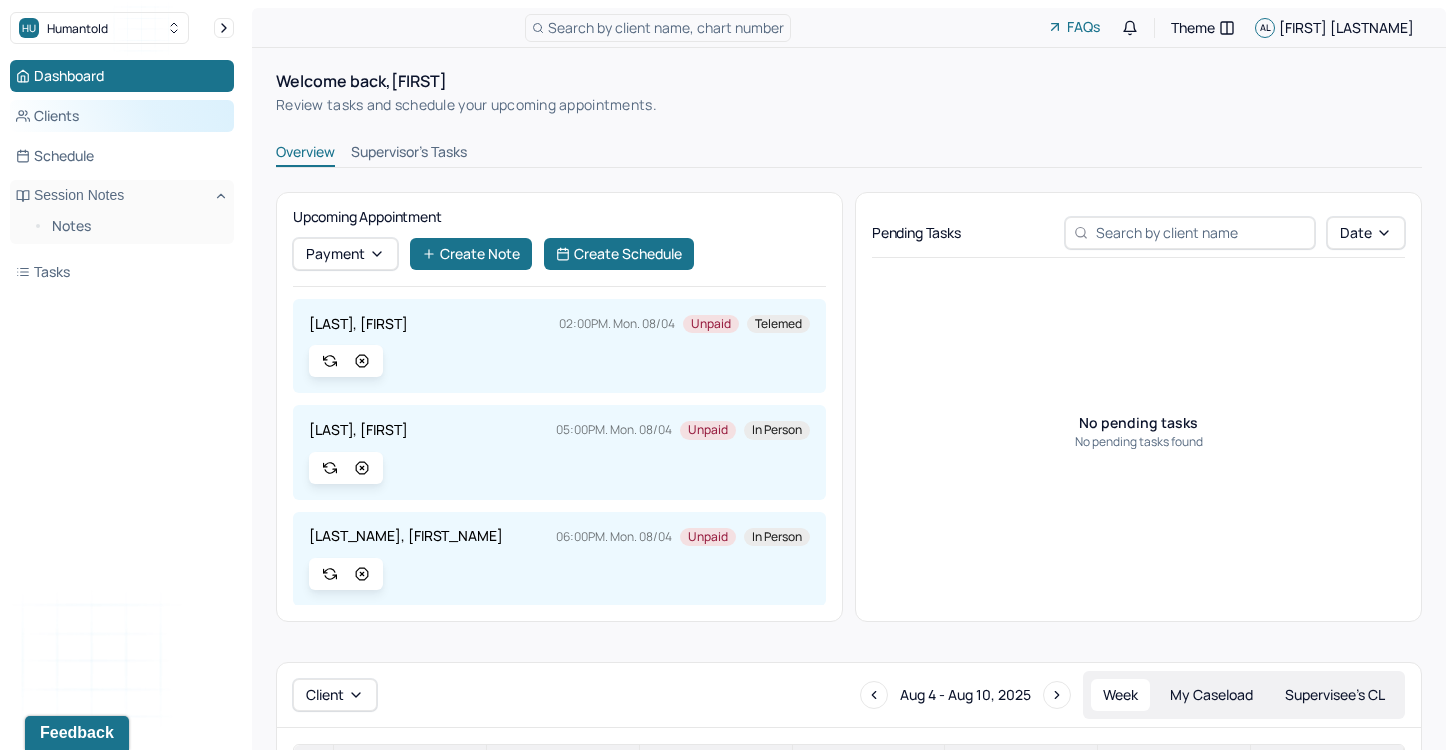 click on "Clients" at bounding box center [122, 116] 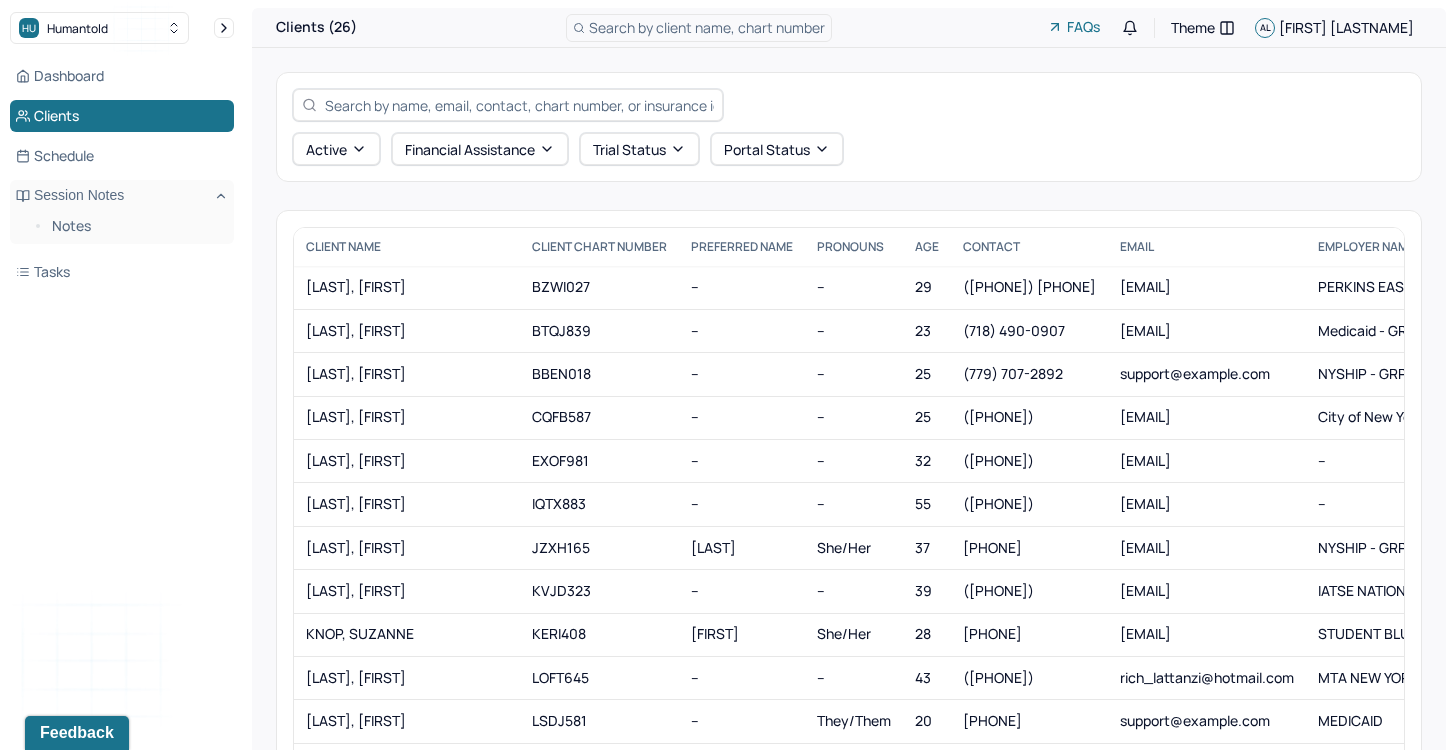 click on "Dashboard Clients Schedule Session Notes Notes Tasks" at bounding box center [122, 174] 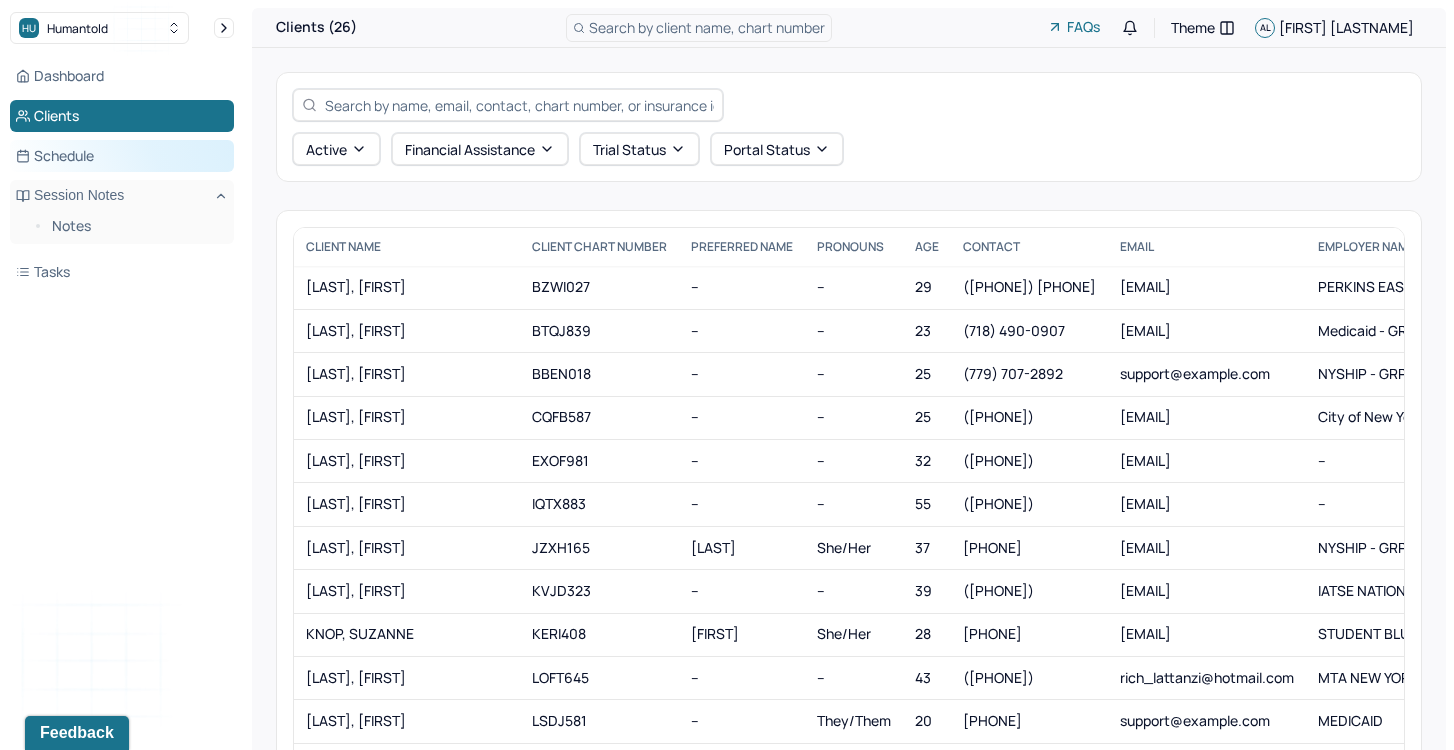 click on "Schedule" at bounding box center [122, 156] 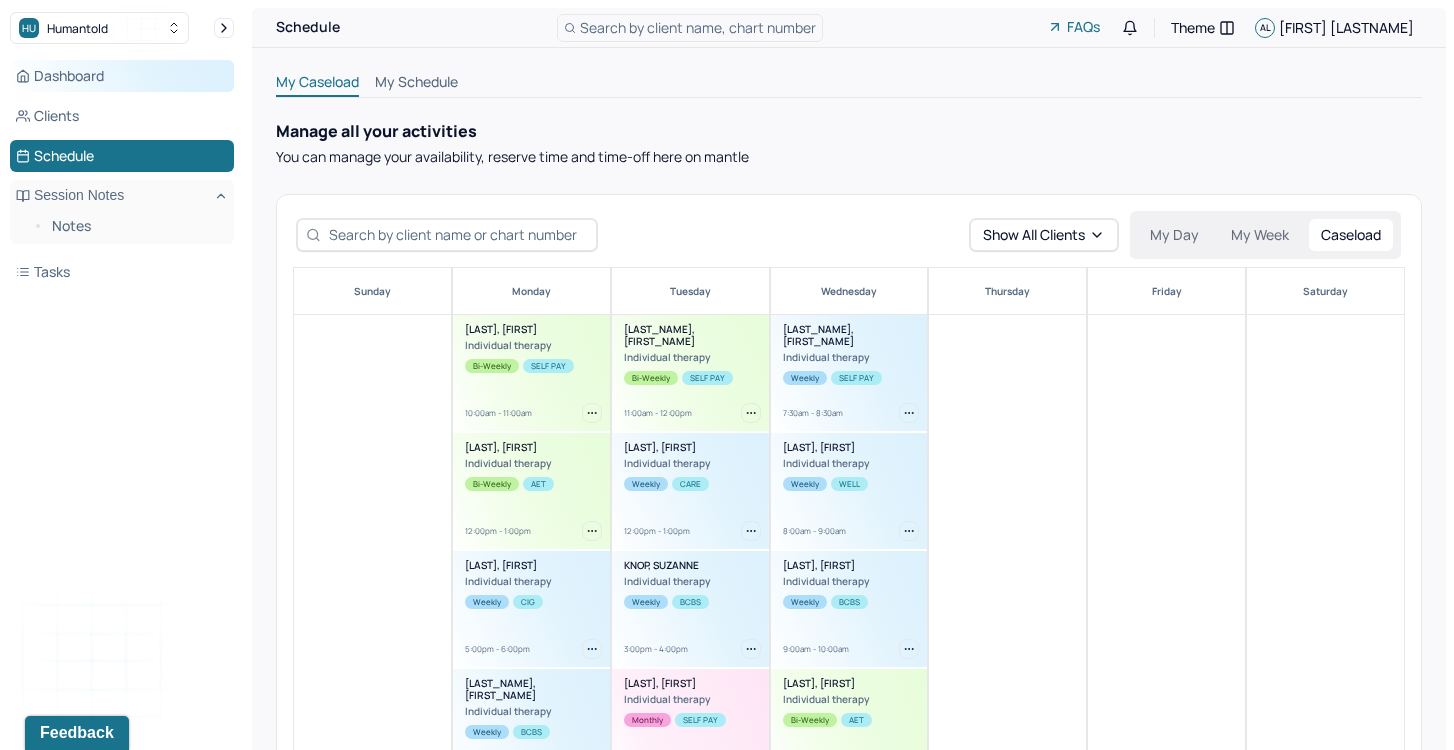 click on "Dashboard" at bounding box center (122, 76) 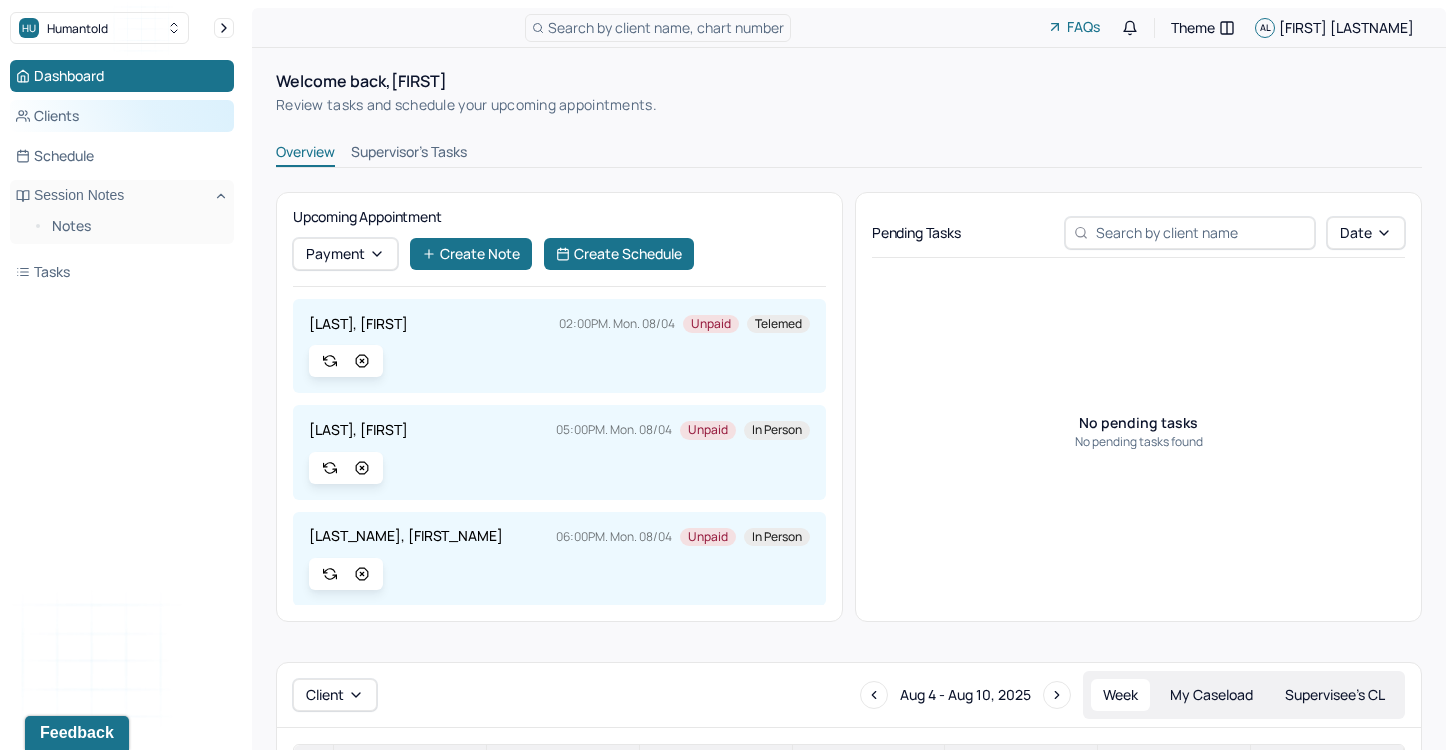 click on "Clients" at bounding box center (122, 116) 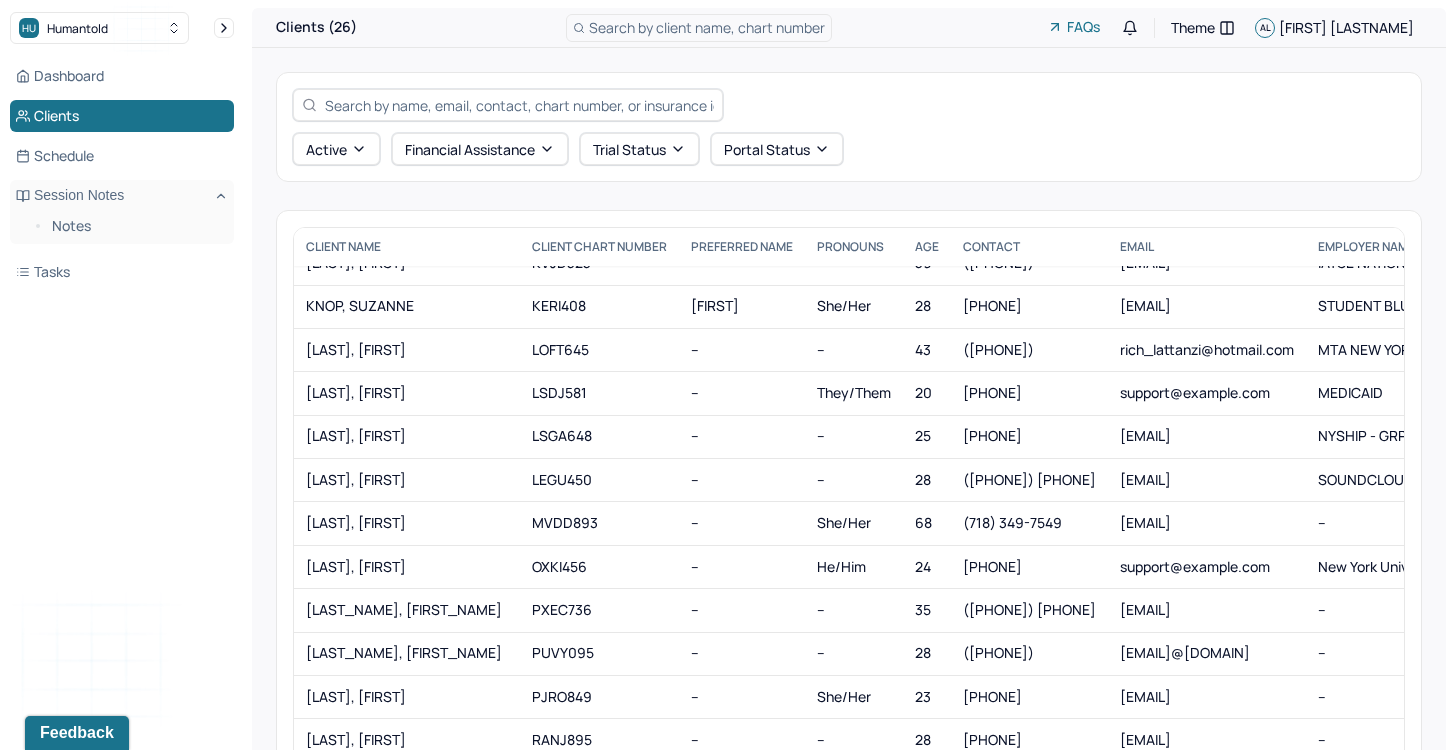 scroll, scrollTop: 343, scrollLeft: 0, axis: vertical 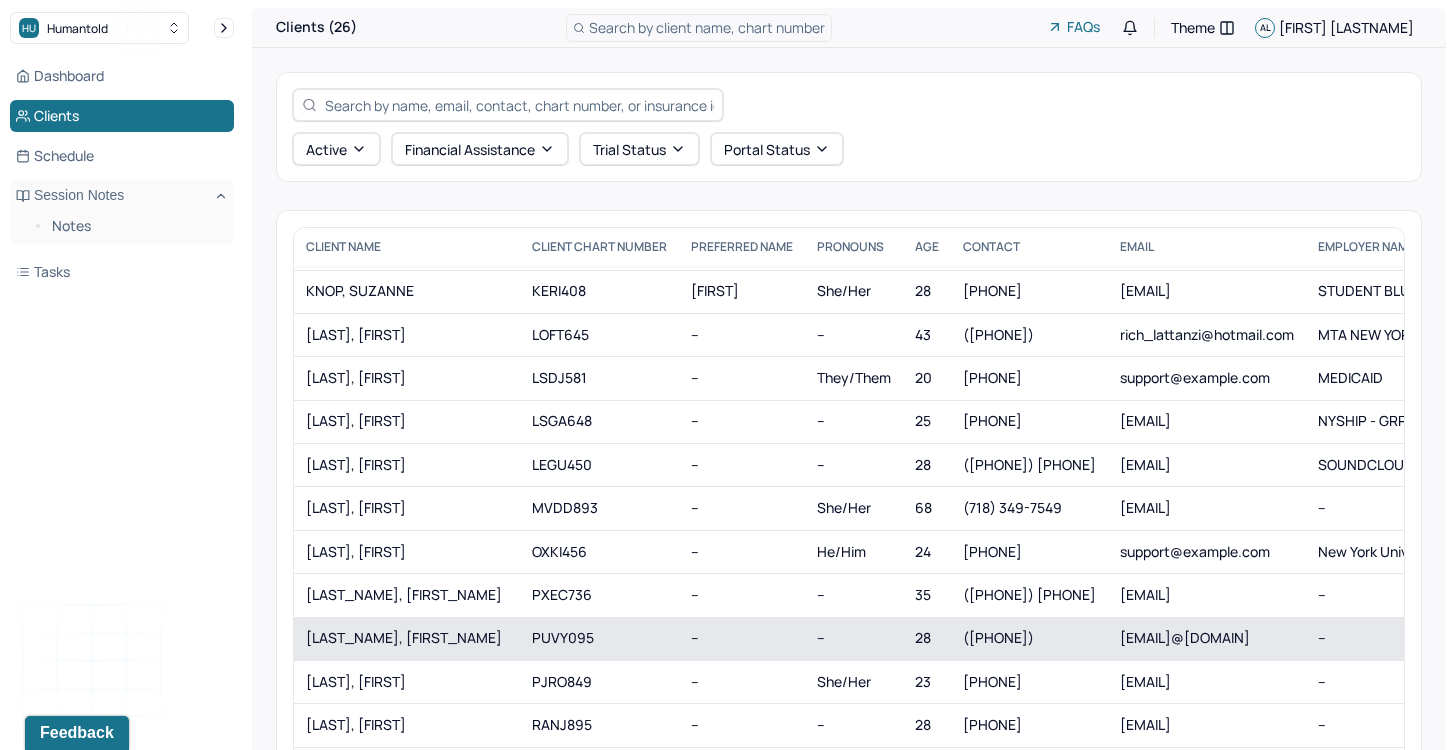 click on "[LAST_NAME], [FIRST_NAME]" at bounding box center (407, 638) 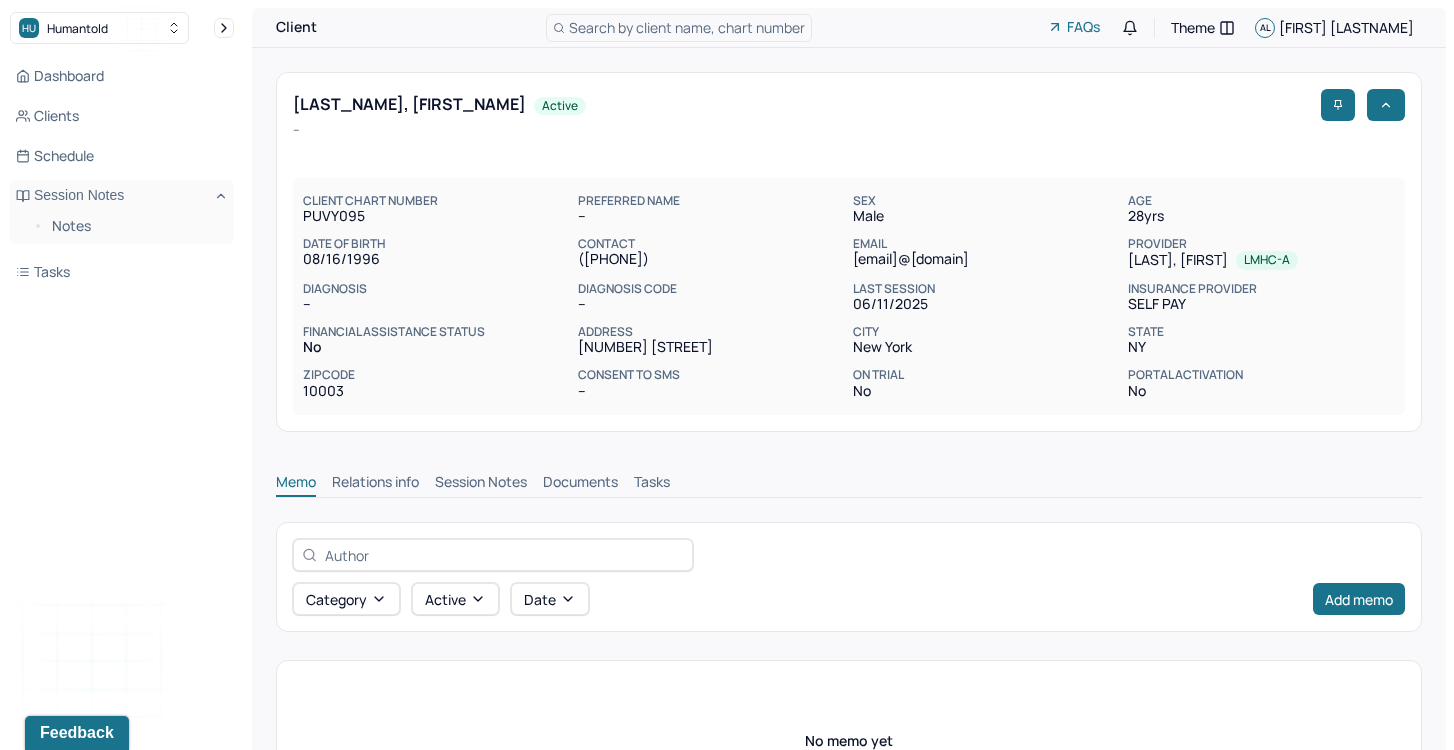click on "Session Notes" at bounding box center (481, 484) 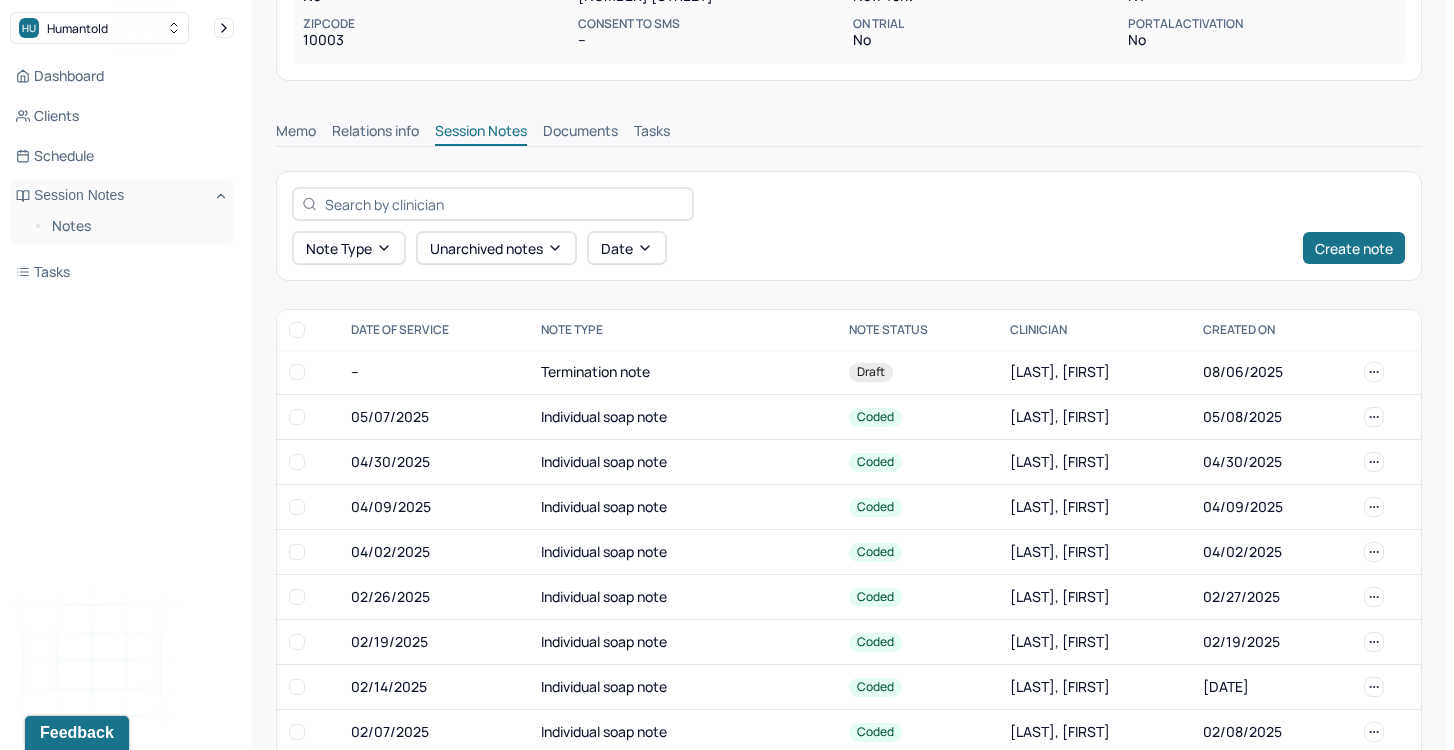 scroll, scrollTop: 534, scrollLeft: 0, axis: vertical 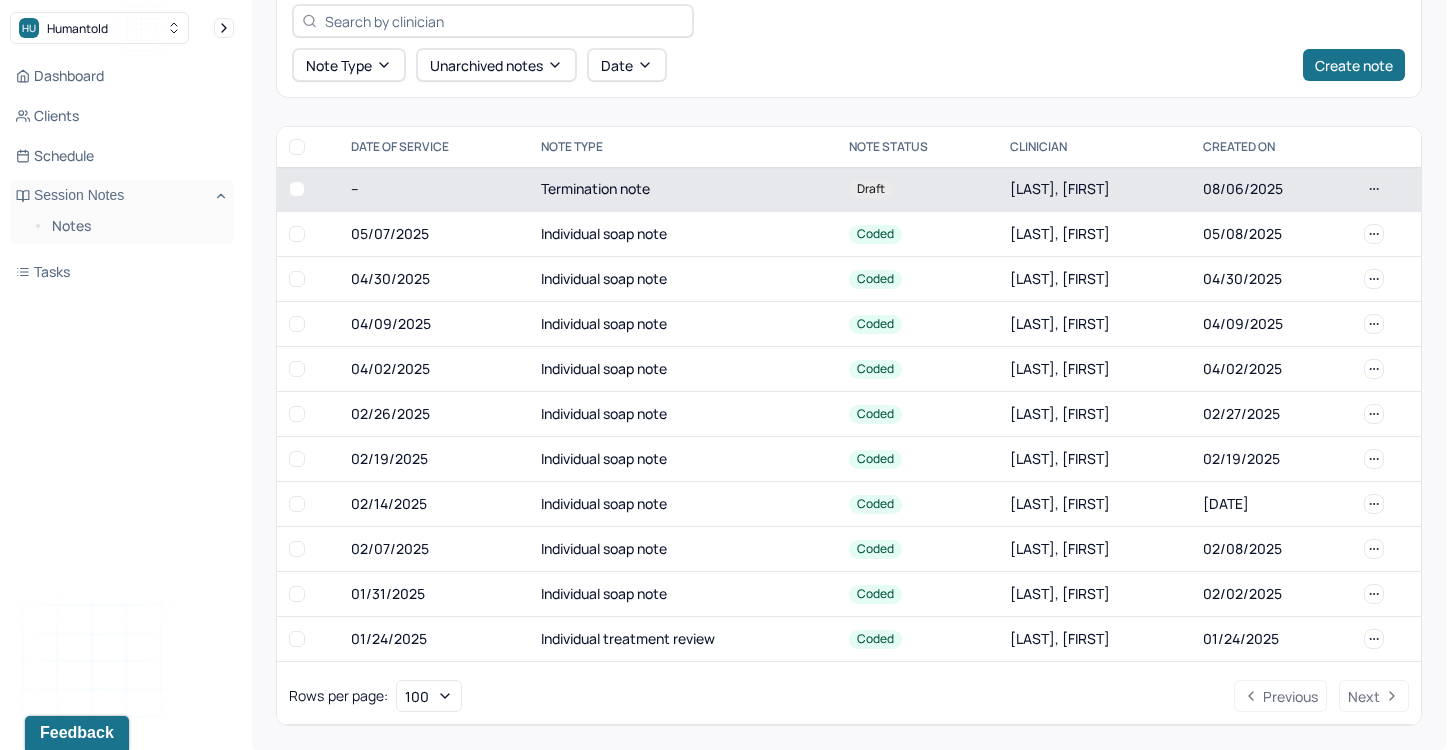 click on "Termination note" at bounding box center [683, 189] 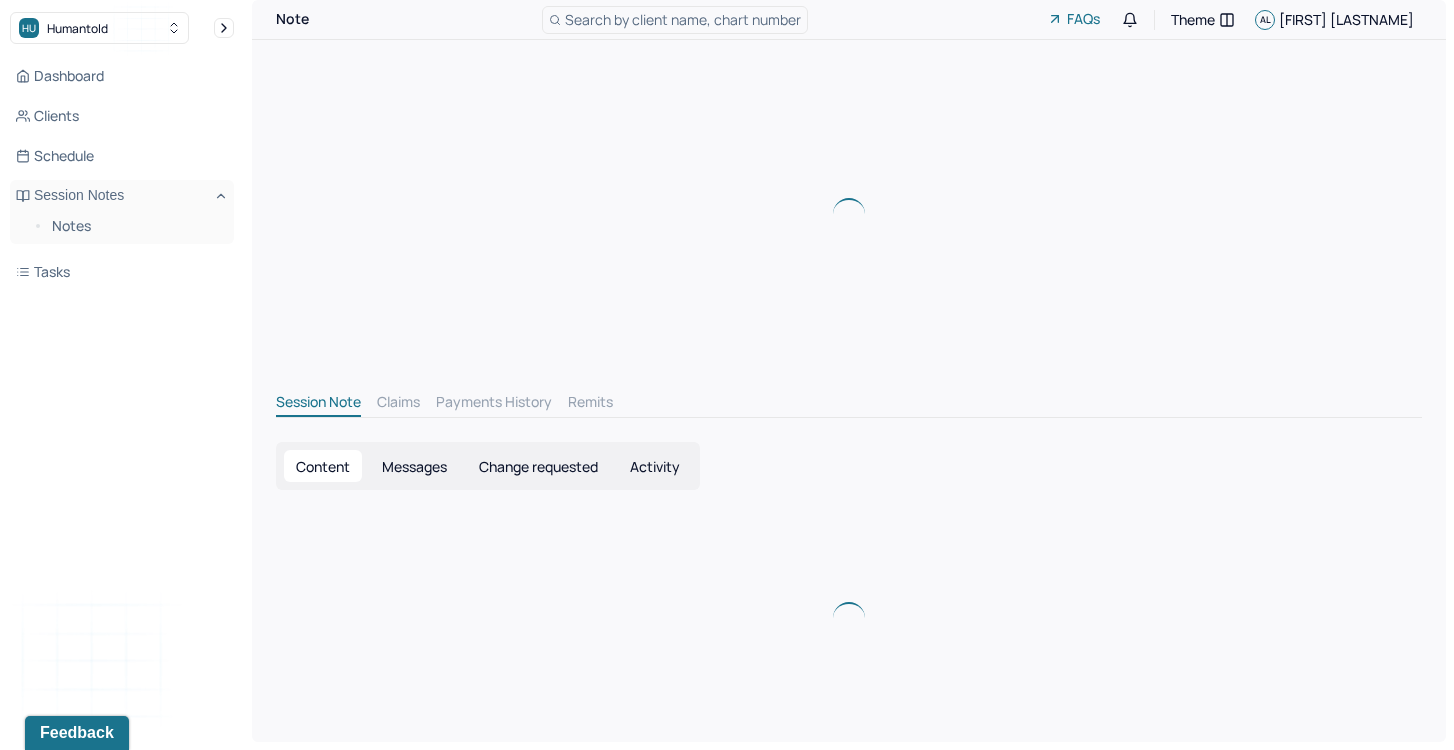 scroll, scrollTop: 534, scrollLeft: 0, axis: vertical 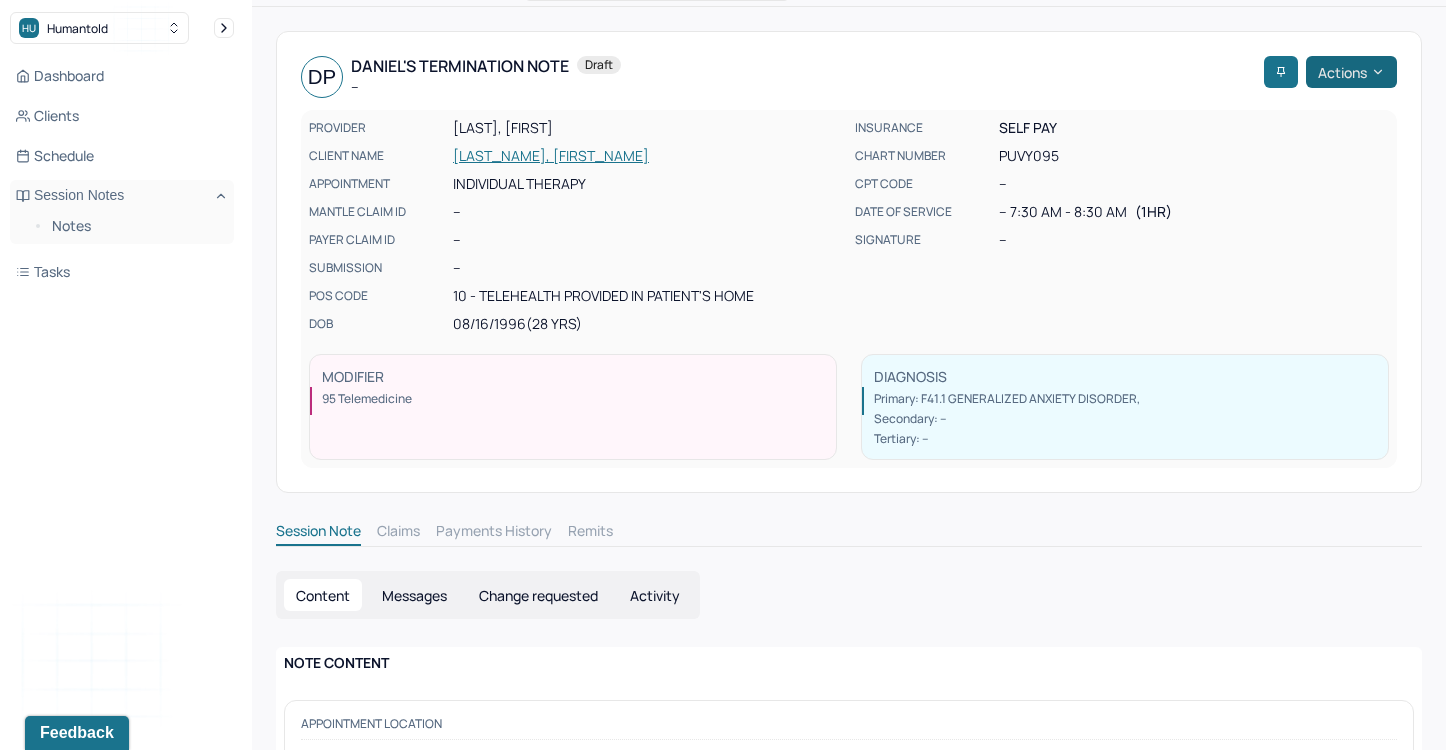 click on "Actions" at bounding box center [1351, 72] 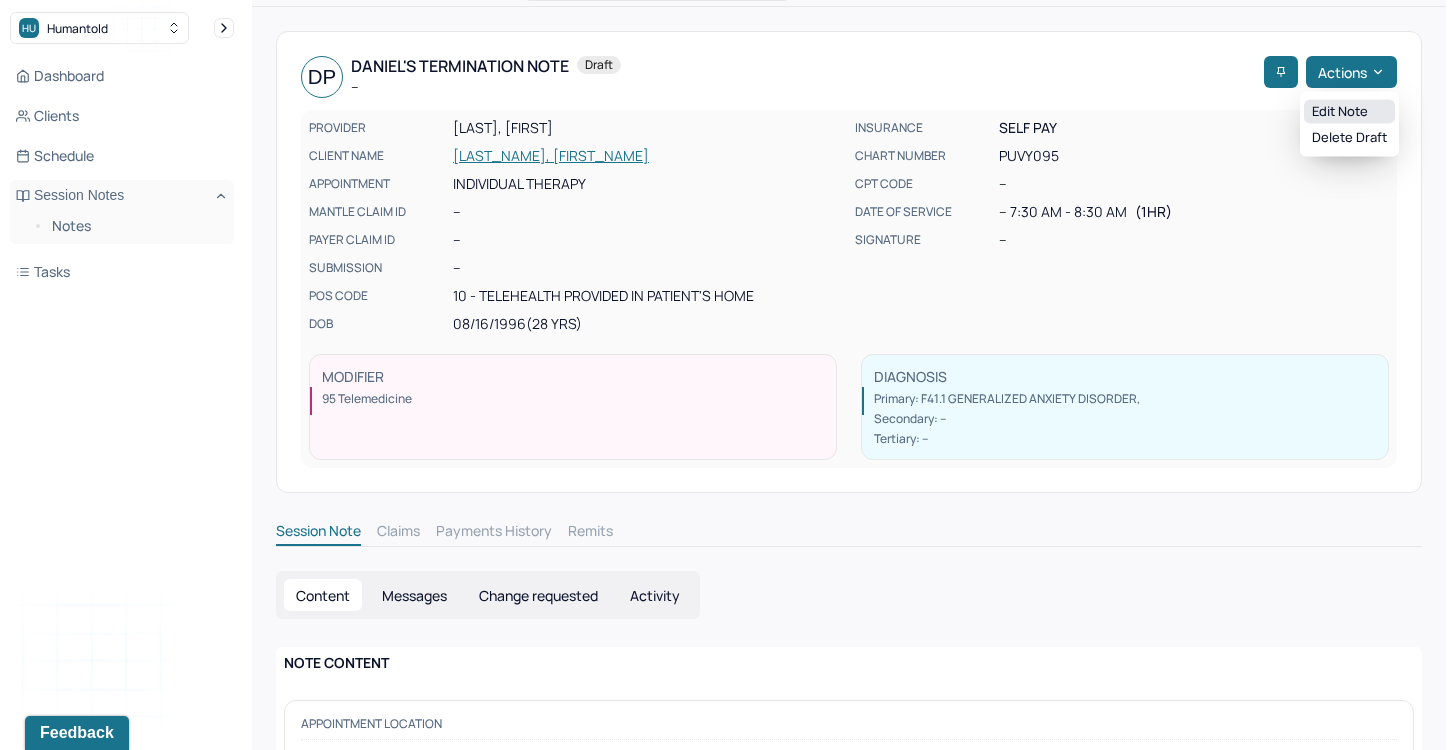 click on "Edit note" at bounding box center (1349, 112) 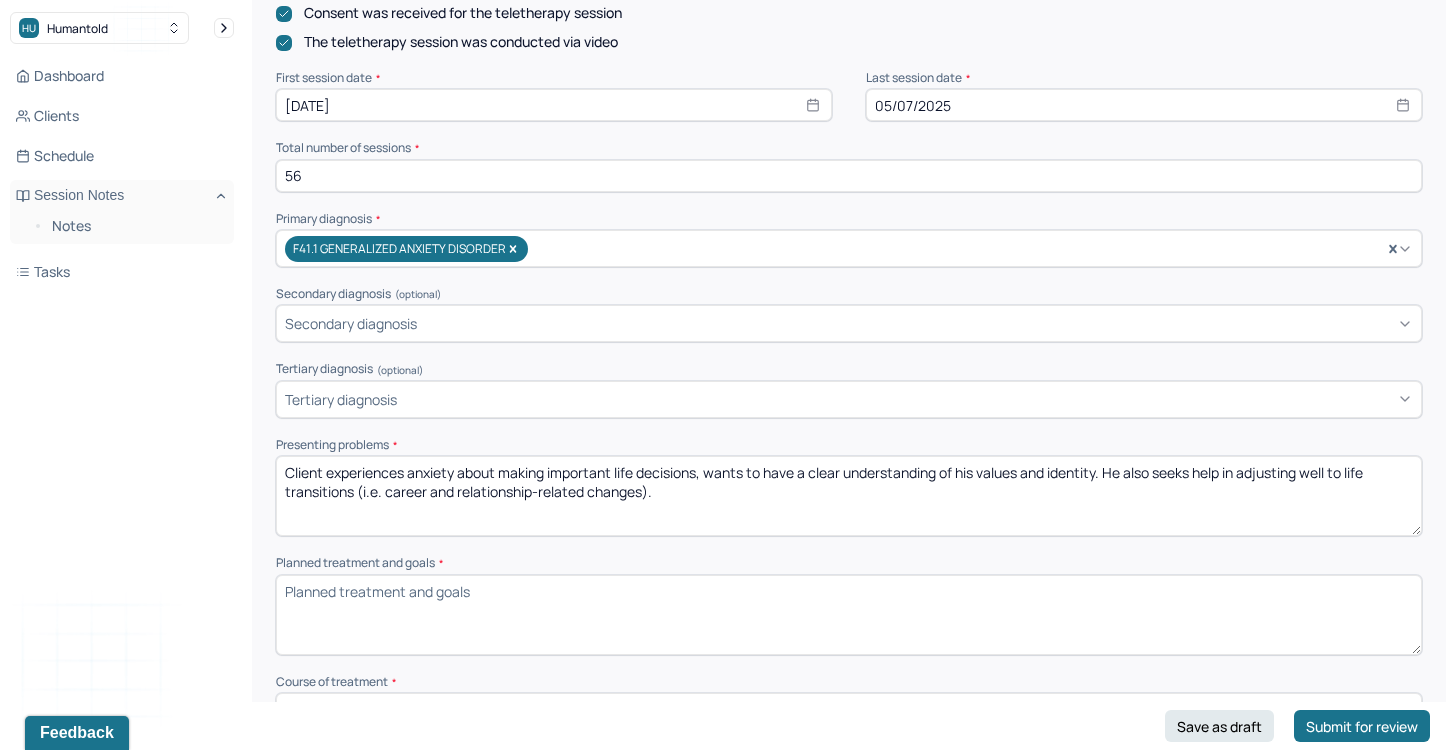 scroll, scrollTop: 622, scrollLeft: 0, axis: vertical 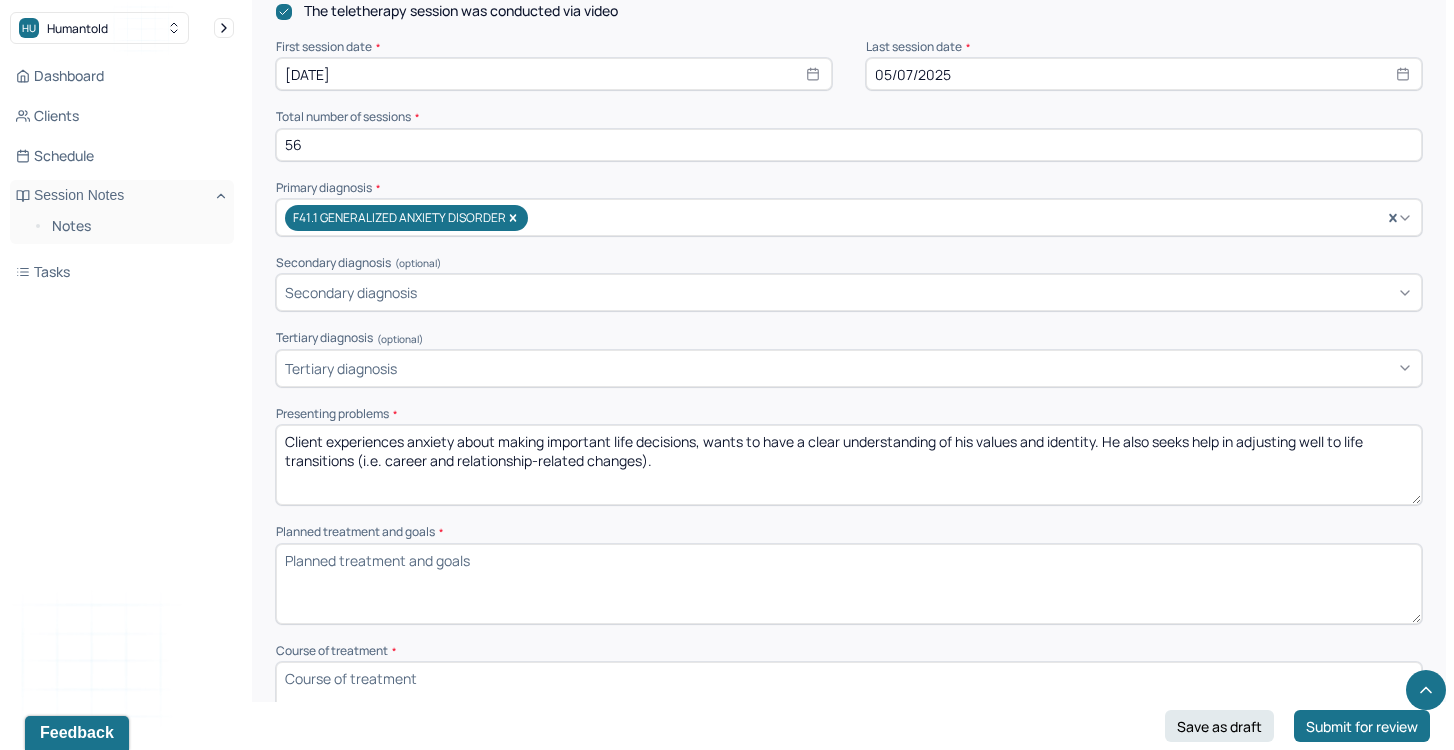 click on "Planned treatment and goals *" at bounding box center [849, 584] 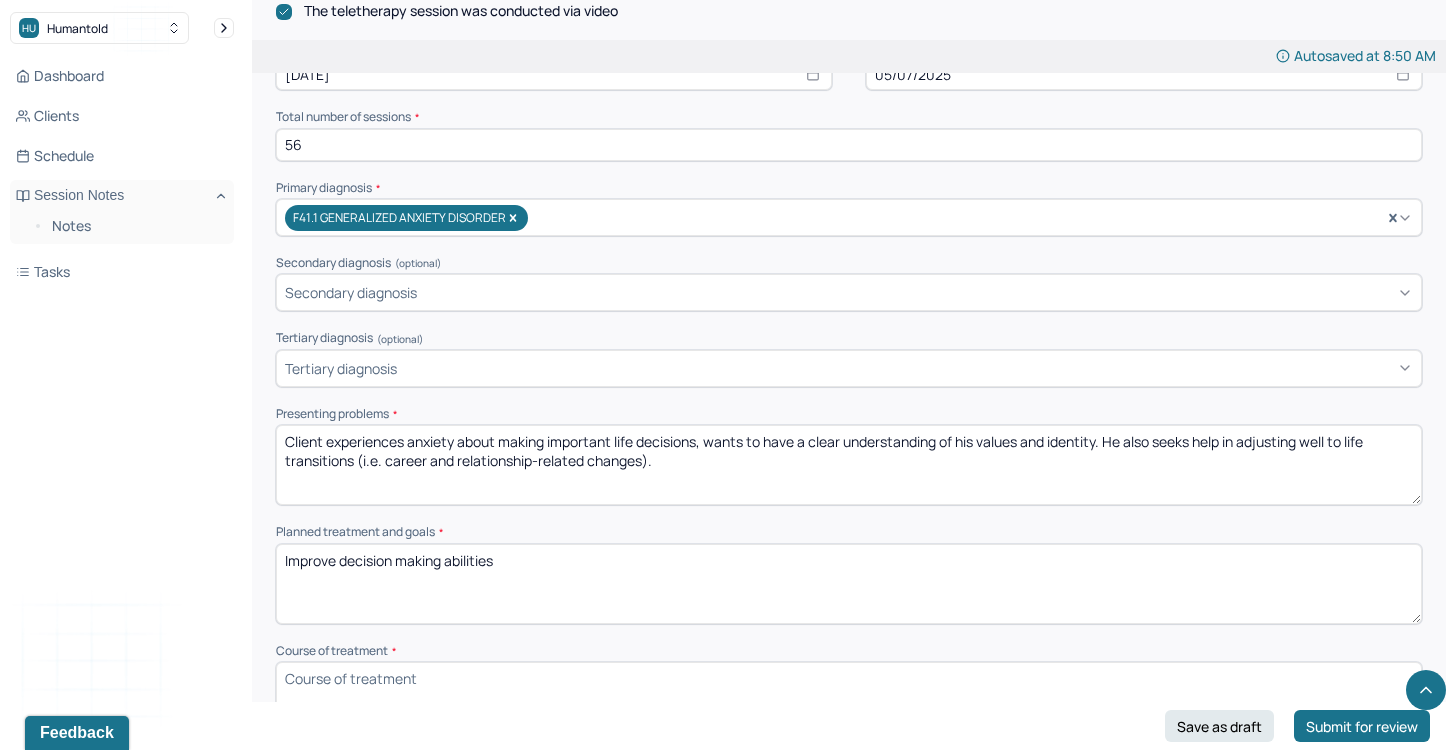 paste on "Reduce anxiety about life transitions" 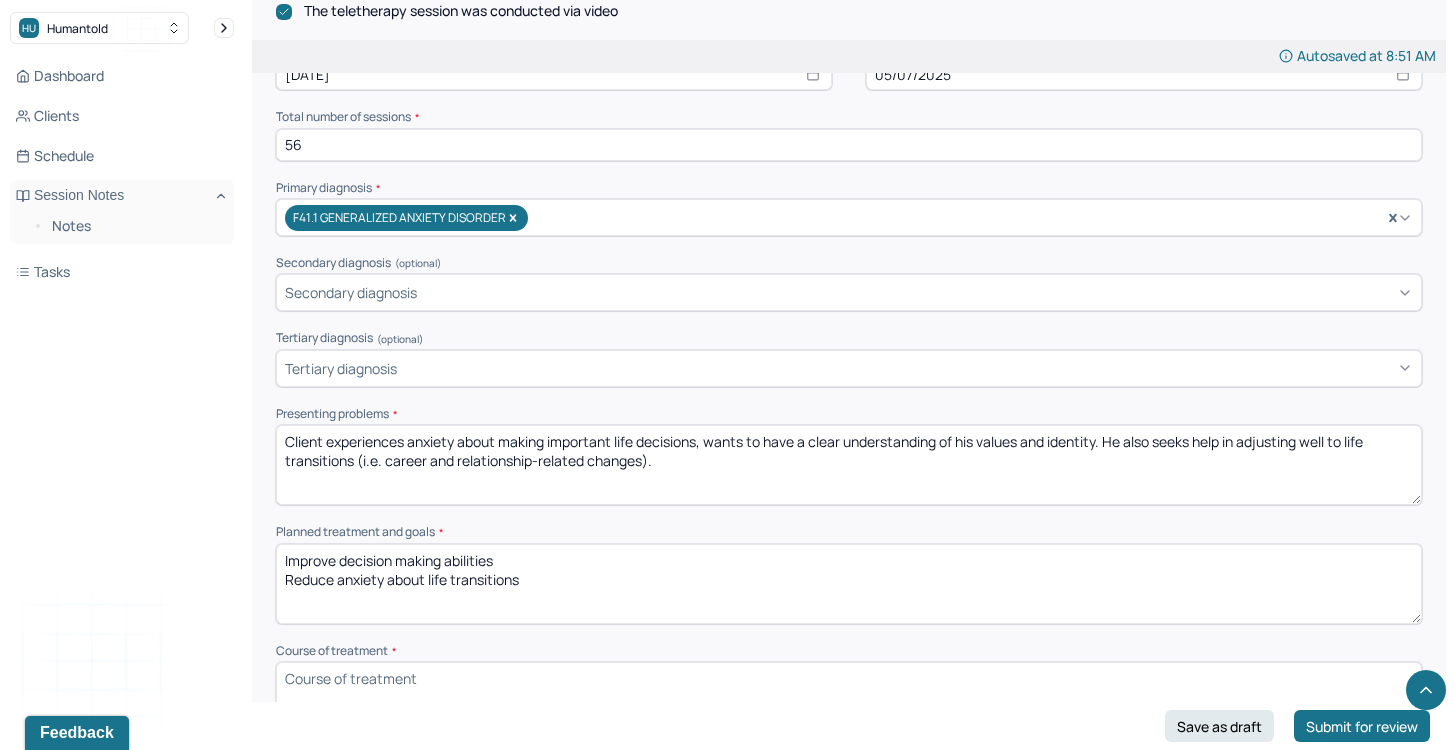 click on "Improve decision making abilities
Reduce anxiety about life transitions" at bounding box center [849, 584] 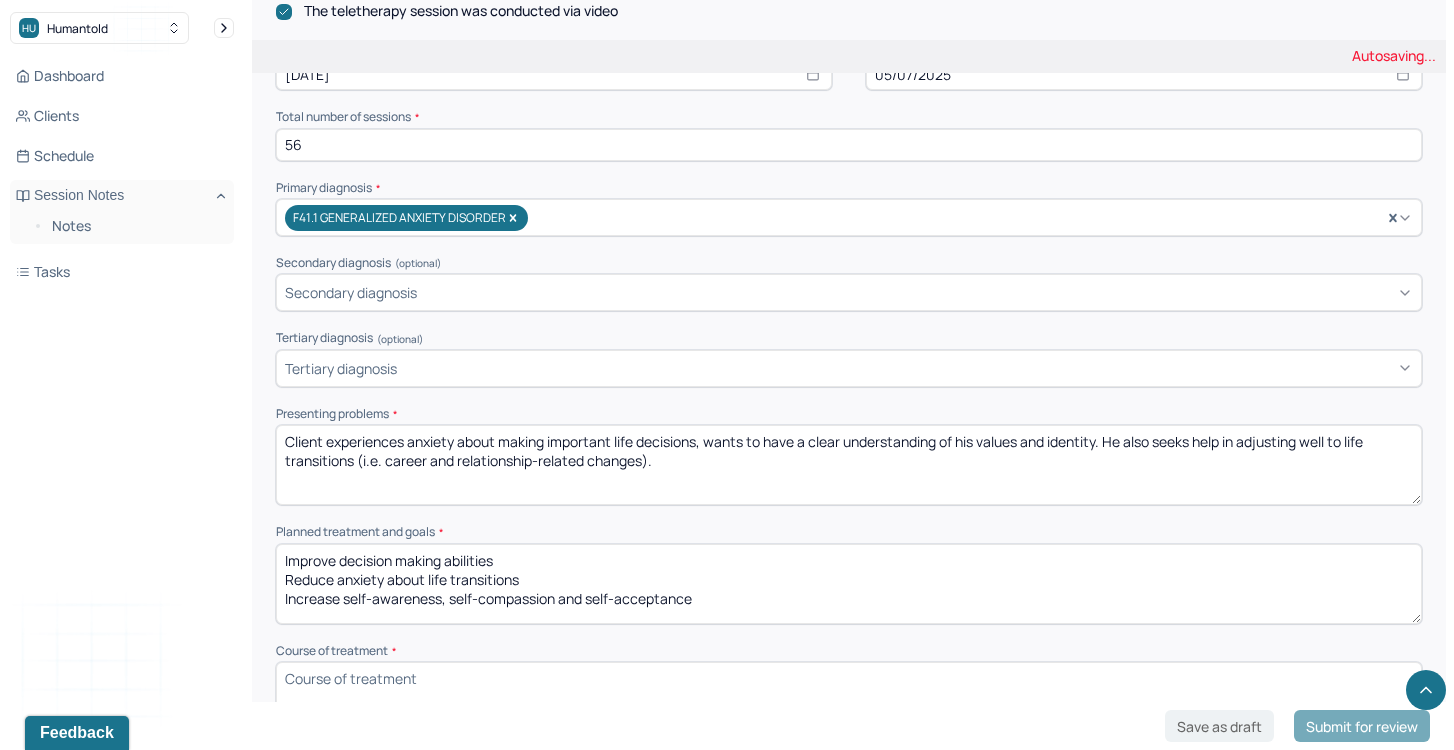 click on "Improve decision making abilities
Reduce anxiety about life transitions" at bounding box center [849, 584] 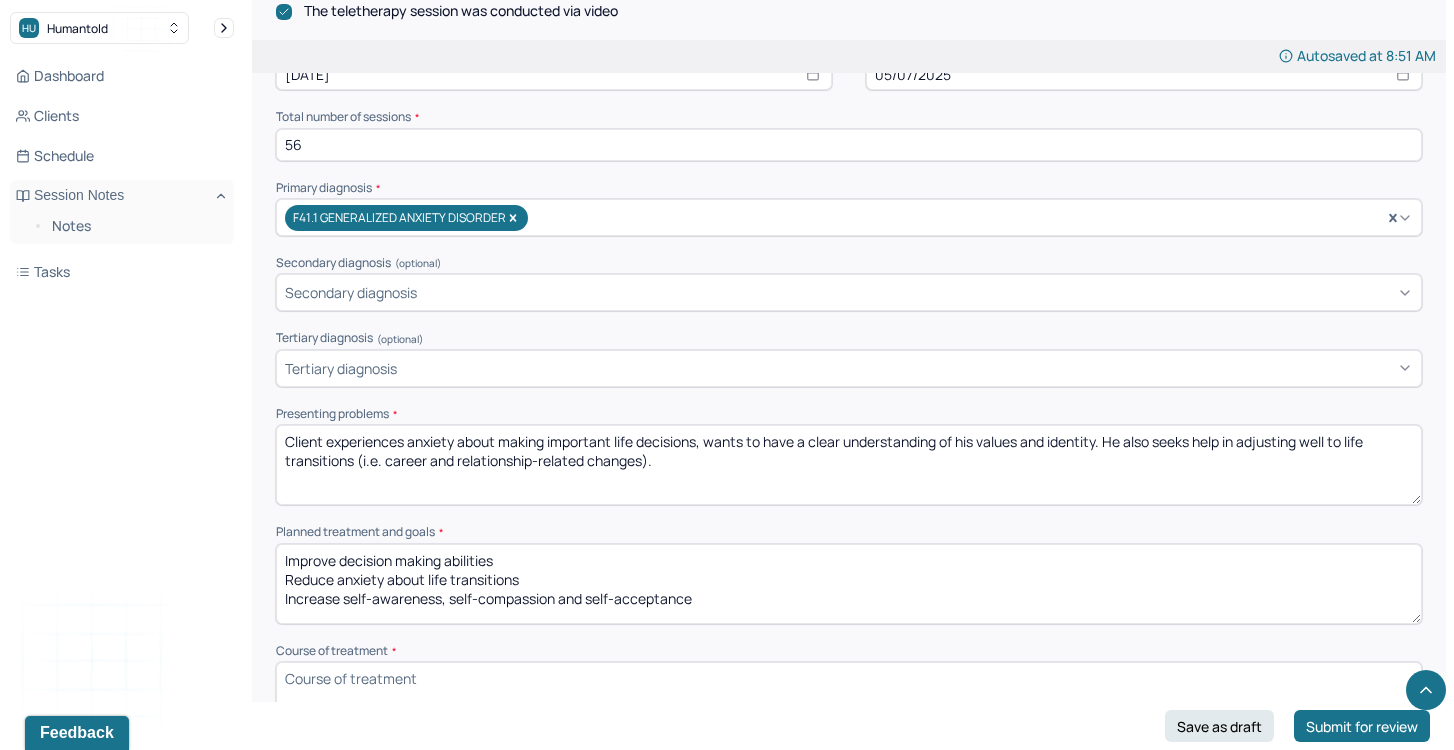 type on "Improve decision making abilities
Reduce anxiety about life transitions
Increase self-awareness, self-compassion and self-acceptance" 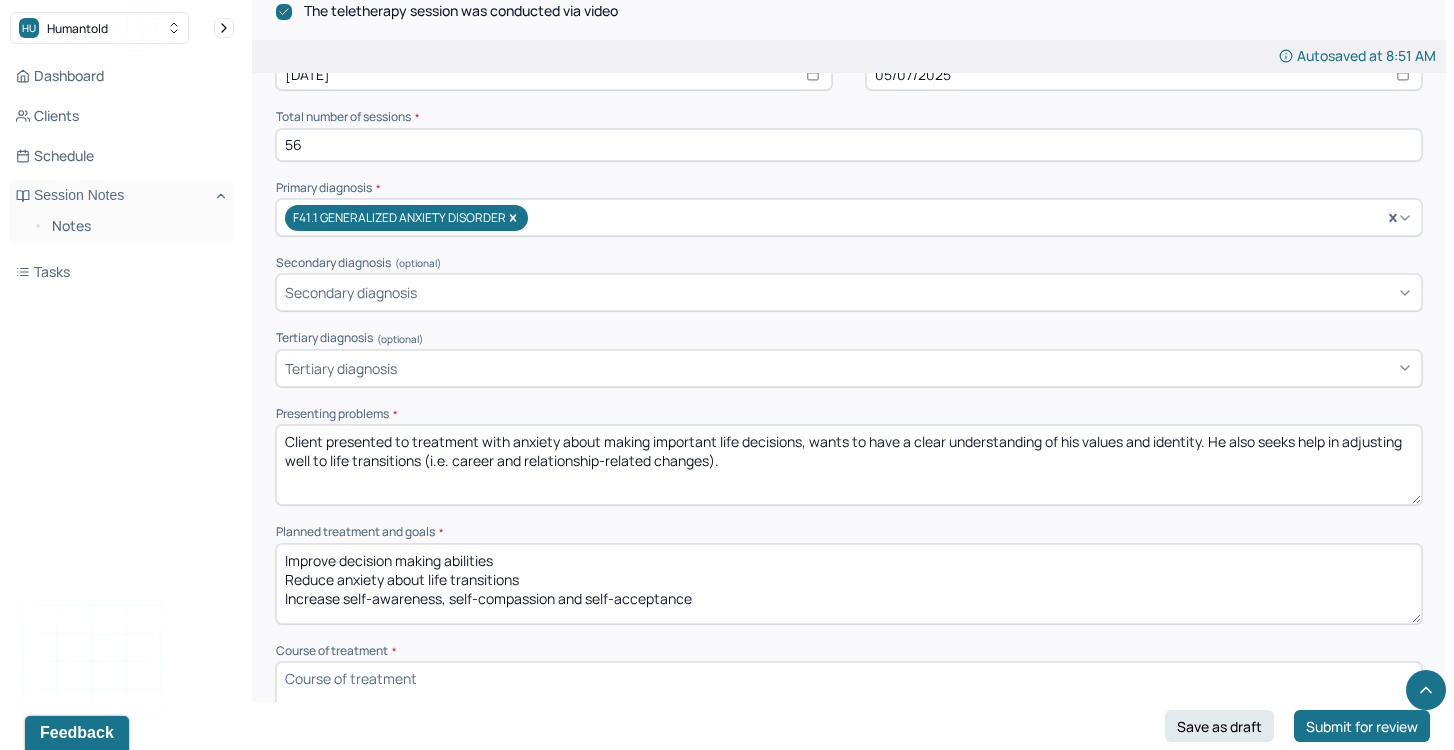 click on "Client presented to treatment with anxiety about making important life decisions, wants to have a clear understanding of his values and identity. He also seeks help in adjusting well to life transitions (i.e. career and relationship-related changes)." at bounding box center [849, 465] 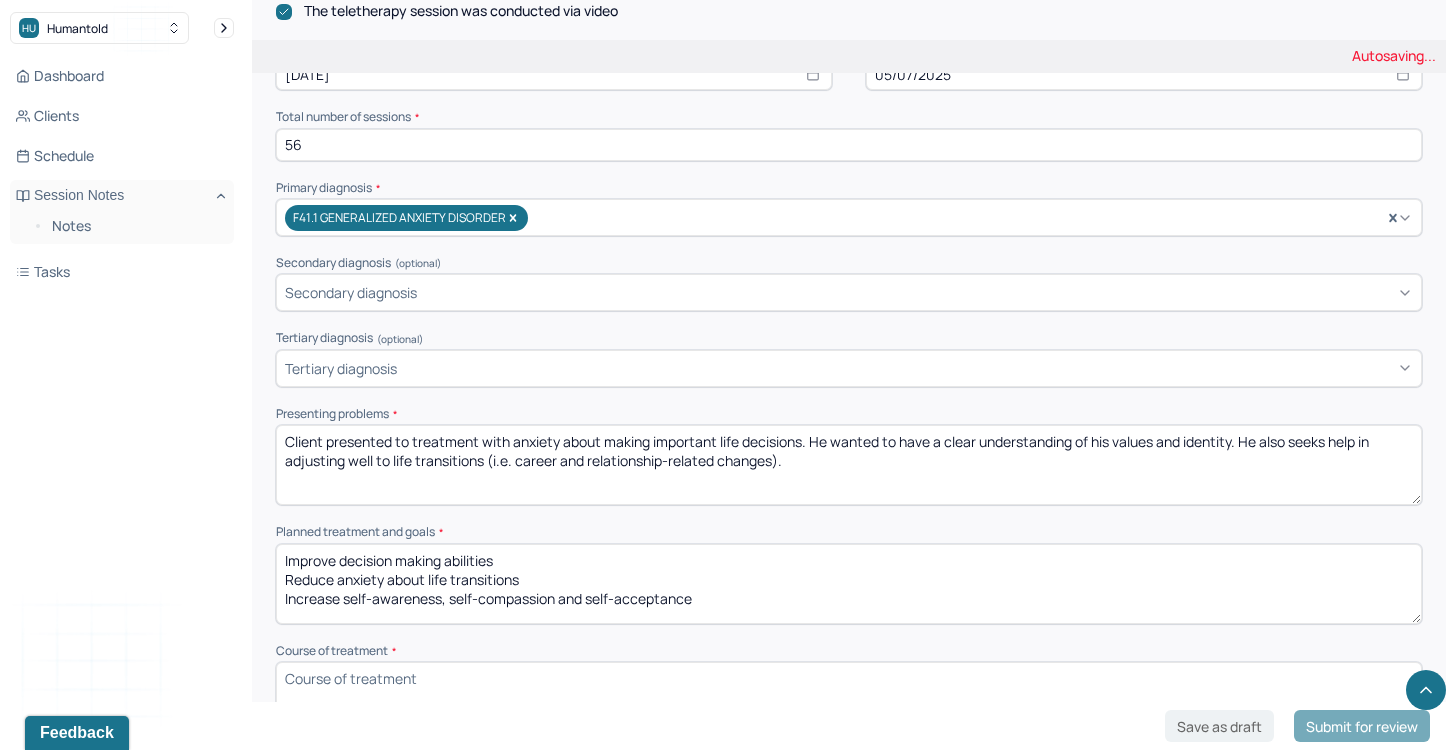 drag, startPoint x: 1016, startPoint y: 439, endPoint x: 1062, endPoint y: 451, distance: 47.539455 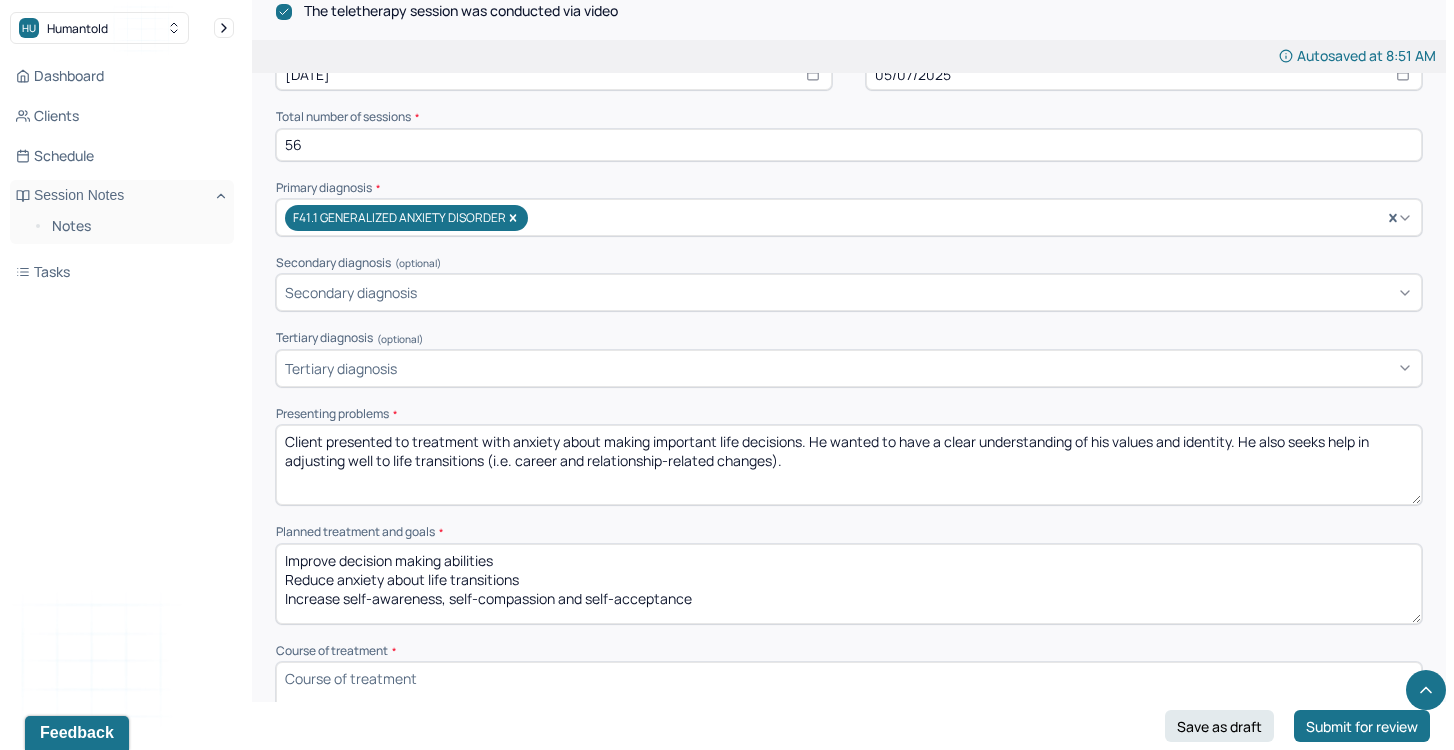click on "Client presented to treatment with anxiety about making important life decisions. He wants to have a clear understanding of his values and identity. He also seeks help in adjusting well to life transitions (i.e. career and relationship-related changes)." at bounding box center (849, 465) 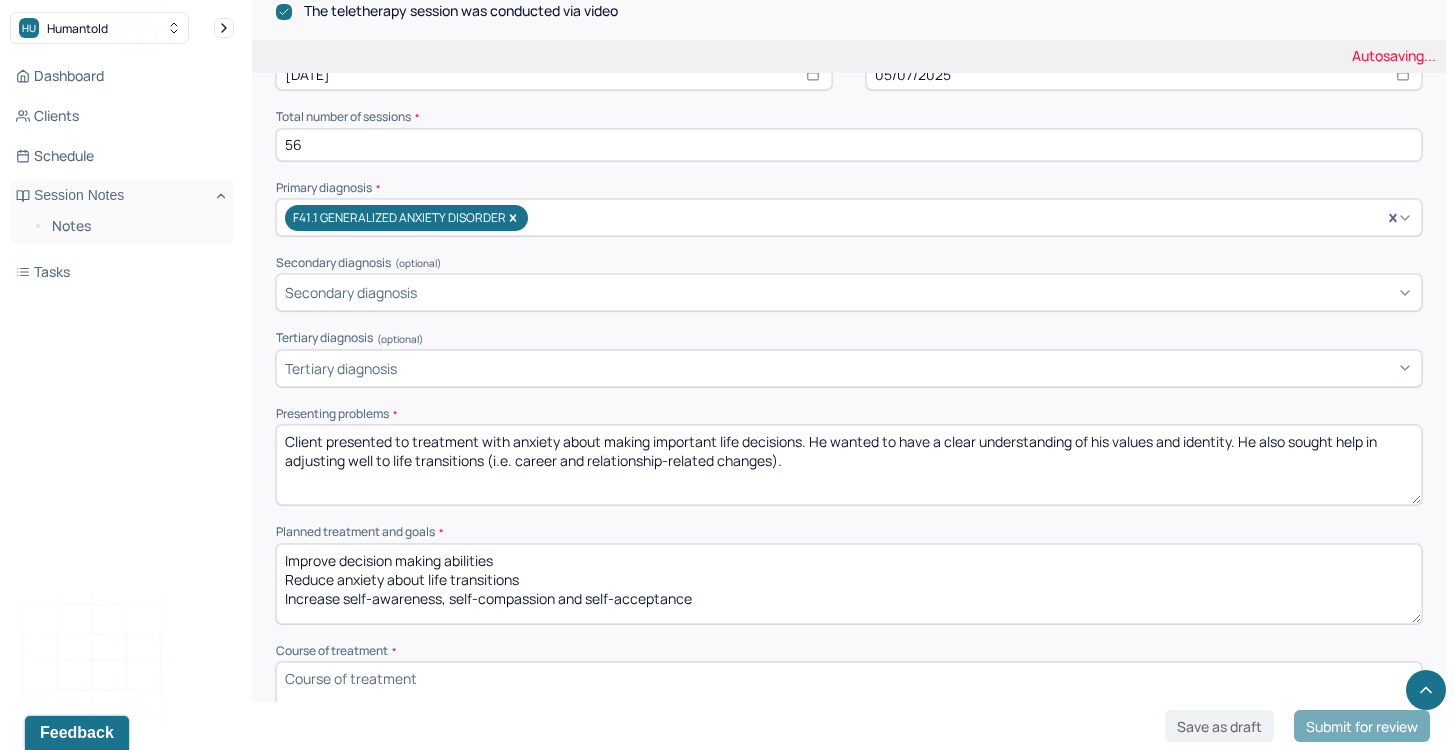 drag, startPoint x: 638, startPoint y: 451, endPoint x: 766, endPoint y: 467, distance: 128.99612 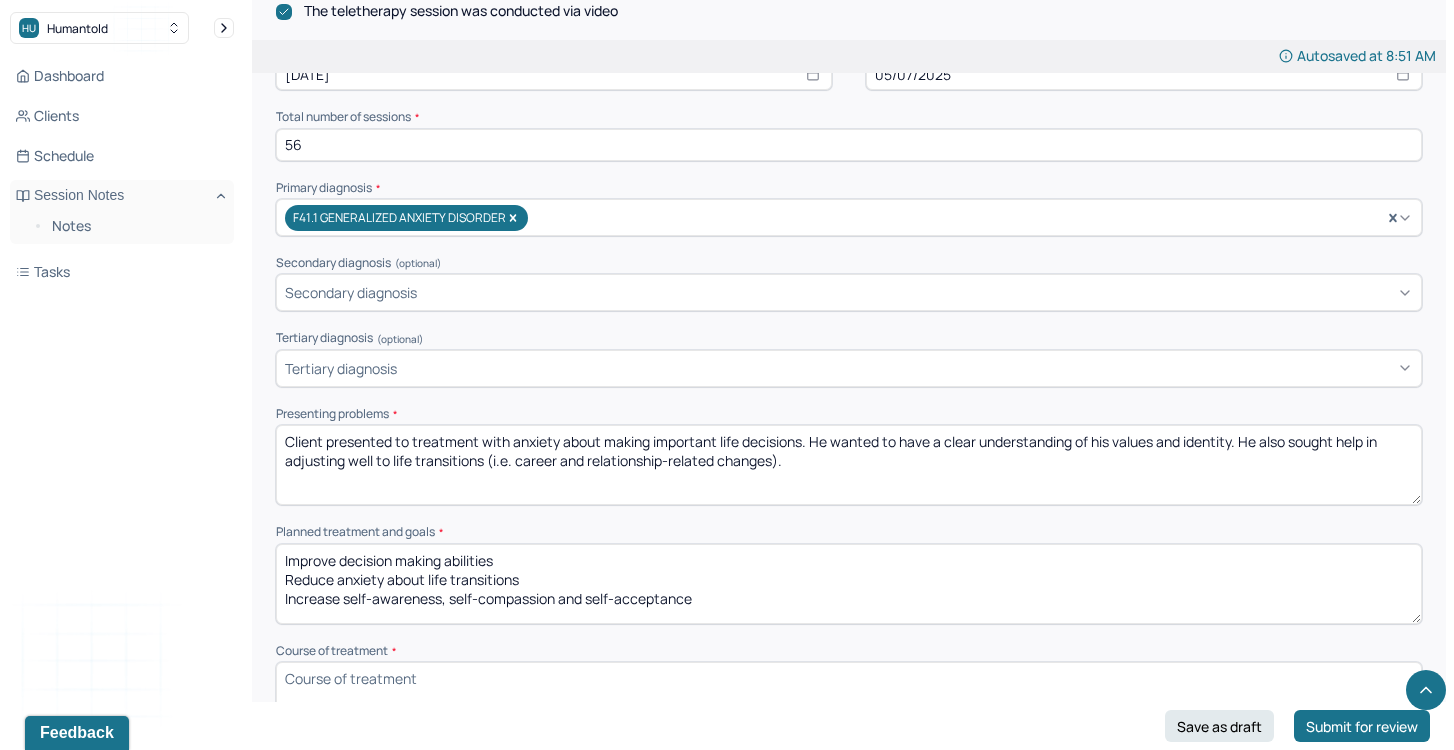click on "Client presented to treatment with anxiety about making important life decisions. He wanted to have a clear understanding of his values and identity. He also seeks help in adjusting well to life transitions (i.e. career and relationship-related changes)." at bounding box center (849, 465) 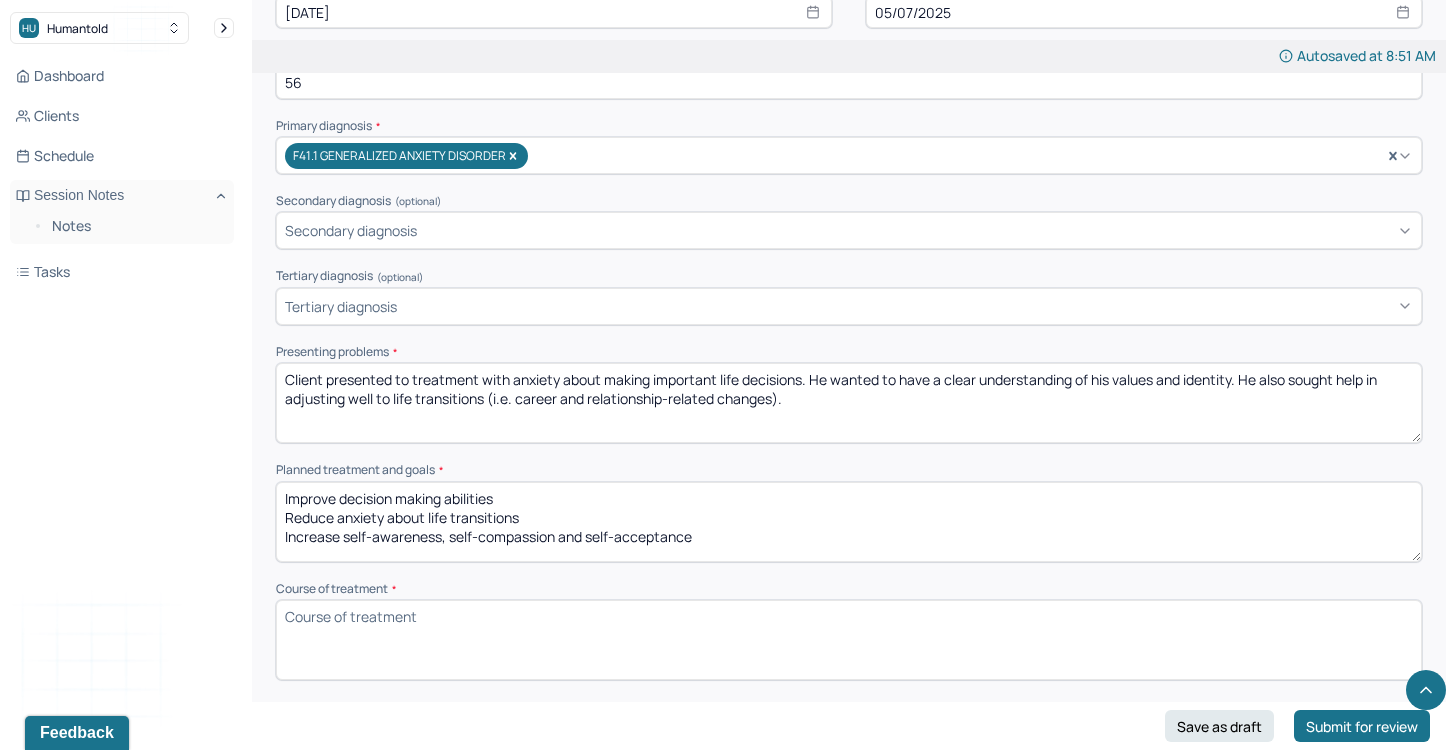 scroll, scrollTop: 687, scrollLeft: 0, axis: vertical 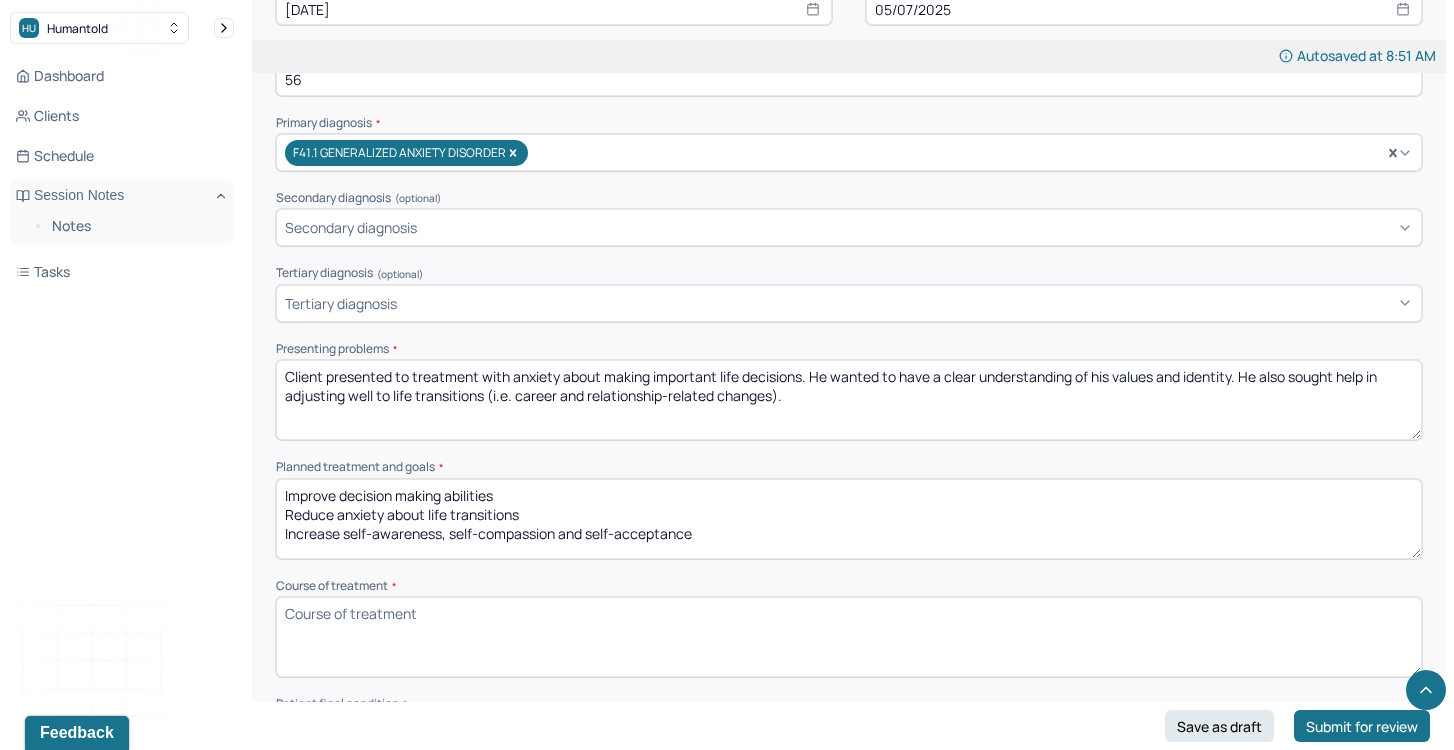 type on "Client presented to treatment with anxiety about making important life decisions. He wanted to have a clear understanding of his values and identity. He also sought help in adjusting well to life transitions (i.e. career and relationship-related changes)." 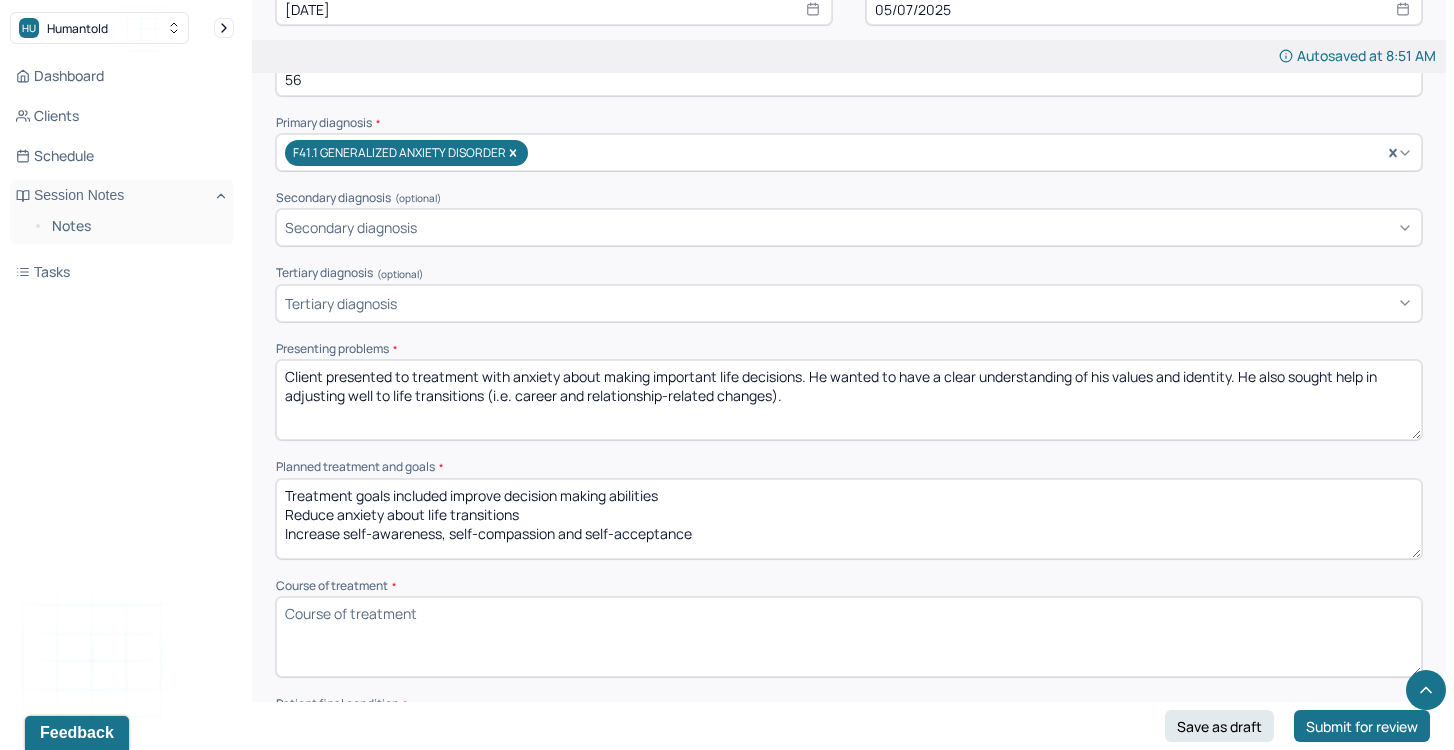 click on "Improve decision making abilities
Reduce anxiety about life transitions
Increase self-awareness, self-compassion and self-acceptance" at bounding box center [849, 519] 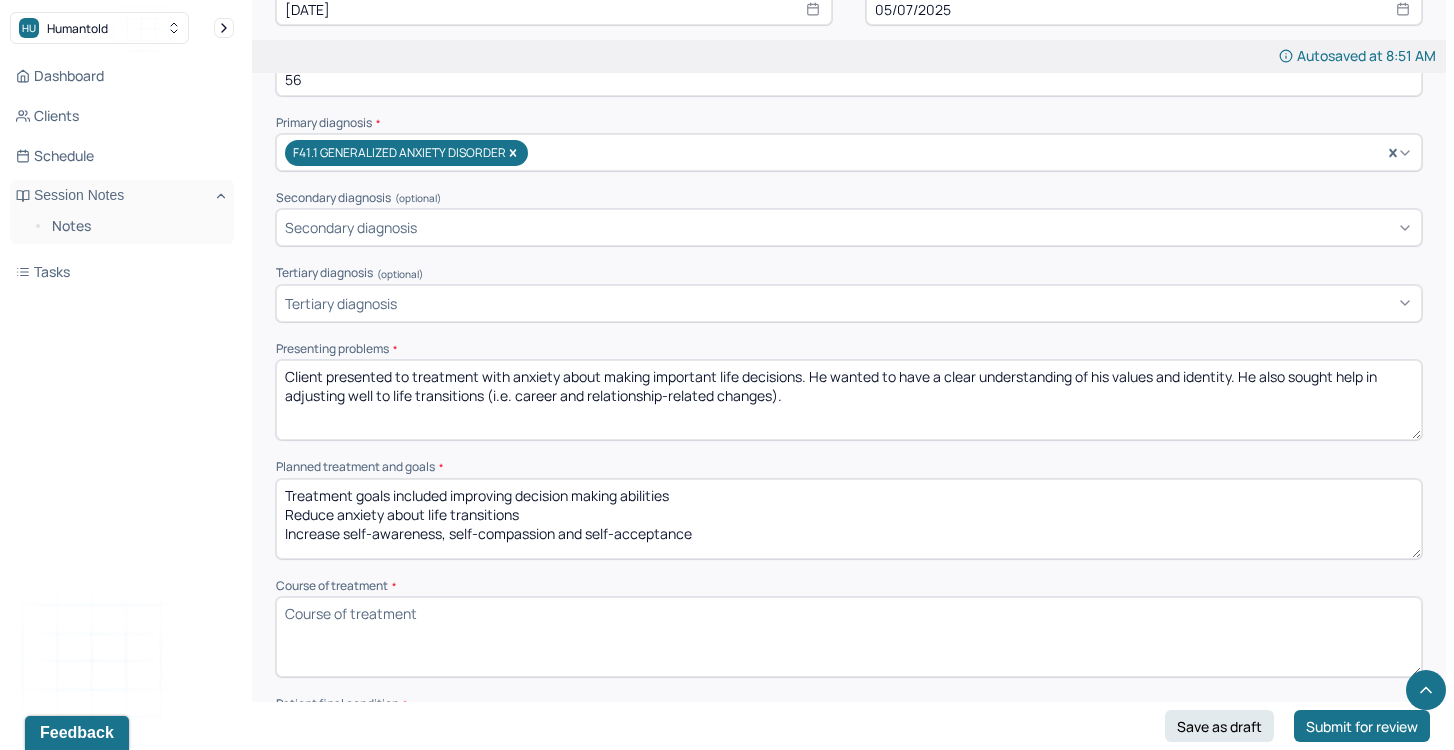 click on "Treatment goals included improve decision making abilities
Reduce anxiety about life transitions
Increase self-awareness, self-compassion and self-acceptance" at bounding box center [849, 519] 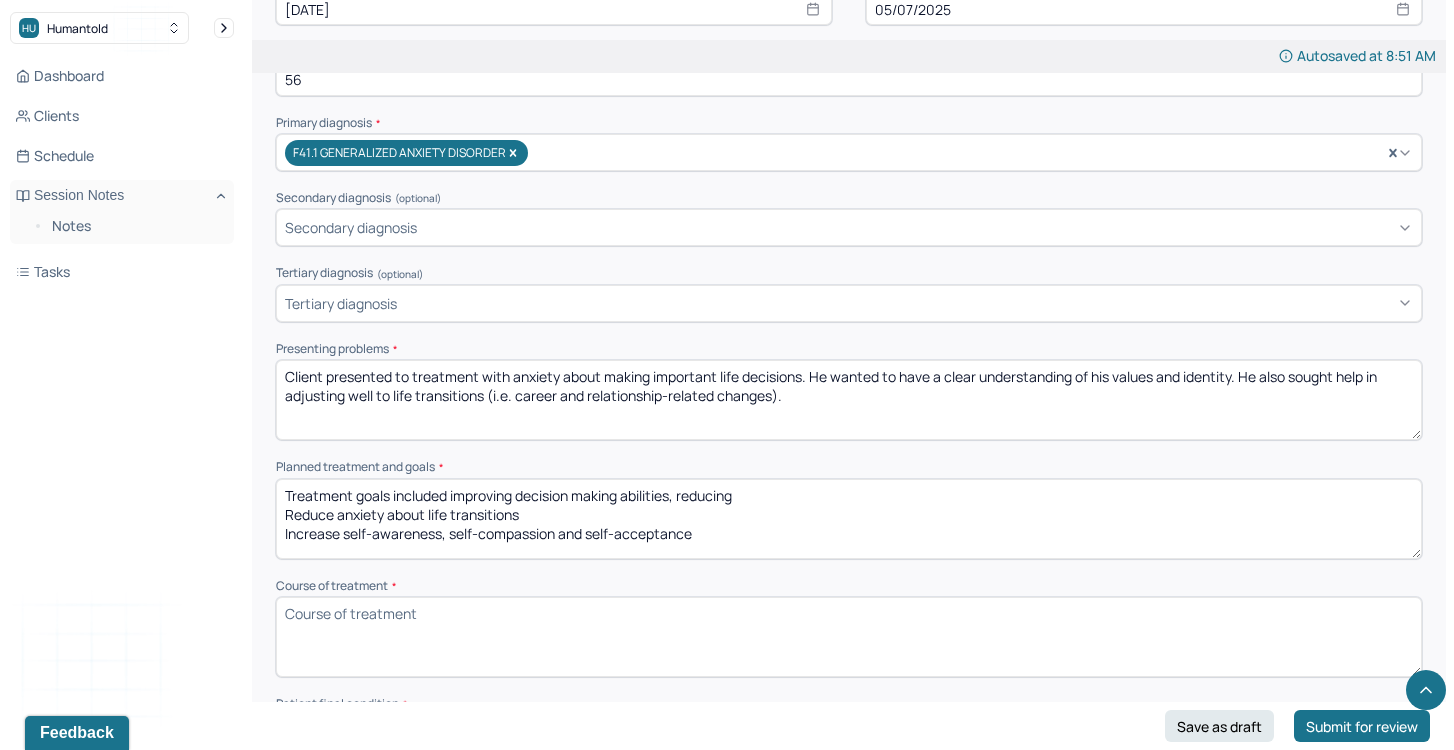 drag, startPoint x: 336, startPoint y: 514, endPoint x: 272, endPoint y: 513, distance: 64.00781 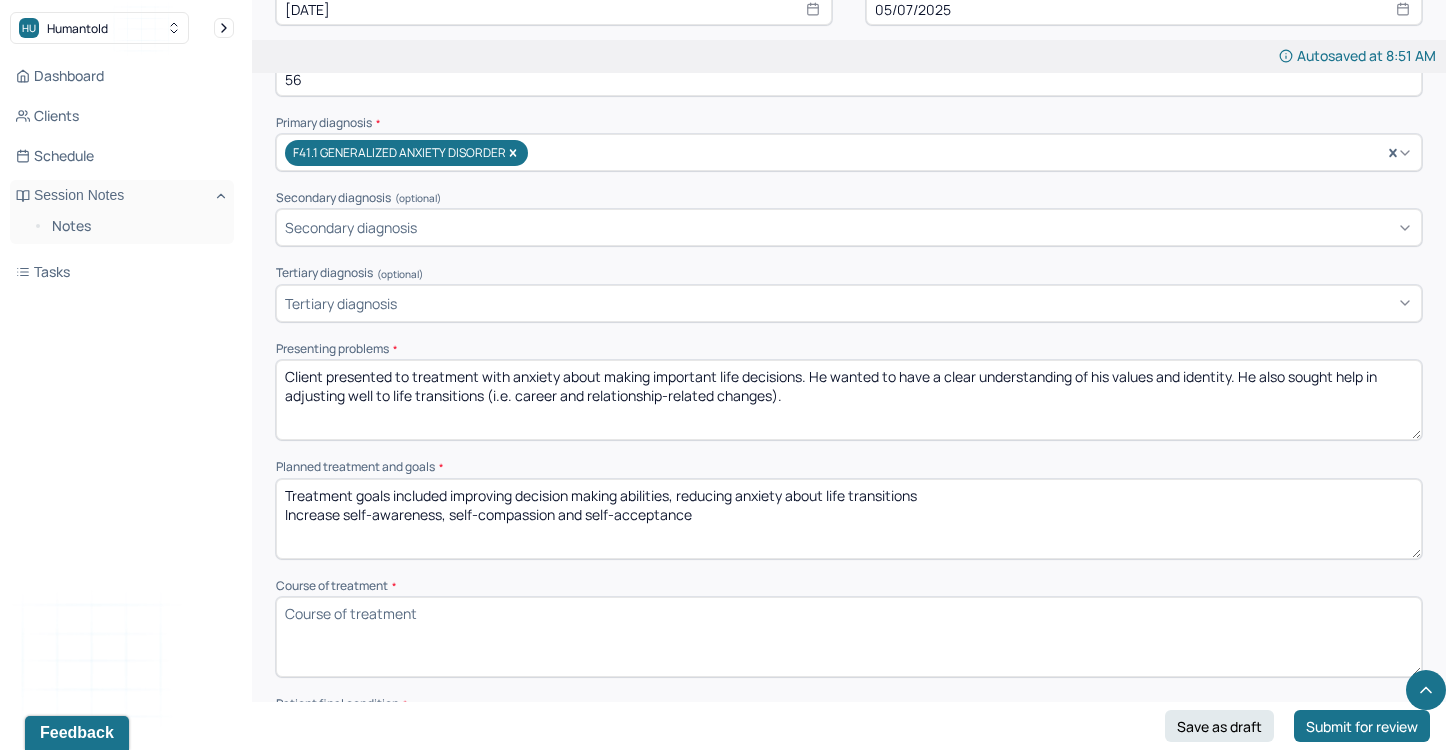 click on "Treatment goals included improving decision making abilities, reducing anxiety about life transitions
Increase self-awareness, self-compassion and self-acceptance" at bounding box center [849, 519] 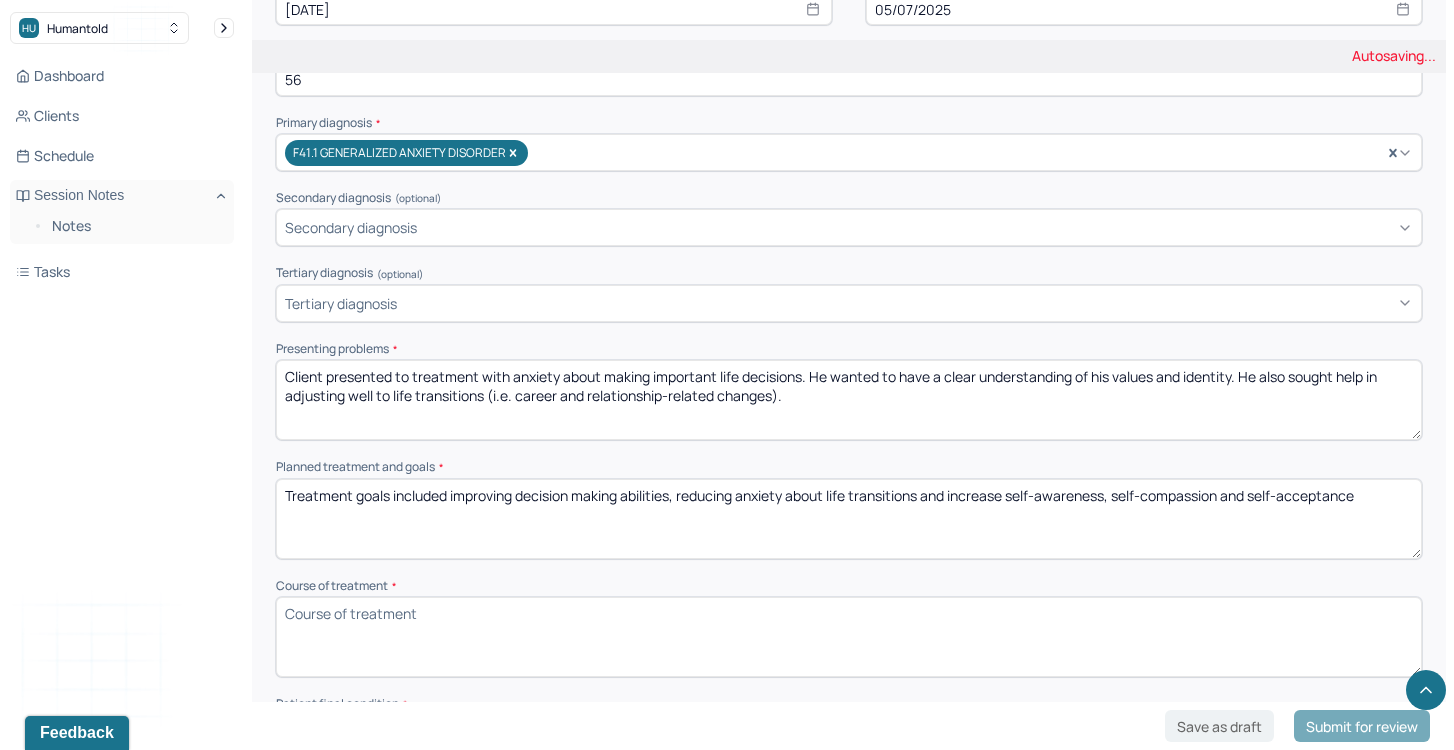 click on "Treatment goals included improving decision making abilities, reducing anxiety about life transitions
Increase self-awareness, self-compassion and self-acceptance" at bounding box center (849, 519) 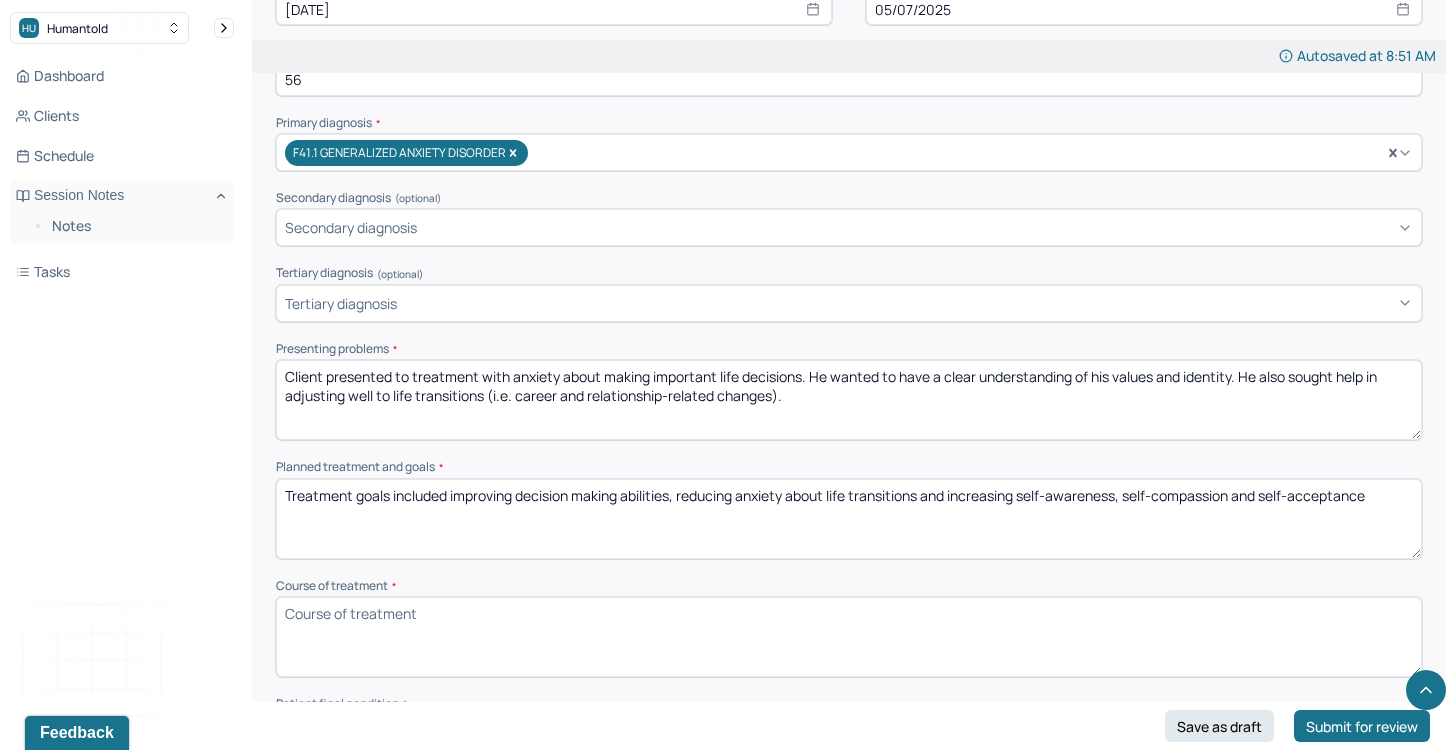 click on "Treatment goals included improving decision making abilities, reducing anxiety about life transitions and increase self-awareness, self-compassion and self-acceptance" at bounding box center (849, 519) 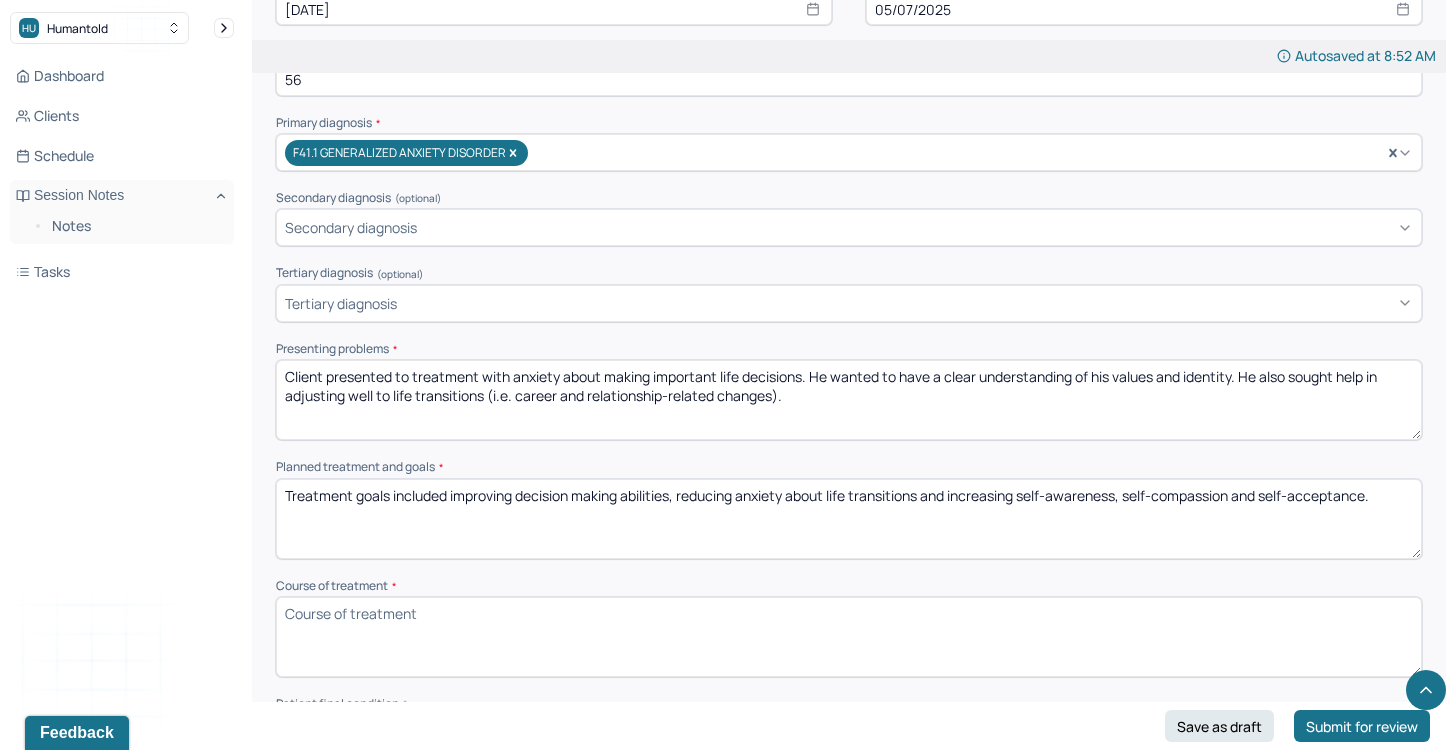 type on "Treatment goals included improving decision making abilities, reducing anxiety about life transitions and increasing self-awareness, self-compassion and self-acceptance." 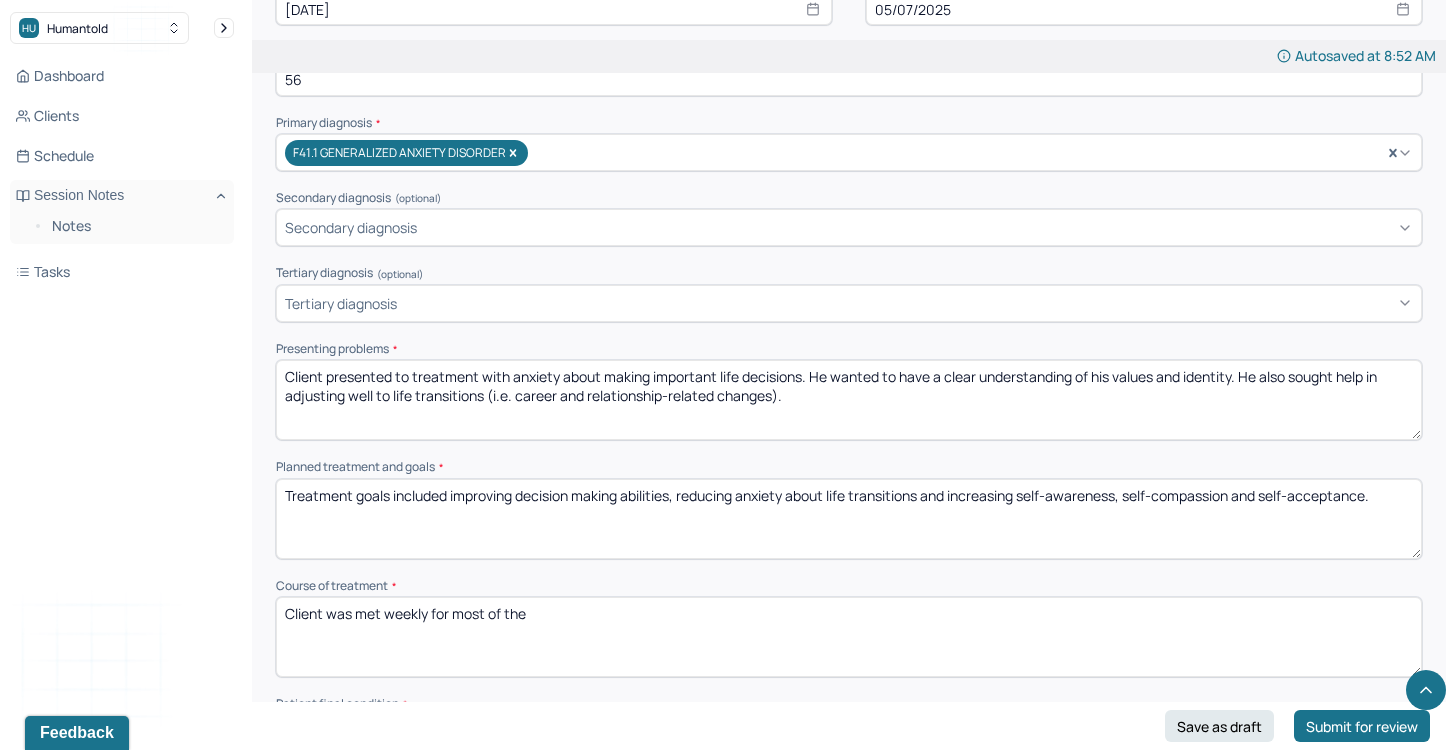 drag, startPoint x: 532, startPoint y: 608, endPoint x: 230, endPoint y: 601, distance: 302.08112 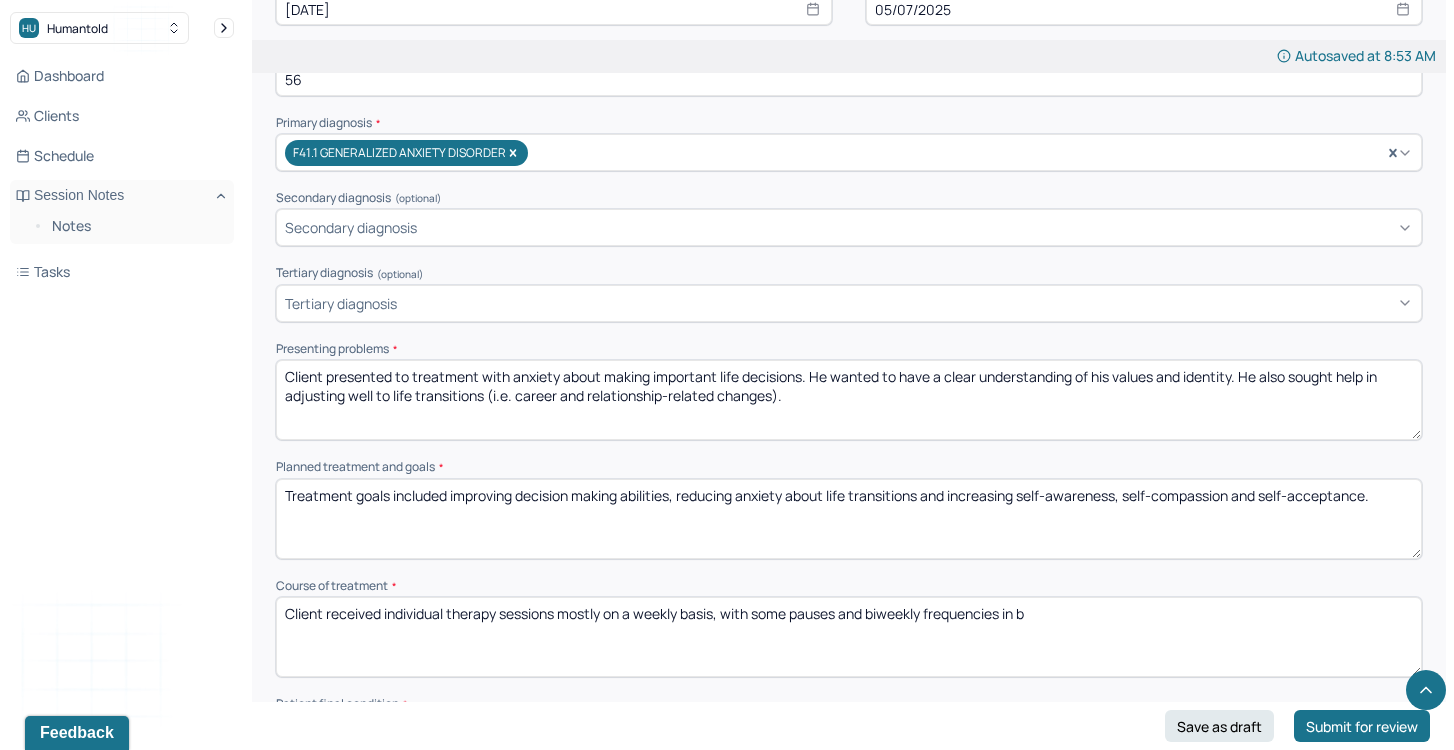 click on "Client received individual therapy sessions mostly on a weekly basis, with some pauses and biweekly frequencies in b" at bounding box center (849, 637) 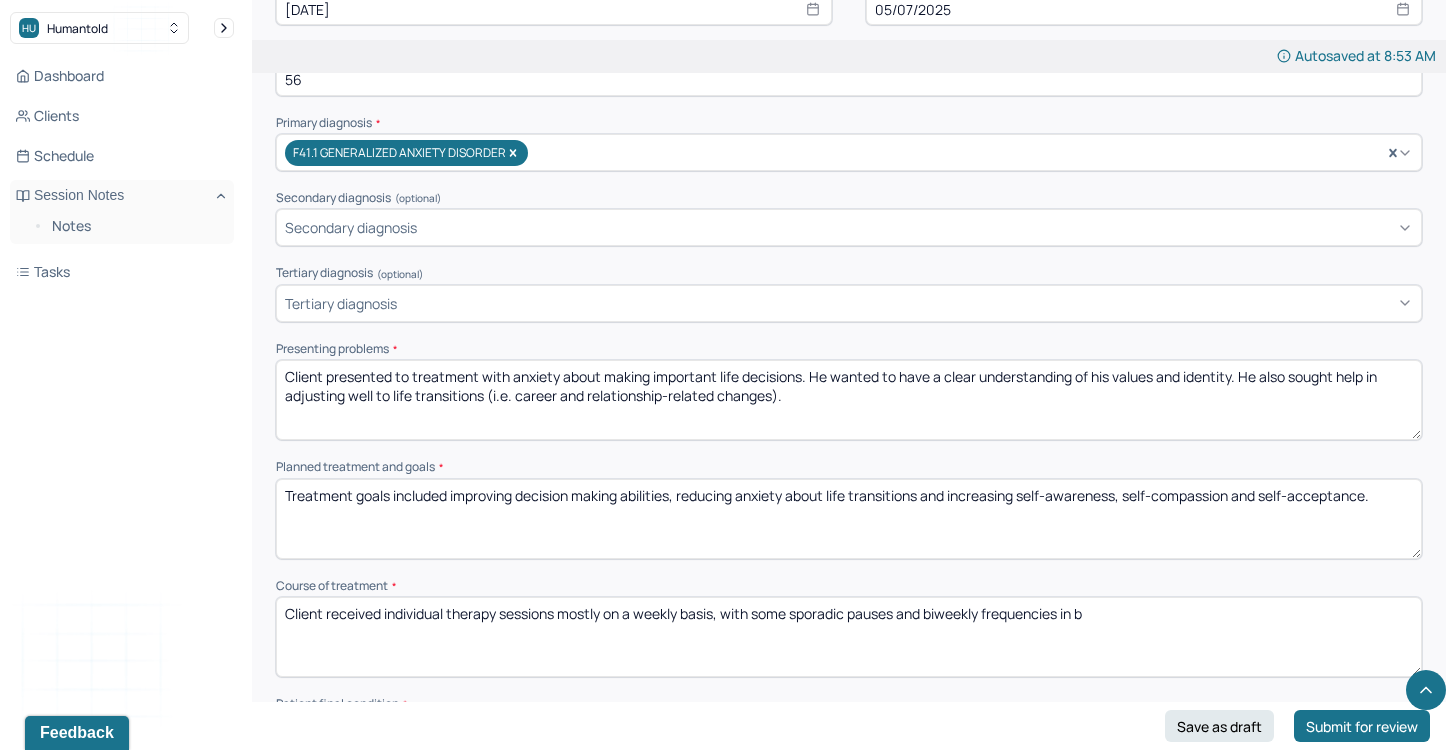 drag, startPoint x: 993, startPoint y: 605, endPoint x: 1115, endPoint y: 606, distance: 122.0041 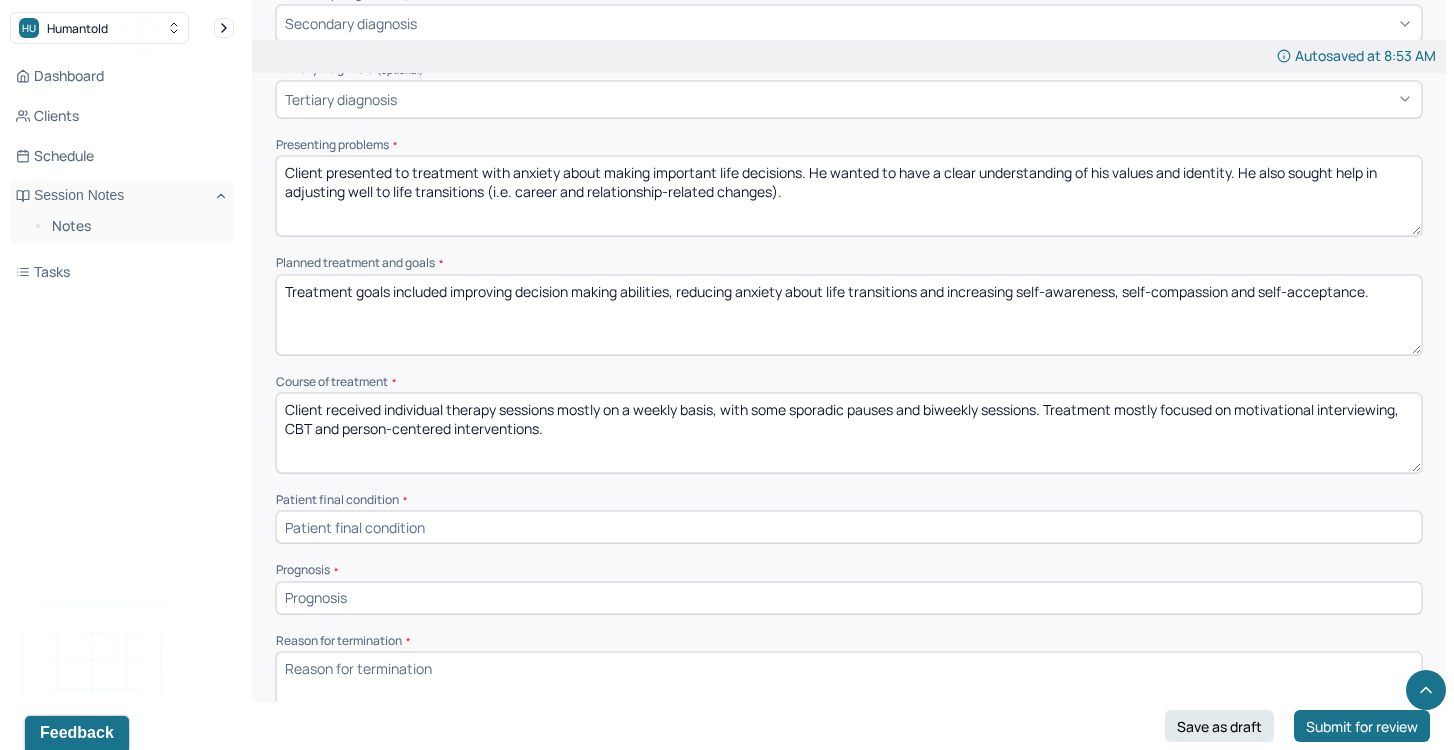 scroll, scrollTop: 923, scrollLeft: 0, axis: vertical 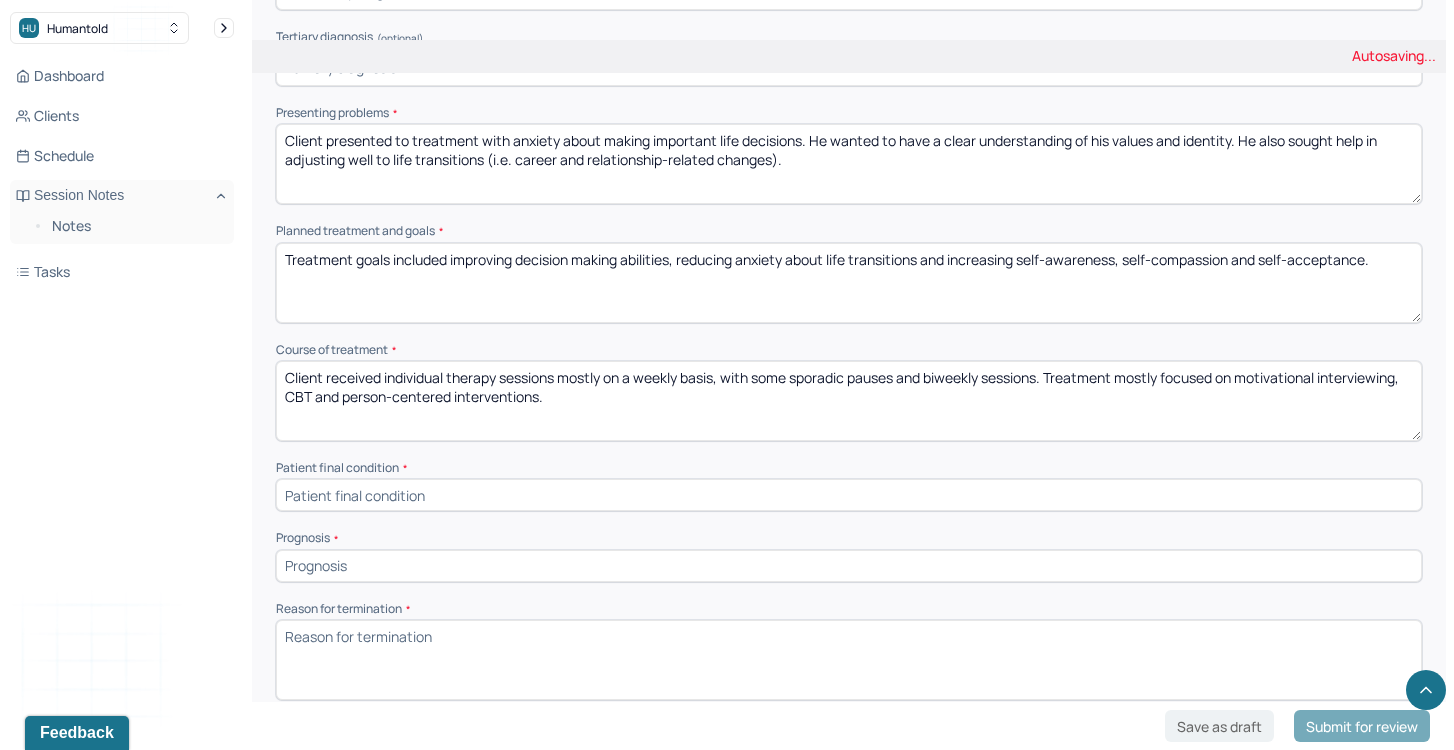 type on "Client received individual therapy sessions mostly on a weekly basis, with some sporadic pauses and biweekly sessions. Treatment mostly focused on motivational interviewing, CBT and person-centered interventions." 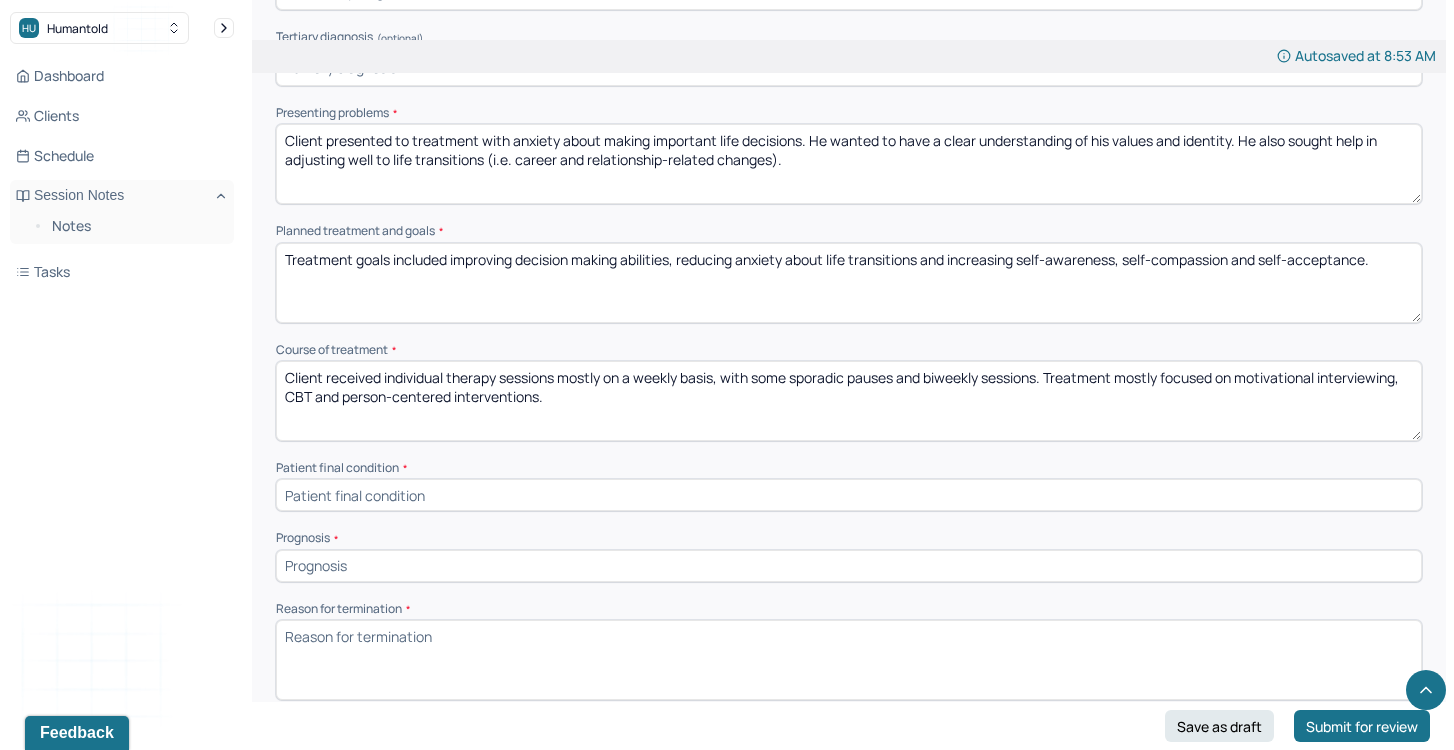 click at bounding box center (849, 495) 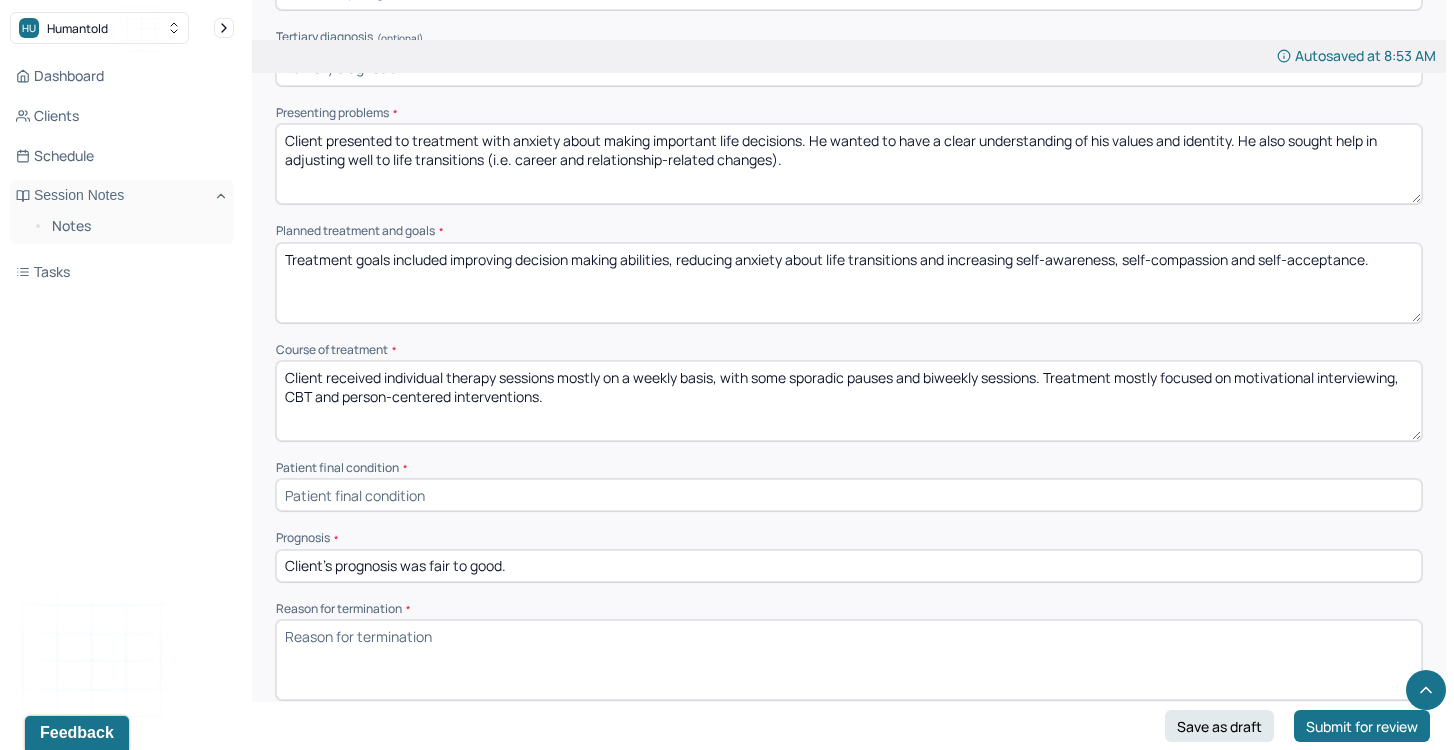 click on "Reason for termination *" at bounding box center [849, 660] 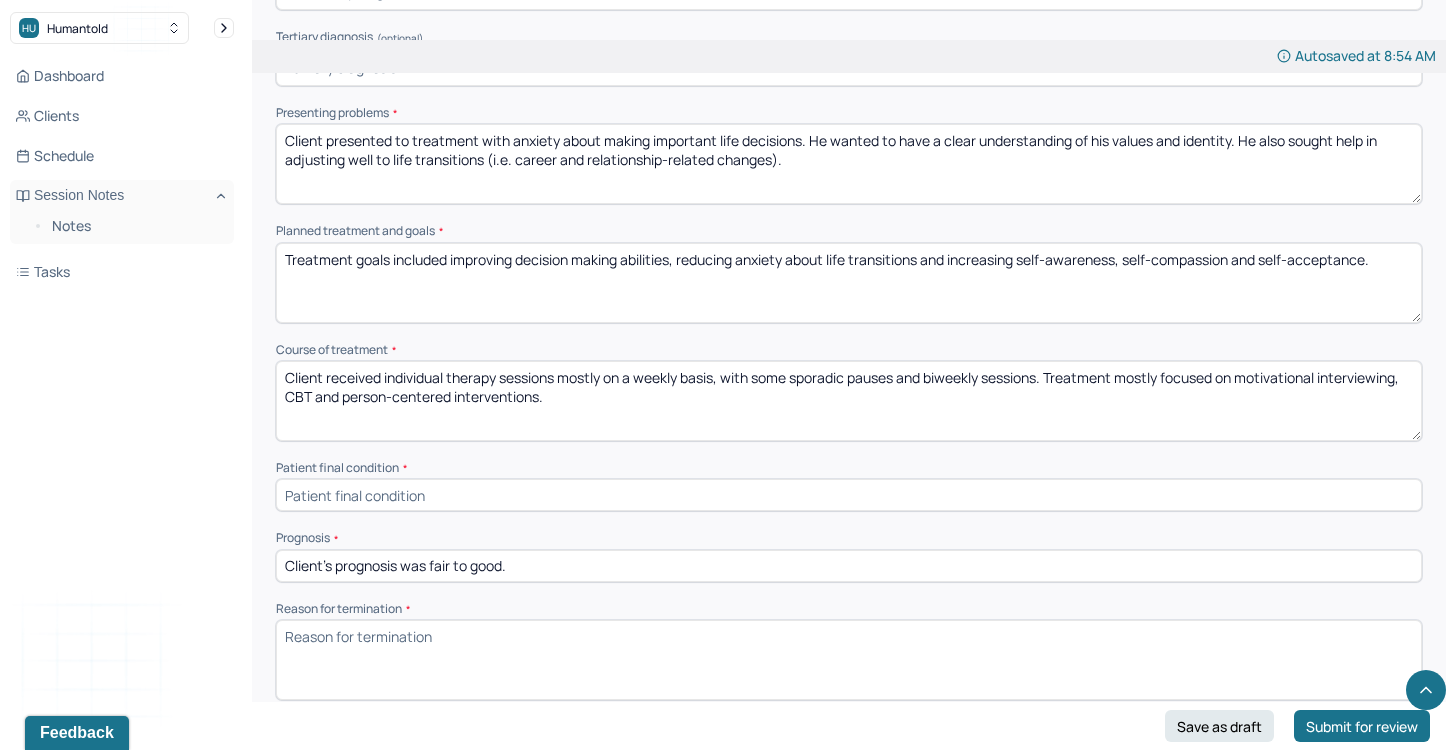 click on "Client's prognosis was fair to good." at bounding box center [849, 566] 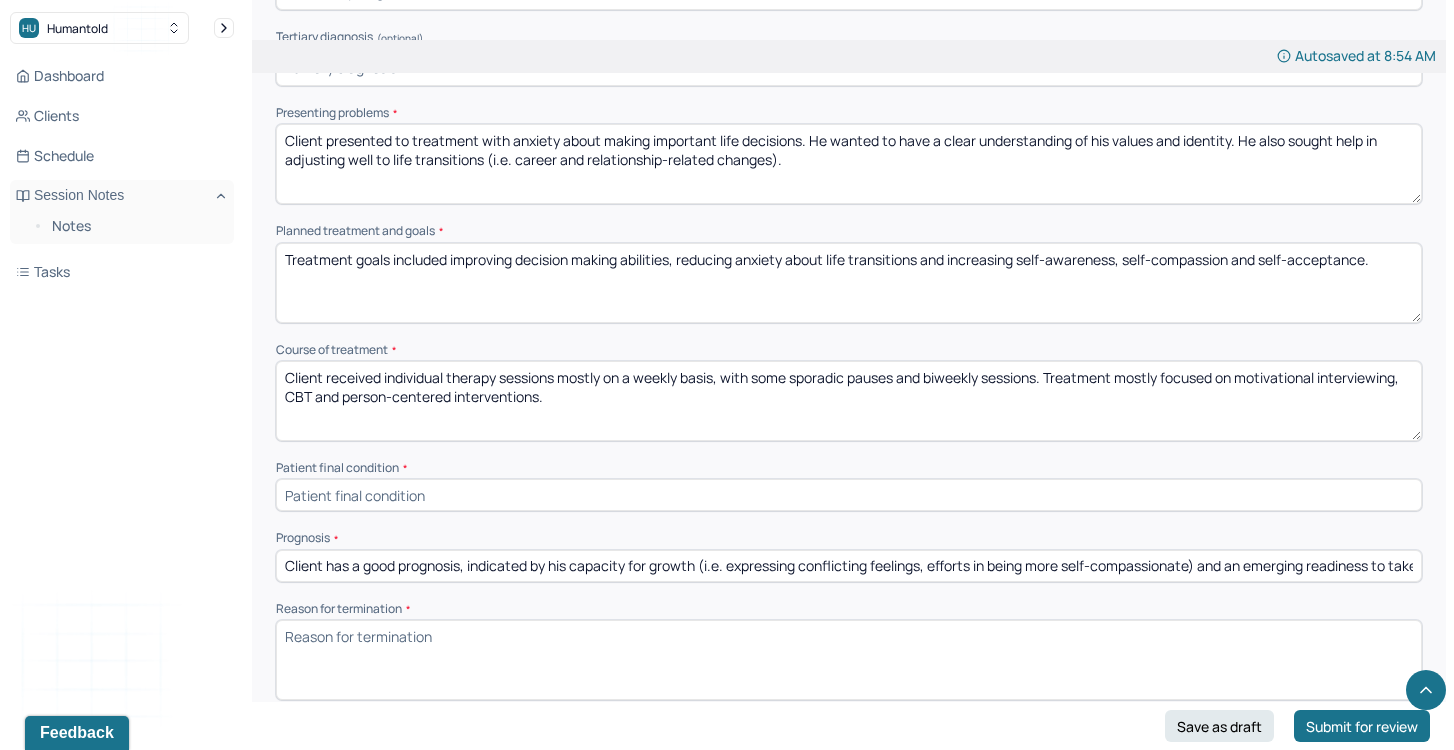 scroll, scrollTop: 0, scrollLeft: 317, axis: horizontal 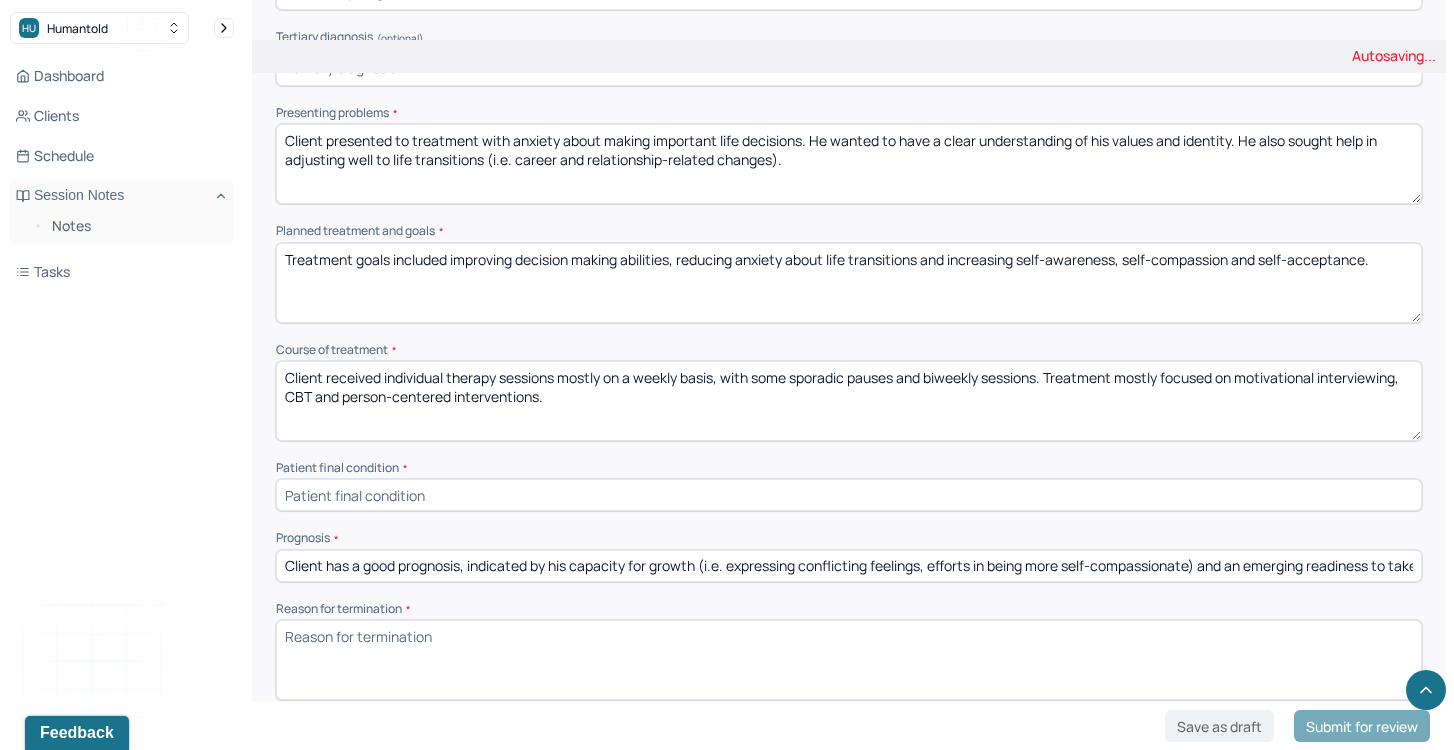 drag, startPoint x: 432, startPoint y: 560, endPoint x: 211, endPoint y: 551, distance: 221.18318 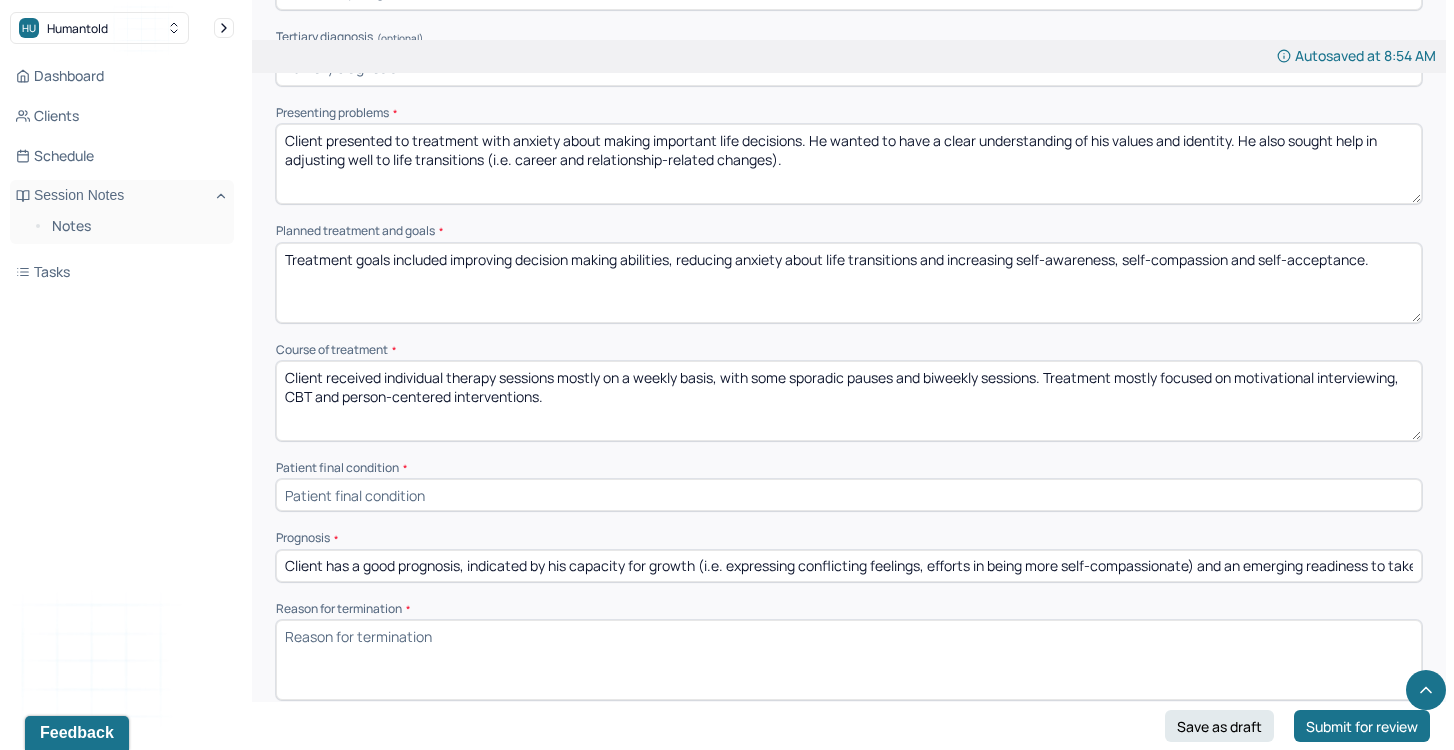 click on "Client has a good prognosis, indicated by his capacity for growth (i.e. expressing conflicting feelings, efforts in being more self-compassionate) and an emerging readiness to take intentional action despite emotional discomfor" at bounding box center [849, 566] 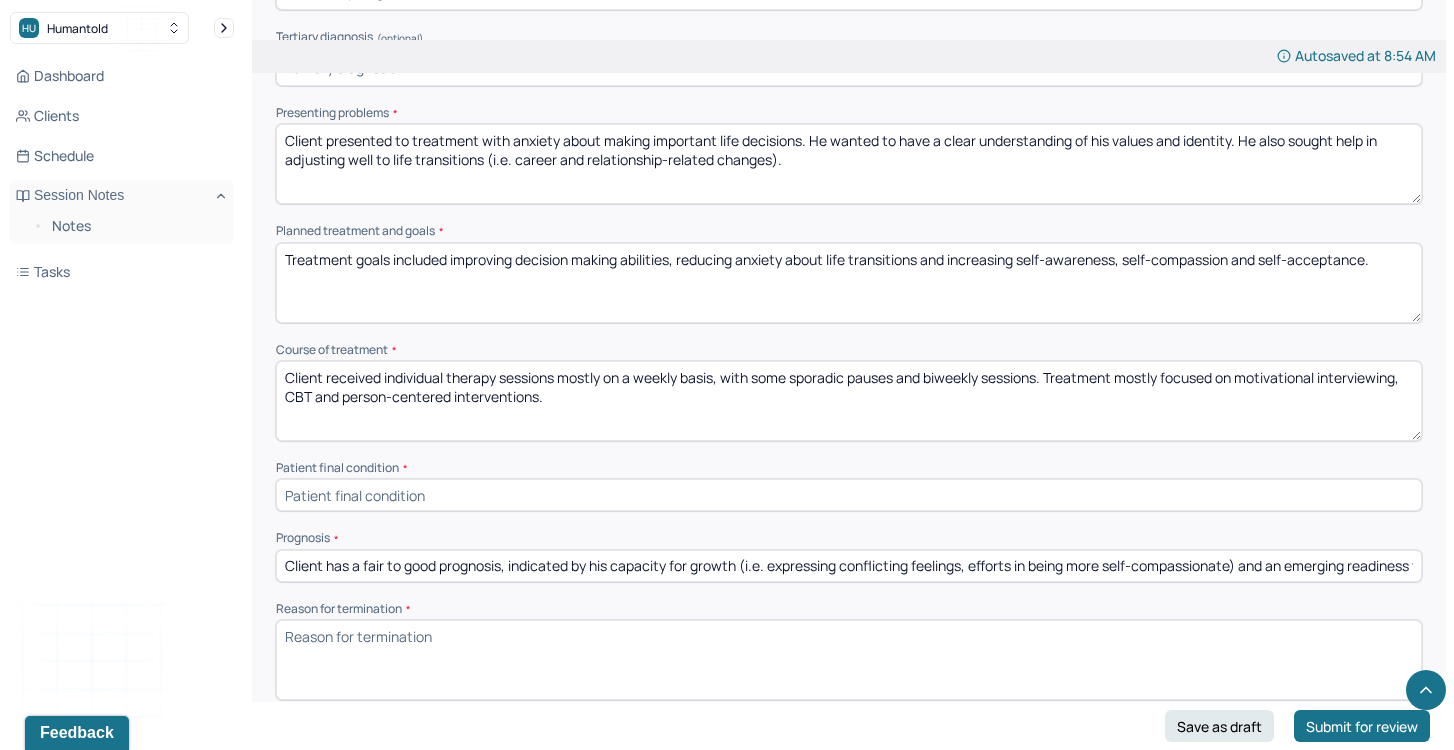 type on "Client has a fair to good prognosis, indicated by his capacity for growth (i.e. expressing conflicting feelings, efforts in being more self-compassionate) and an emerging readiness to take intentional action despite emotional discomfor" 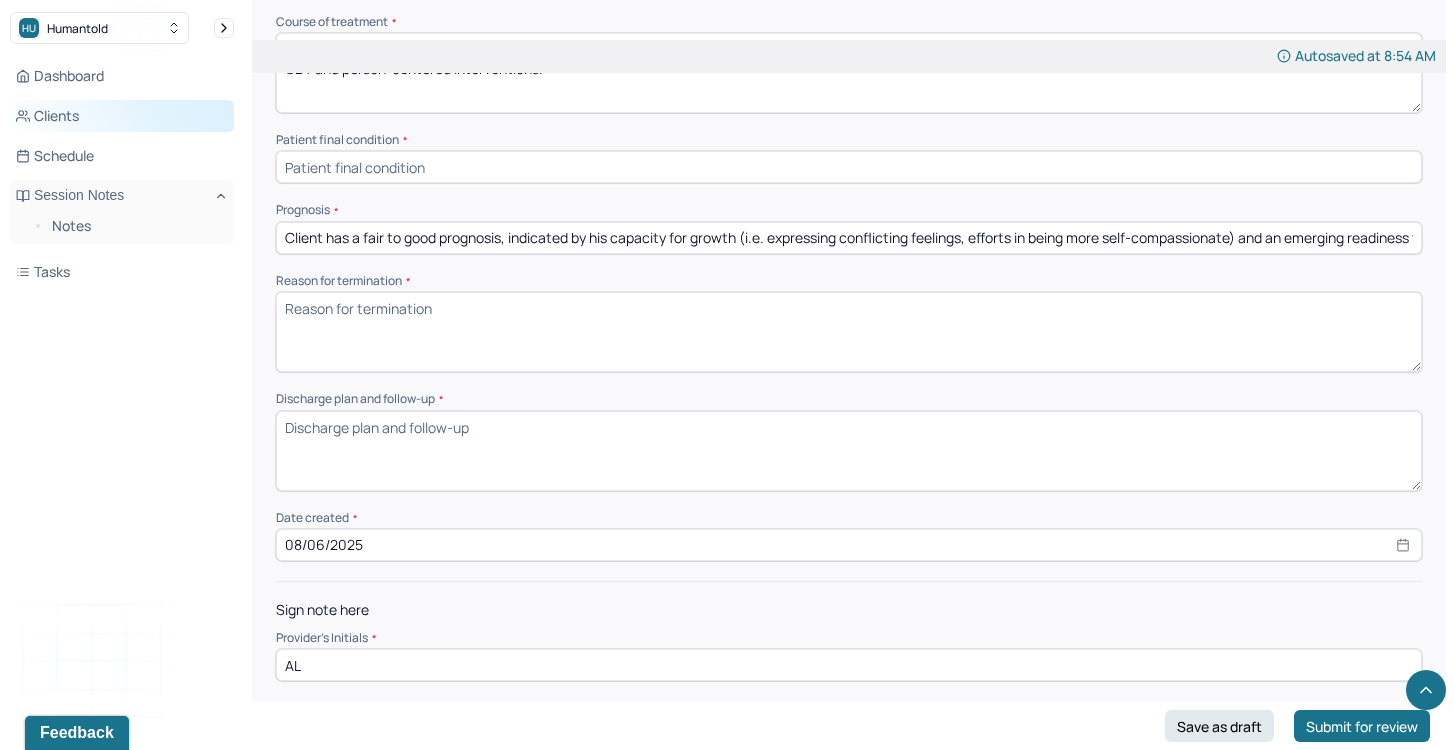 click on "Clients" at bounding box center [122, 116] 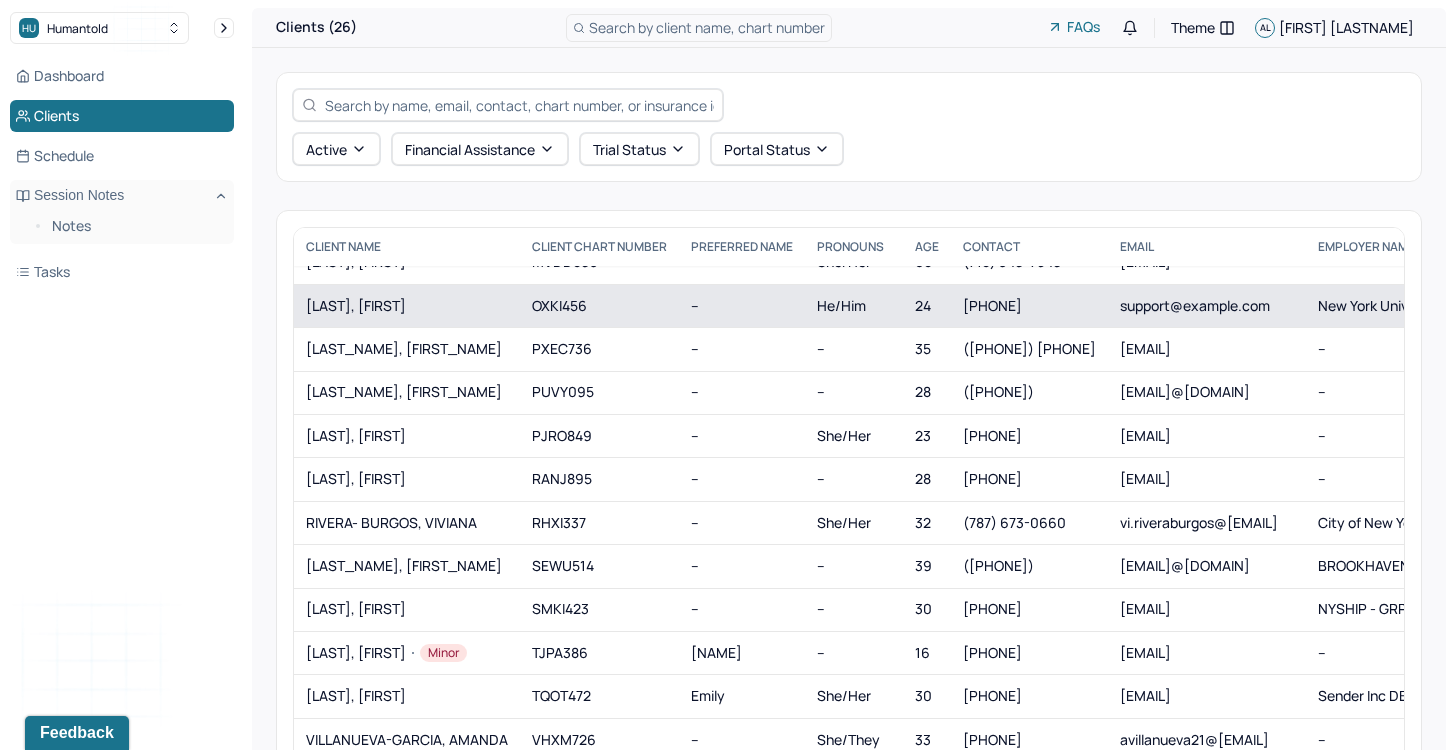 scroll, scrollTop: 625, scrollLeft: 0, axis: vertical 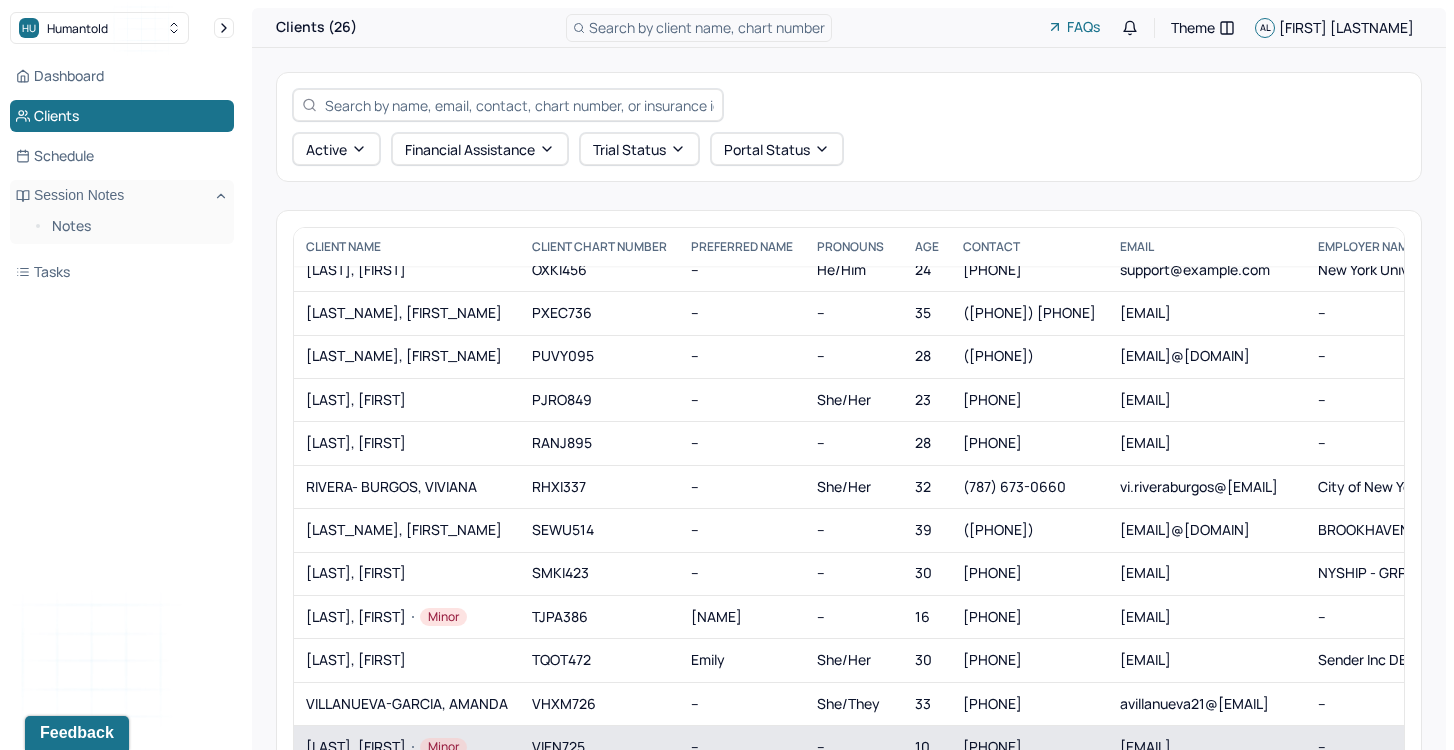 click on "VITA, JORDAN Minor" at bounding box center (407, 747) 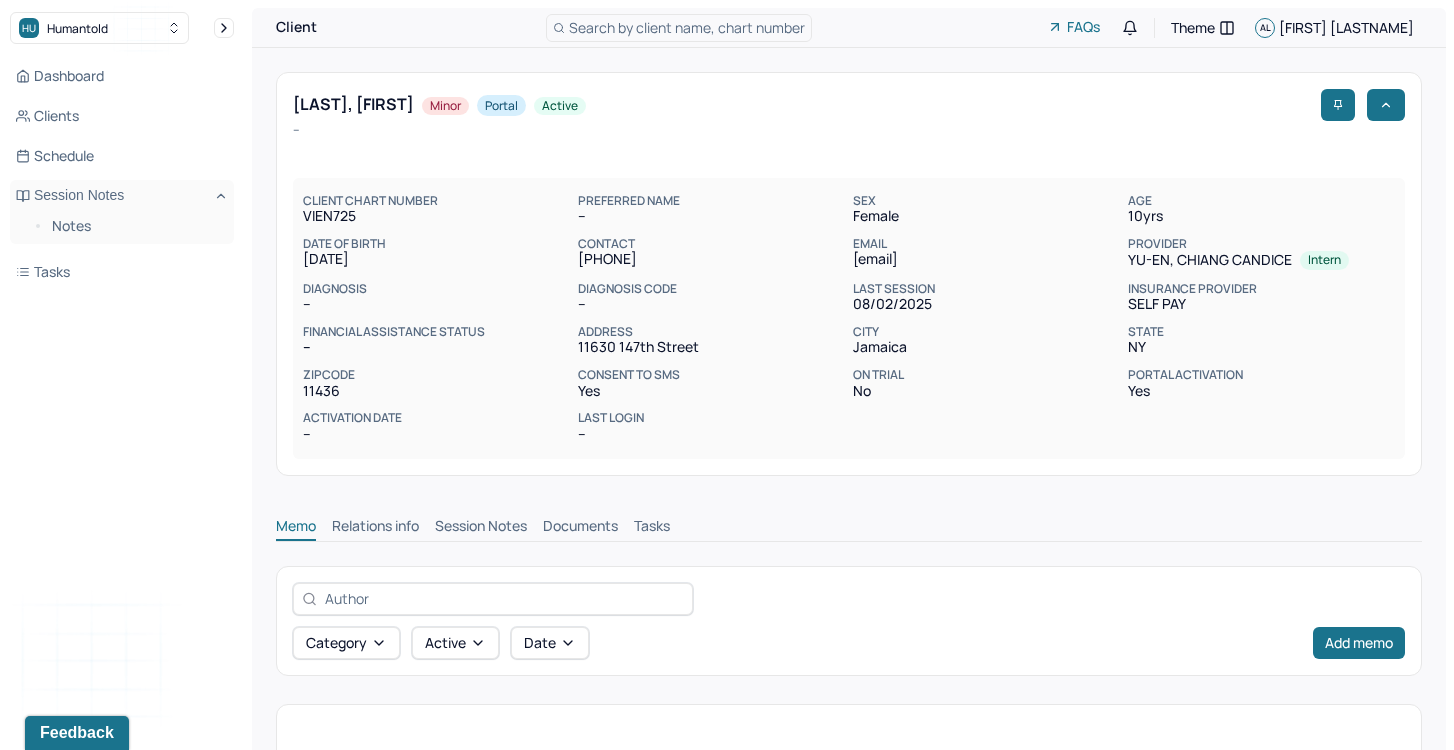 click on "Memo Relations info Session Notes Documents Tasks" at bounding box center [849, 521] 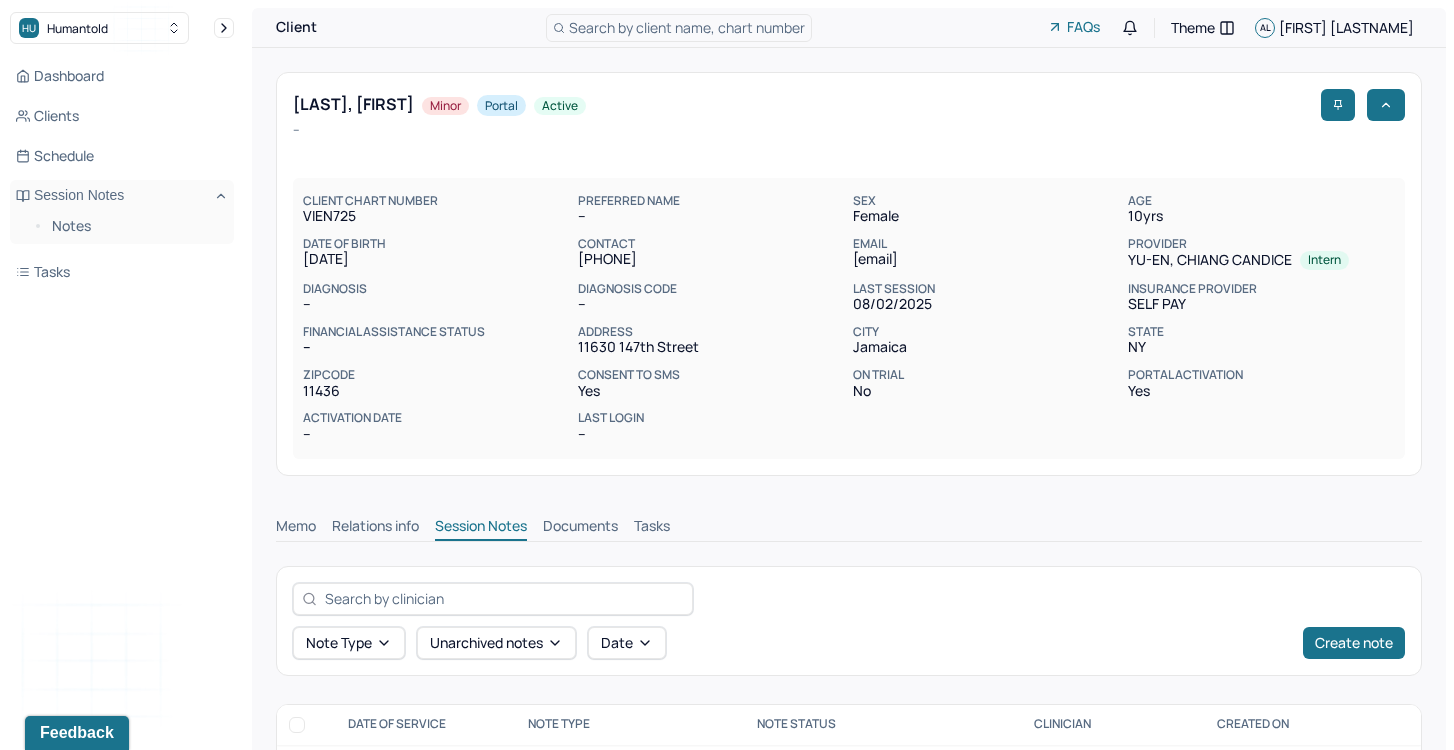 scroll, scrollTop: 159, scrollLeft: 0, axis: vertical 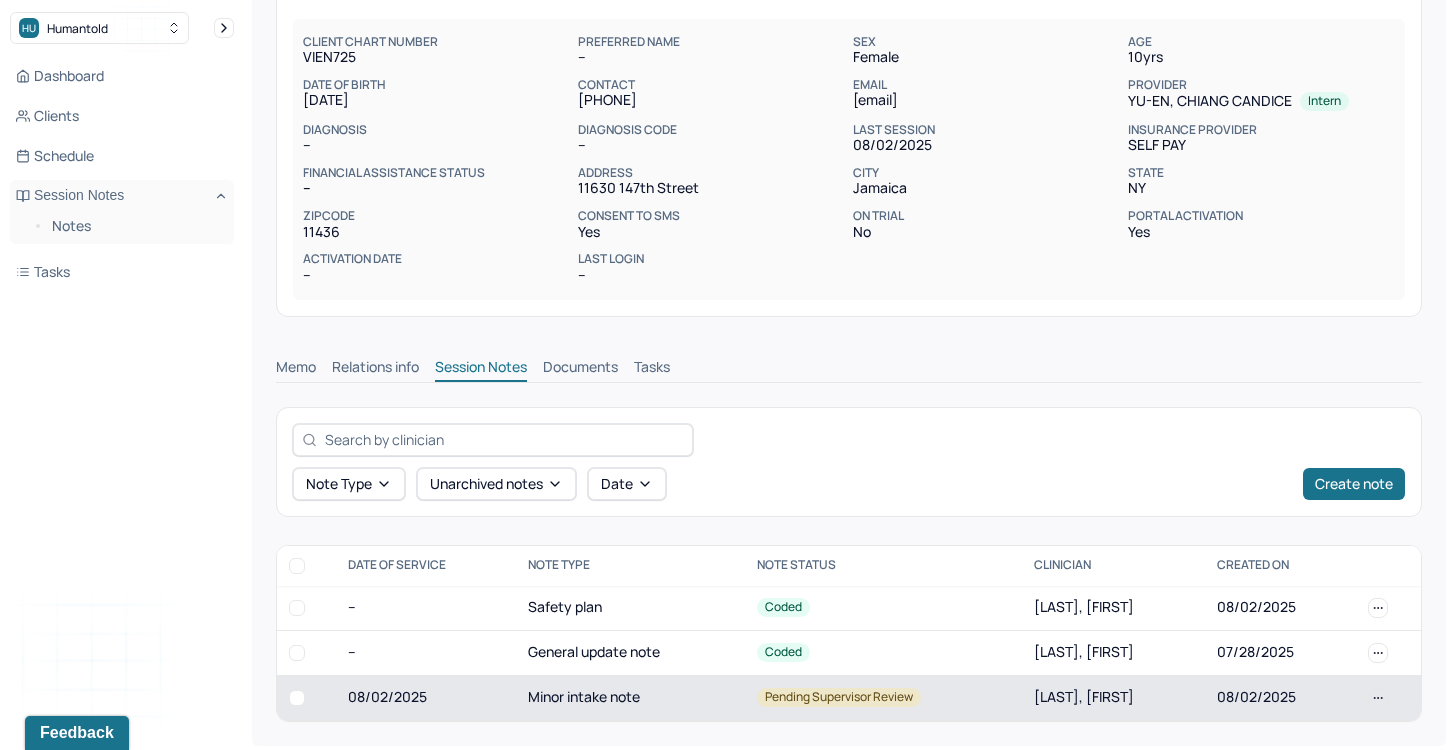 click on "Minor intake note" at bounding box center [631, 697] 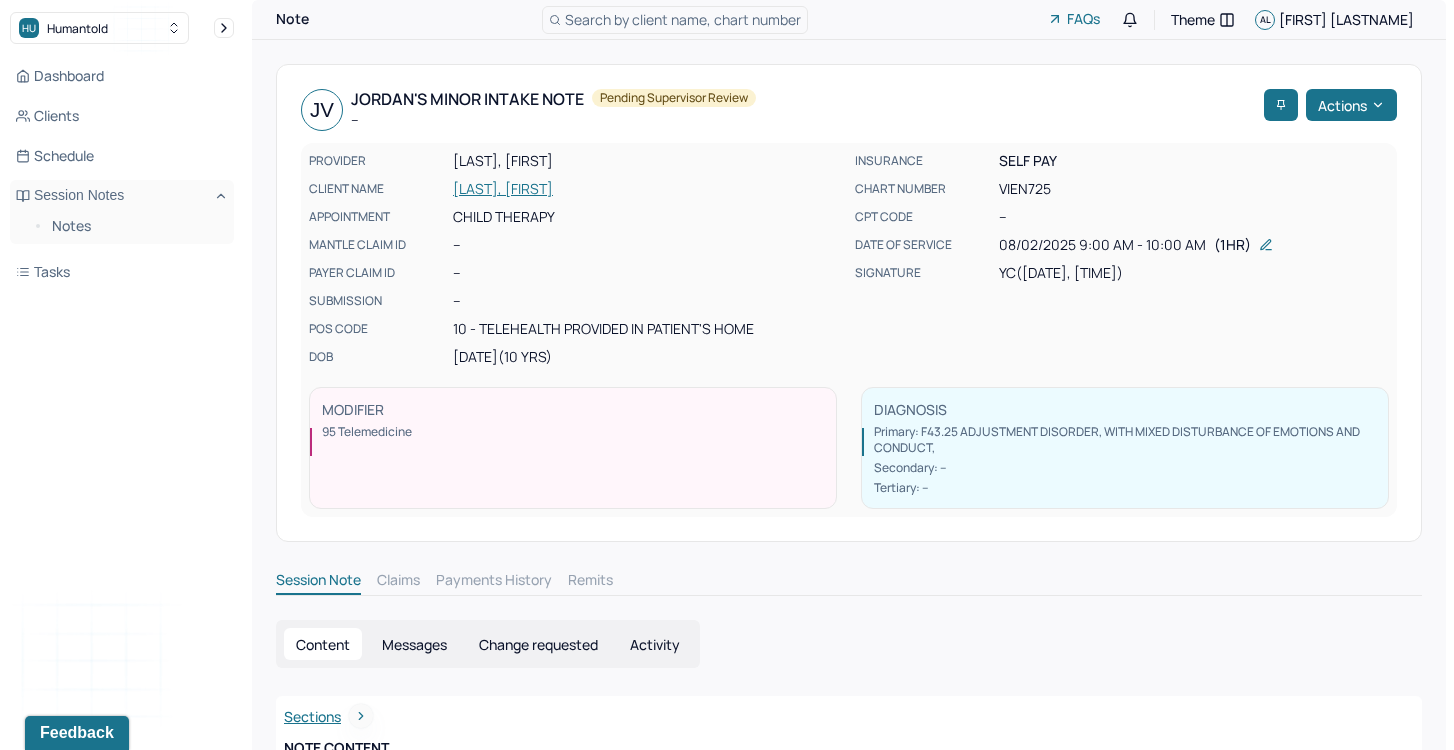 scroll, scrollTop: 159, scrollLeft: 0, axis: vertical 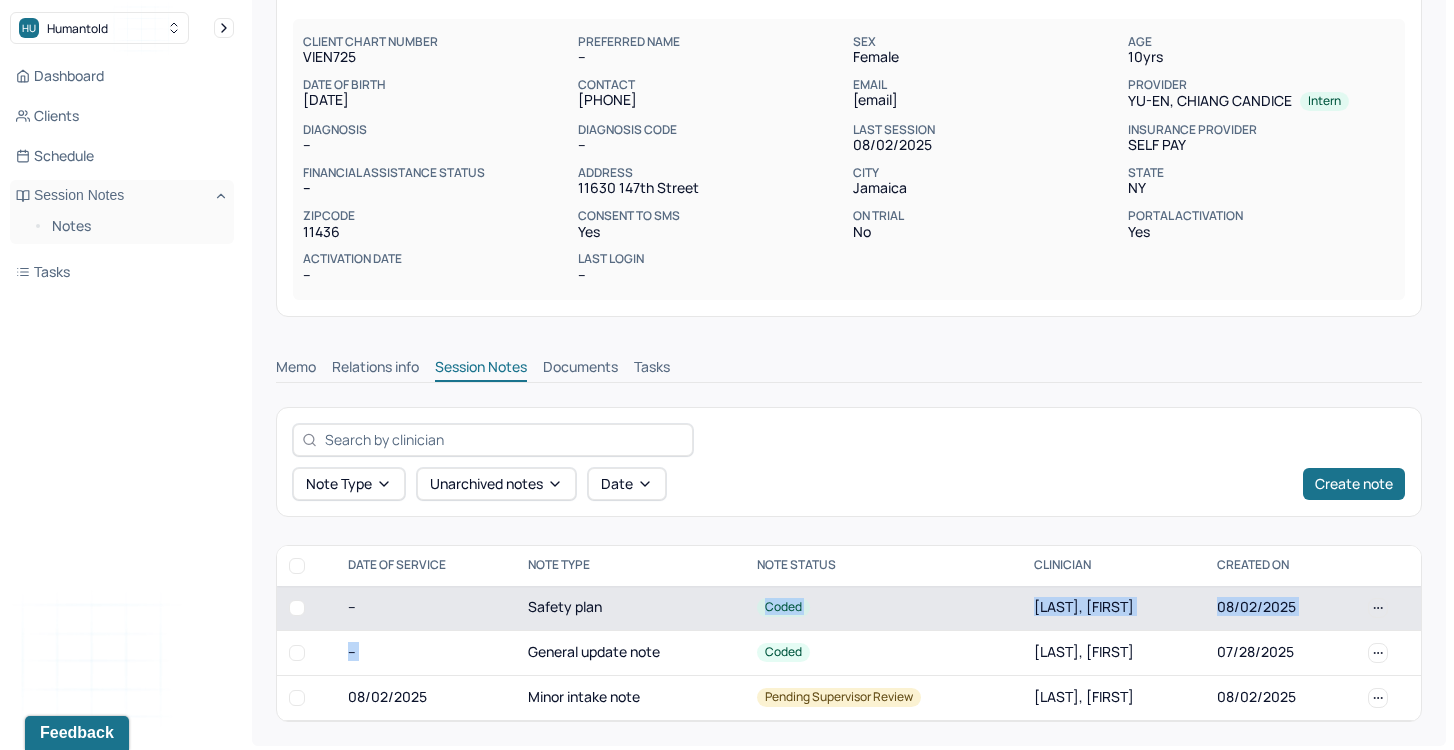 drag, startPoint x: 643, startPoint y: 627, endPoint x: 643, endPoint y: 604, distance: 23 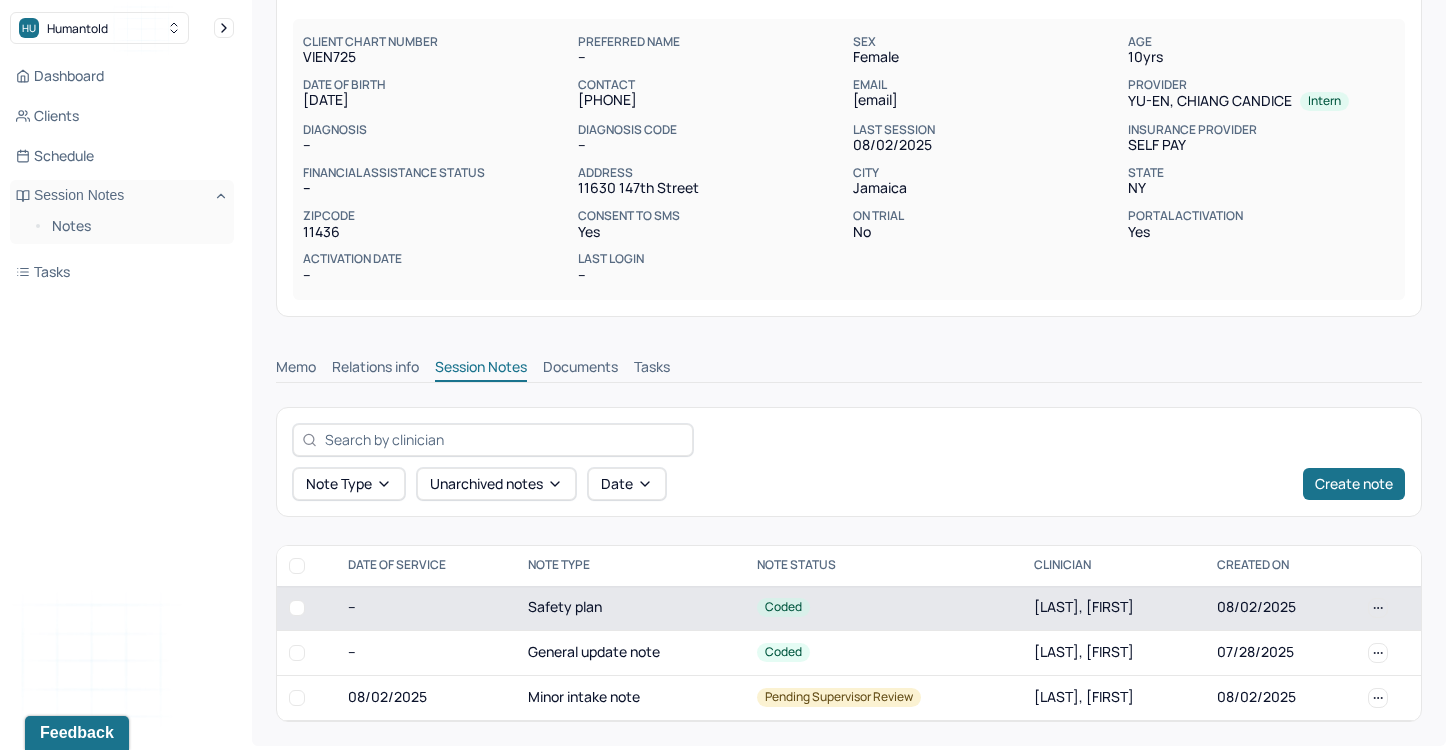 click on "Safety plan" at bounding box center [631, 608] 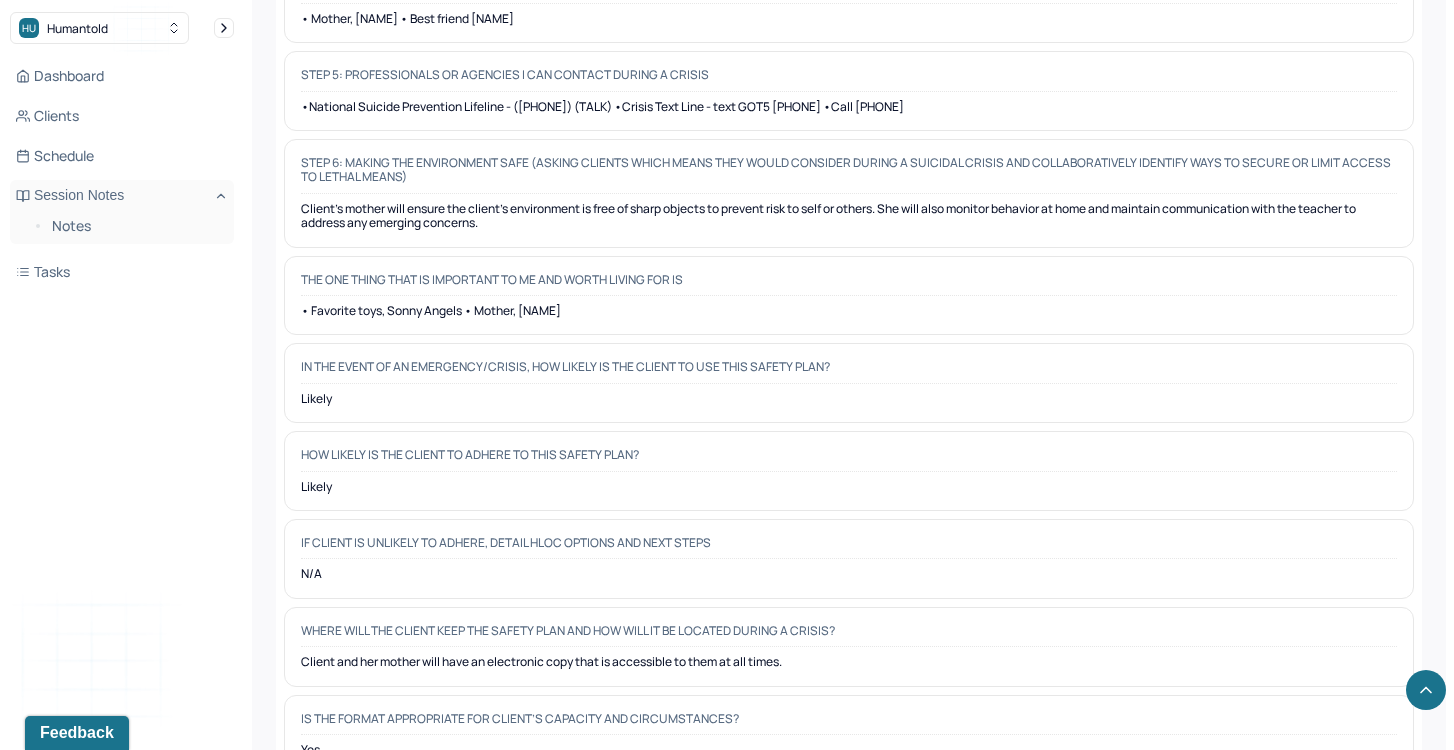 scroll, scrollTop: 1284, scrollLeft: 0, axis: vertical 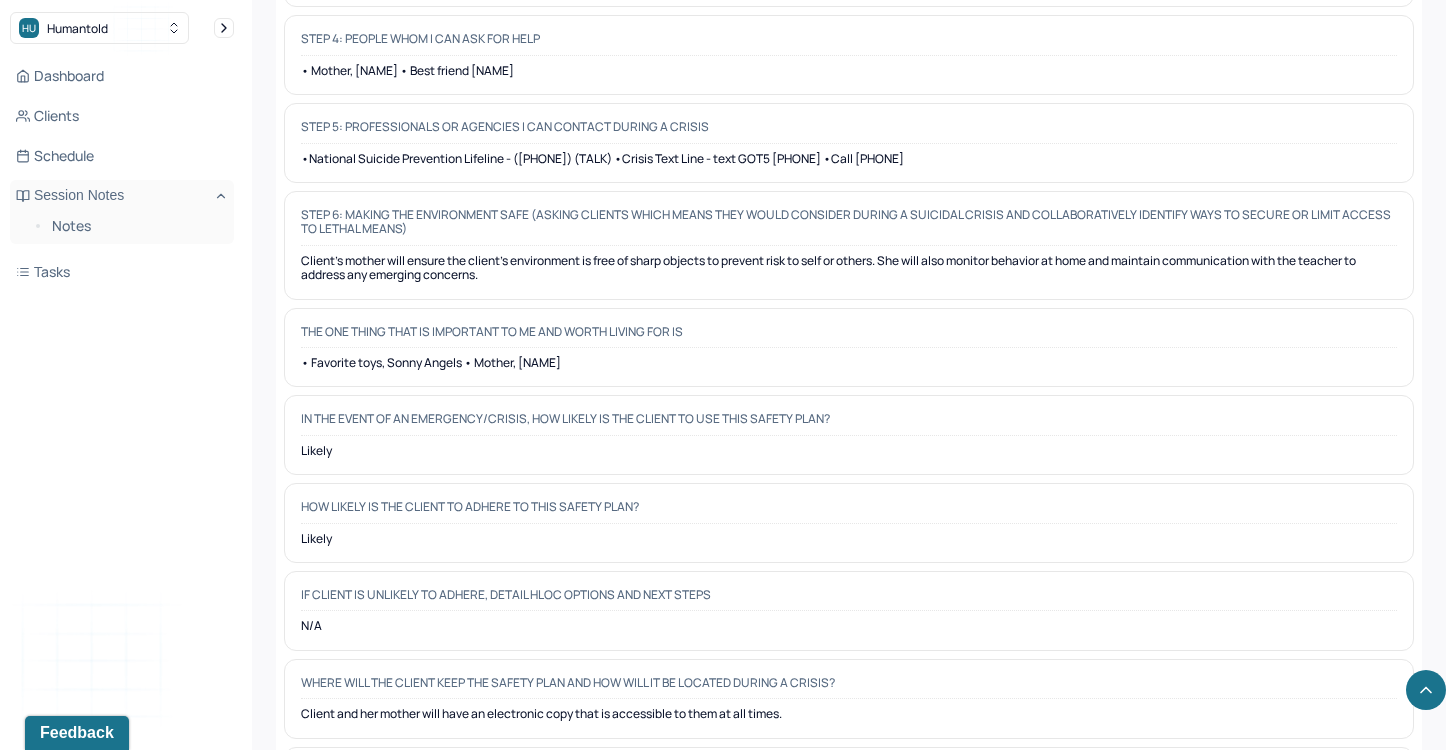 drag, startPoint x: 389, startPoint y: 352, endPoint x: 455, endPoint y: 366, distance: 67.46851 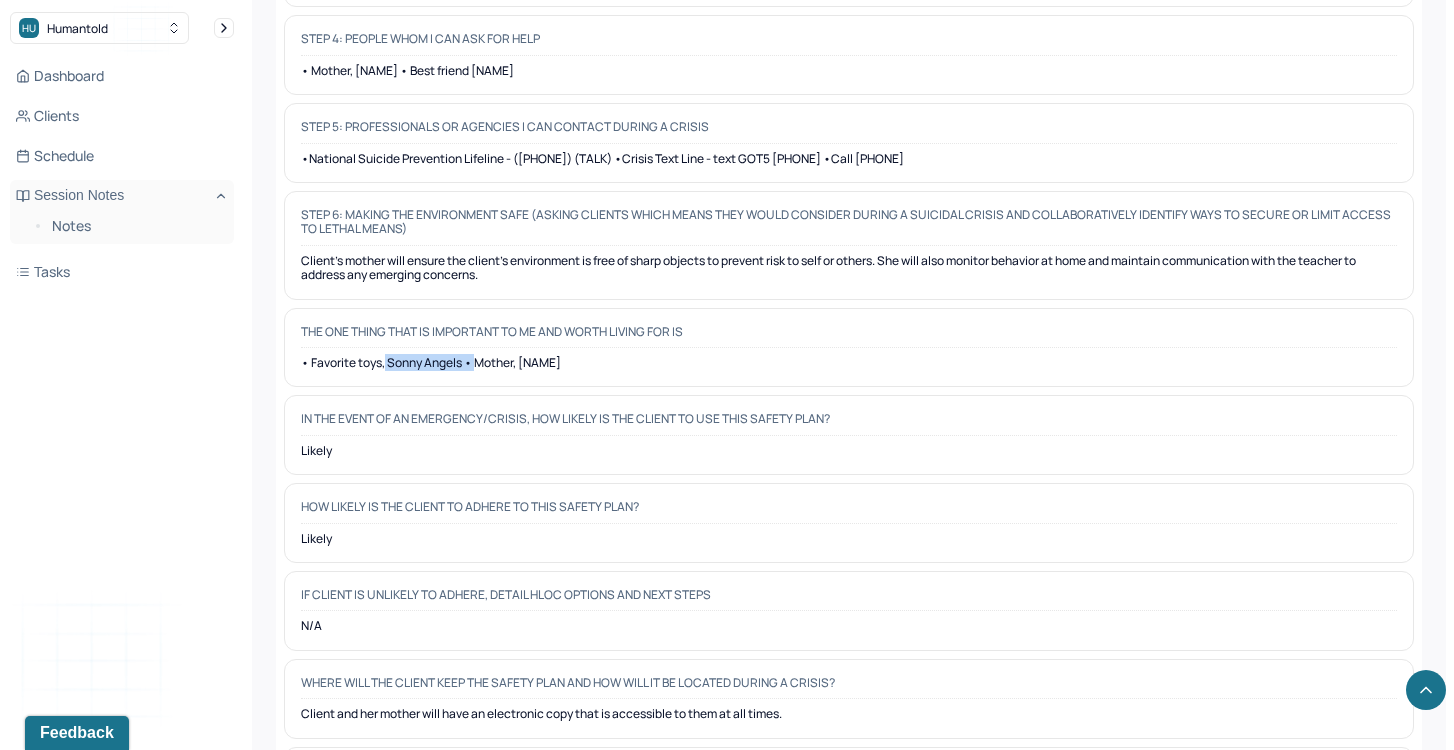 drag, startPoint x: 384, startPoint y: 356, endPoint x: 477, endPoint y: 356, distance: 93 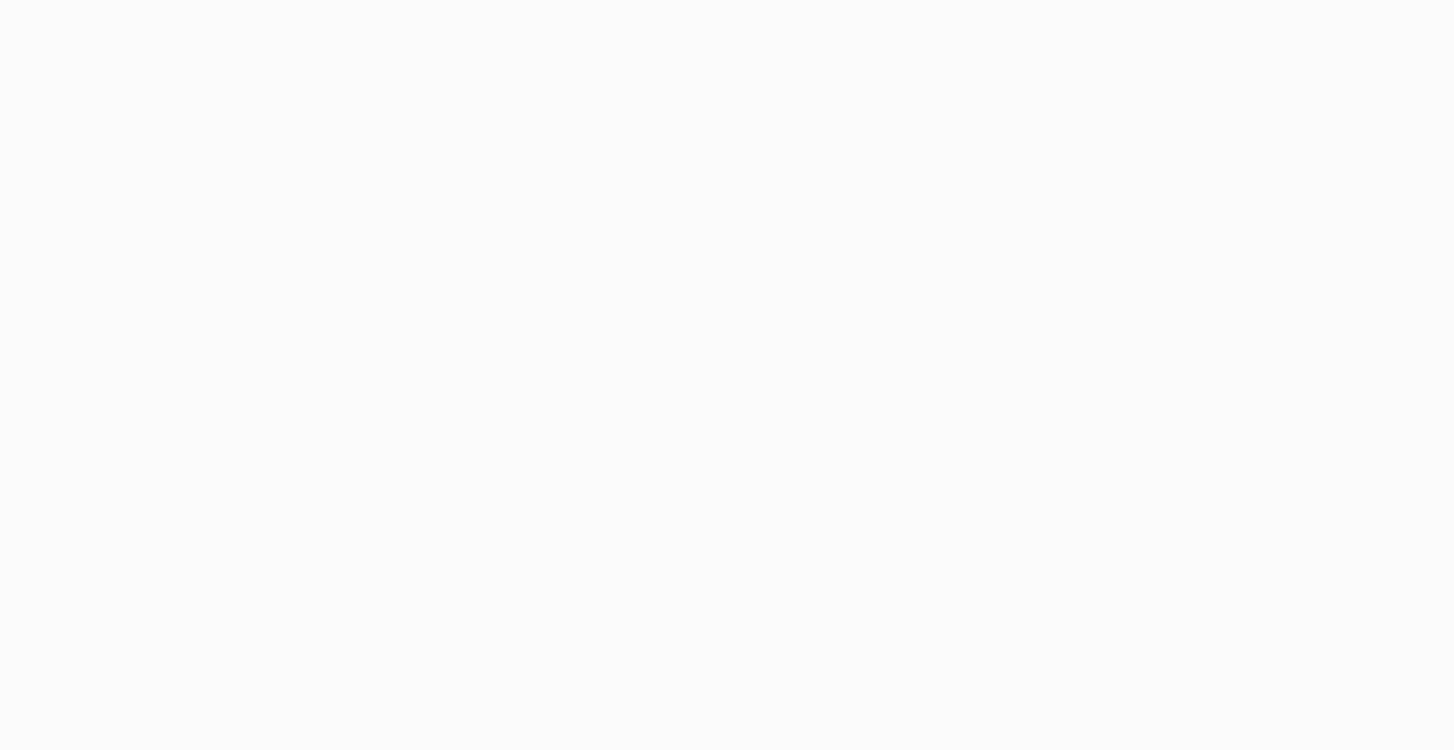 scroll, scrollTop: 0, scrollLeft: 0, axis: both 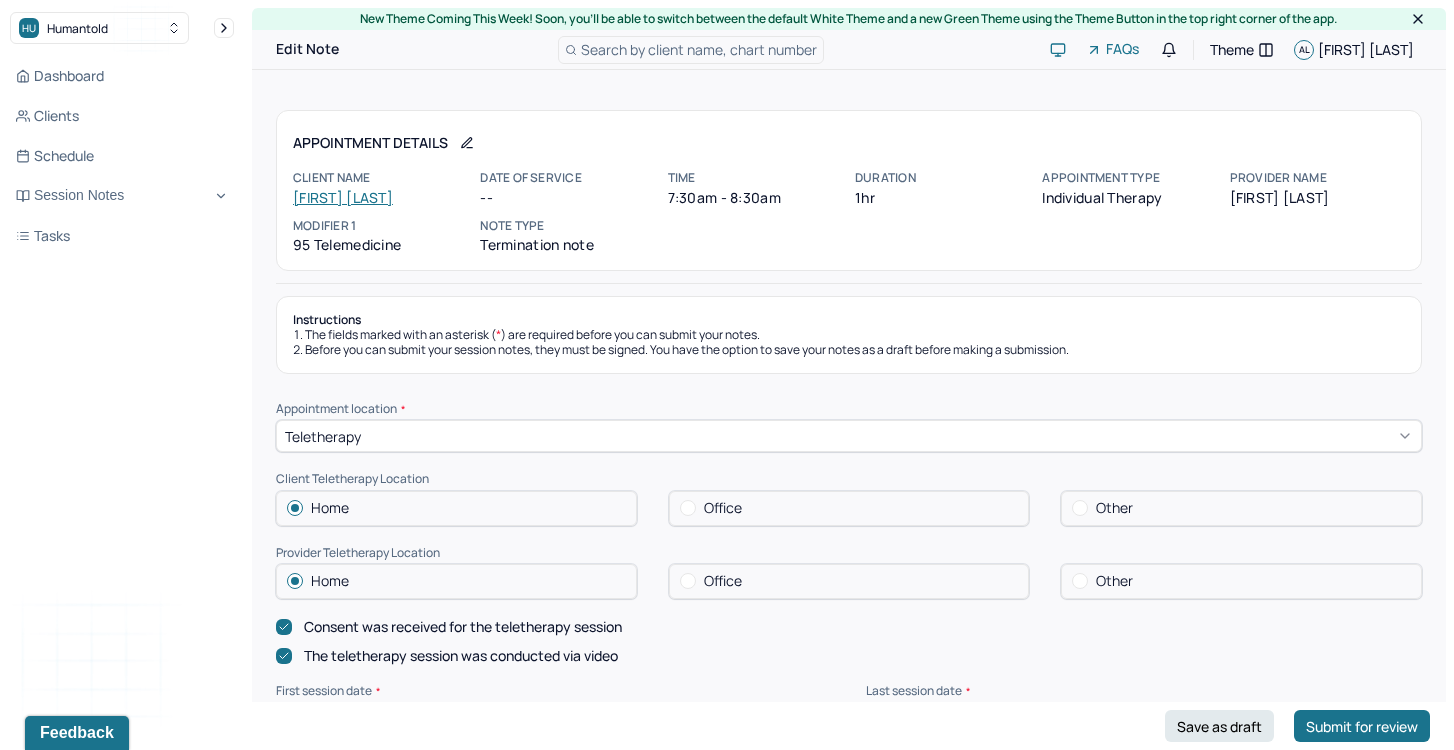 click on "[FIRST] [LAST]" at bounding box center (343, 197) 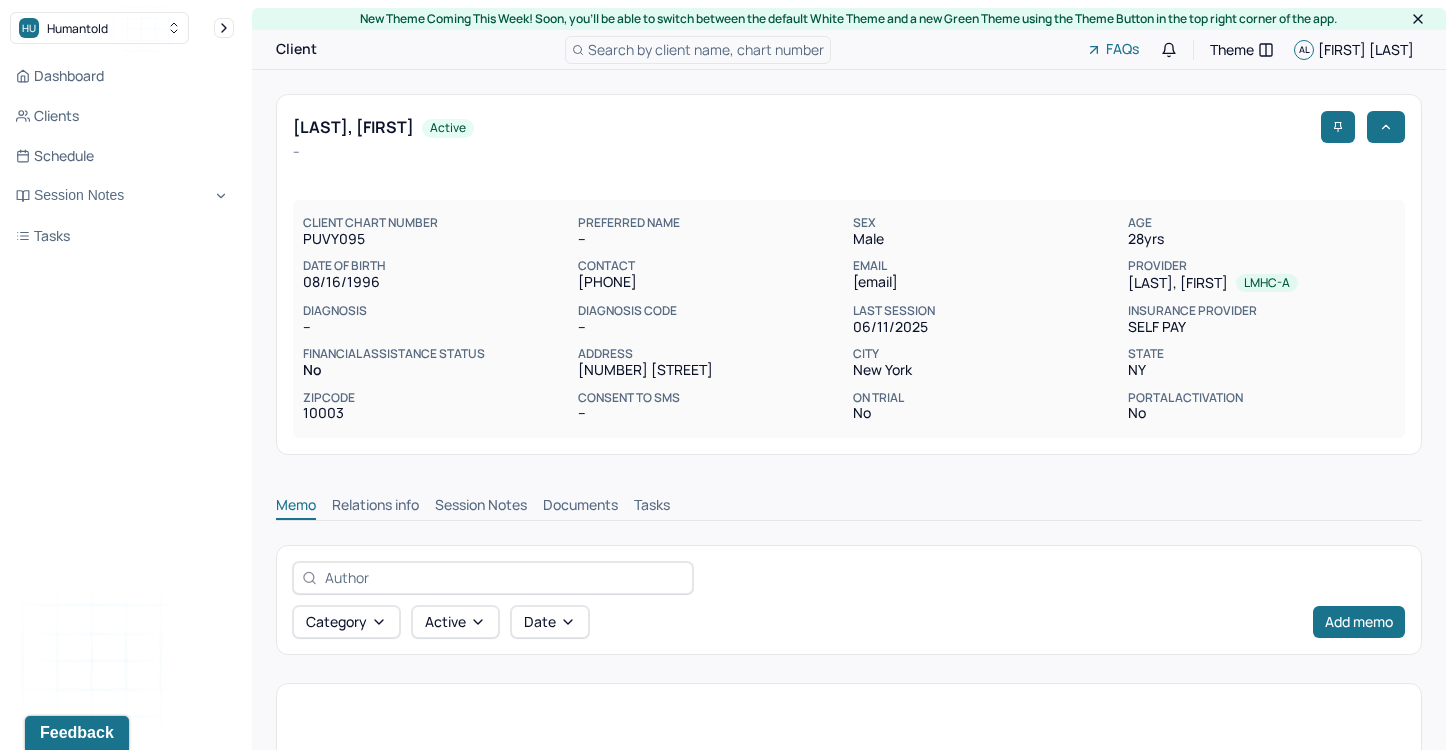 click on "Session Notes" at bounding box center [481, 507] 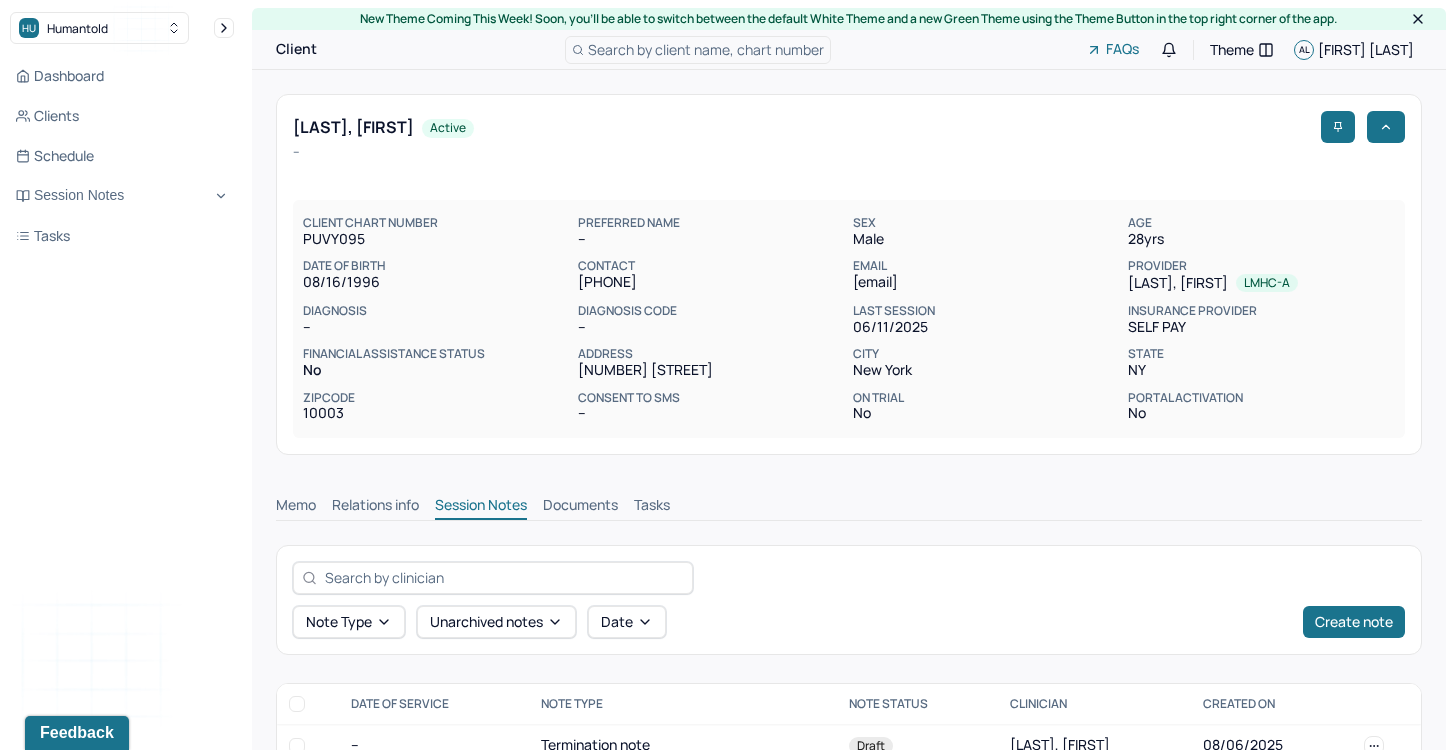 scroll, scrollTop: 122, scrollLeft: 0, axis: vertical 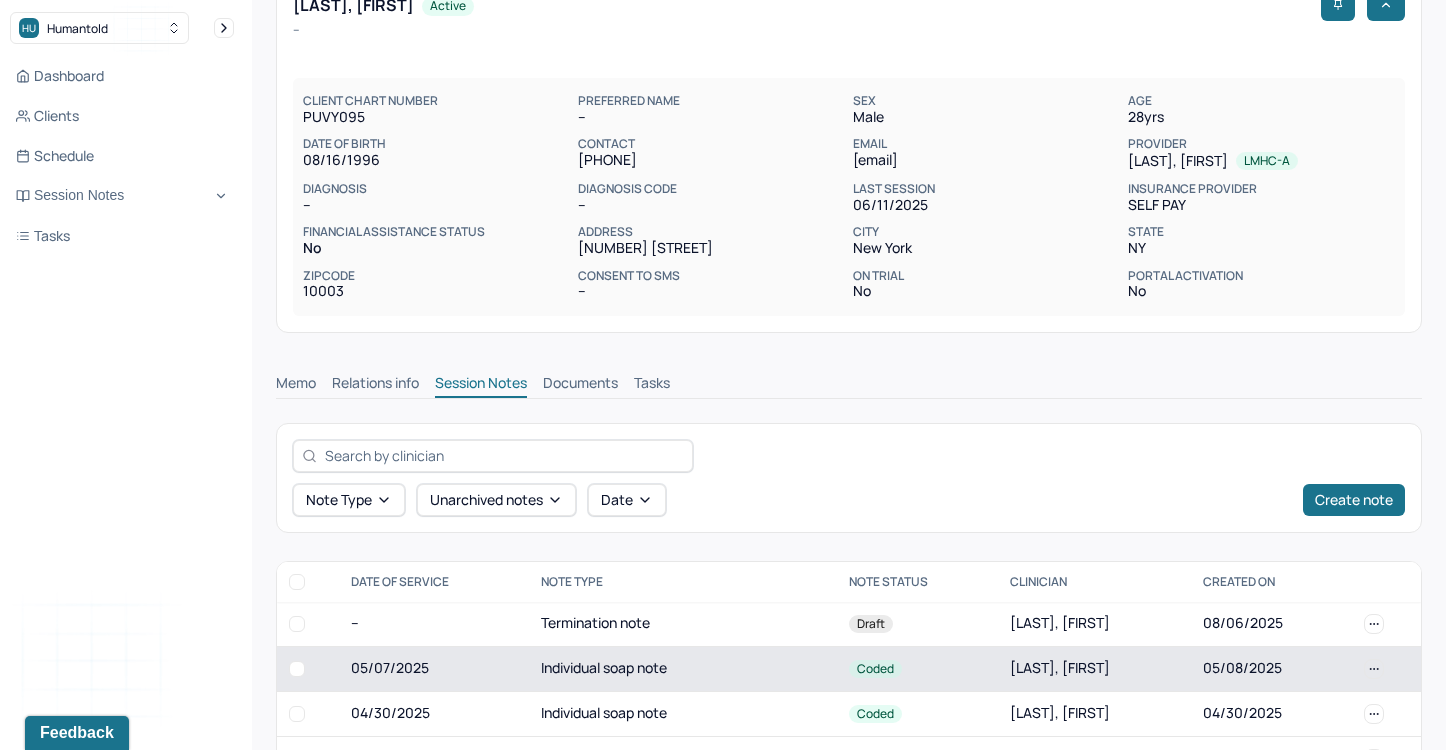 click on "05/07/2025" at bounding box center [434, 668] 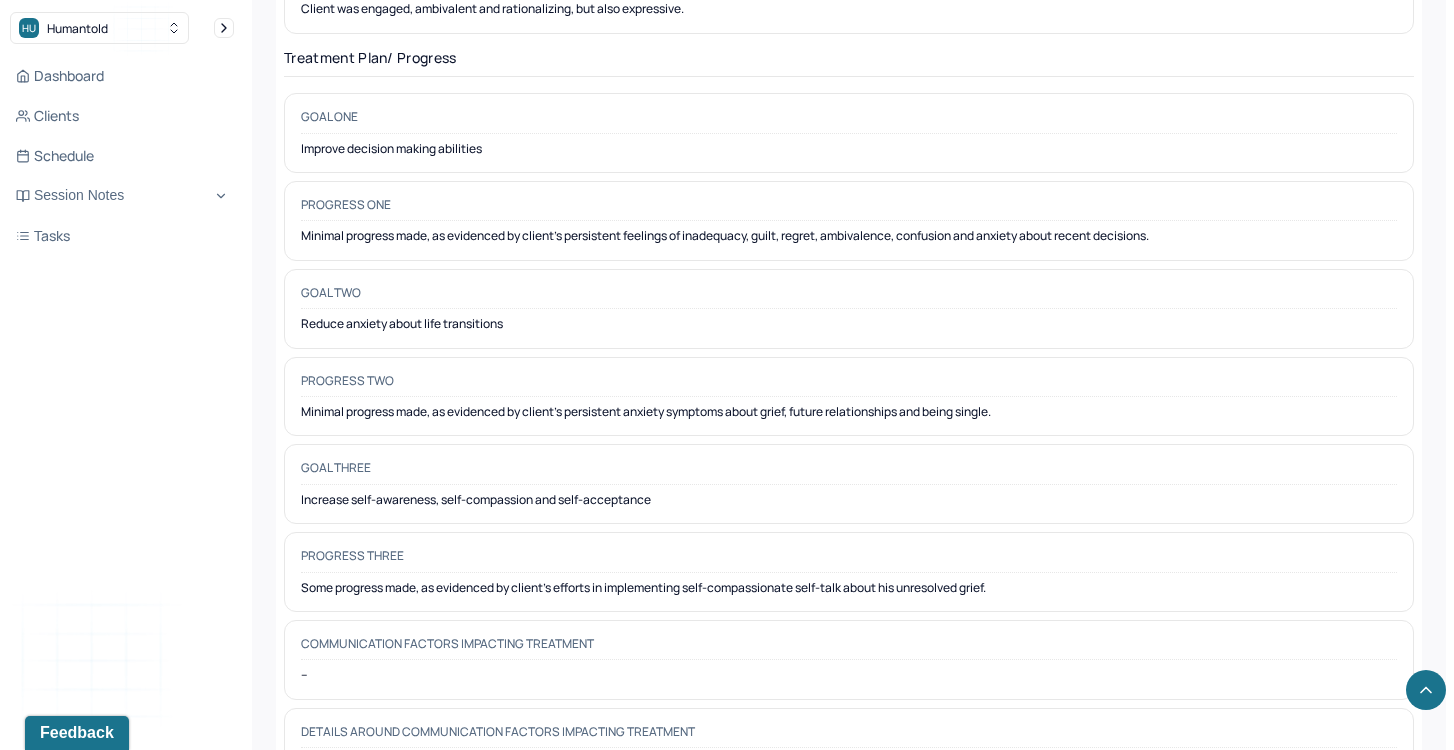 scroll, scrollTop: 3058, scrollLeft: 0, axis: vertical 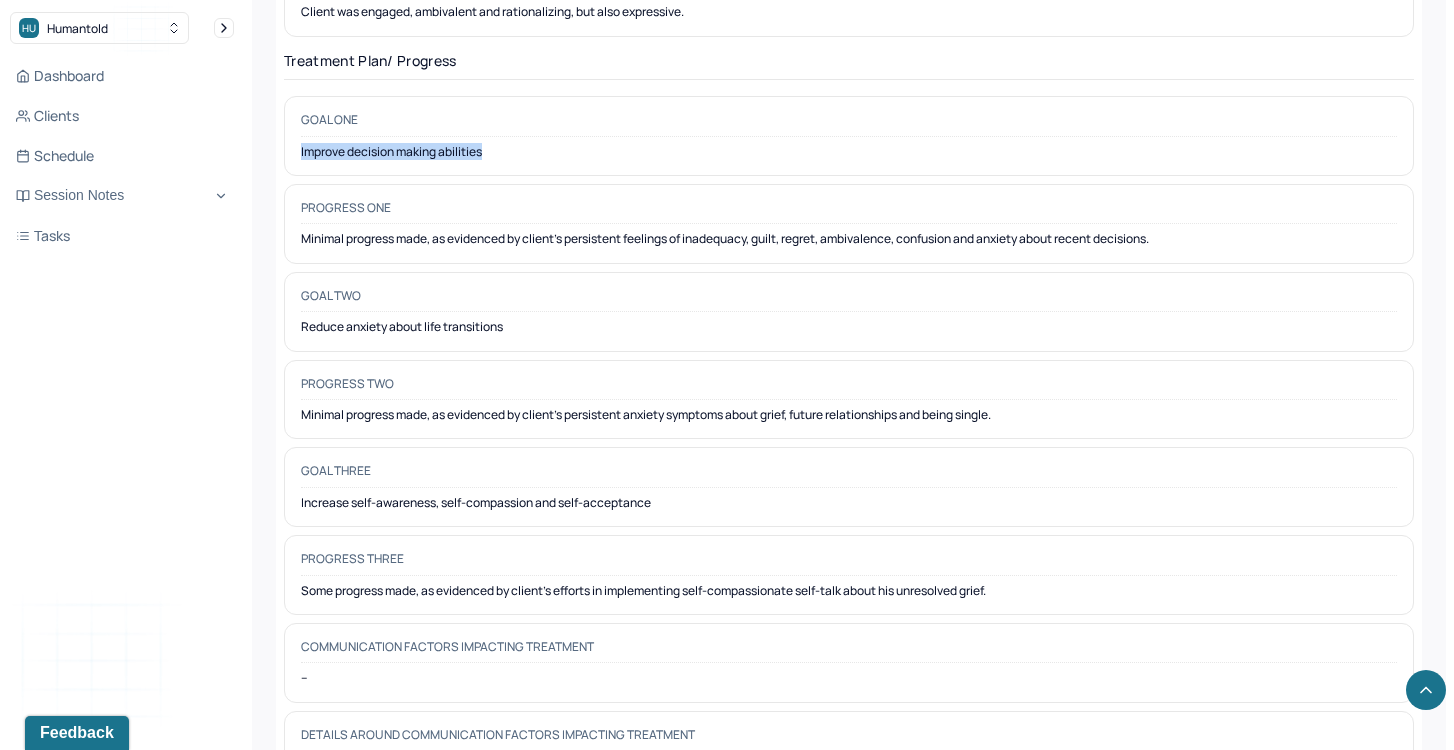 drag, startPoint x: 298, startPoint y: 127, endPoint x: 503, endPoint y: 147, distance: 205.9733 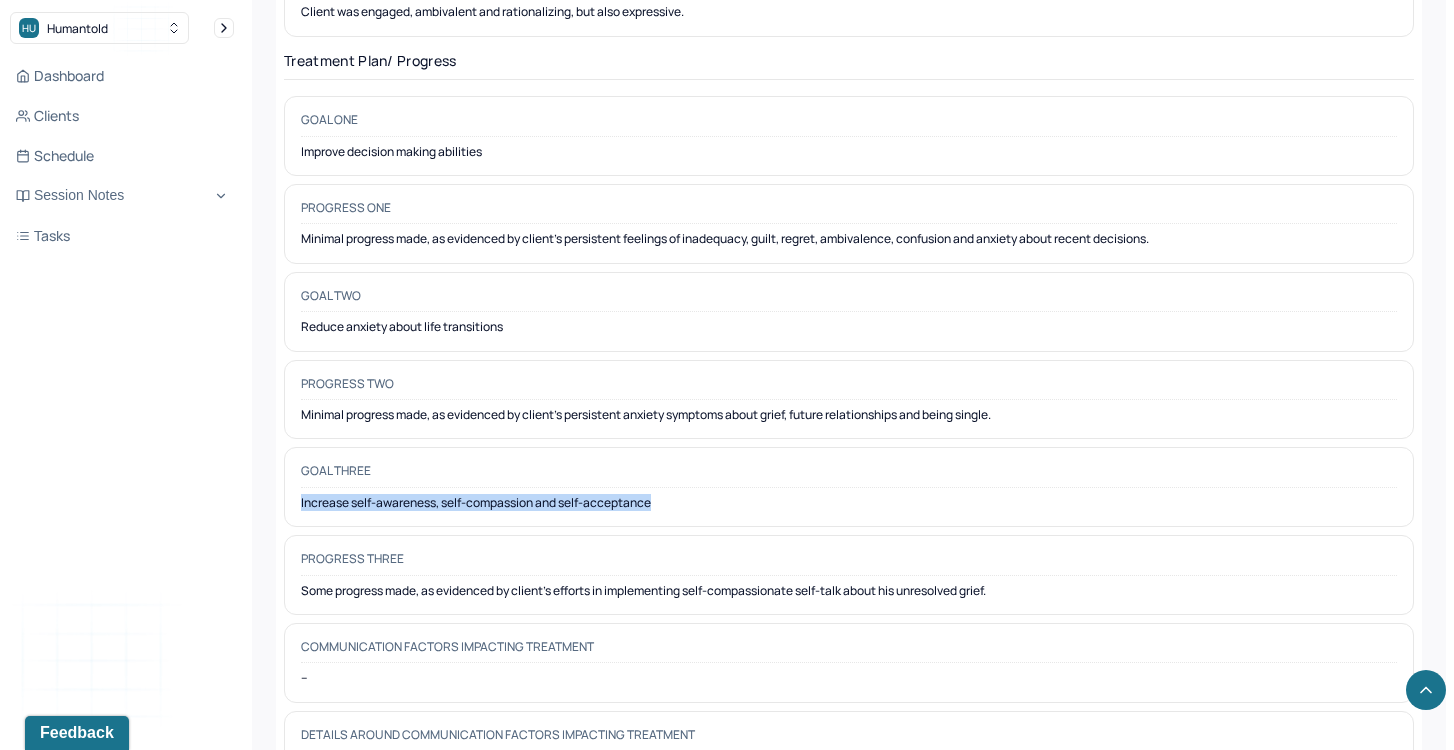 drag, startPoint x: 662, startPoint y: 472, endPoint x: 290, endPoint y: 467, distance: 372.0336 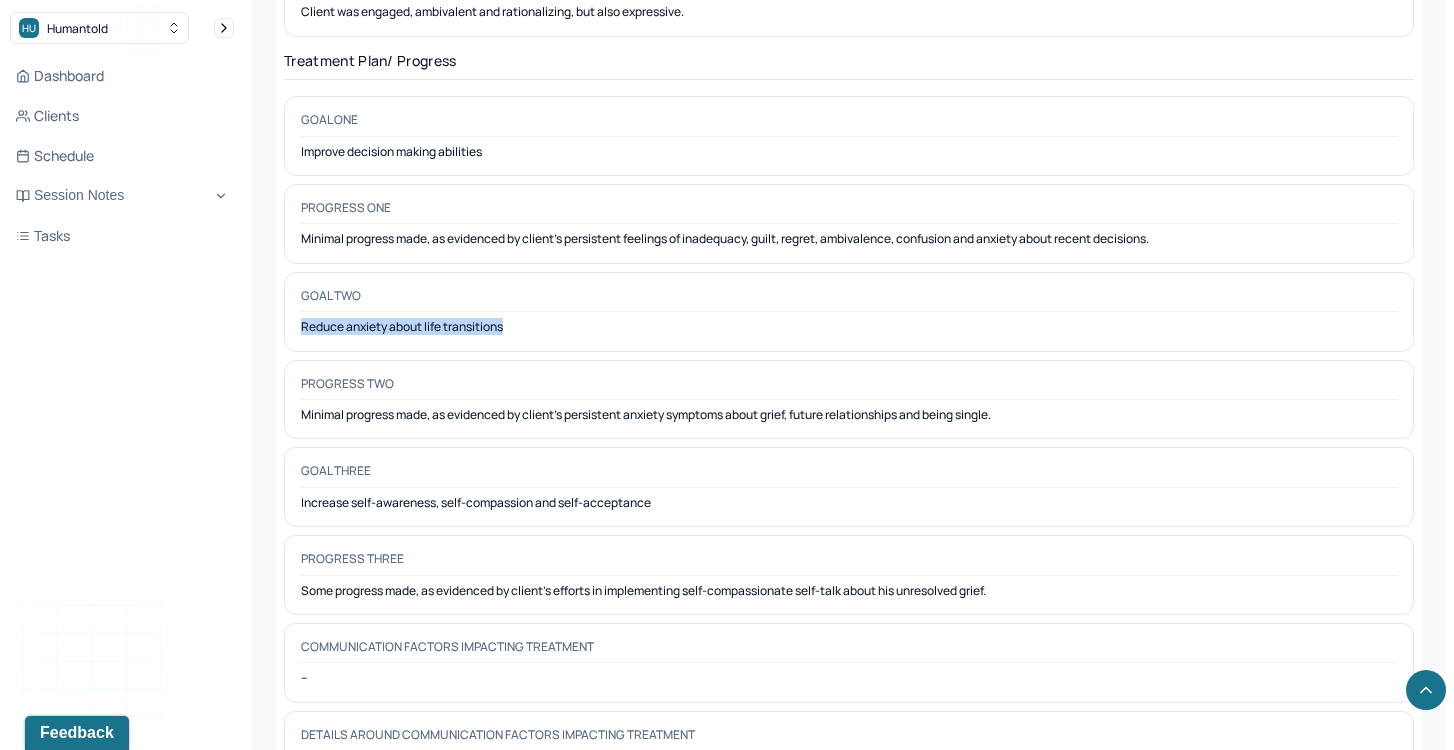 drag, startPoint x: 524, startPoint y: 297, endPoint x: 244, endPoint y: 292, distance: 280.04465 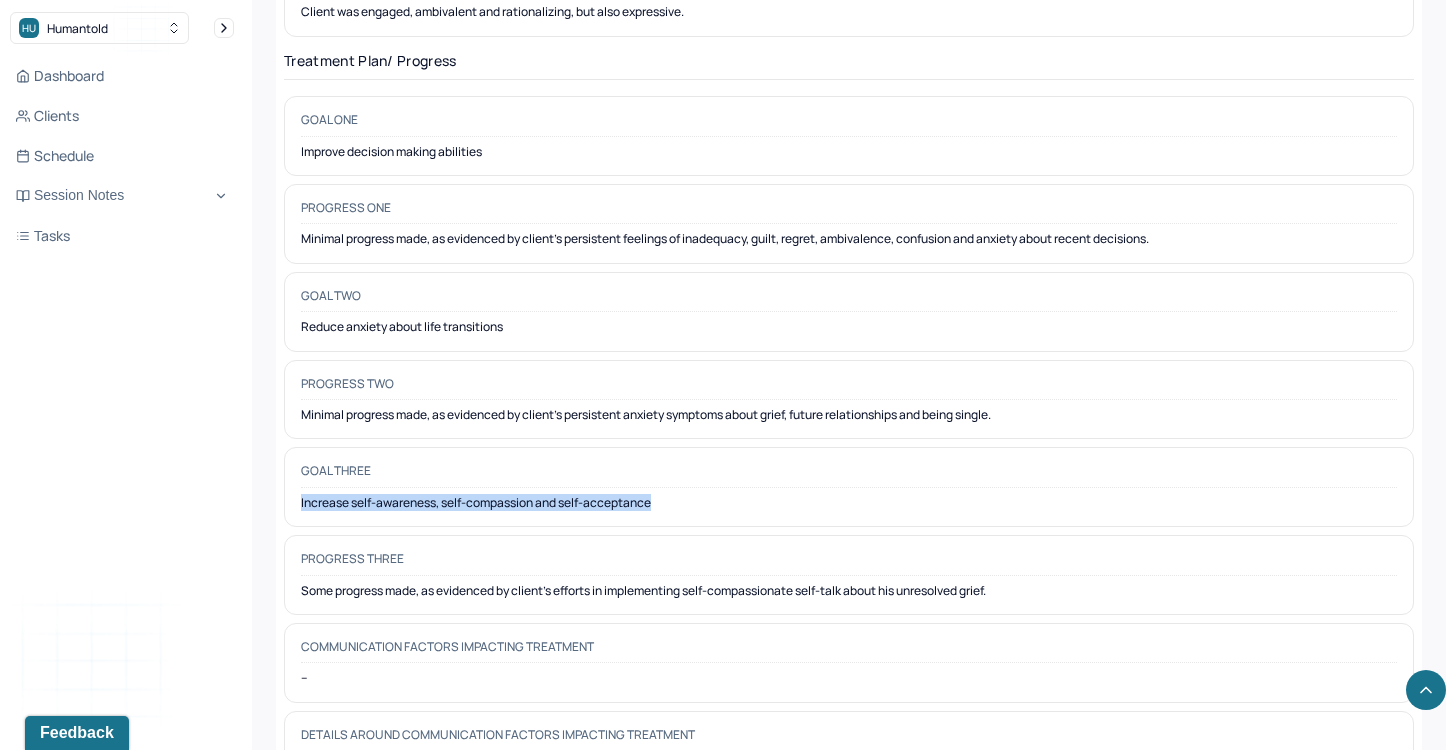 drag, startPoint x: 675, startPoint y: 481, endPoint x: 263, endPoint y: 477, distance: 412.0194 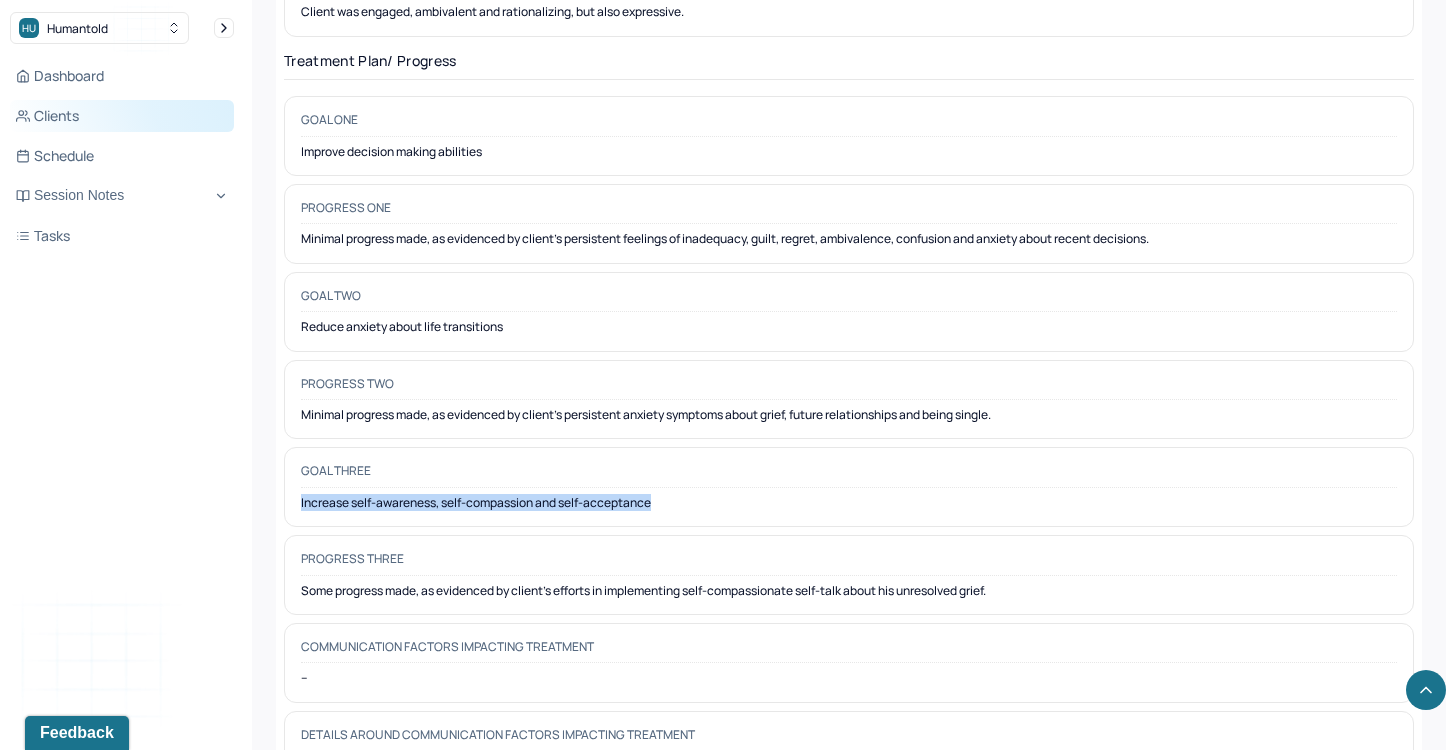 click on "Clients" at bounding box center (122, 116) 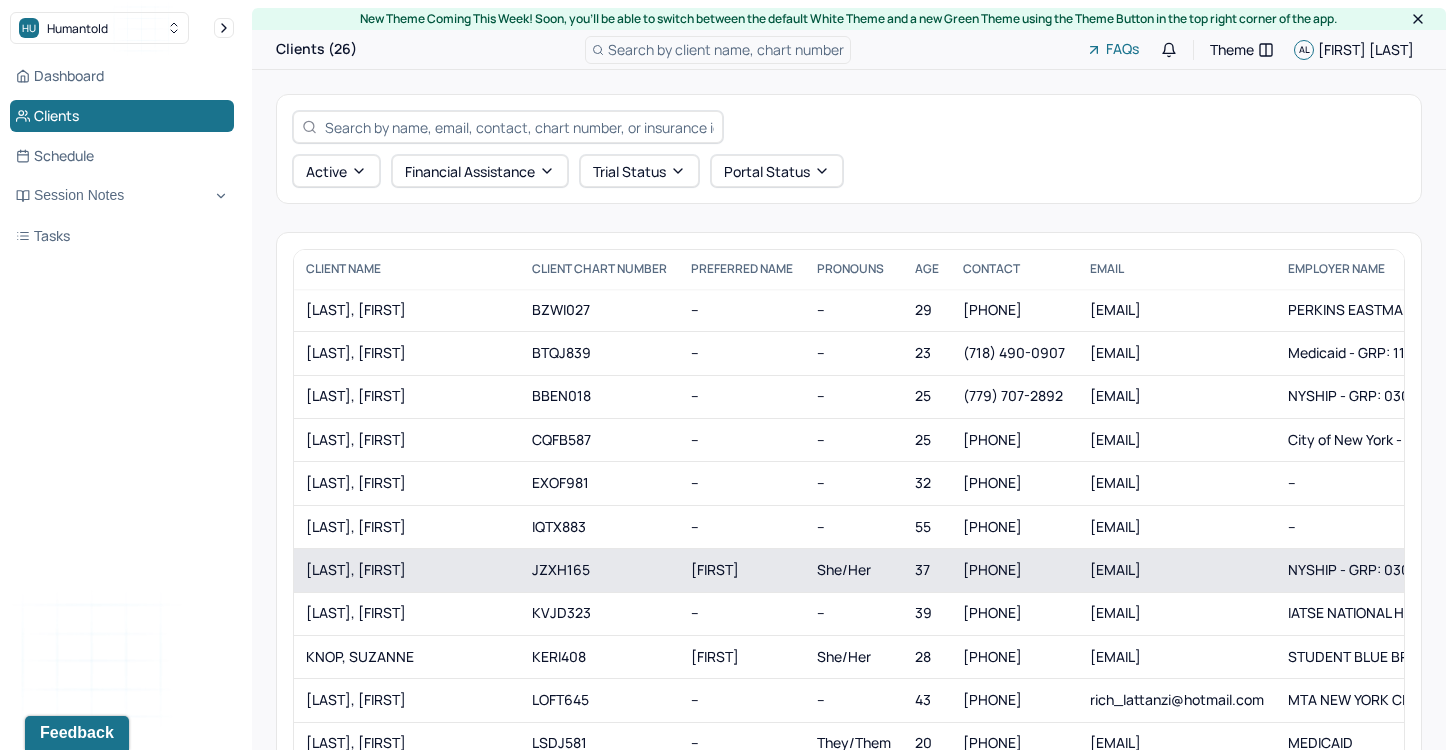 scroll, scrollTop: 624, scrollLeft: 0, axis: vertical 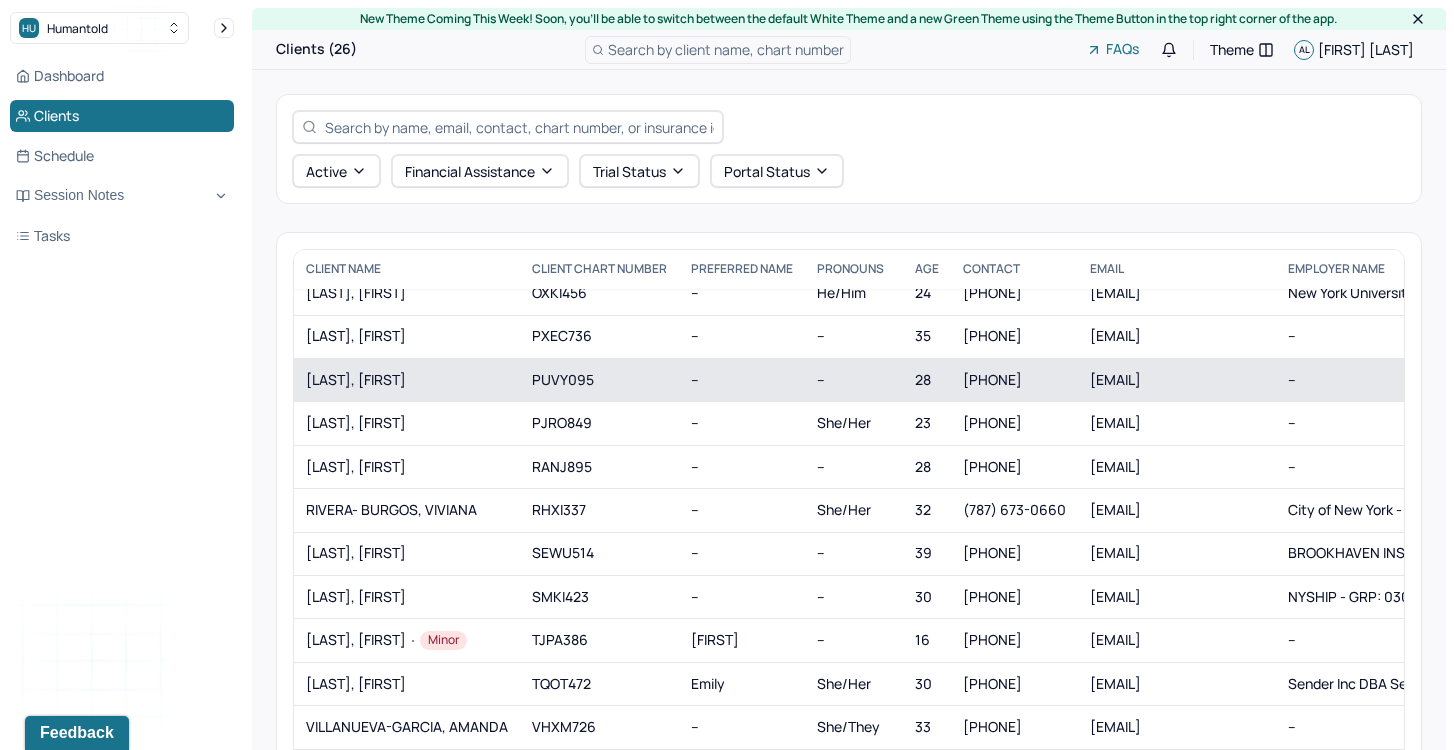 click on "[LAST], [FIRST]" at bounding box center (407, 380) 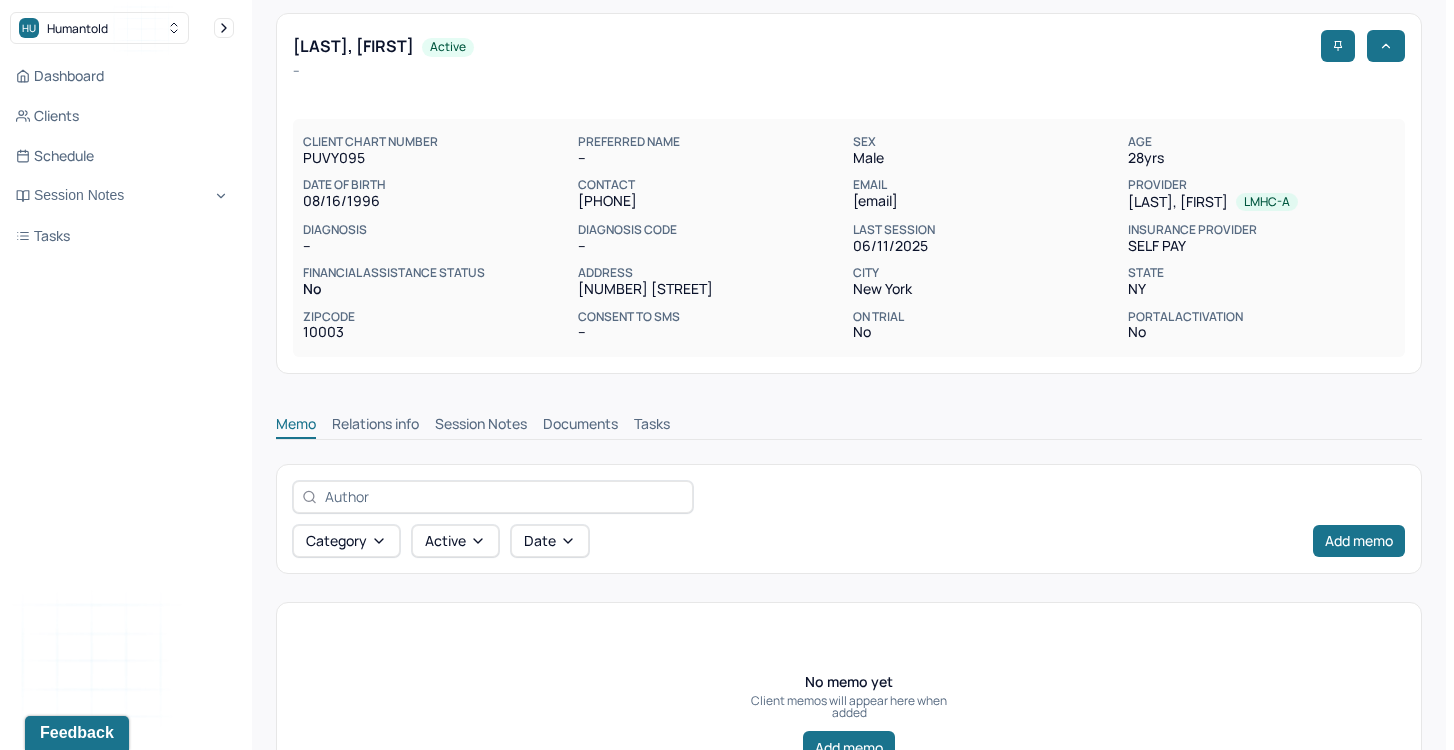 scroll, scrollTop: 121, scrollLeft: 0, axis: vertical 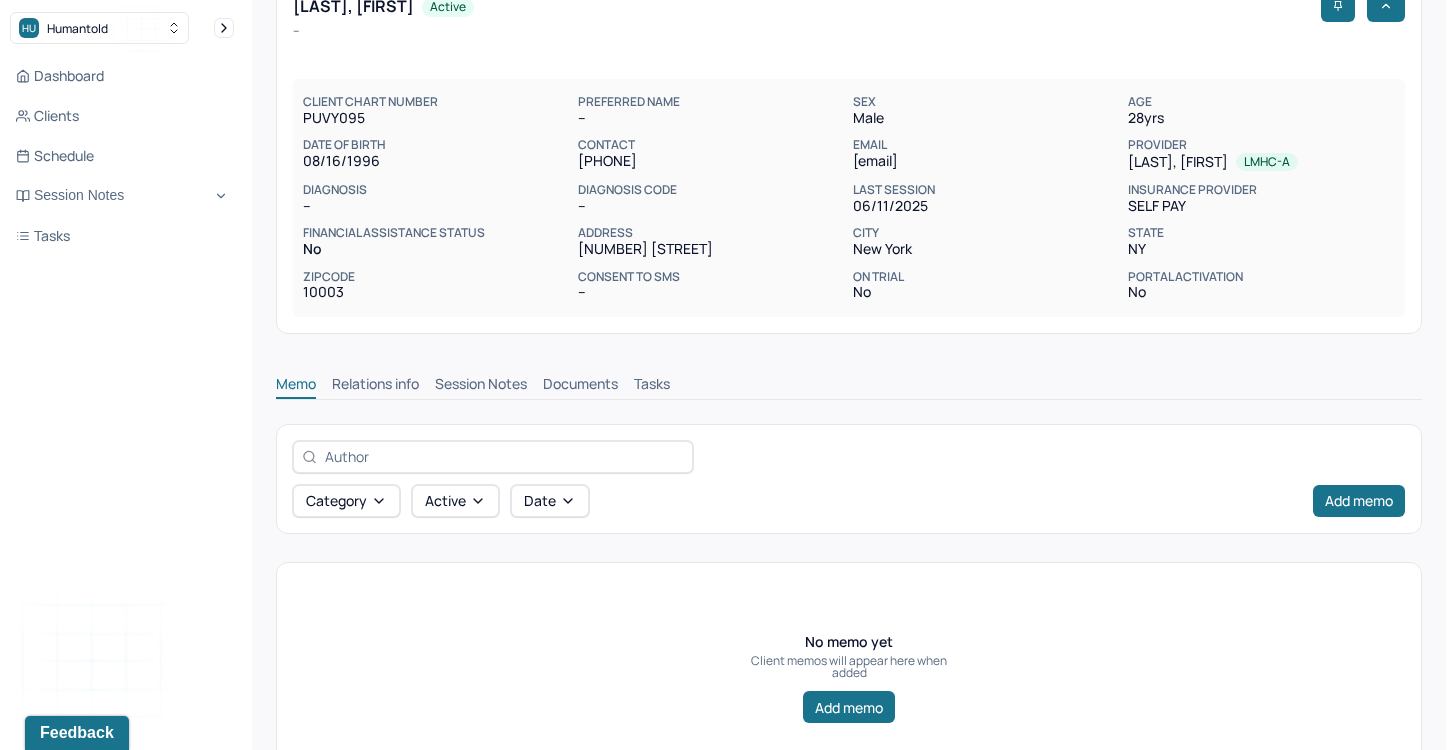 click on "Session Notes" at bounding box center [481, 386] 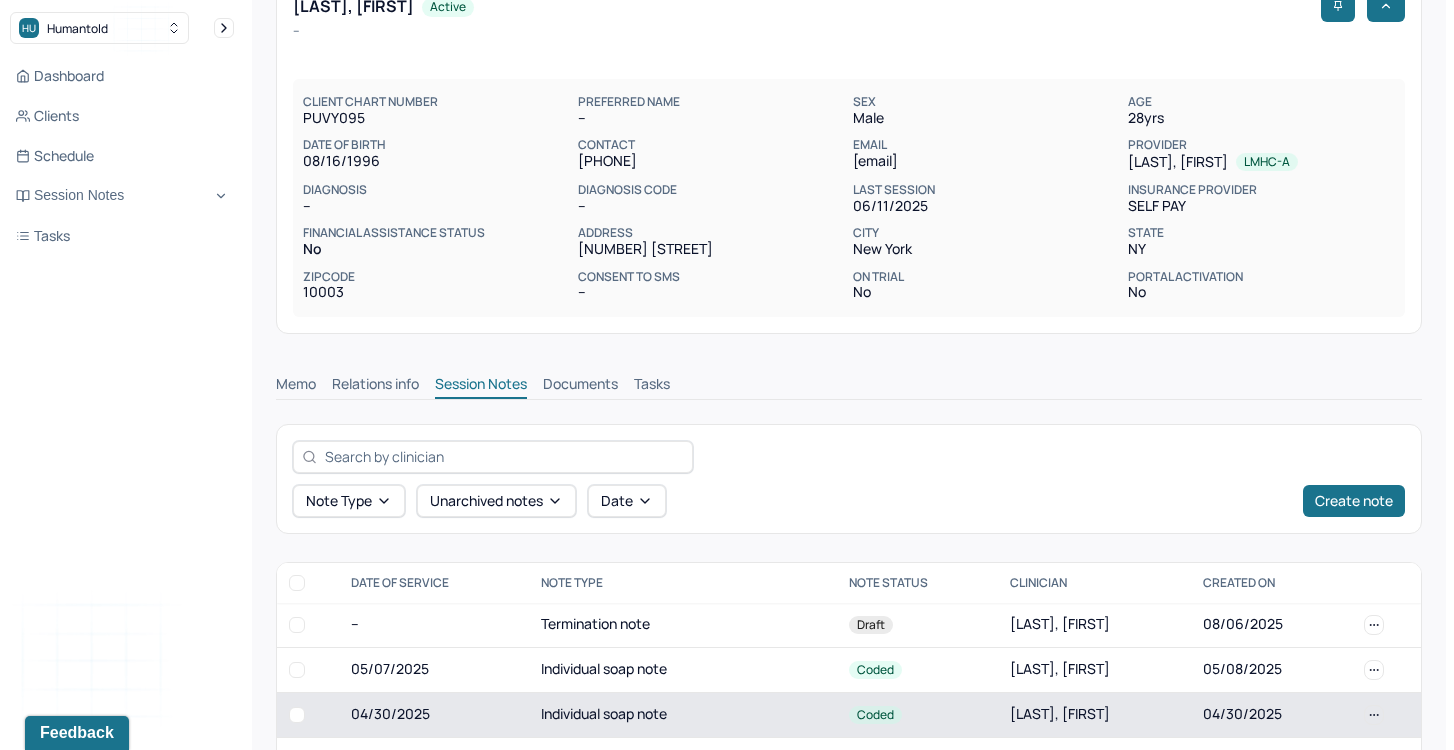 scroll, scrollTop: 803, scrollLeft: 0, axis: vertical 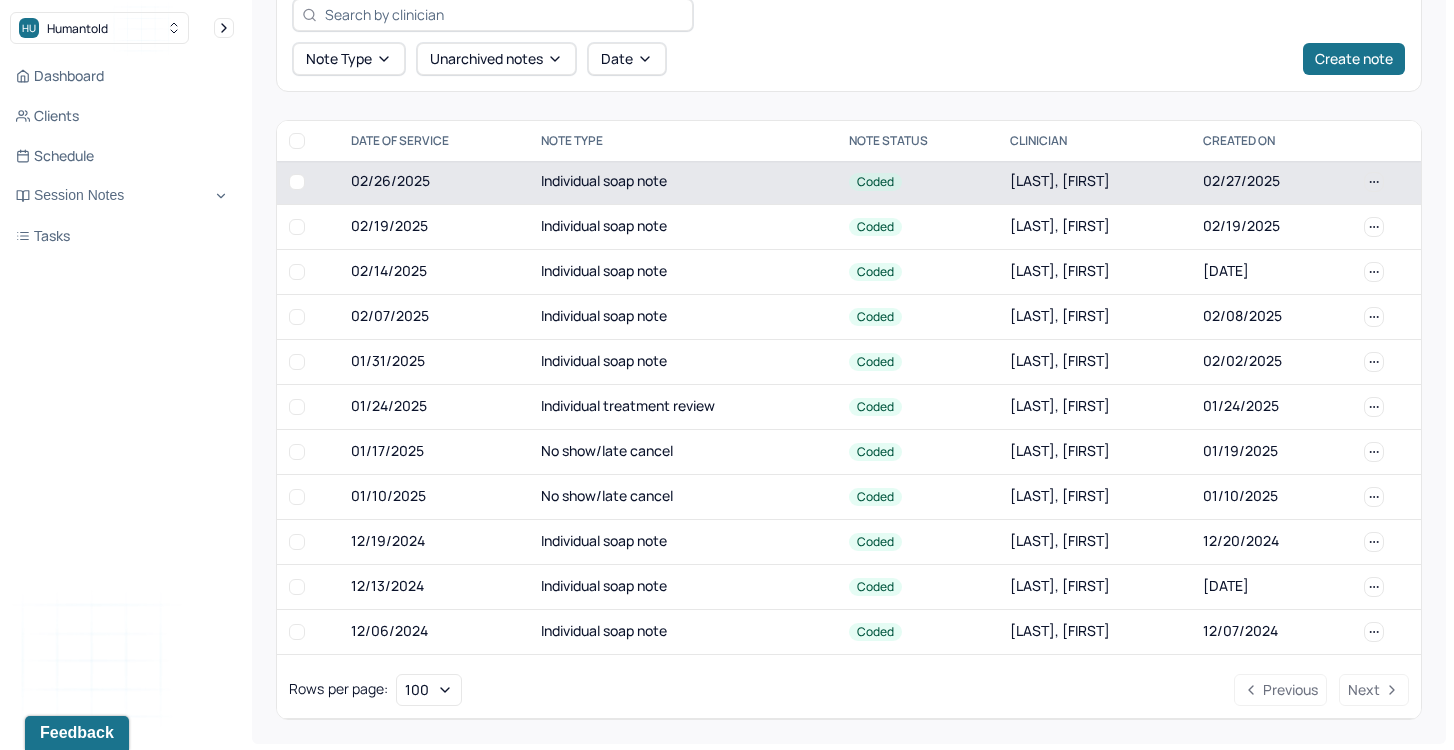 click on "Individual soap note" at bounding box center [683, 181] 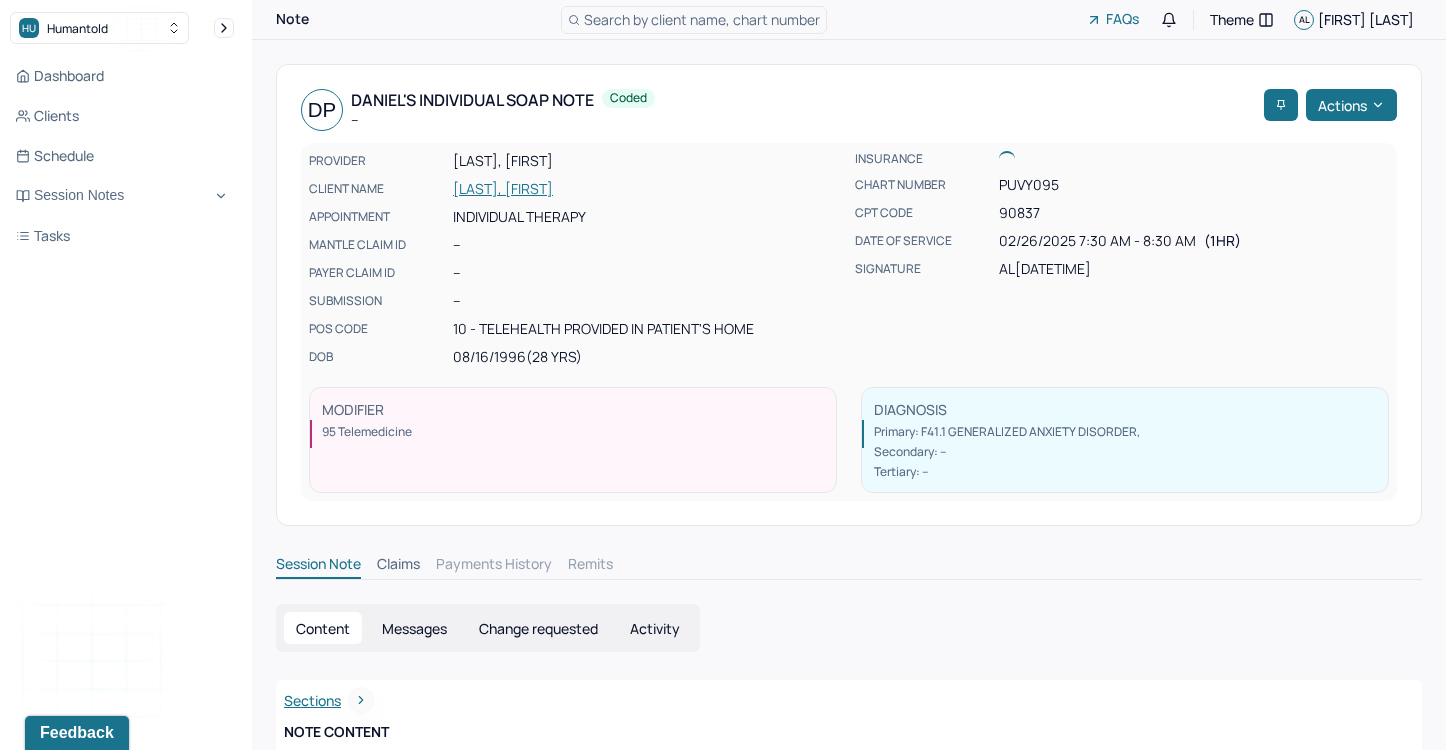 scroll, scrollTop: 563, scrollLeft: 0, axis: vertical 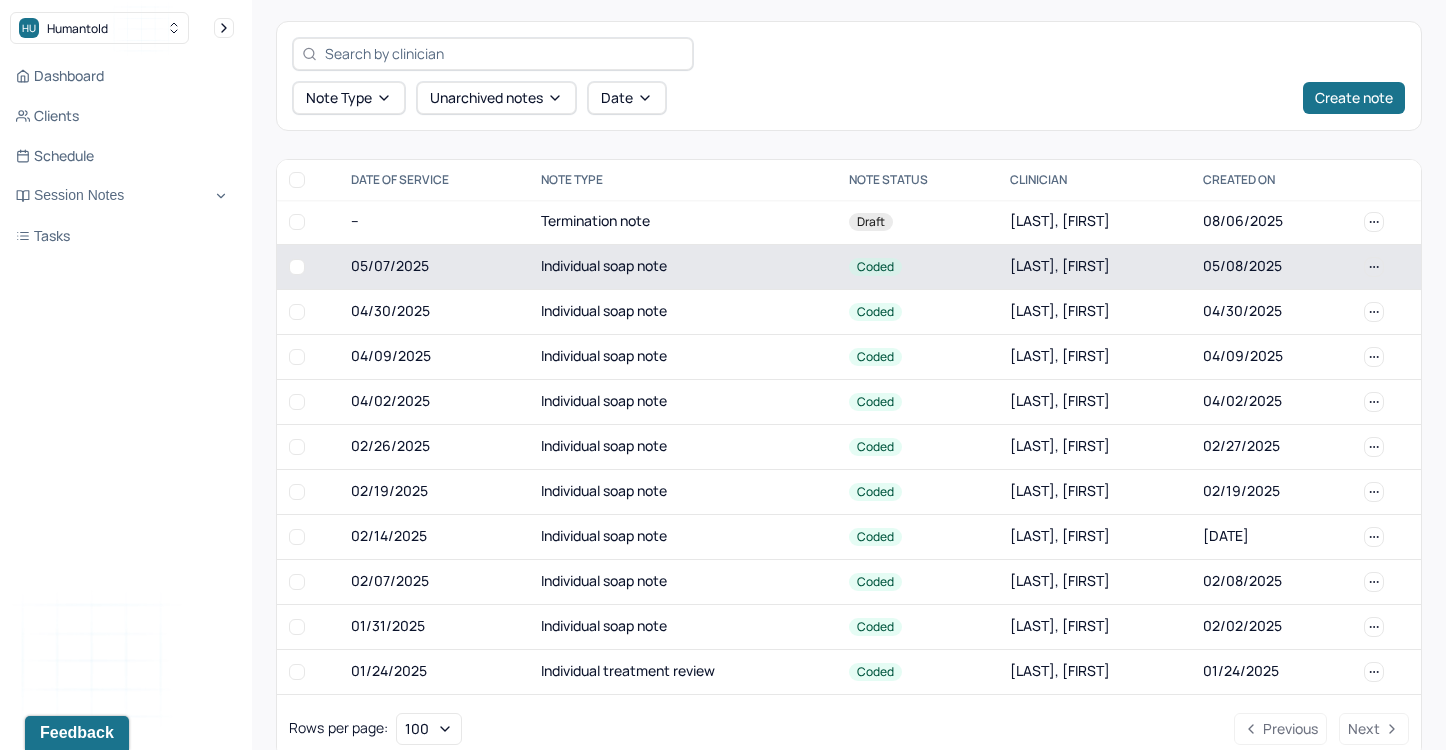 click on "Individual soap note" at bounding box center [683, 266] 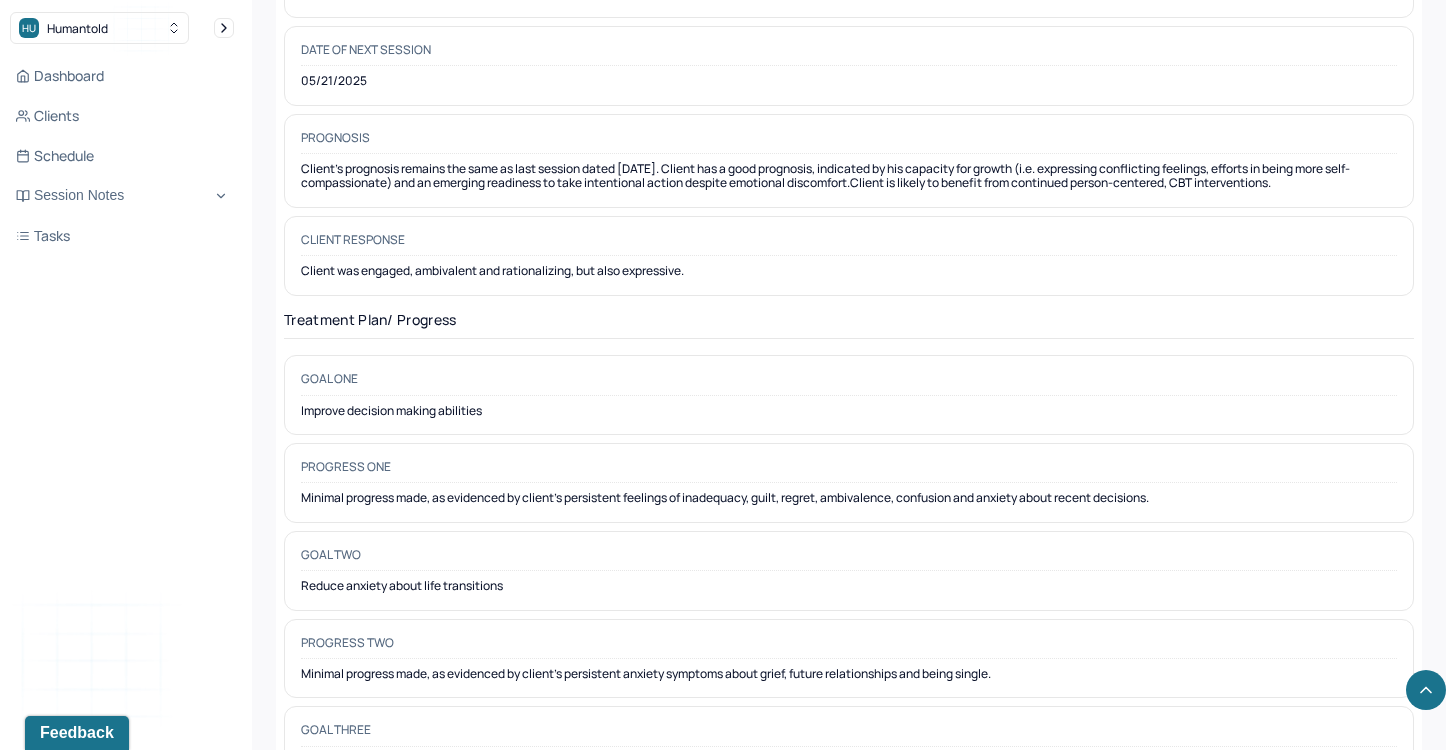 scroll, scrollTop: 2801, scrollLeft: 0, axis: vertical 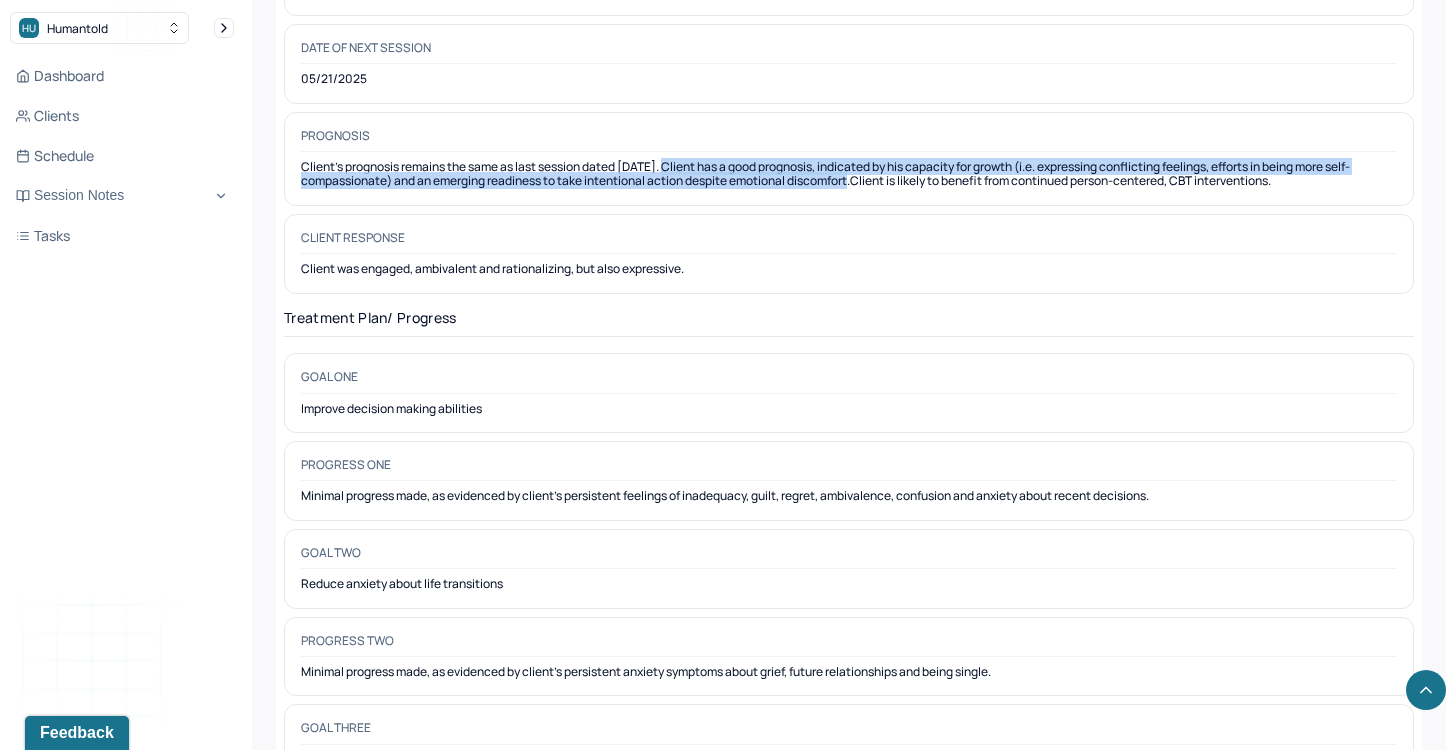 drag, startPoint x: 675, startPoint y: 144, endPoint x: 851, endPoint y: 157, distance: 176.47946 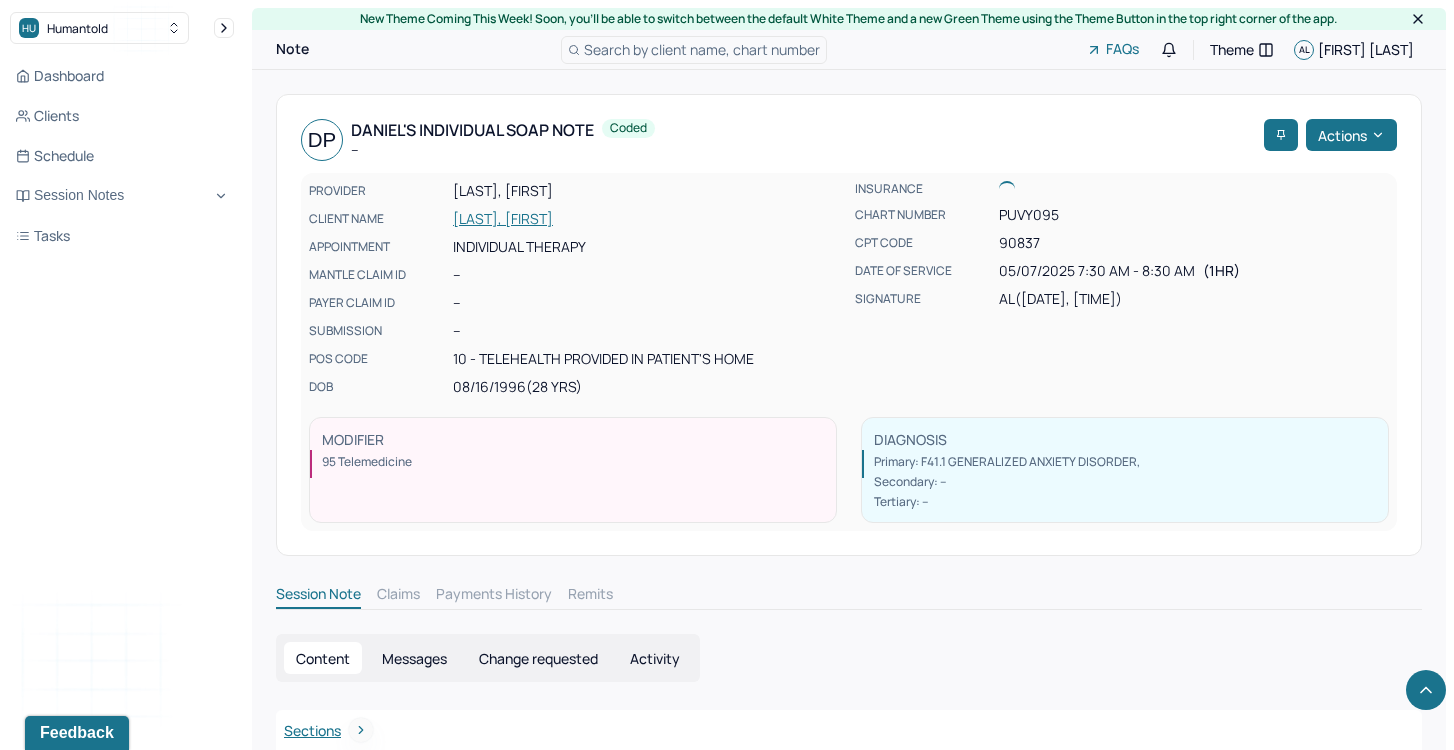 scroll, scrollTop: 2801, scrollLeft: 0, axis: vertical 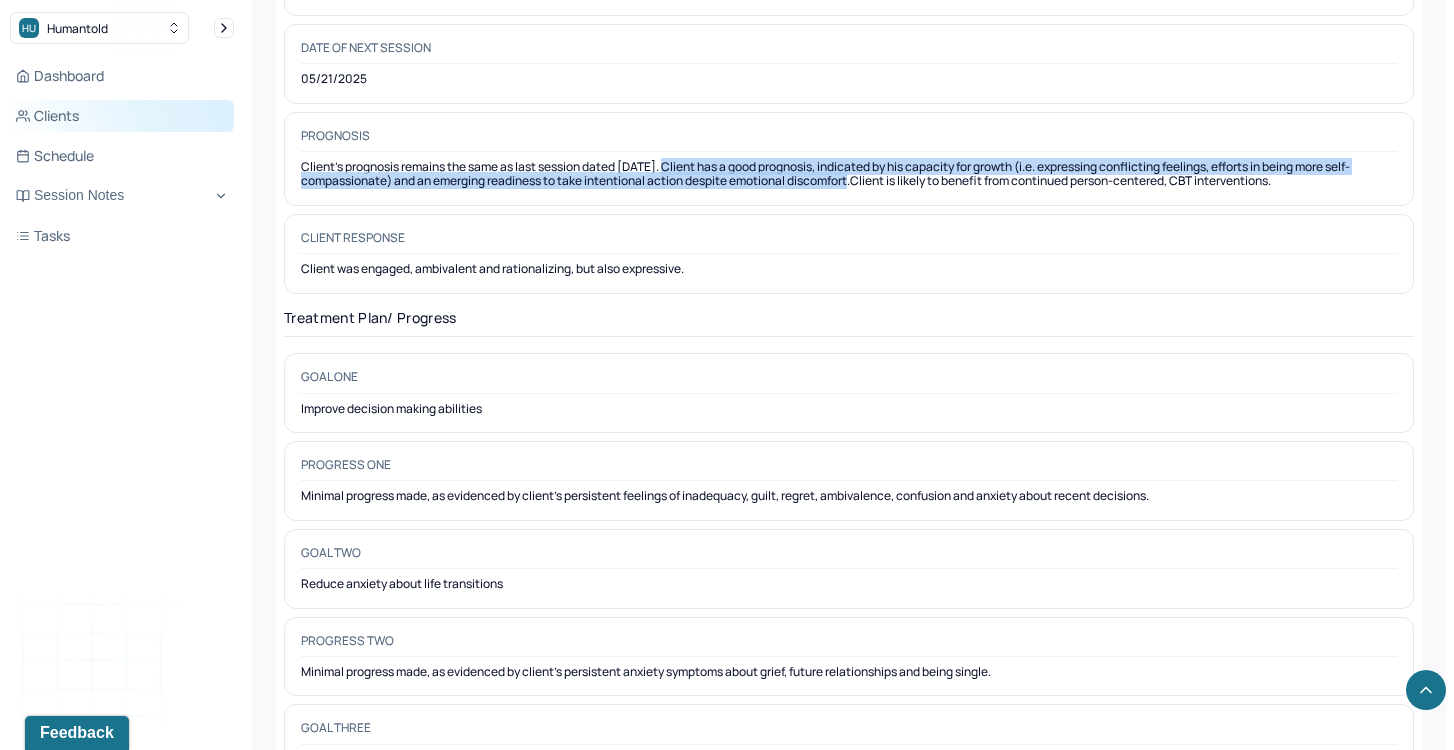 click on "Clients" at bounding box center [122, 116] 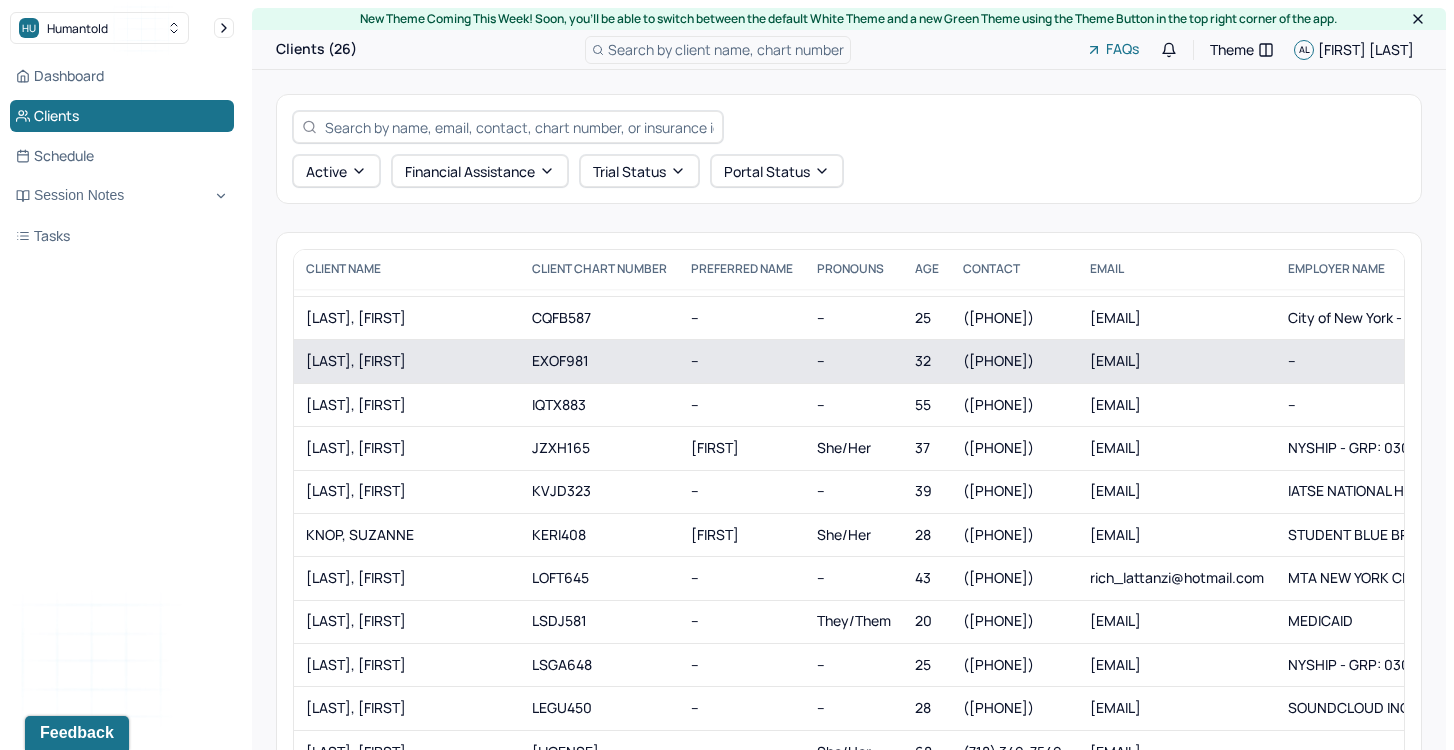 scroll, scrollTop: 624, scrollLeft: 0, axis: vertical 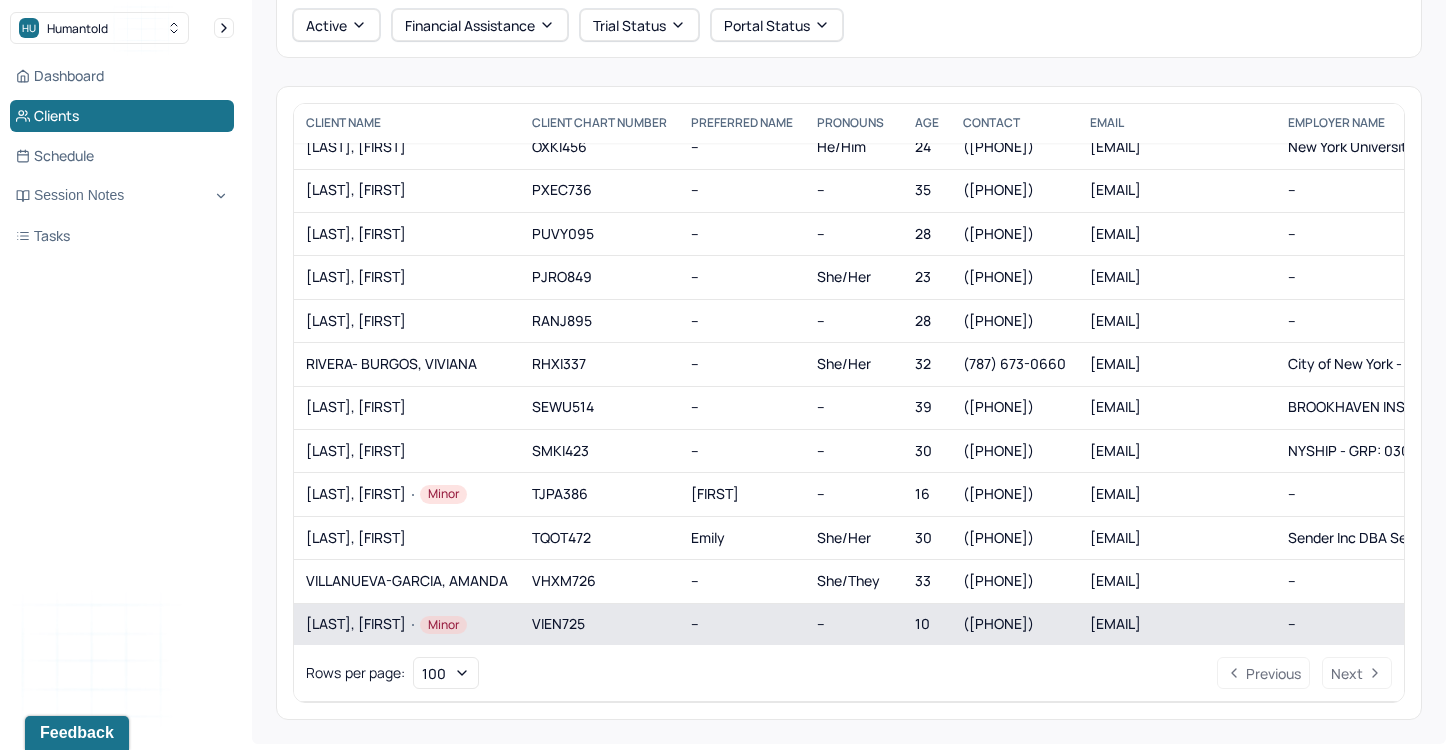 click on "VITA, JORDAN Minor" at bounding box center (407, 625) 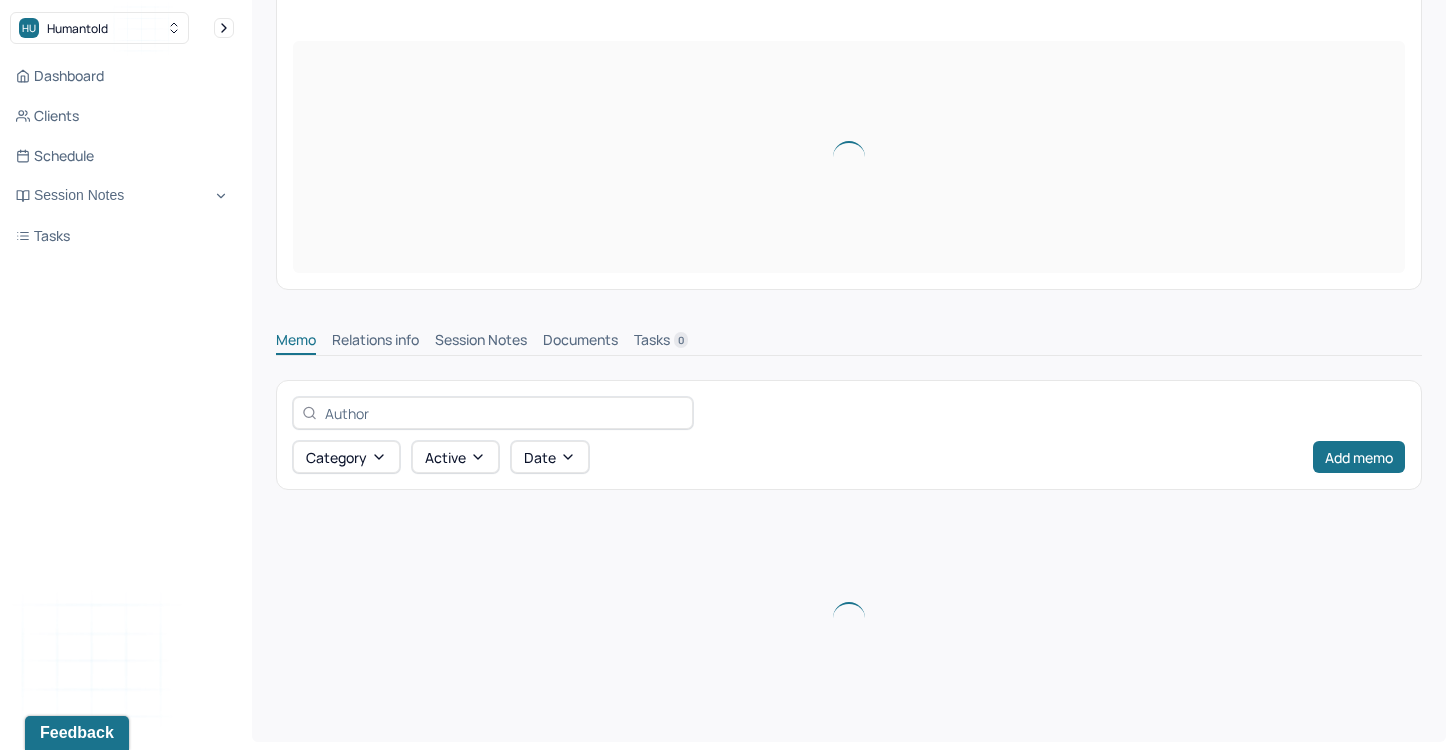 scroll, scrollTop: 0, scrollLeft: 0, axis: both 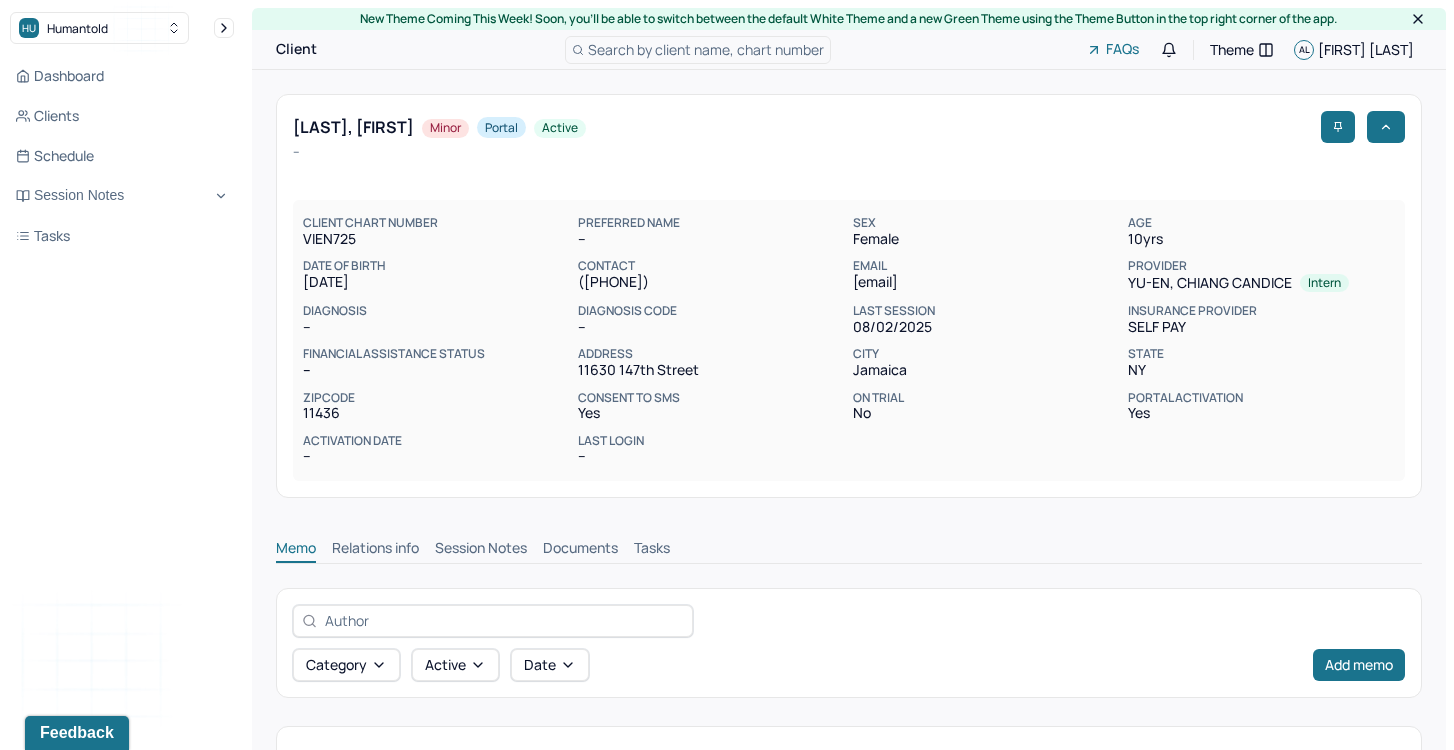 click on "Session Notes" at bounding box center [481, 550] 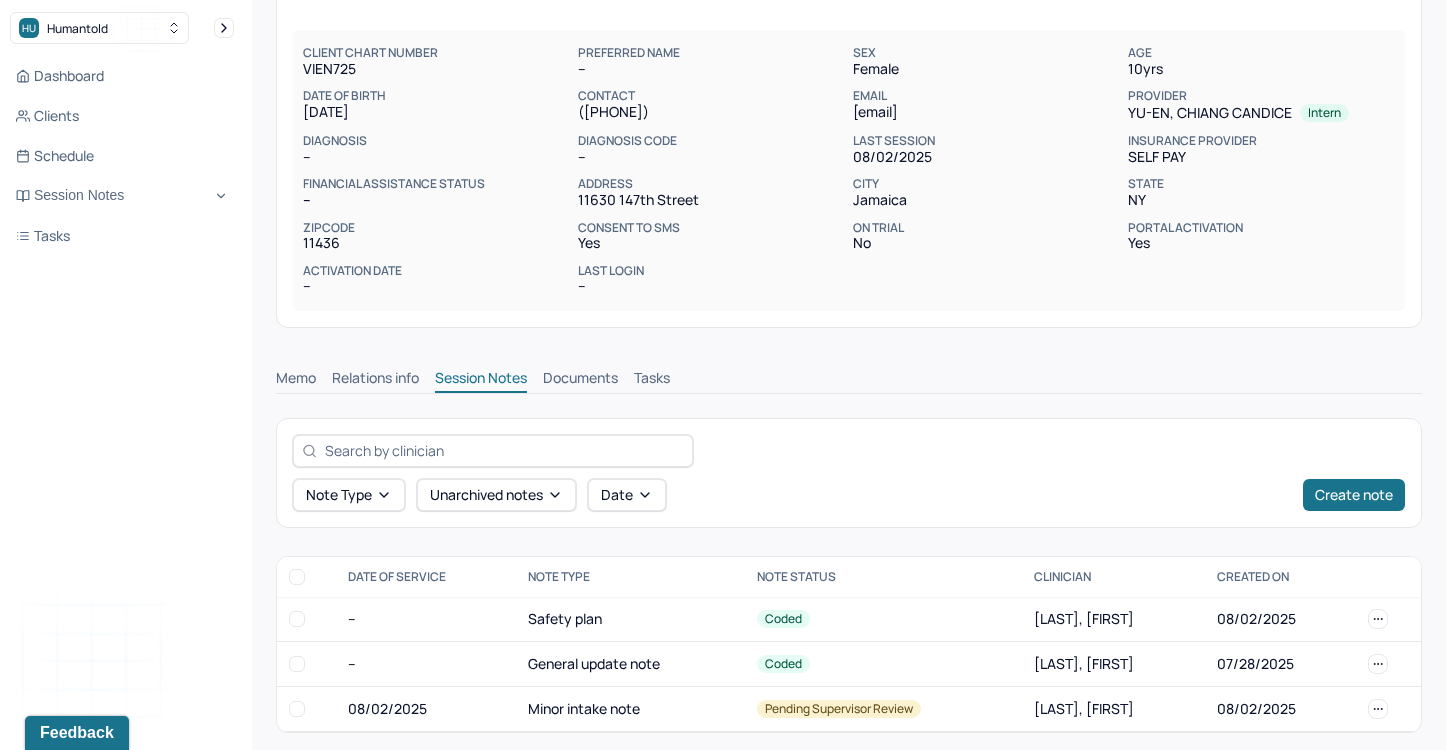 scroll, scrollTop: 182, scrollLeft: 0, axis: vertical 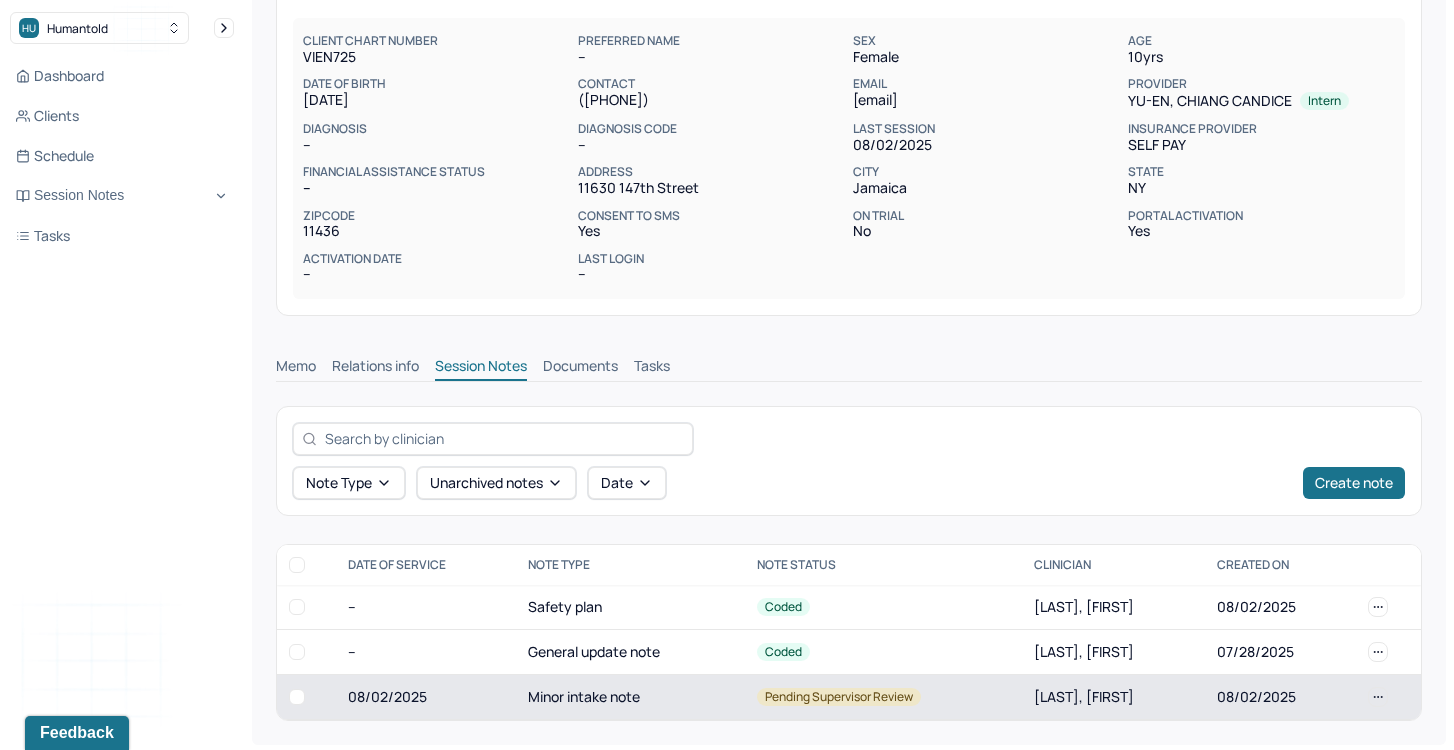 click on "Minor intake note" at bounding box center [631, 696] 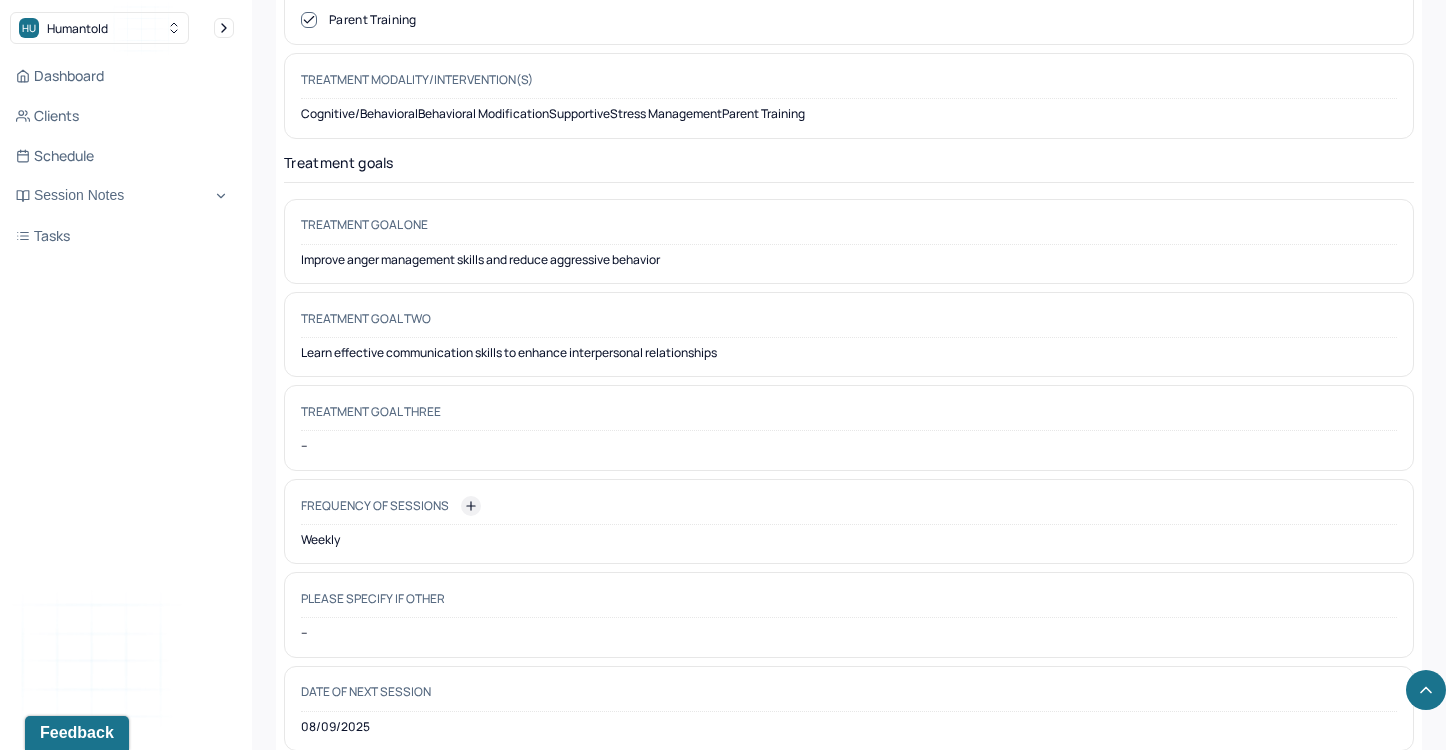 scroll, scrollTop: 10226, scrollLeft: 0, axis: vertical 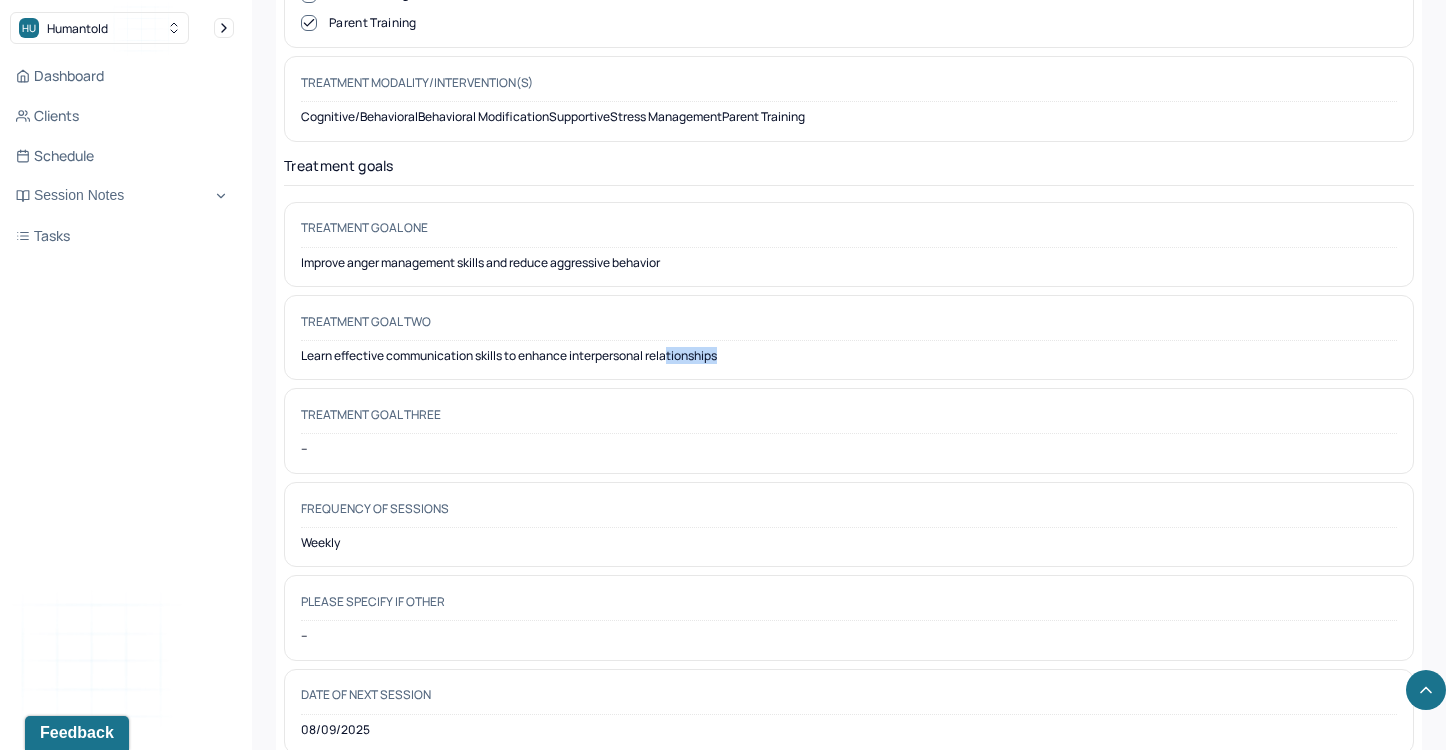 drag, startPoint x: 670, startPoint y: 265, endPoint x: 483, endPoint y: 269, distance: 187.04277 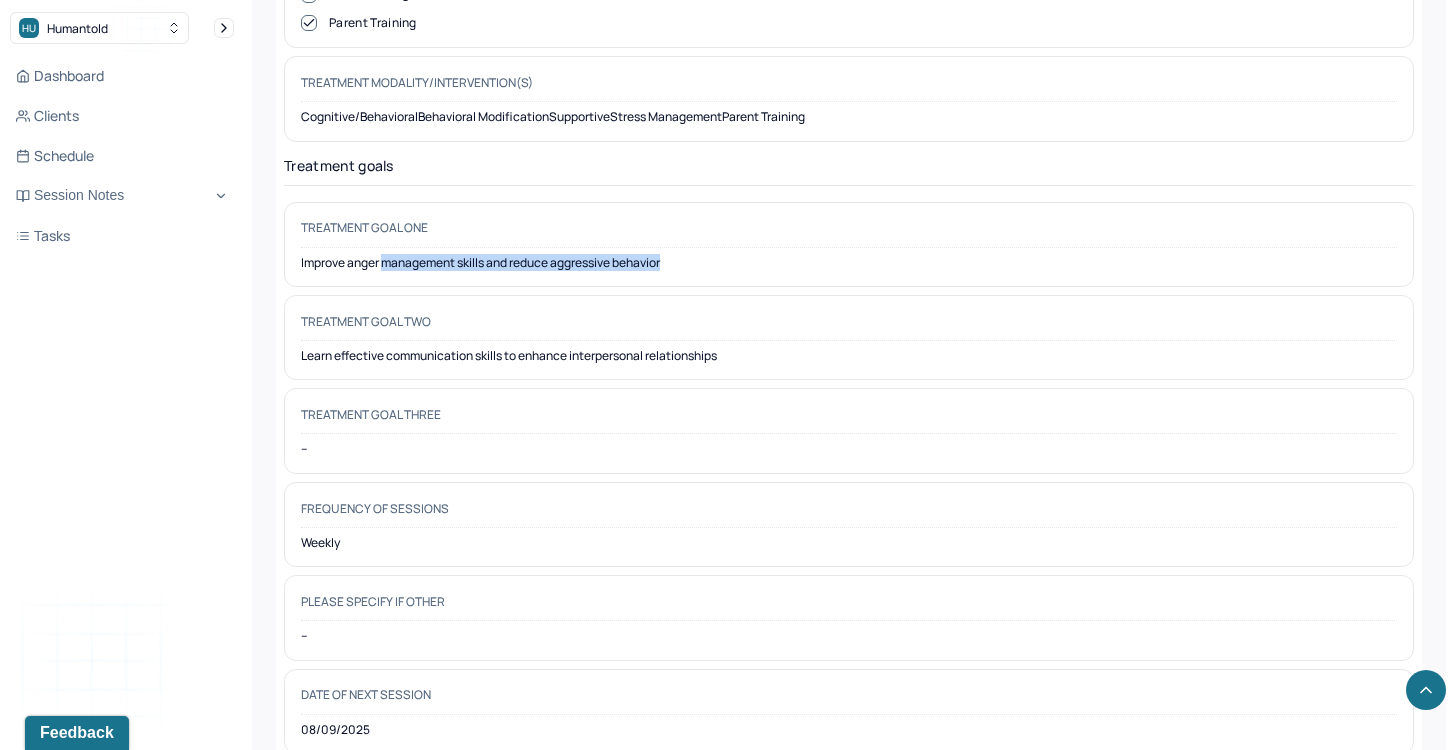 drag, startPoint x: 387, startPoint y: 171, endPoint x: 623, endPoint y: 194, distance: 237.11812 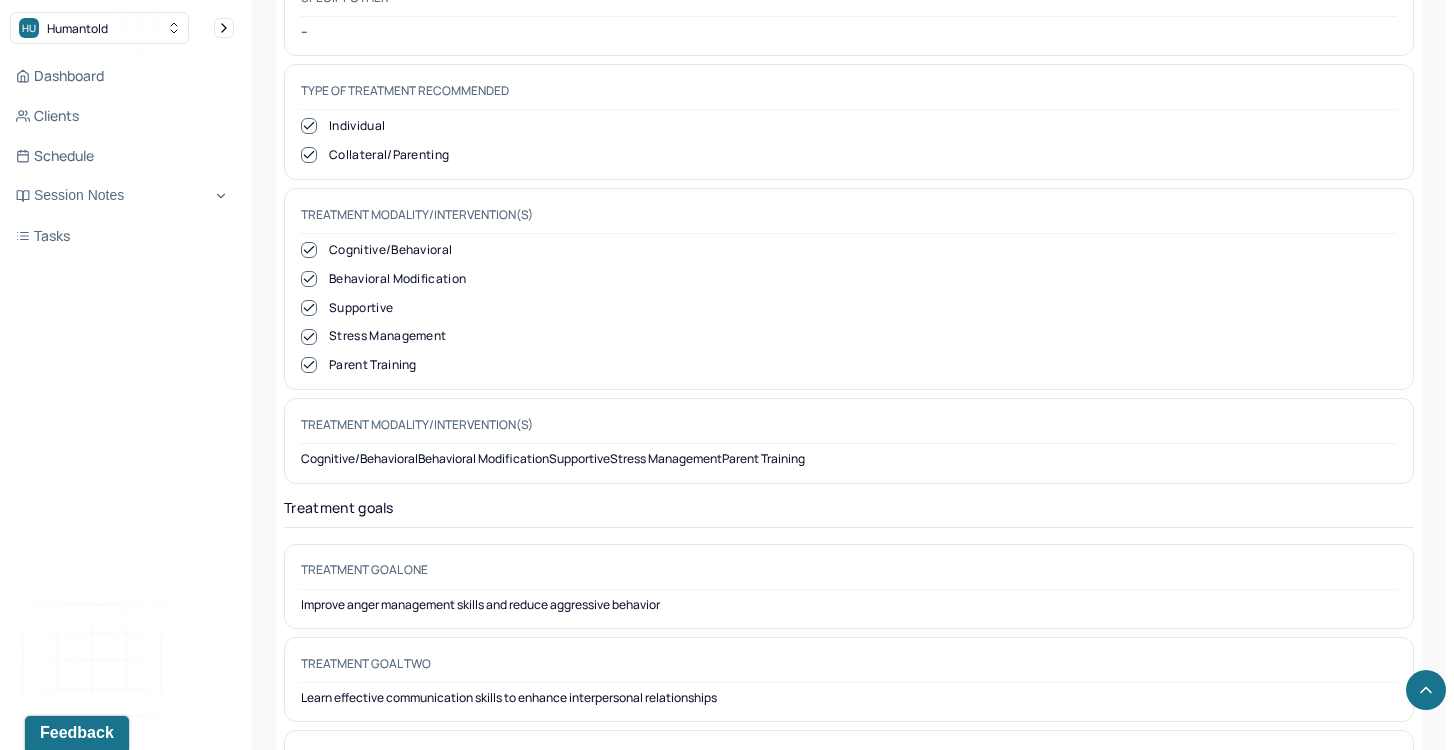 scroll, scrollTop: 9886, scrollLeft: 0, axis: vertical 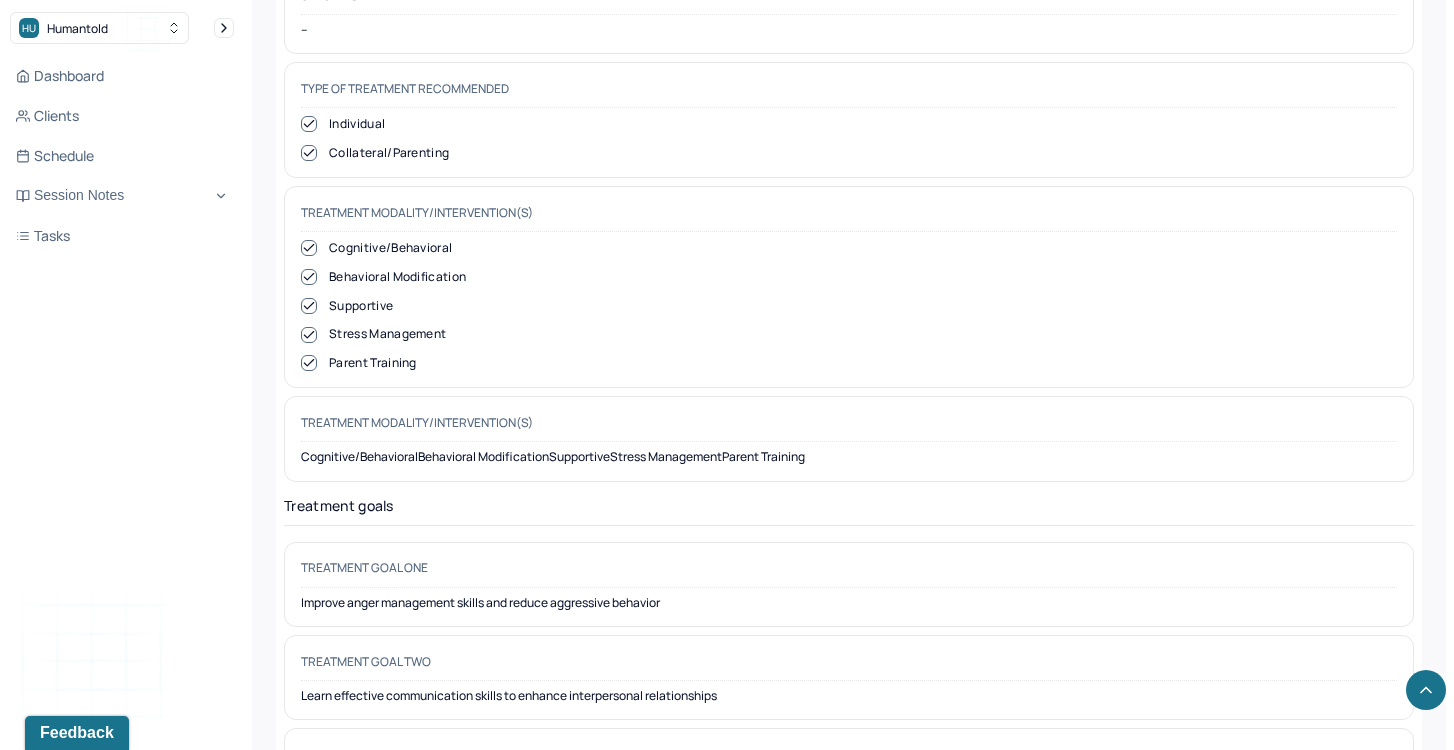 drag, startPoint x: 323, startPoint y: 610, endPoint x: 535, endPoint y: 612, distance: 212.00943 